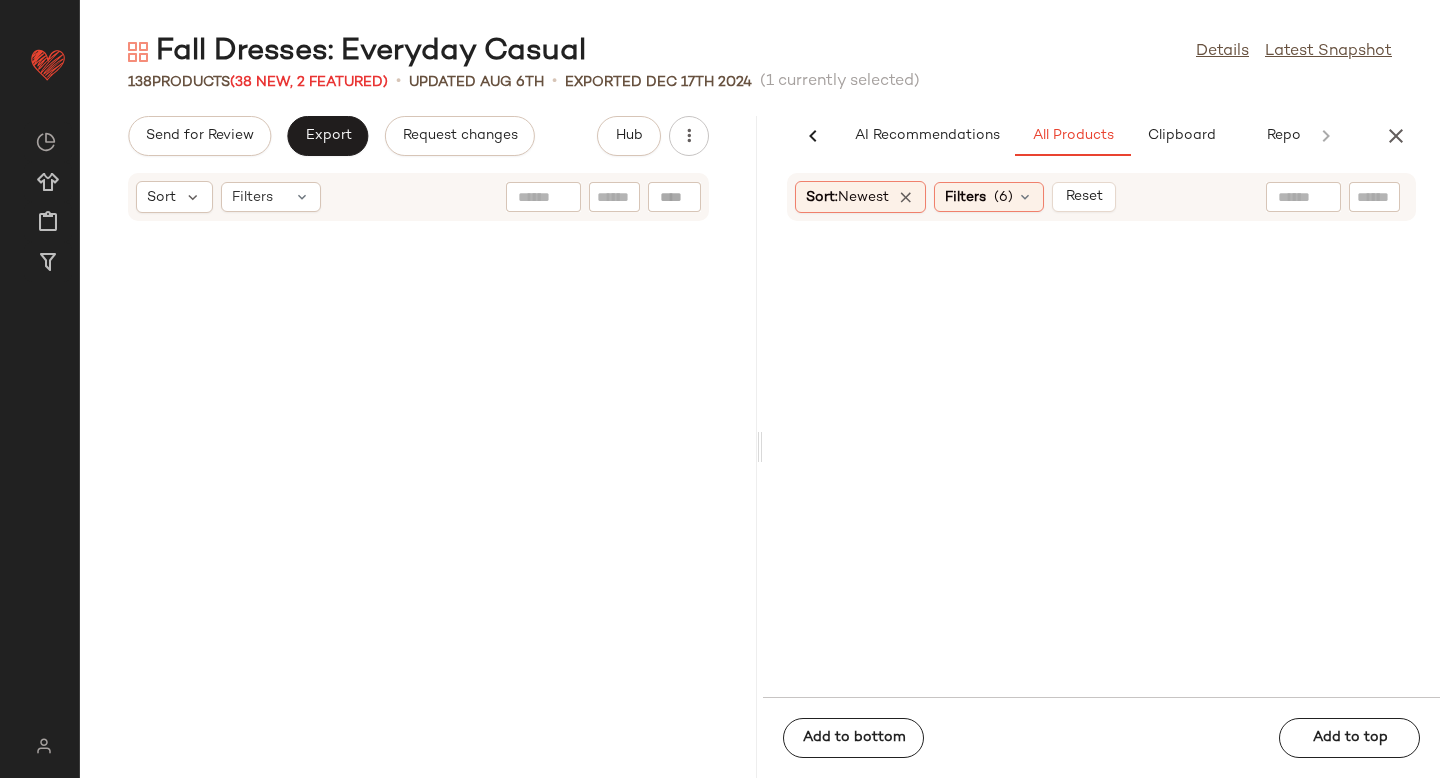scroll, scrollTop: 0, scrollLeft: 0, axis: both 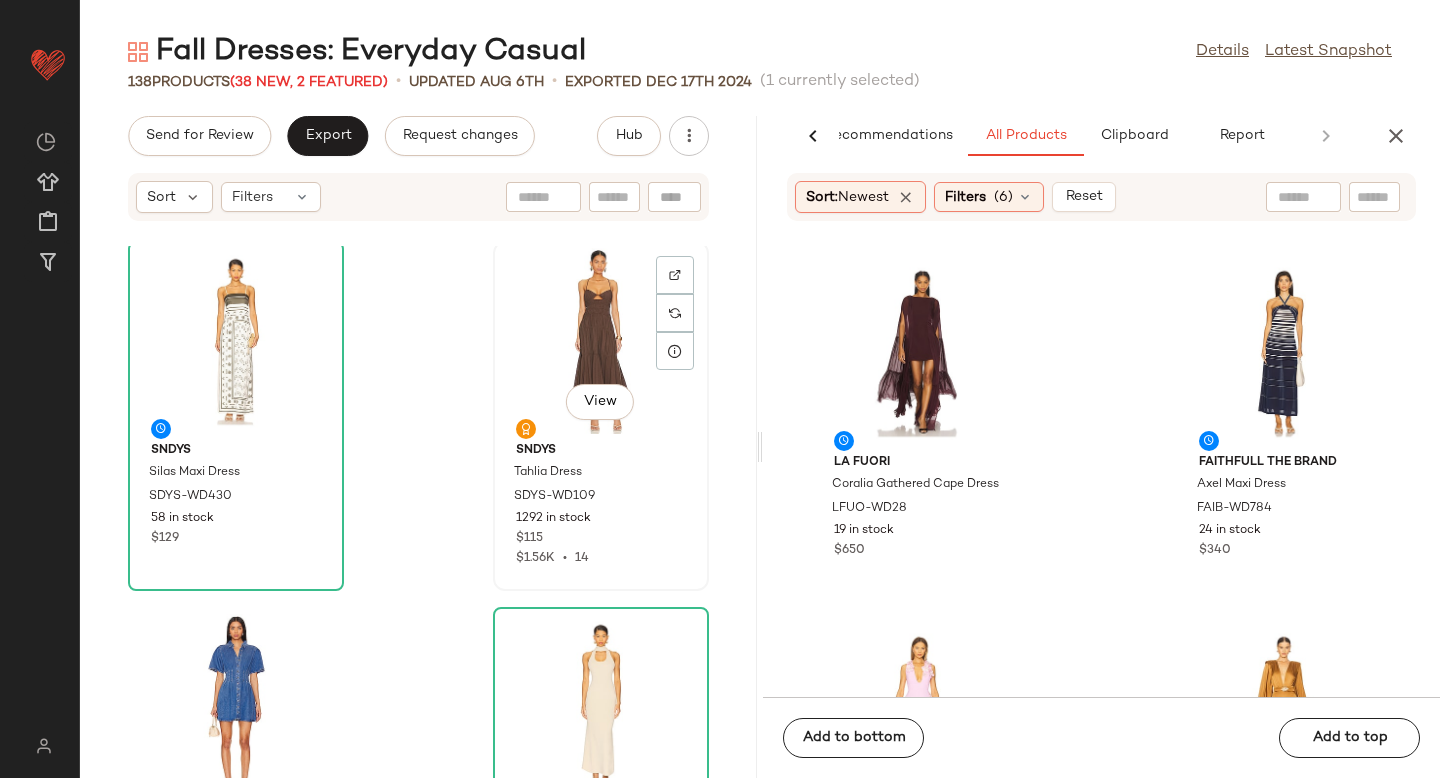 click on "View" 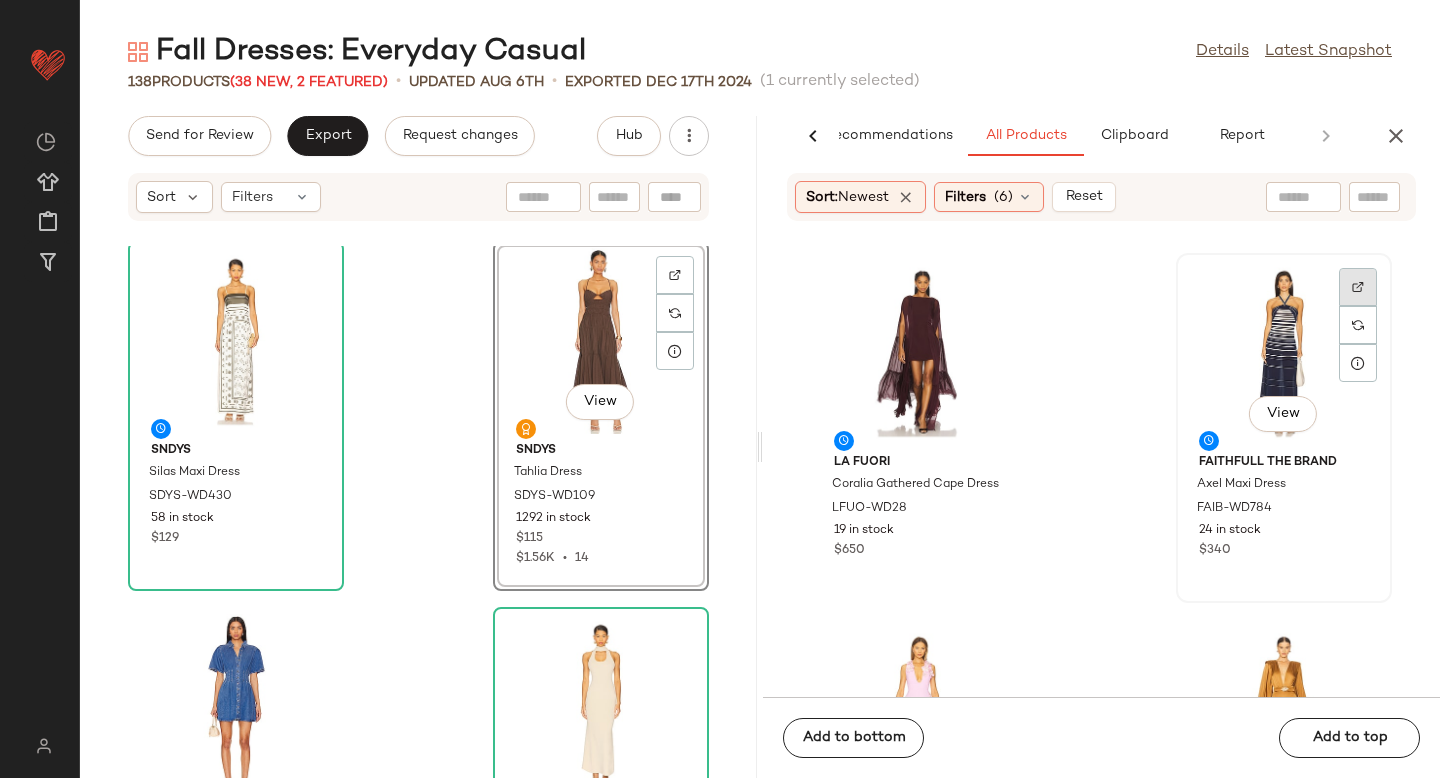 click 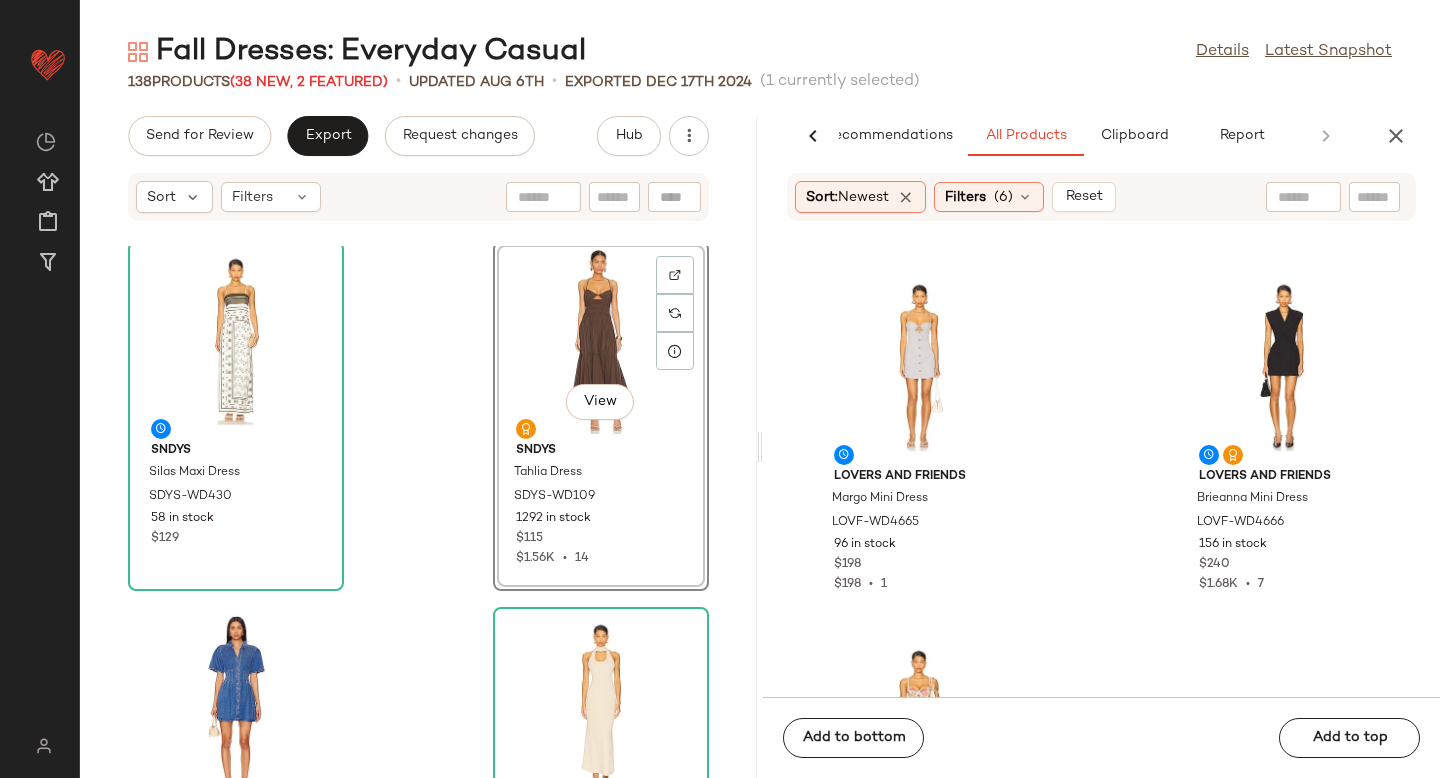 scroll, scrollTop: 19761, scrollLeft: 0, axis: vertical 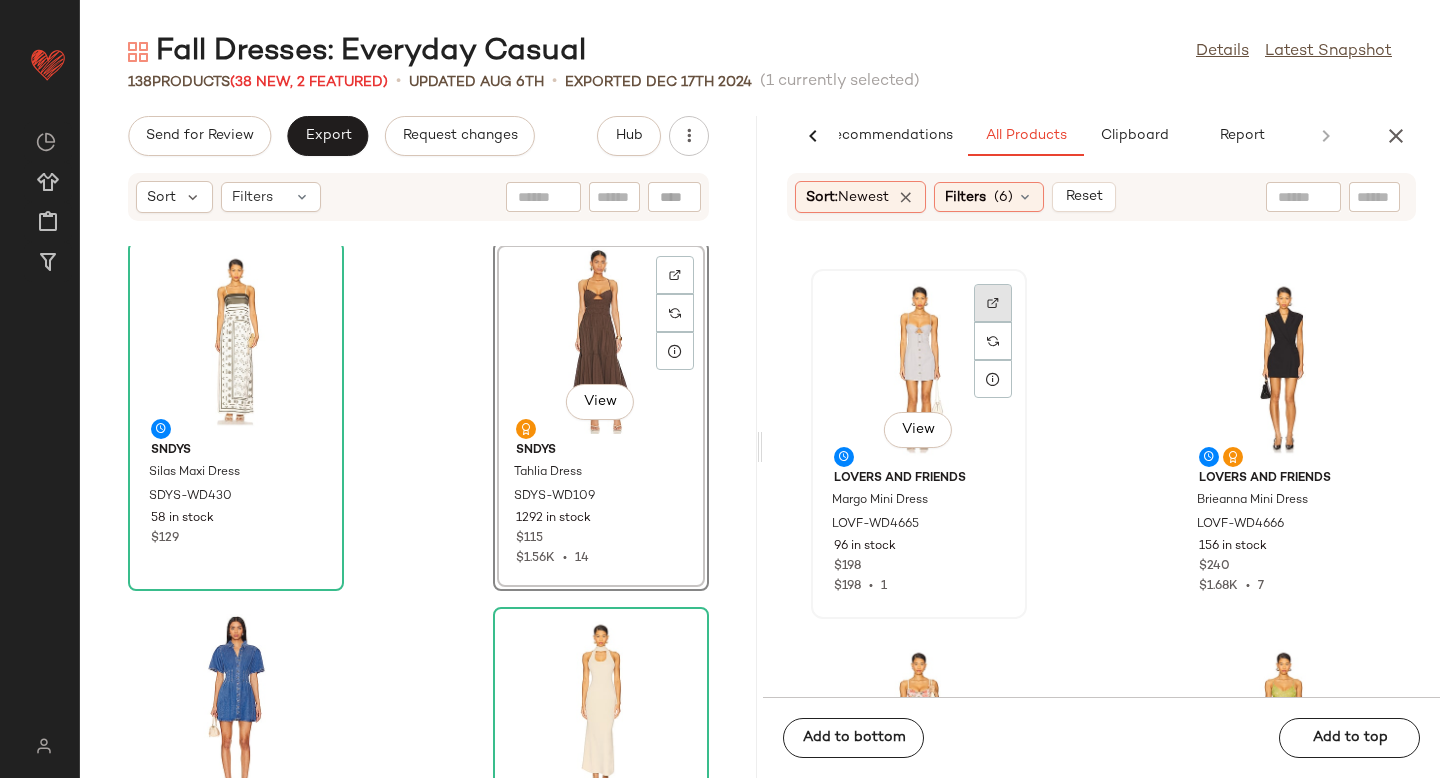 click 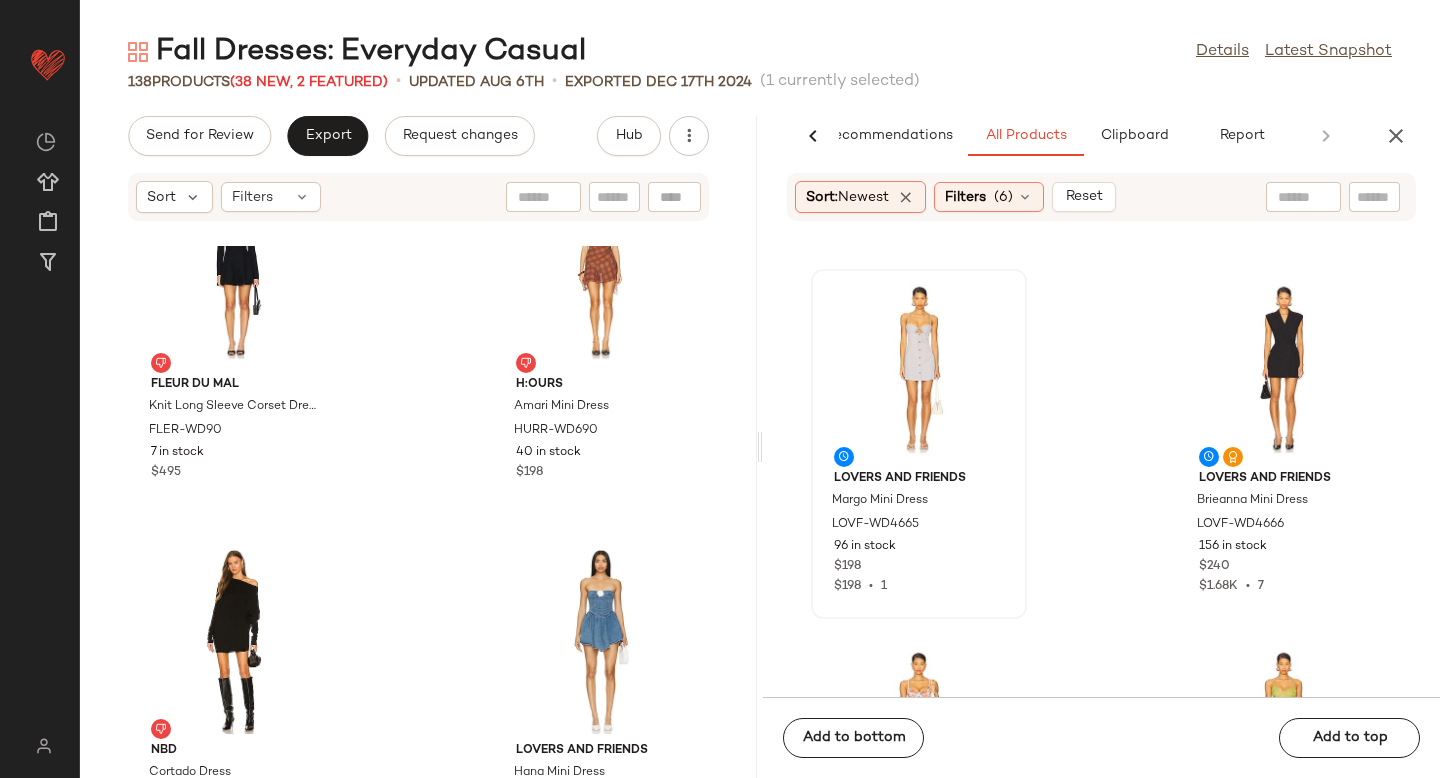 scroll, scrollTop: 14576, scrollLeft: 0, axis: vertical 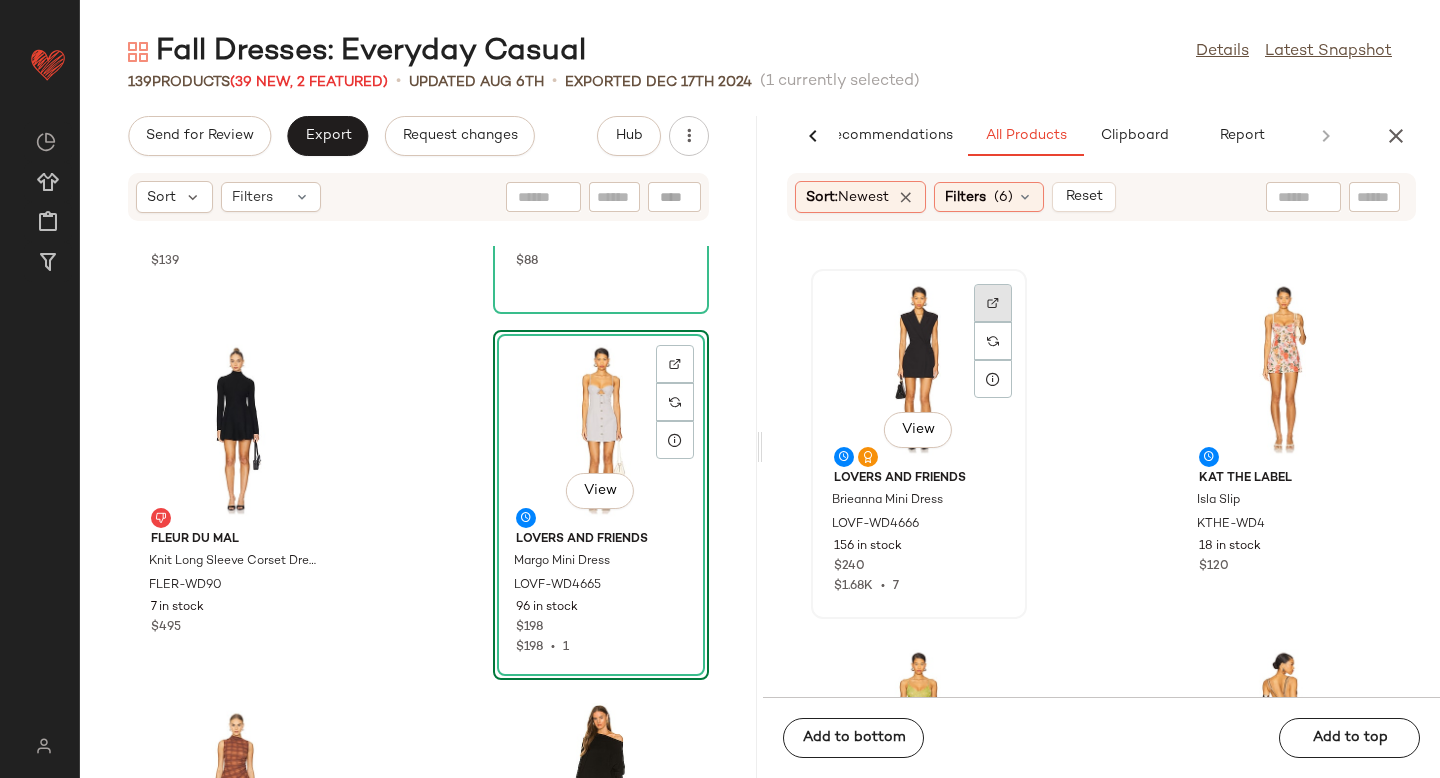 click 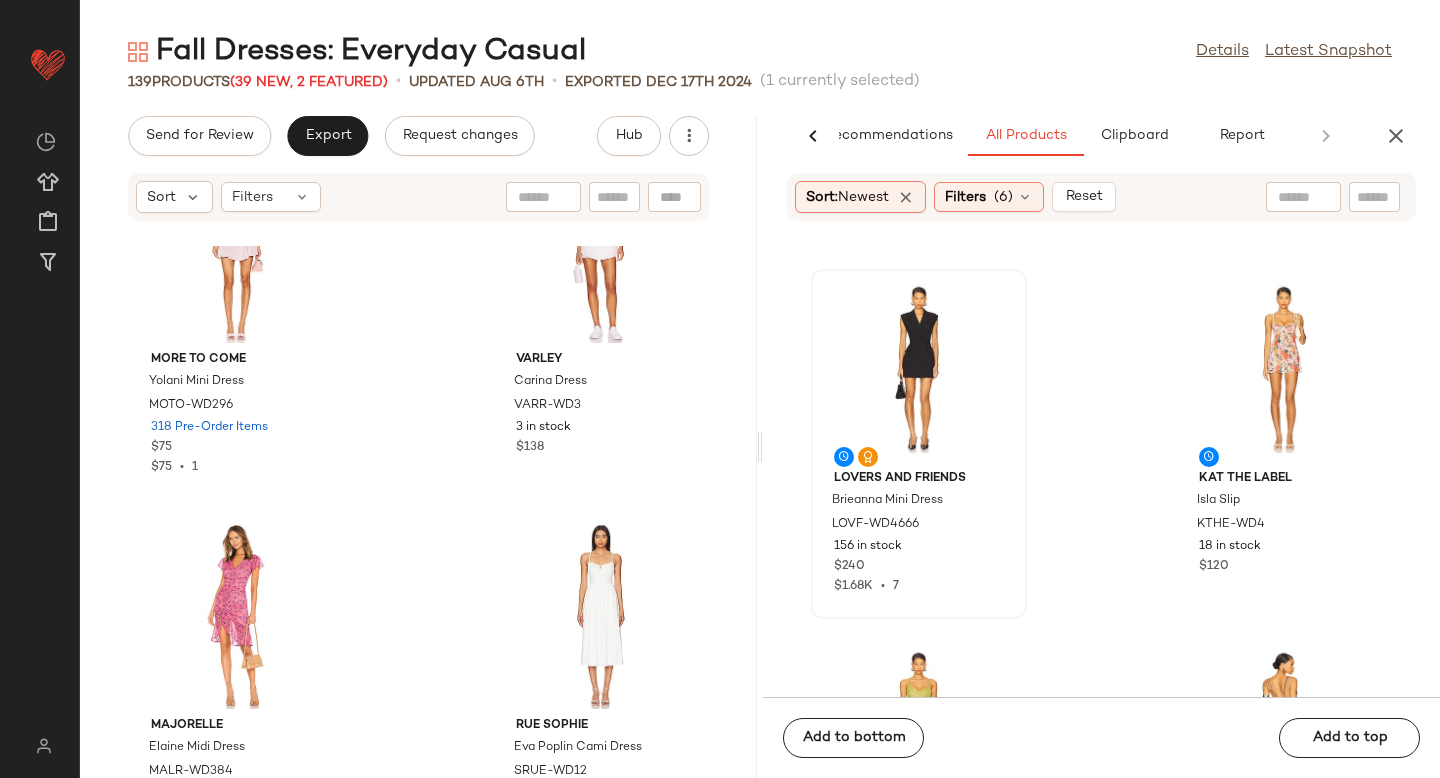 scroll, scrollTop: 24654, scrollLeft: 0, axis: vertical 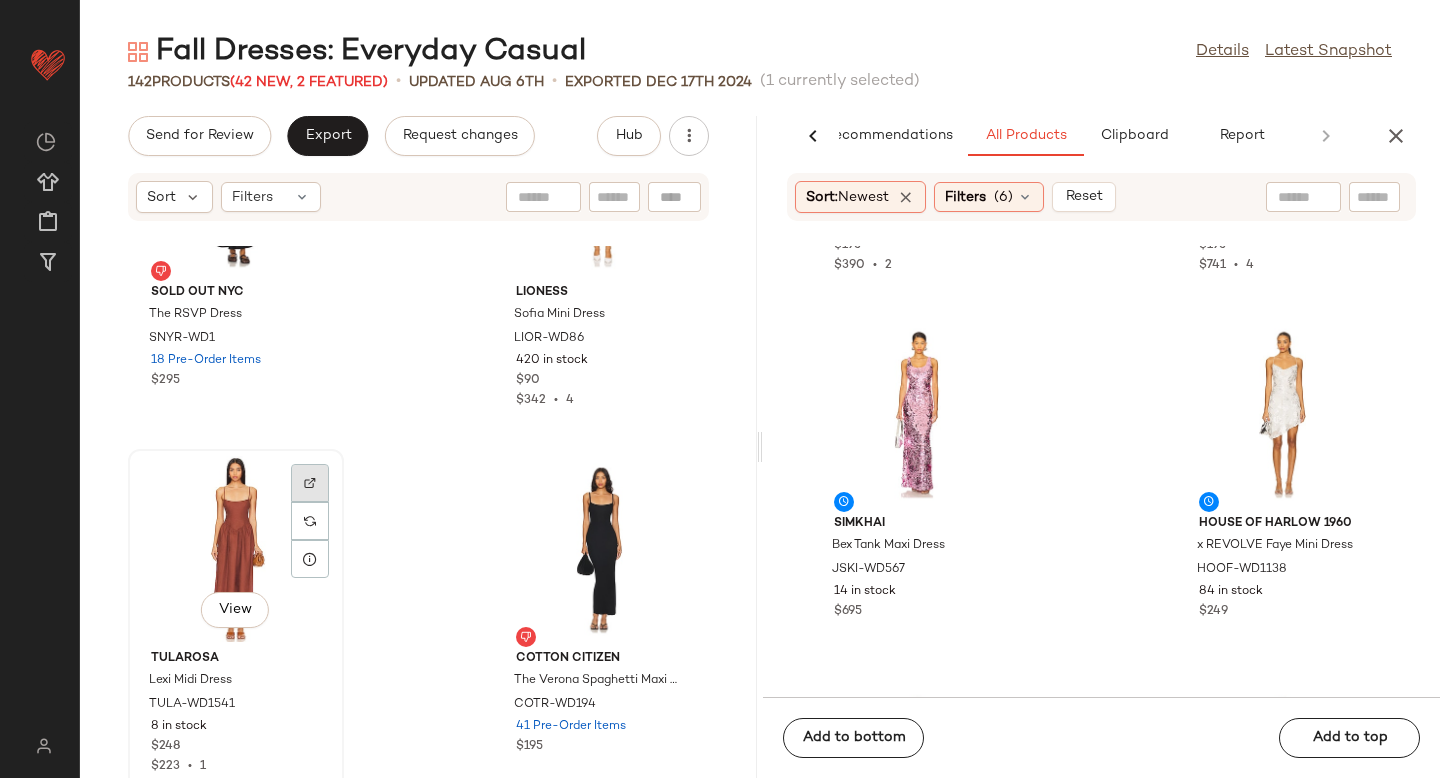 click 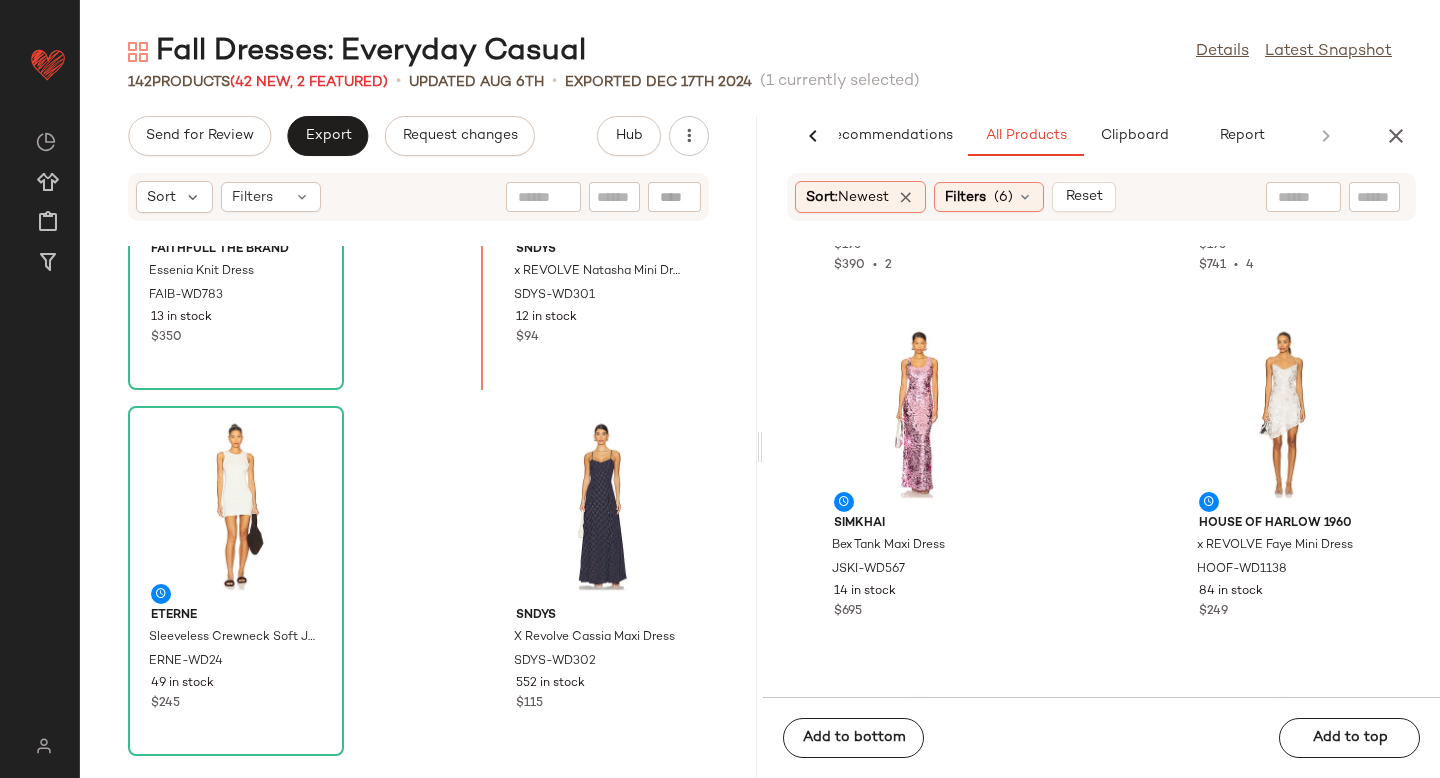 scroll, scrollTop: 8278, scrollLeft: 0, axis: vertical 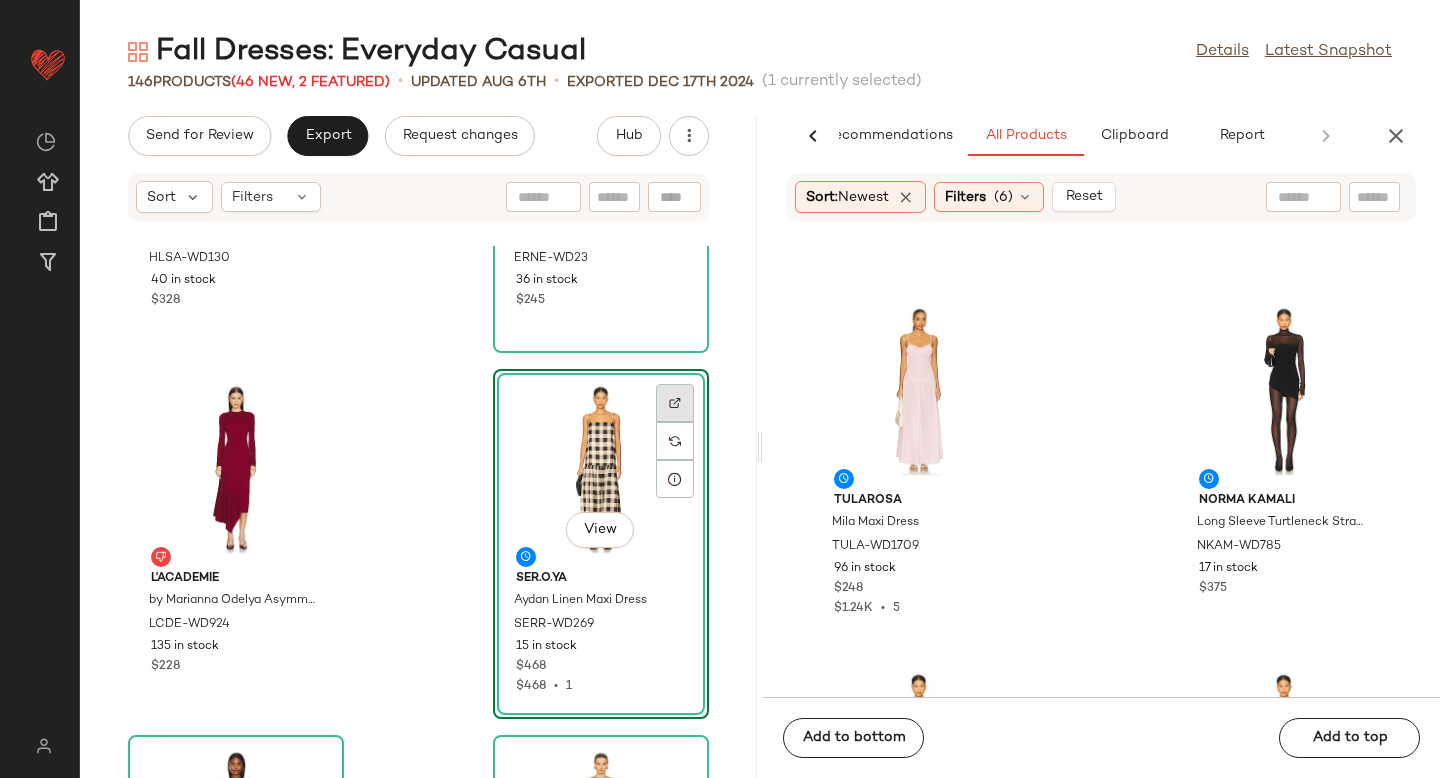 click 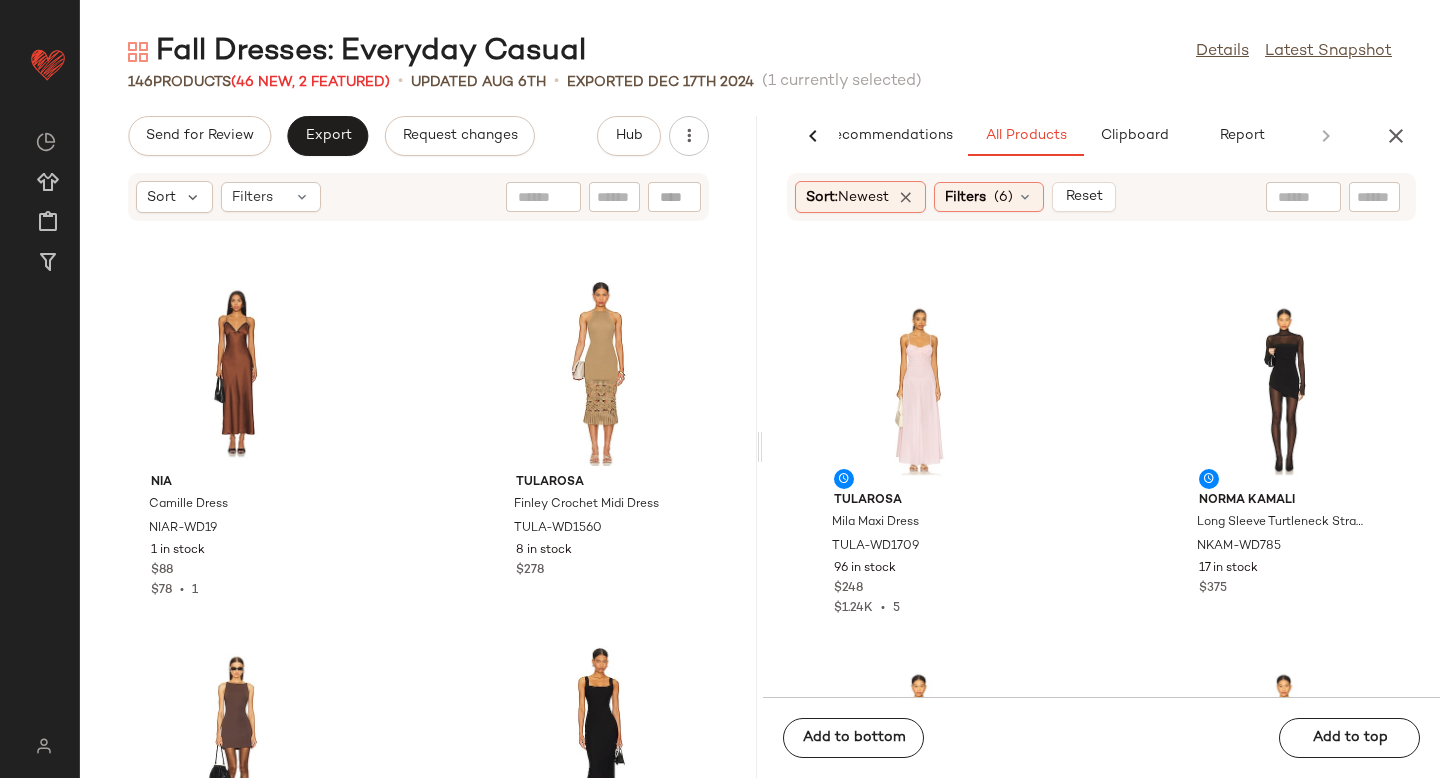 scroll, scrollTop: 24086, scrollLeft: 0, axis: vertical 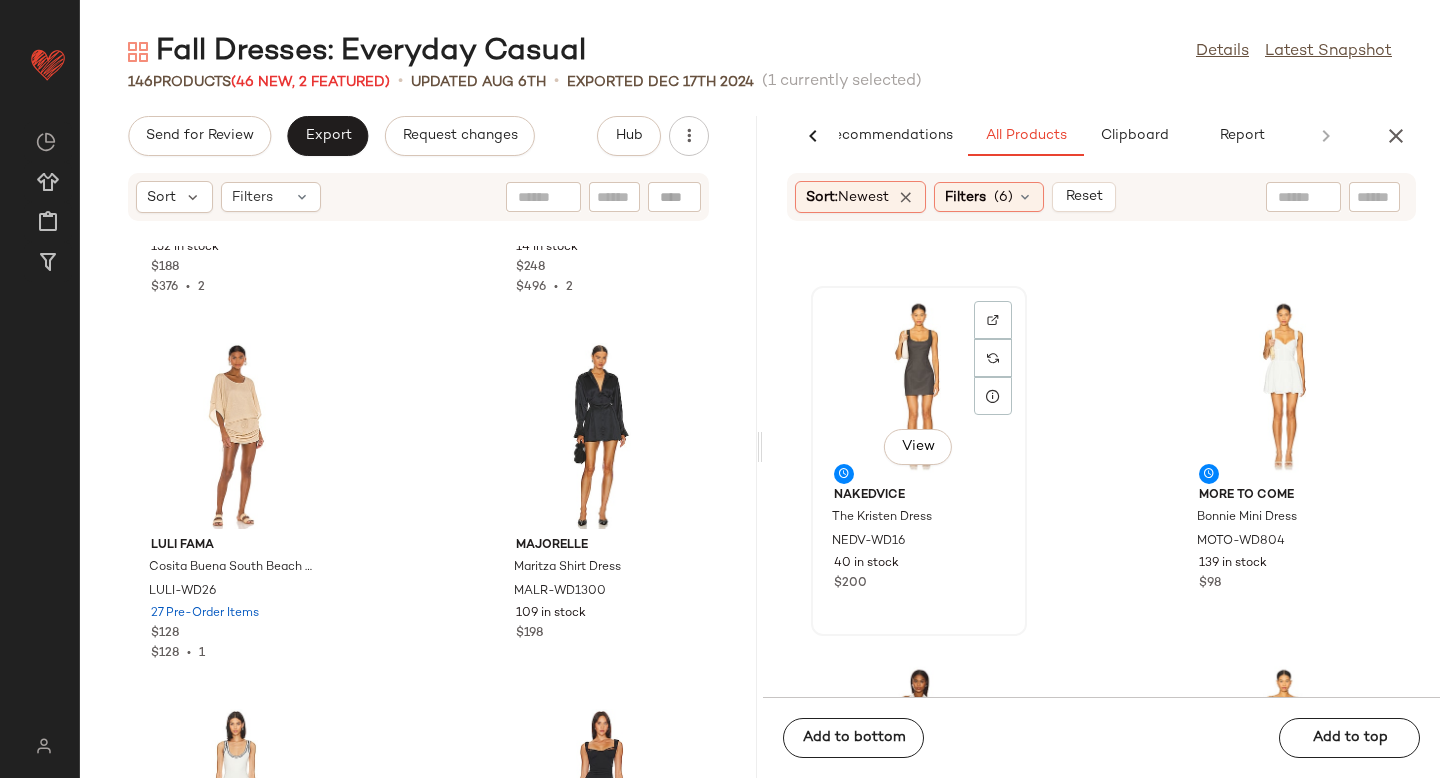 click on "View" 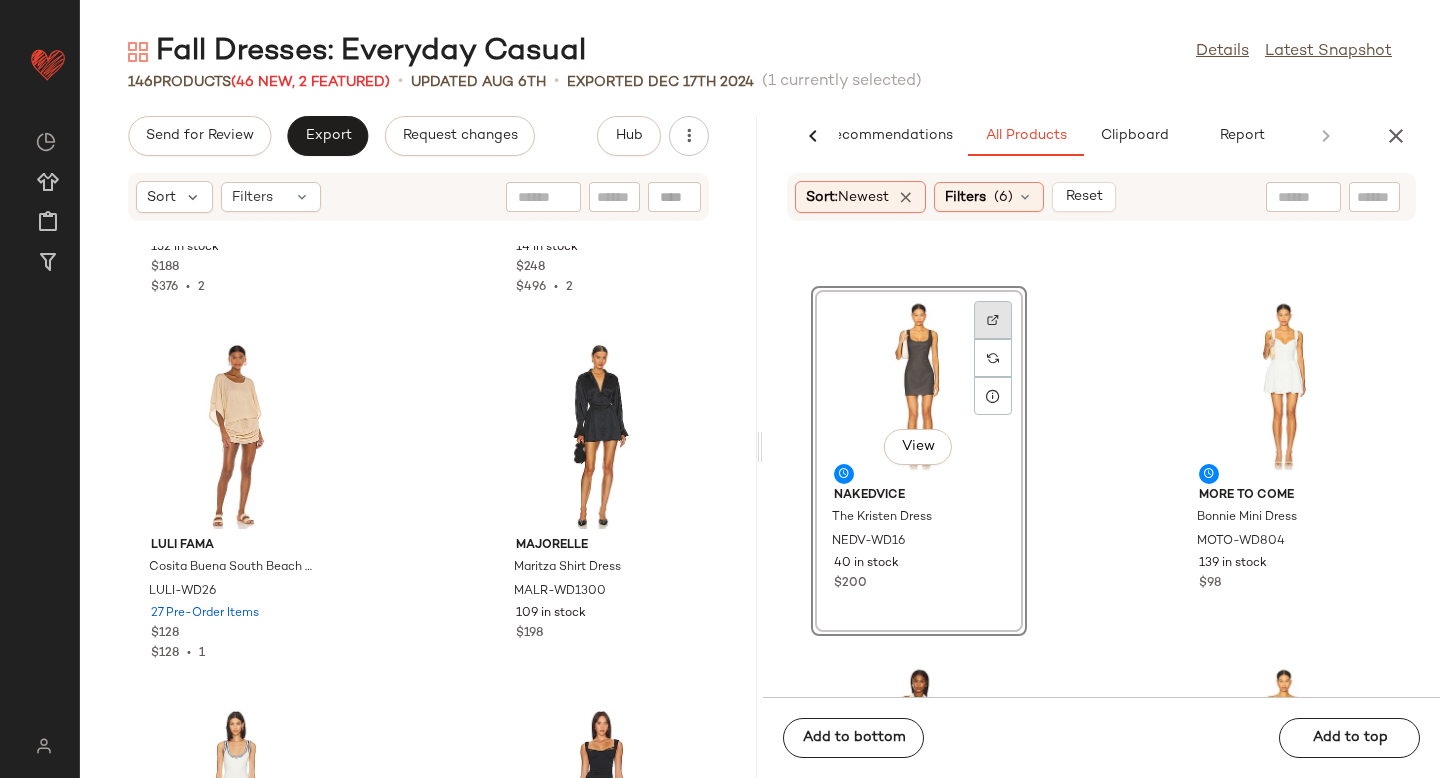 click 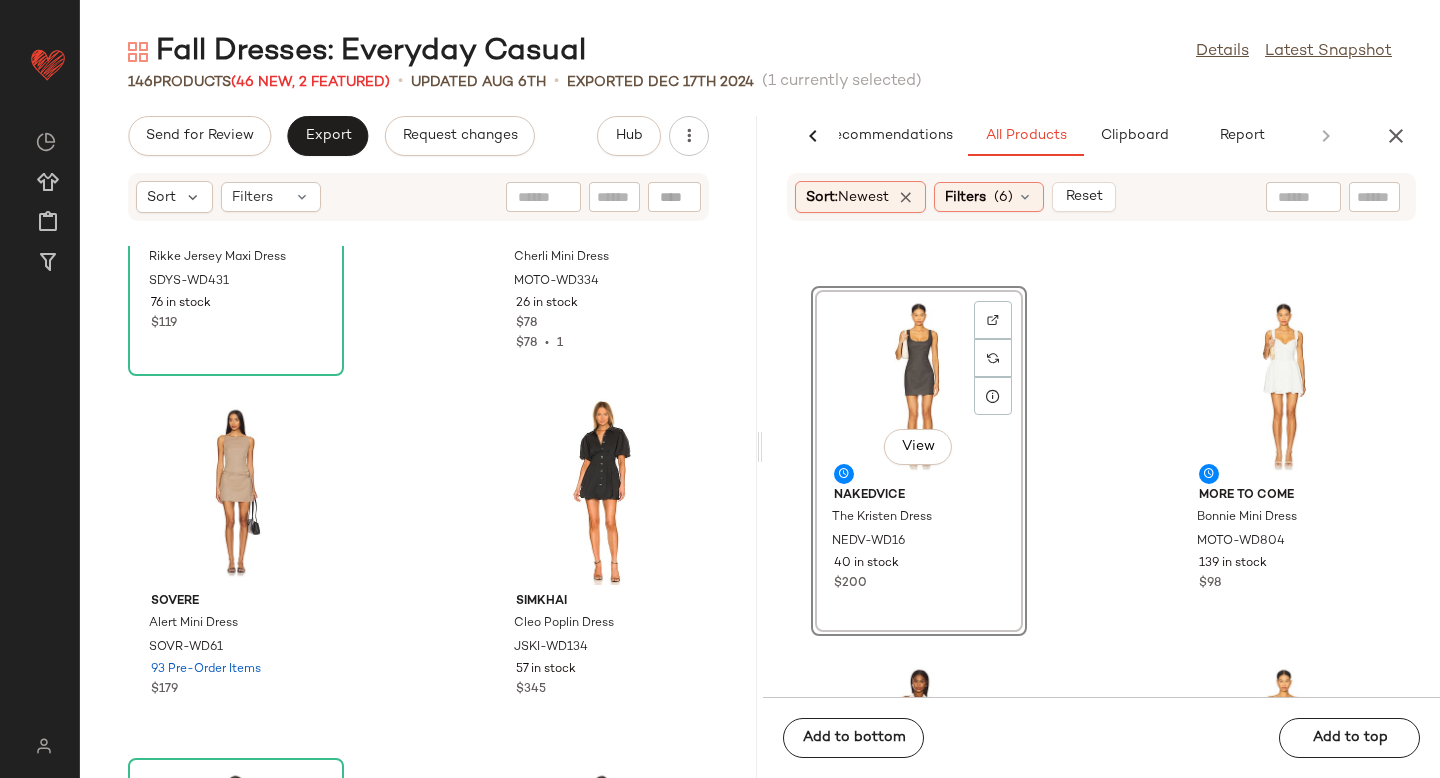 scroll, scrollTop: 18912, scrollLeft: 0, axis: vertical 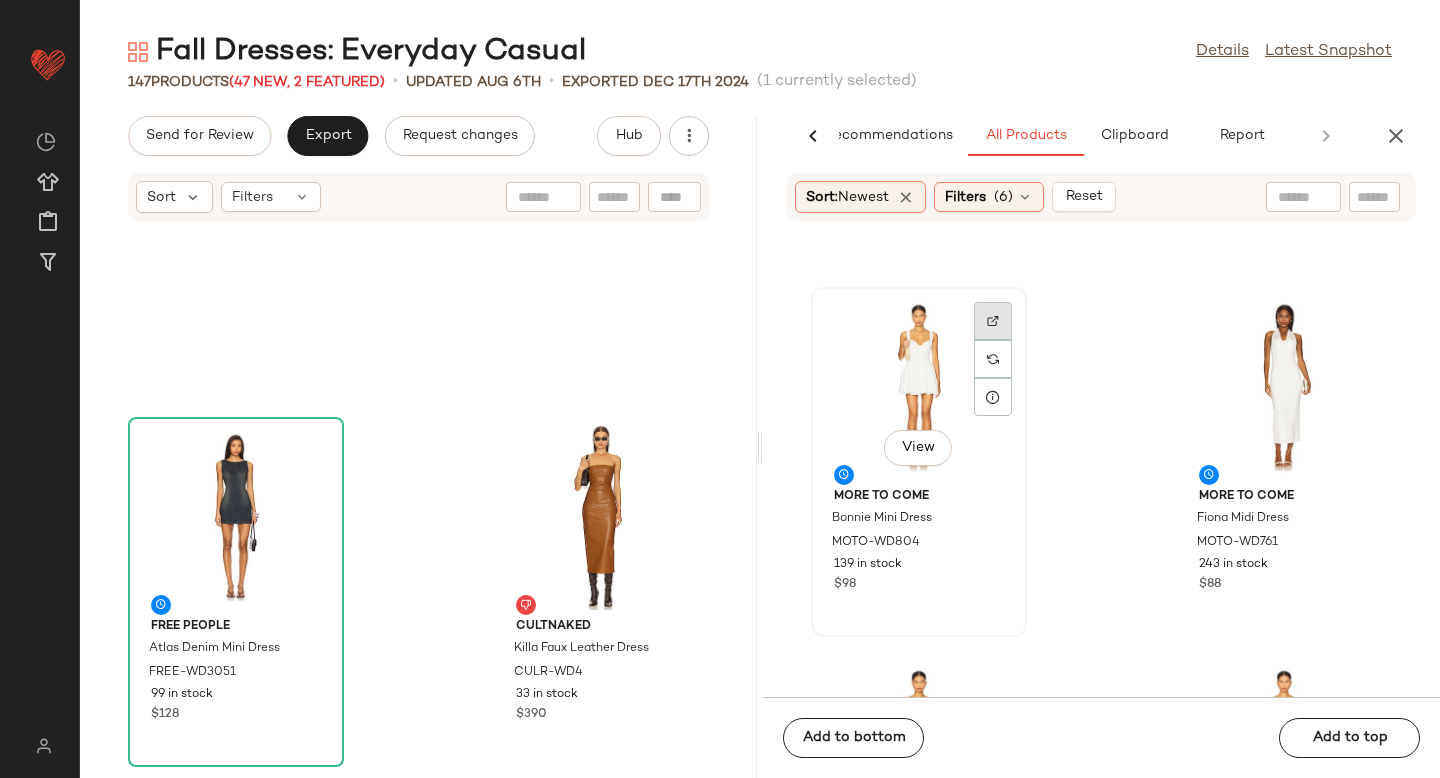 click 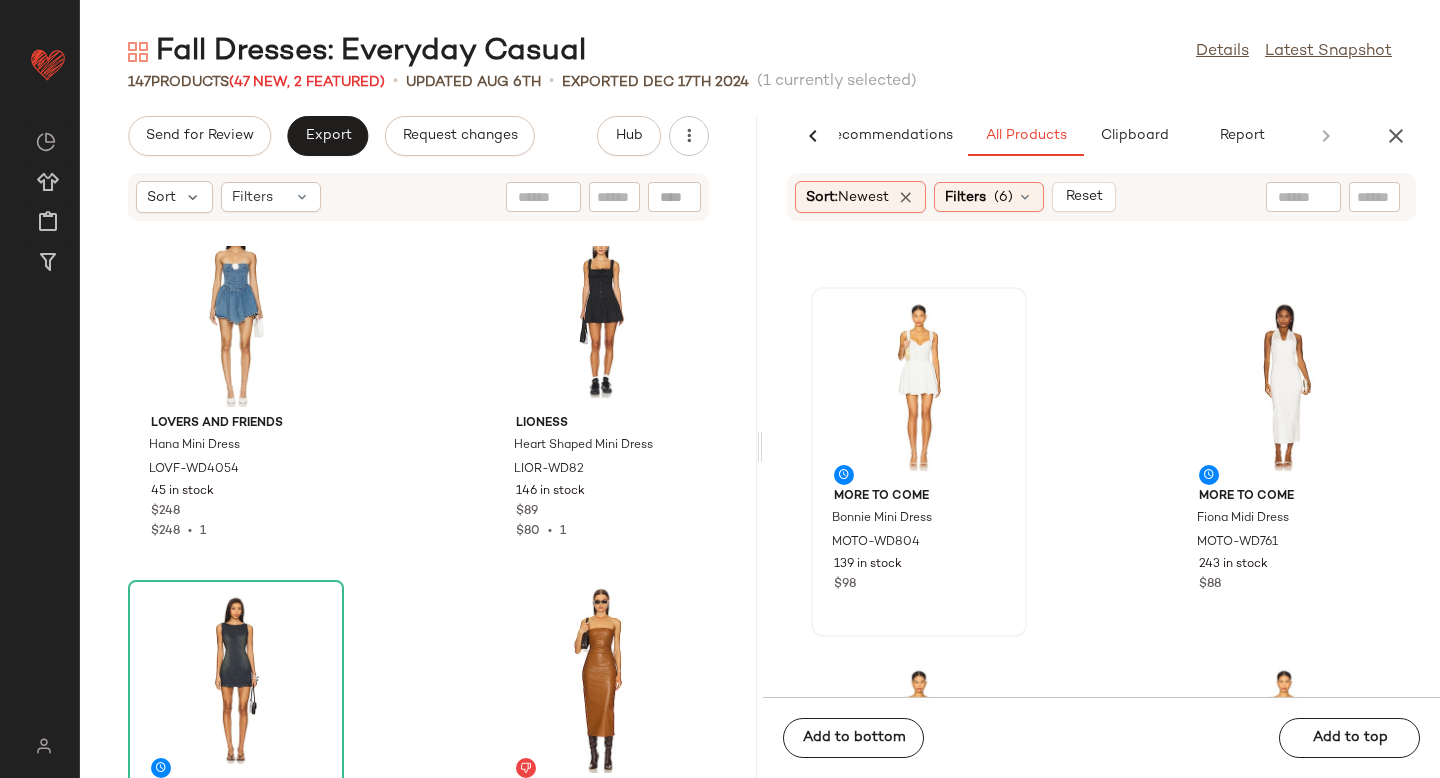 scroll, scrollTop: 16252, scrollLeft: 0, axis: vertical 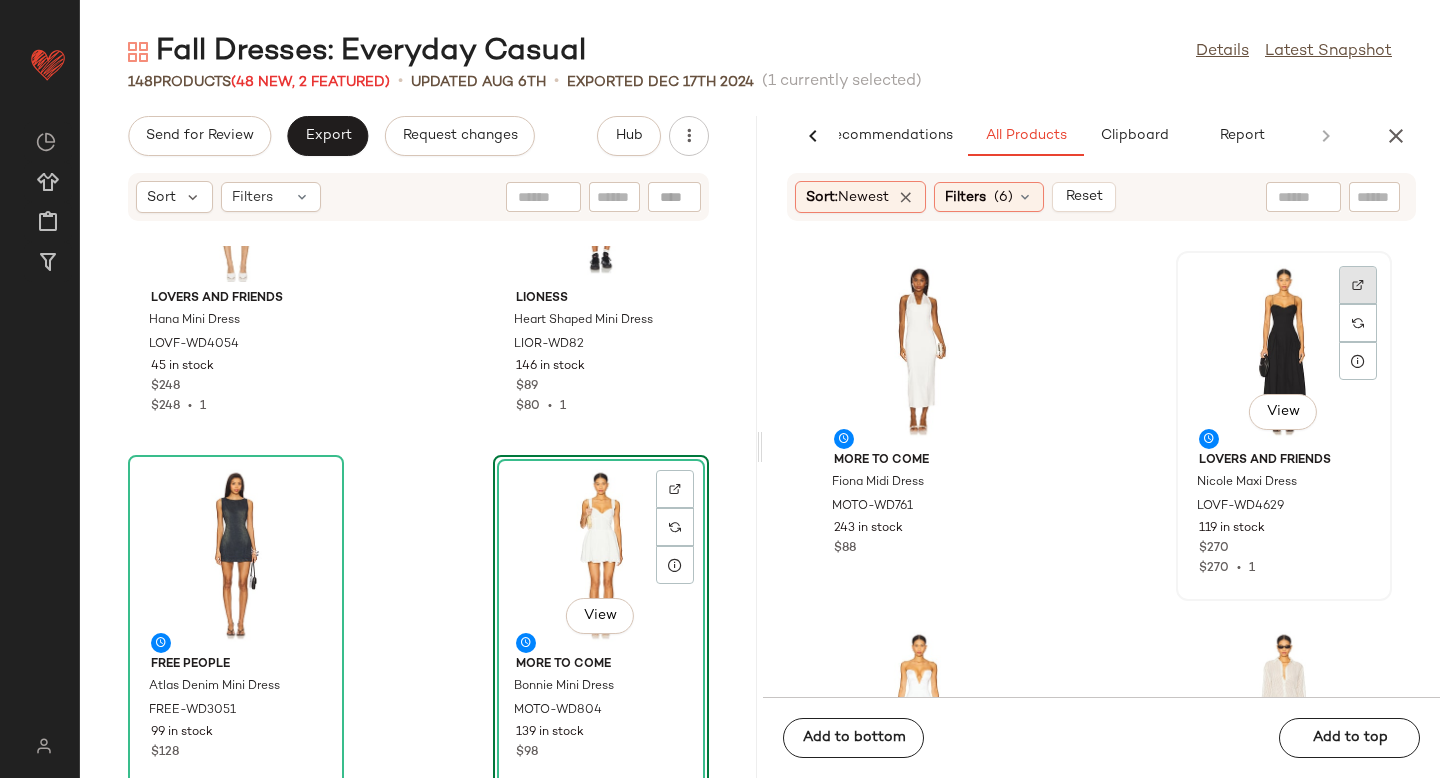 click 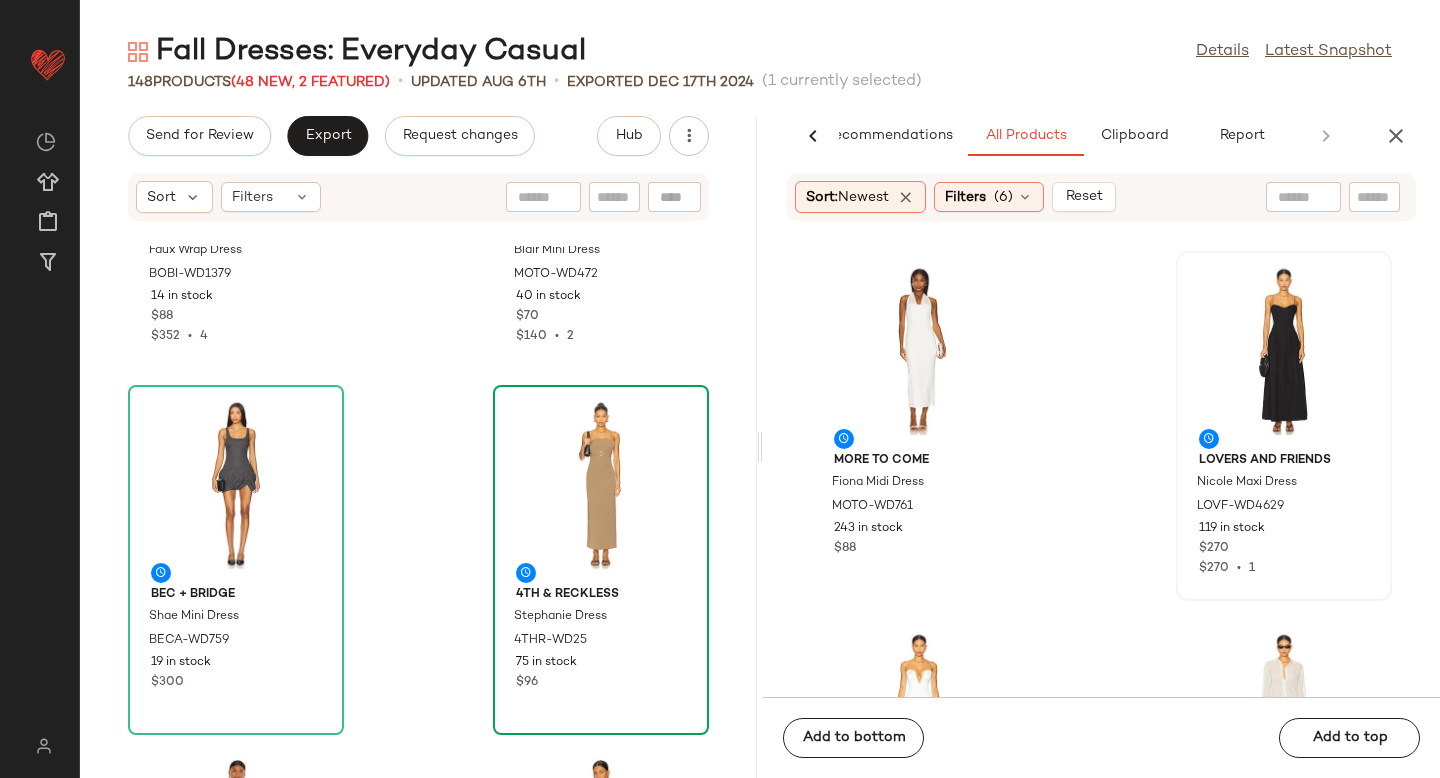 scroll, scrollTop: 14197, scrollLeft: 0, axis: vertical 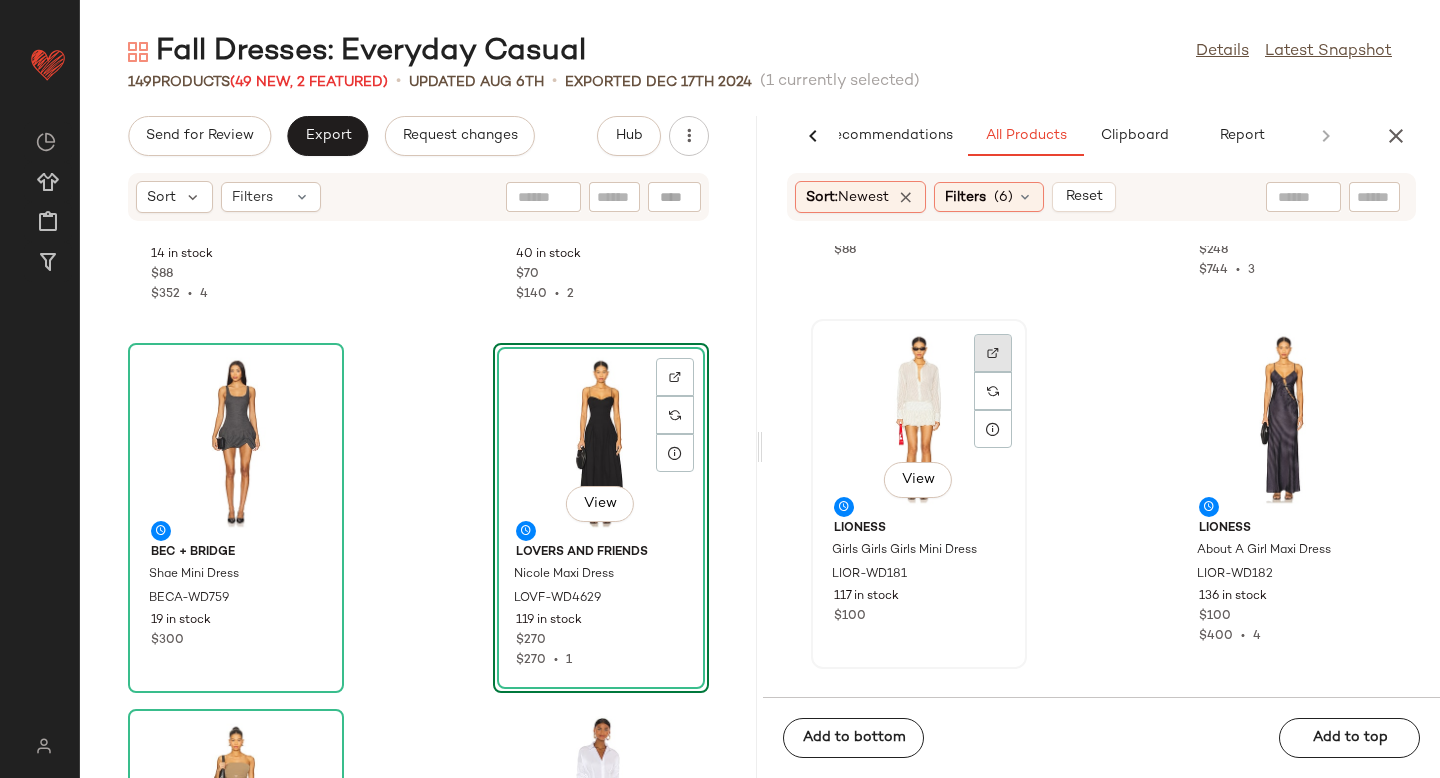 click 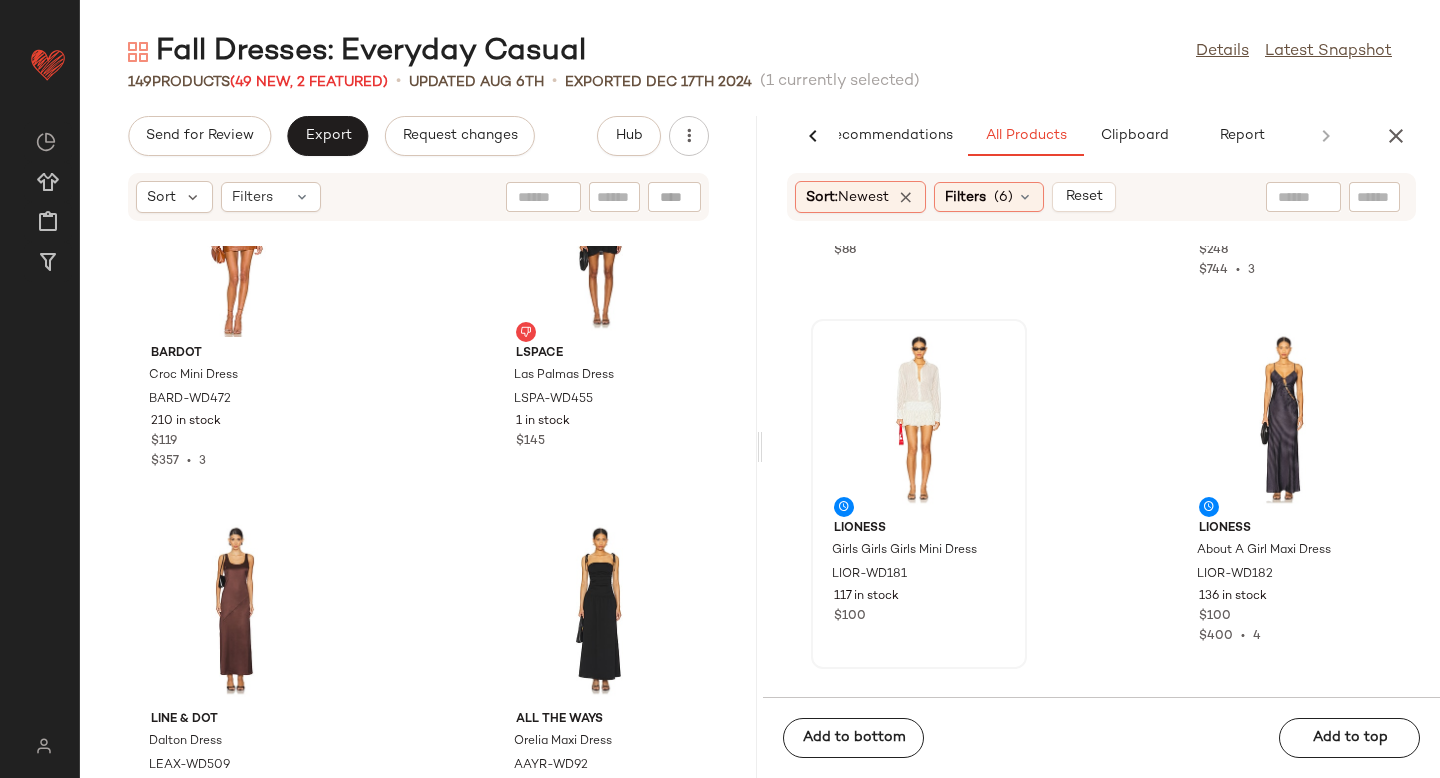 scroll, scrollTop: 12233, scrollLeft: 0, axis: vertical 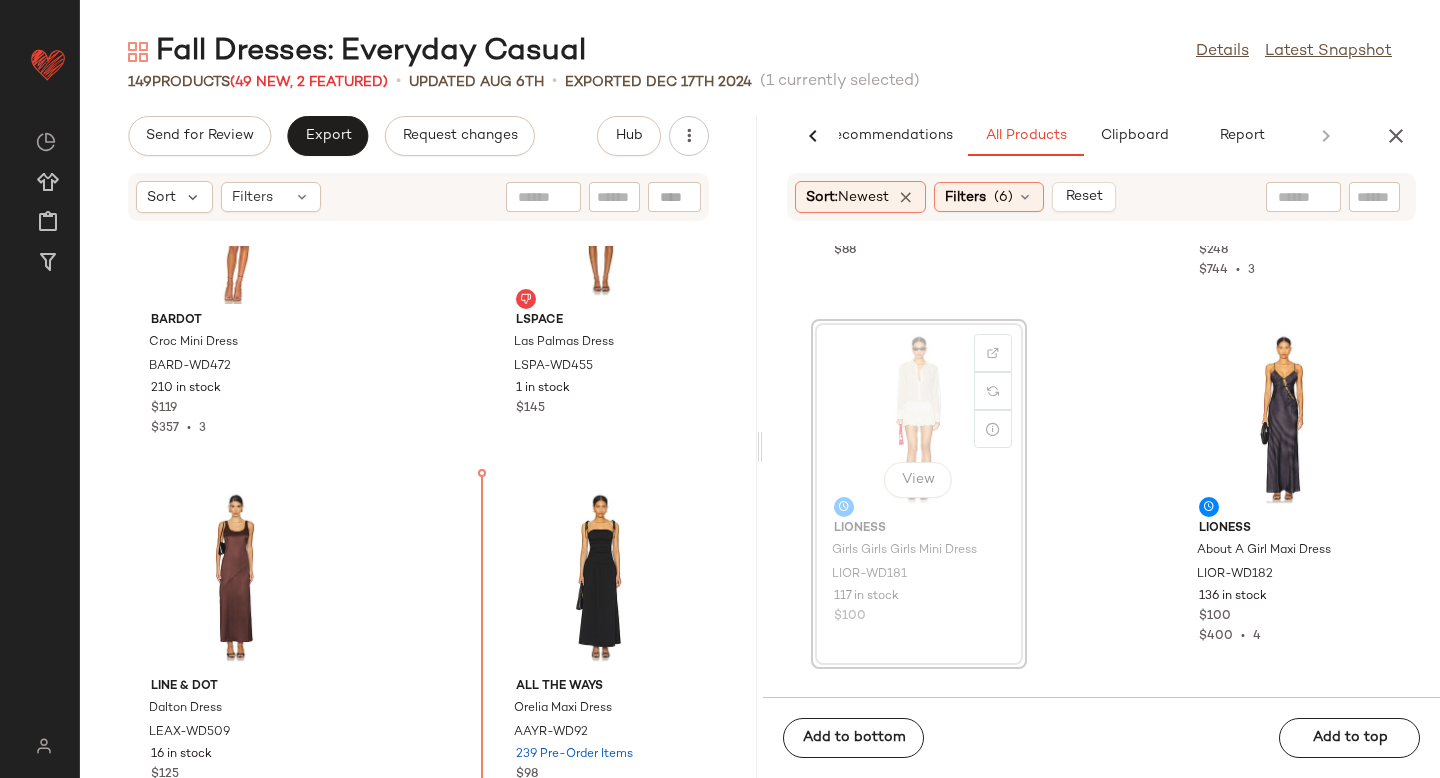 drag, startPoint x: 851, startPoint y: 348, endPoint x: 413, endPoint y: 562, distance: 487.48334 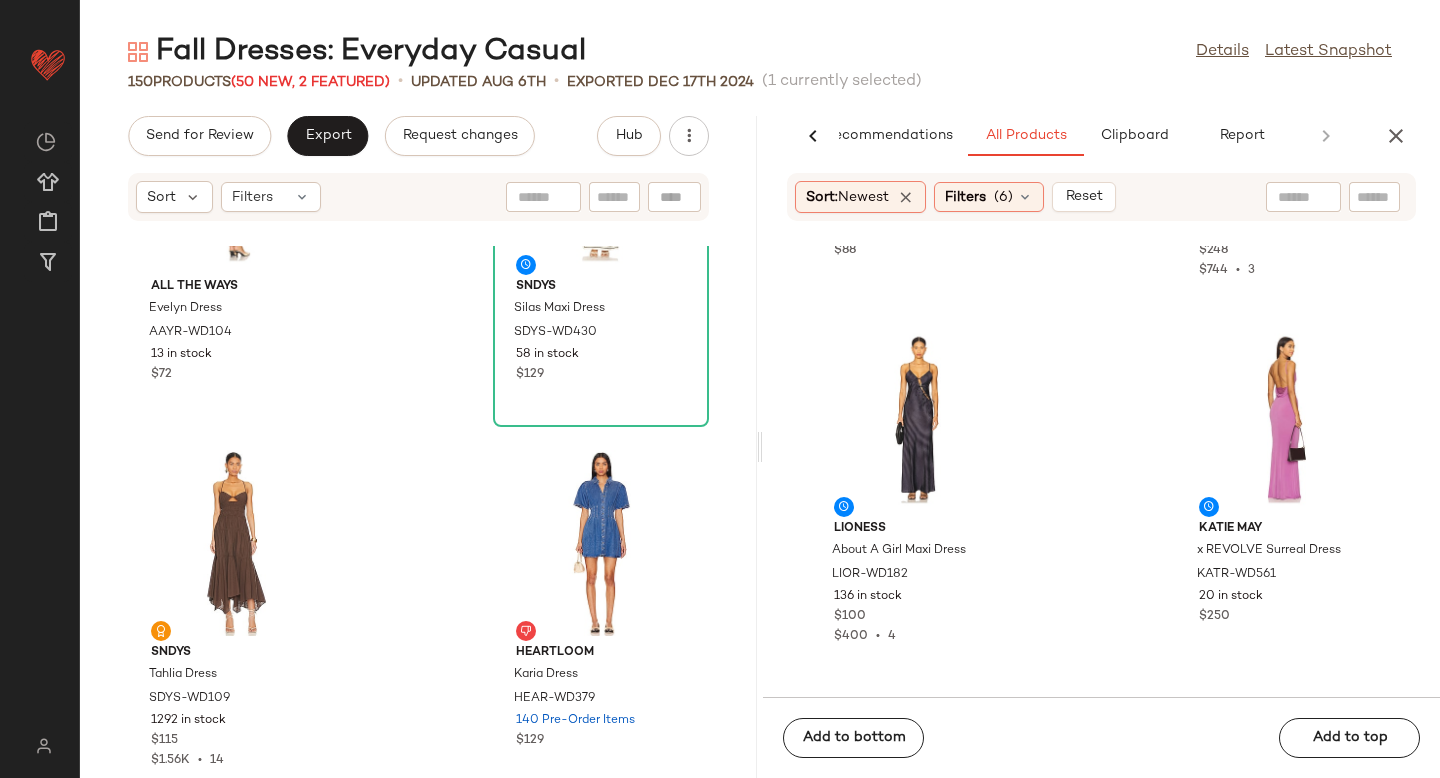 scroll, scrollTop: 10068, scrollLeft: 0, axis: vertical 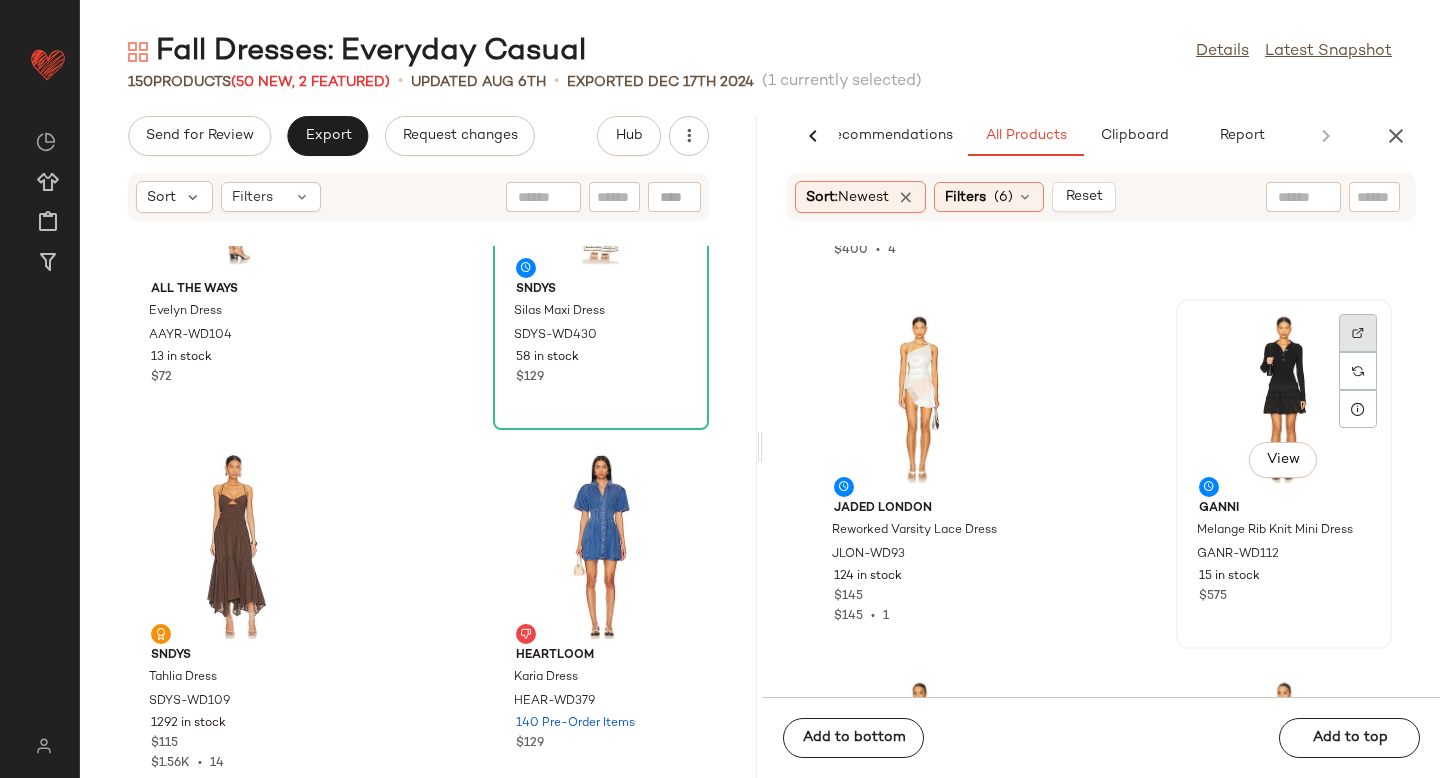 click 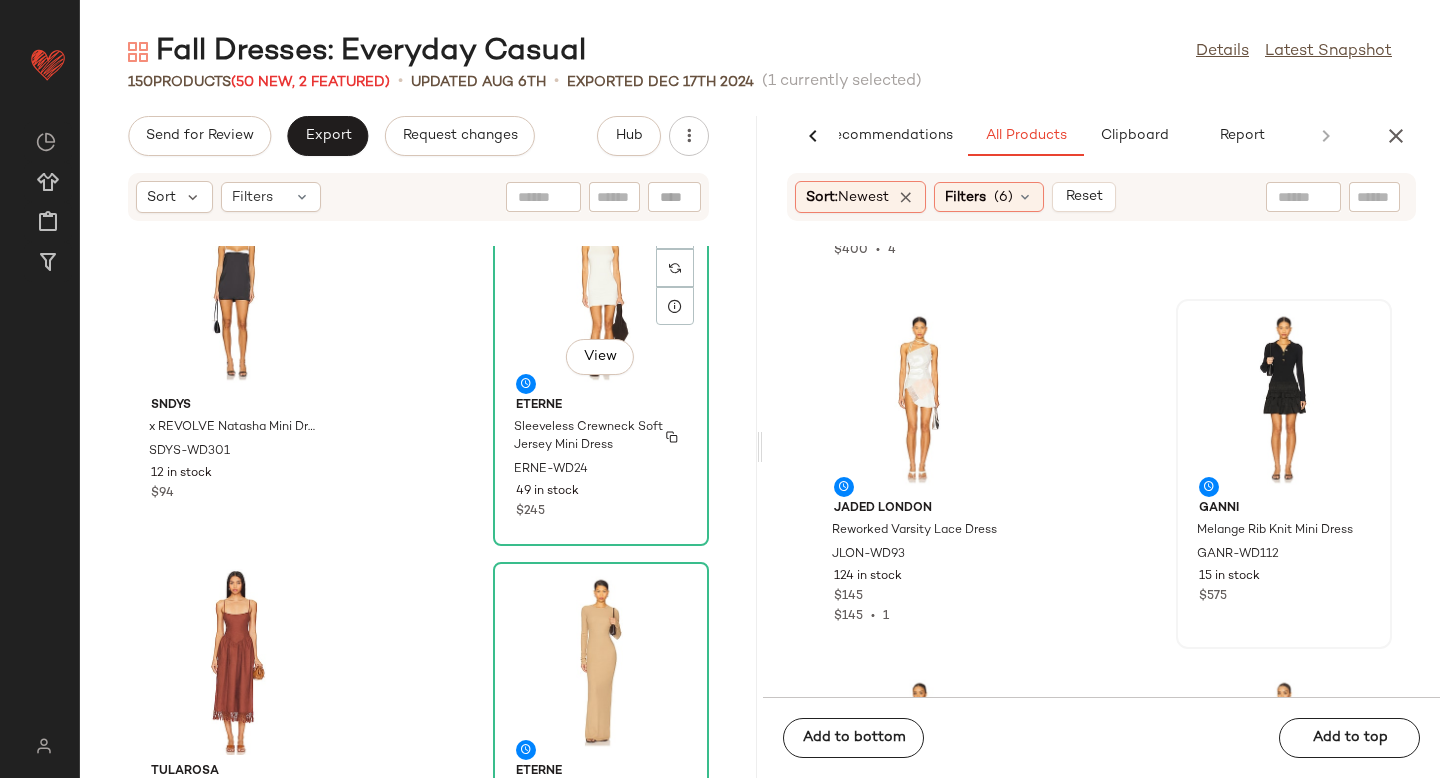 scroll, scrollTop: 8536, scrollLeft: 0, axis: vertical 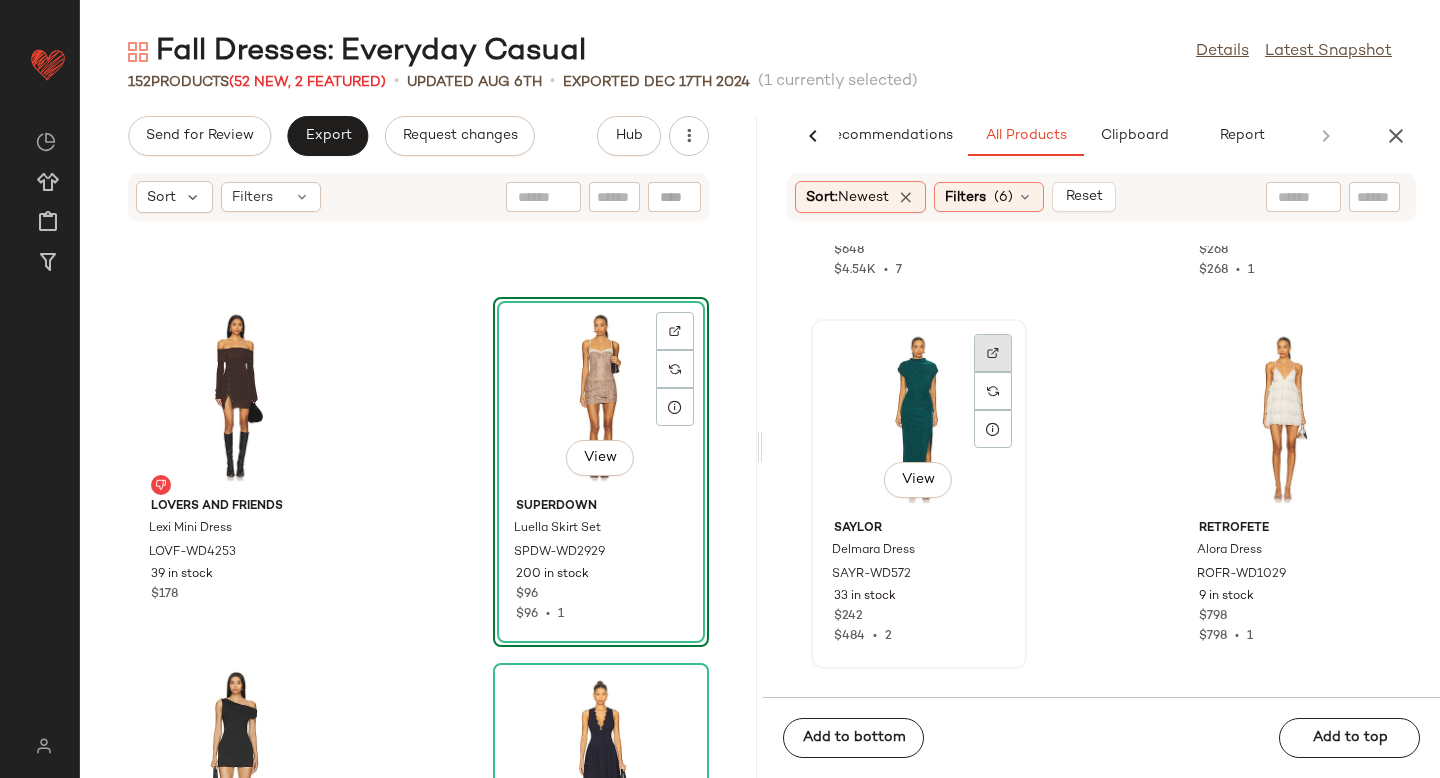 click 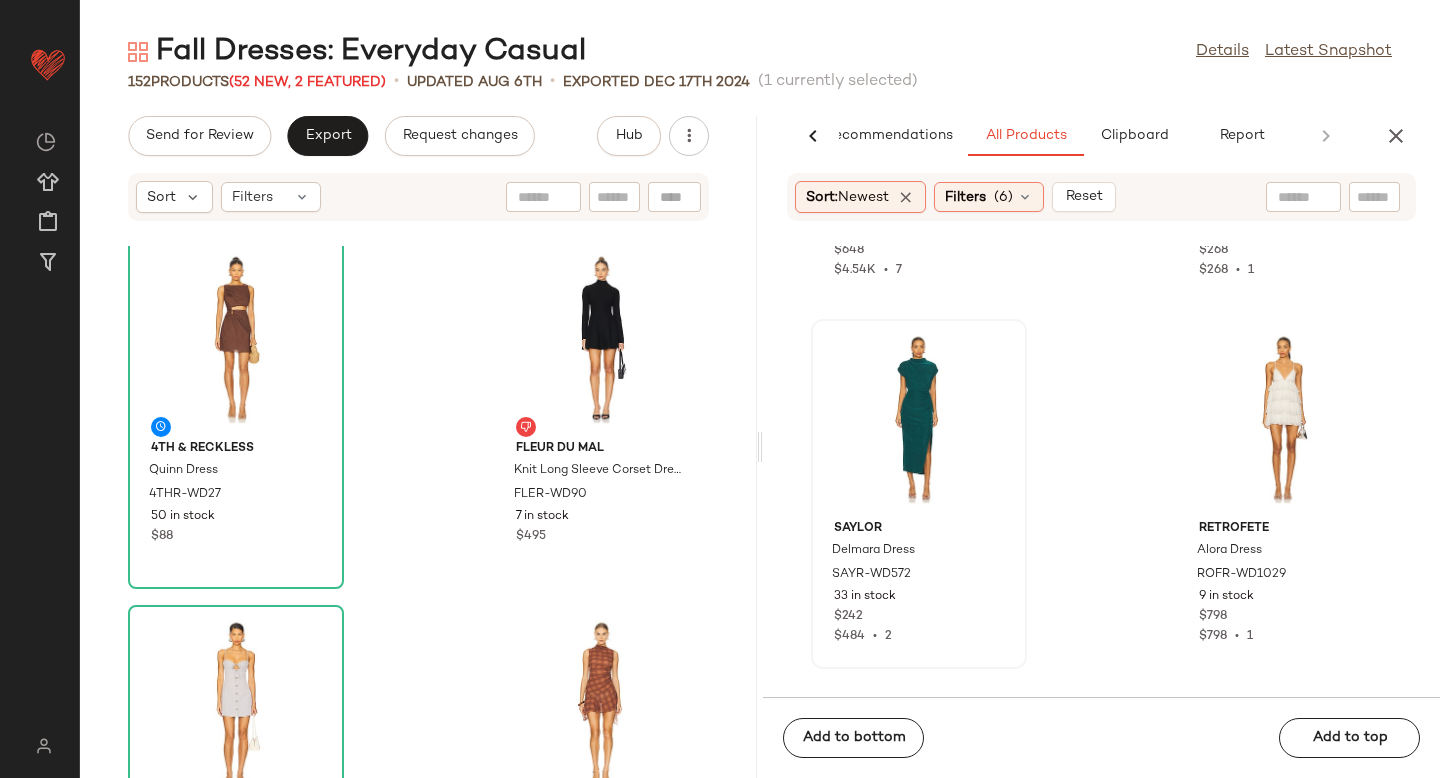 scroll, scrollTop: 15744, scrollLeft: 0, axis: vertical 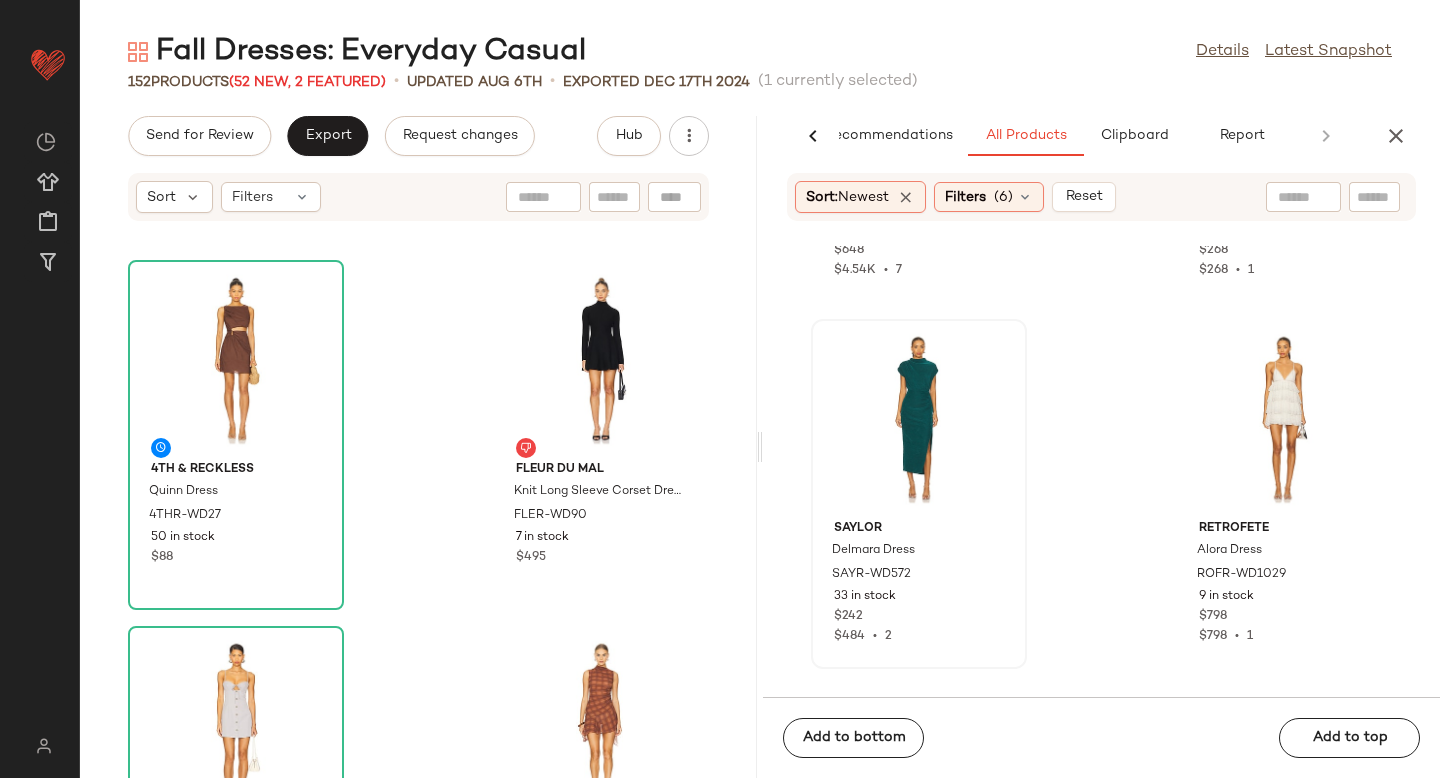 click on "4th & Reckless Quinn Dress 4THR-WD27 50 in stock $88 fleur du mal Knit Long Sleeve Corset Dress FLER-WD90 7 in stock $495 Lovers and Friends Margo Mini Dress LOVF-WD4665 96 in stock $198 $198  •  1 h:ours Amari Mini Dress HURR-WD690 40 in stock $198 NBD Cortado Dress NBDR-WD2539 336 in stock $168 Lovers and Friends Hana Mini Dress LOVF-WD4054 45 in stock $248 $248  •  1 LIONESS Heart Shaped Mini Dress LIOR-WD82 146 in stock $89 $80  •  1 Free People Atlas Denim Mini Dress FREE-WD3051 99 in stock $128" 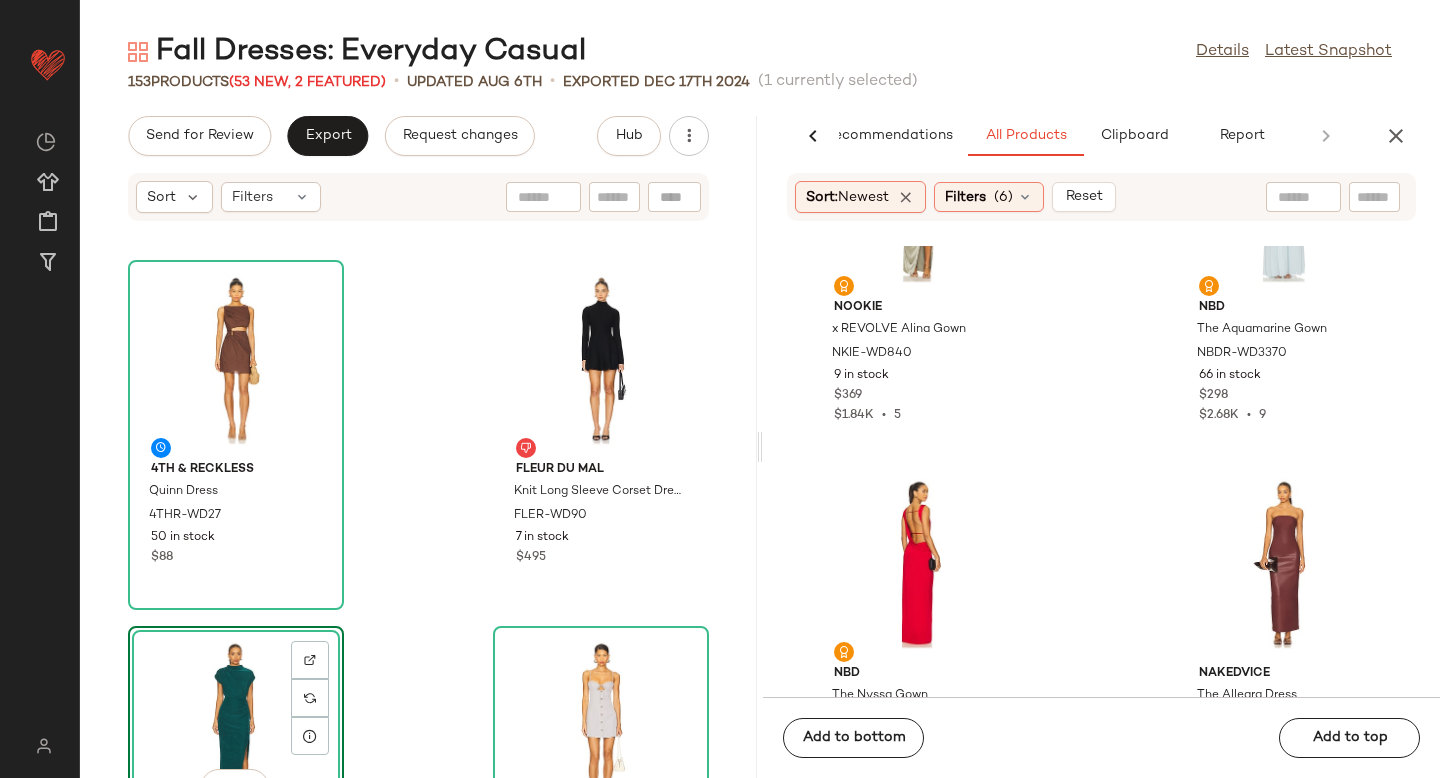 scroll, scrollTop: 25983, scrollLeft: 0, axis: vertical 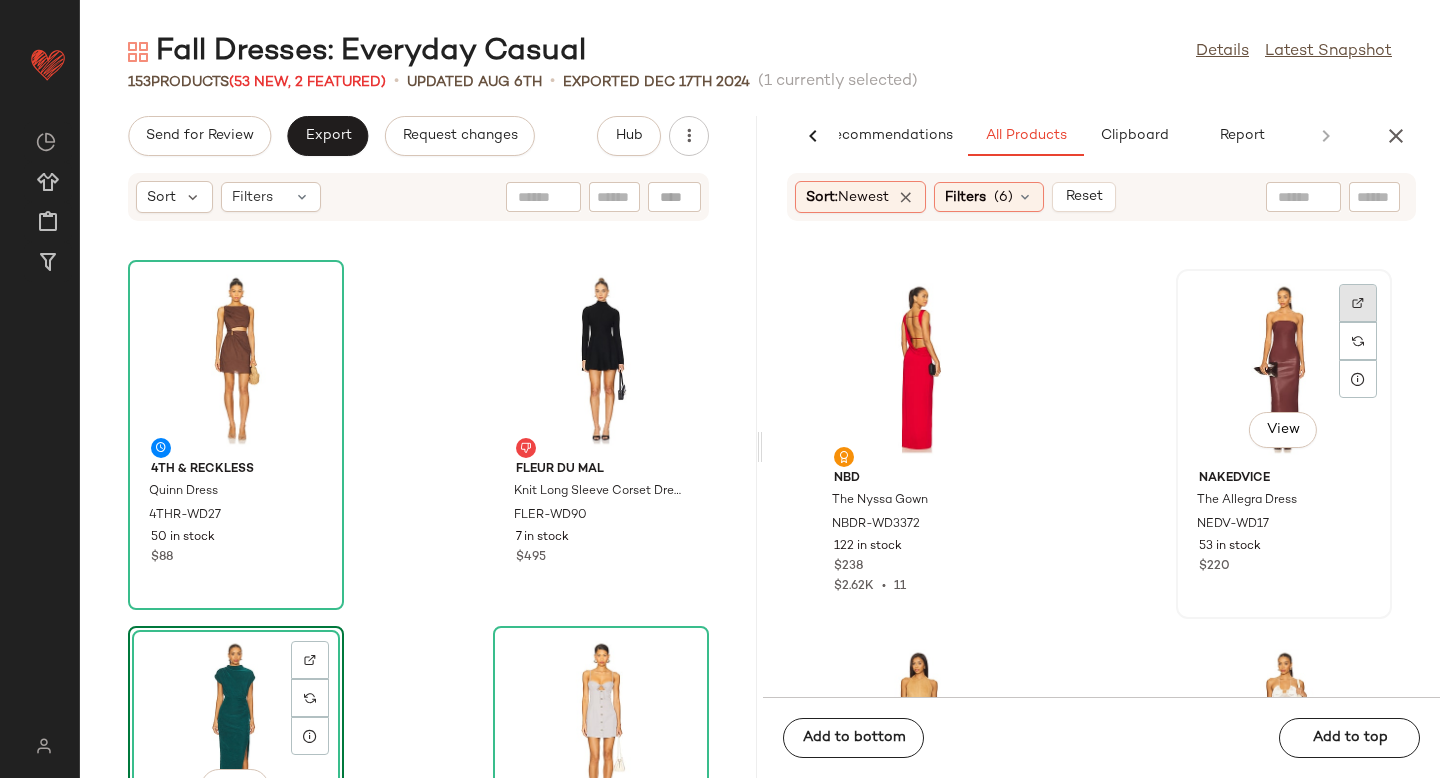 click 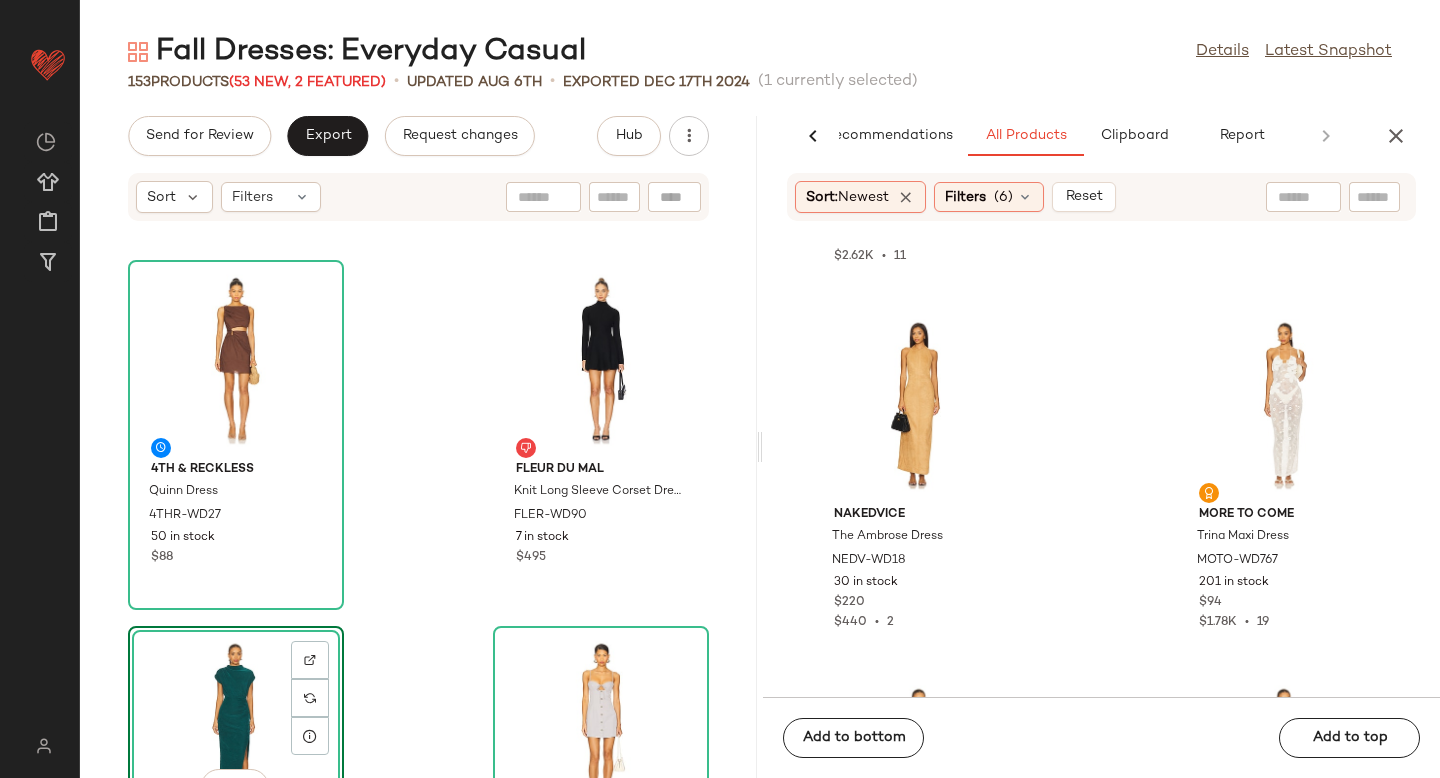 scroll, scrollTop: 26141, scrollLeft: 0, axis: vertical 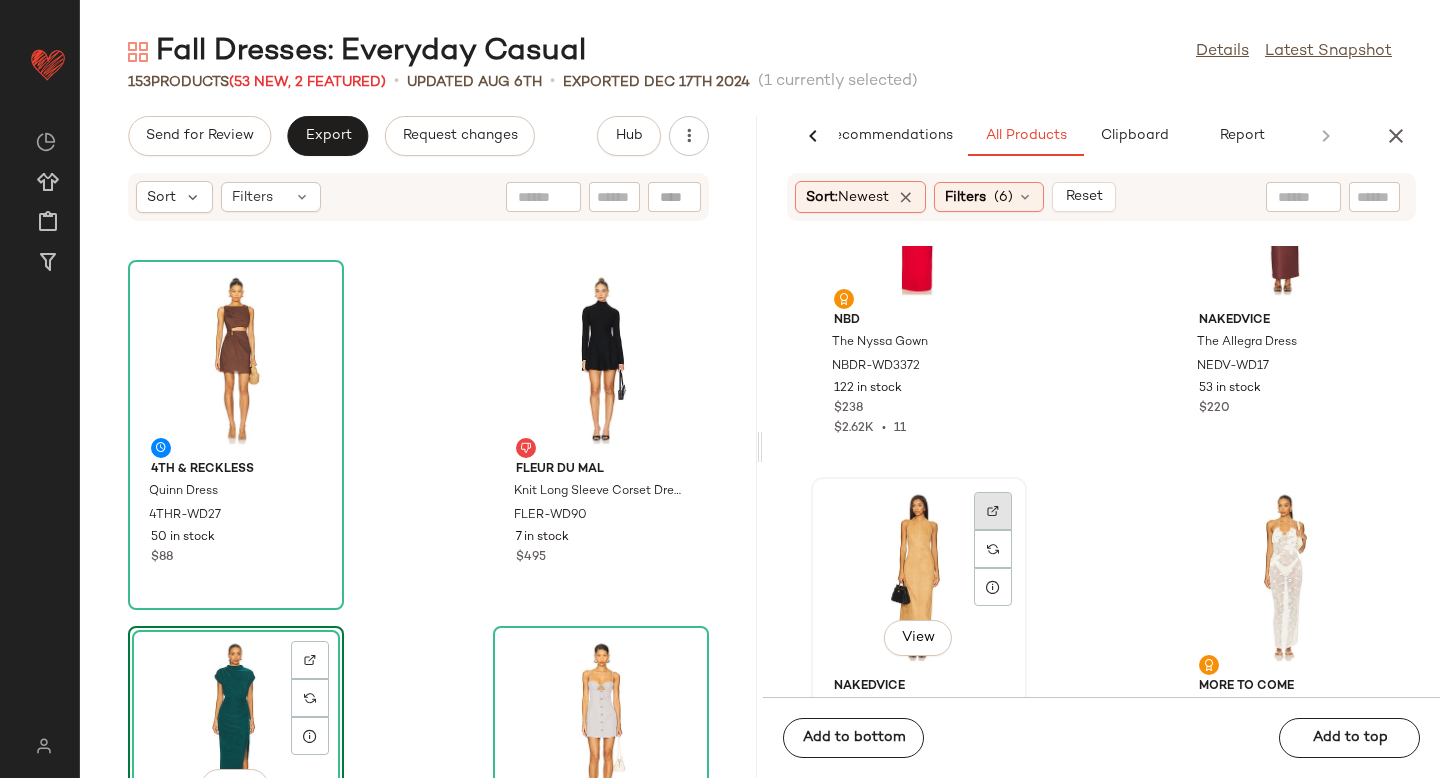 click 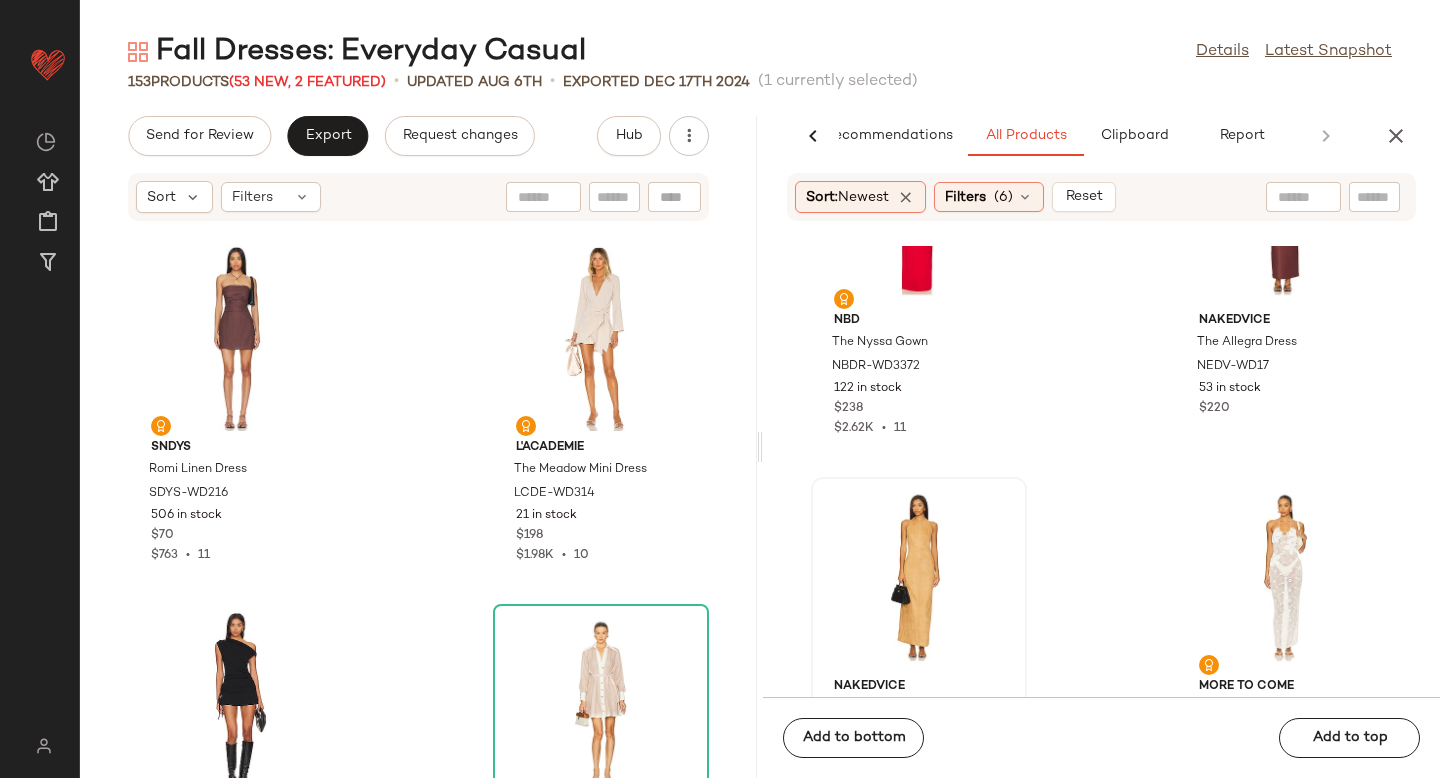 scroll, scrollTop: 0, scrollLeft: 0, axis: both 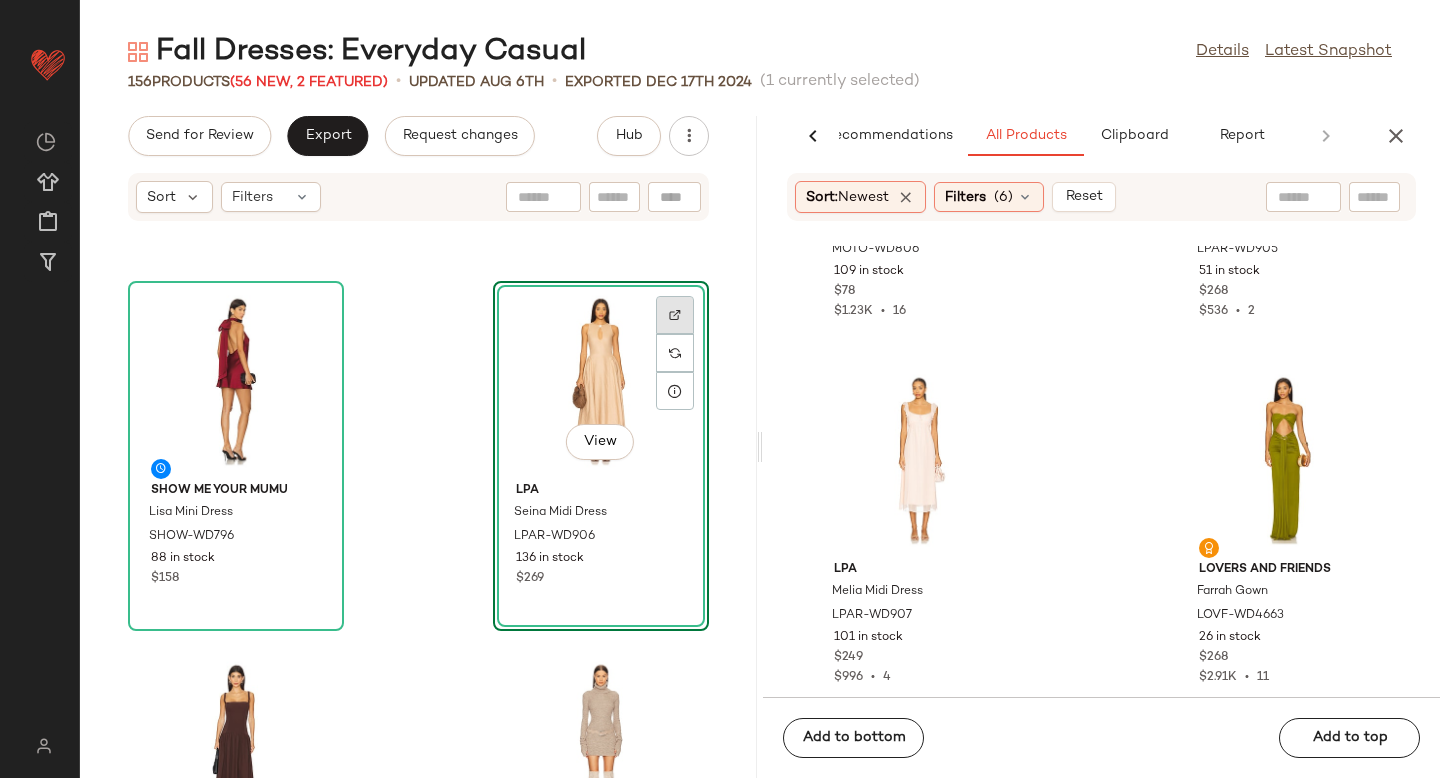 click 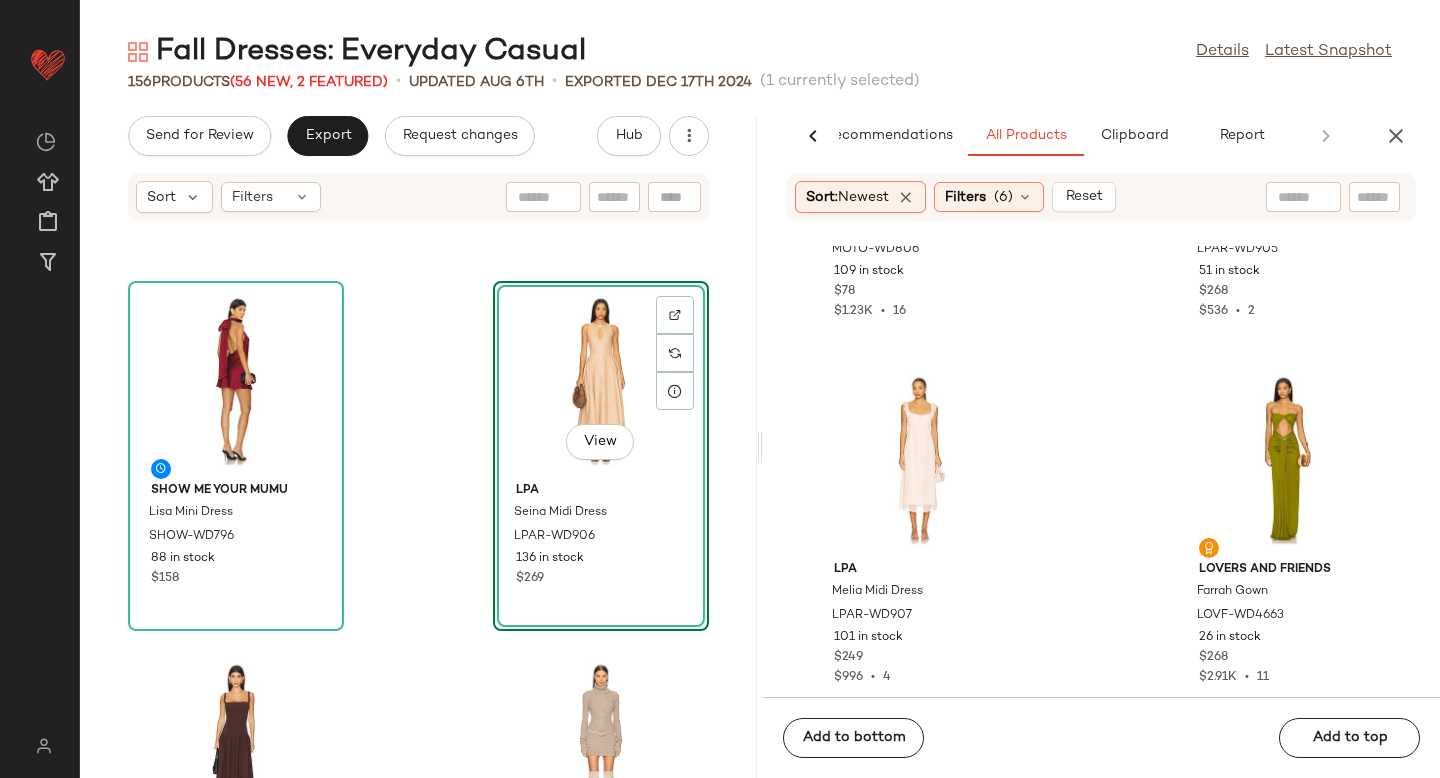 click on "Show Me Your Mumu Lisa Mini Dress SHOW-WD796 88 in stock $158  View  LPA Seina Midi Dress LPAR-WD906 136 in stock $269 WeWoreWhat Smocked Drop Waist Midi Dress WWWR-WD148 203 Pre-Order Items $148 Helsa Lauren Mini Knit Dress HLSA-WD135 282 in stock $258 Posse Rio Mini Dress PSSE-WD19 12 in stock $270 HEMANT AND NANDITA Halter Neck Mini Dress BENE-WD397 40 in stock $298 MAJORELLE Livia Mini Dress MALR-WD1466 1 in stock $228 L'Academie by Marianna Ashleigh Stretch Cotton Cargo Mini Dress LCDE-WD869 11 in stock $238" 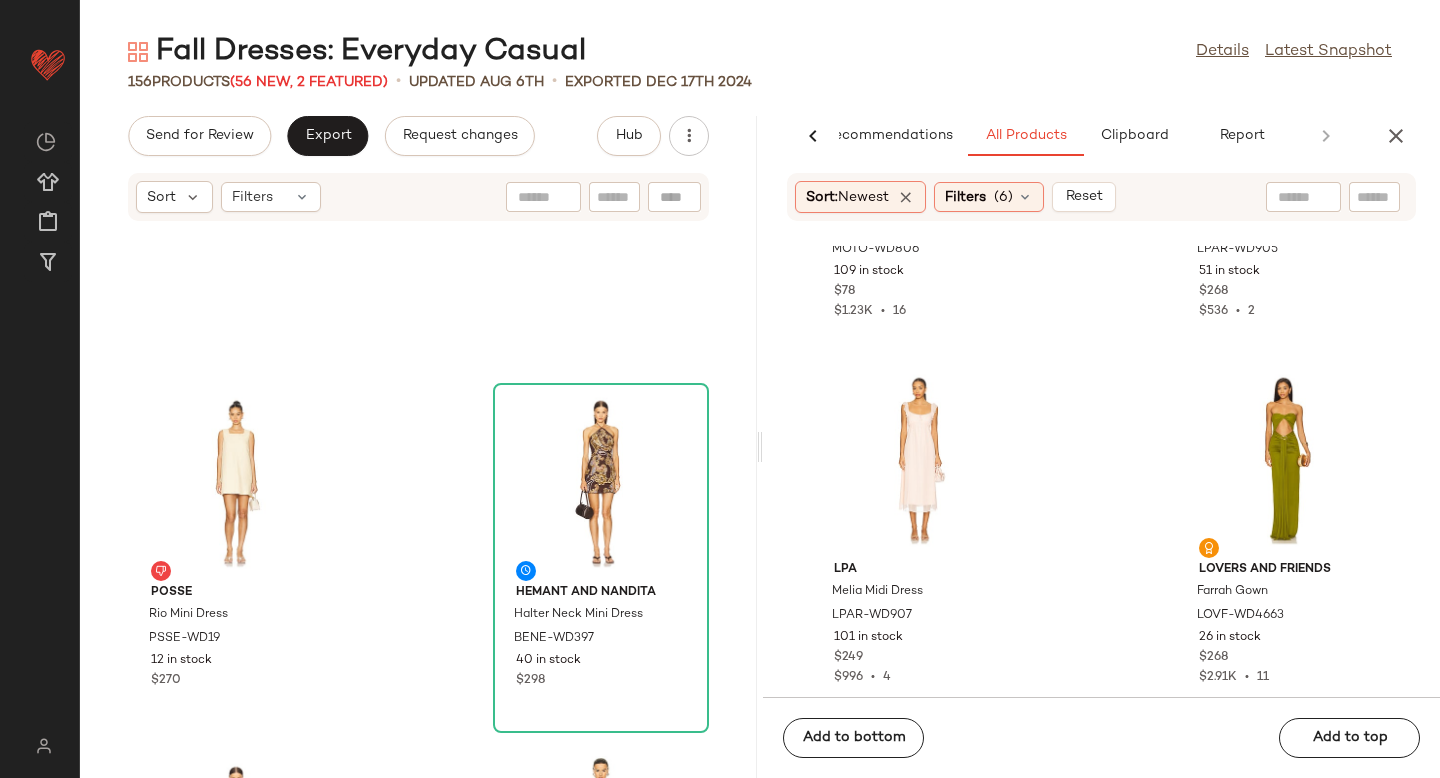 scroll, scrollTop: 7721, scrollLeft: 0, axis: vertical 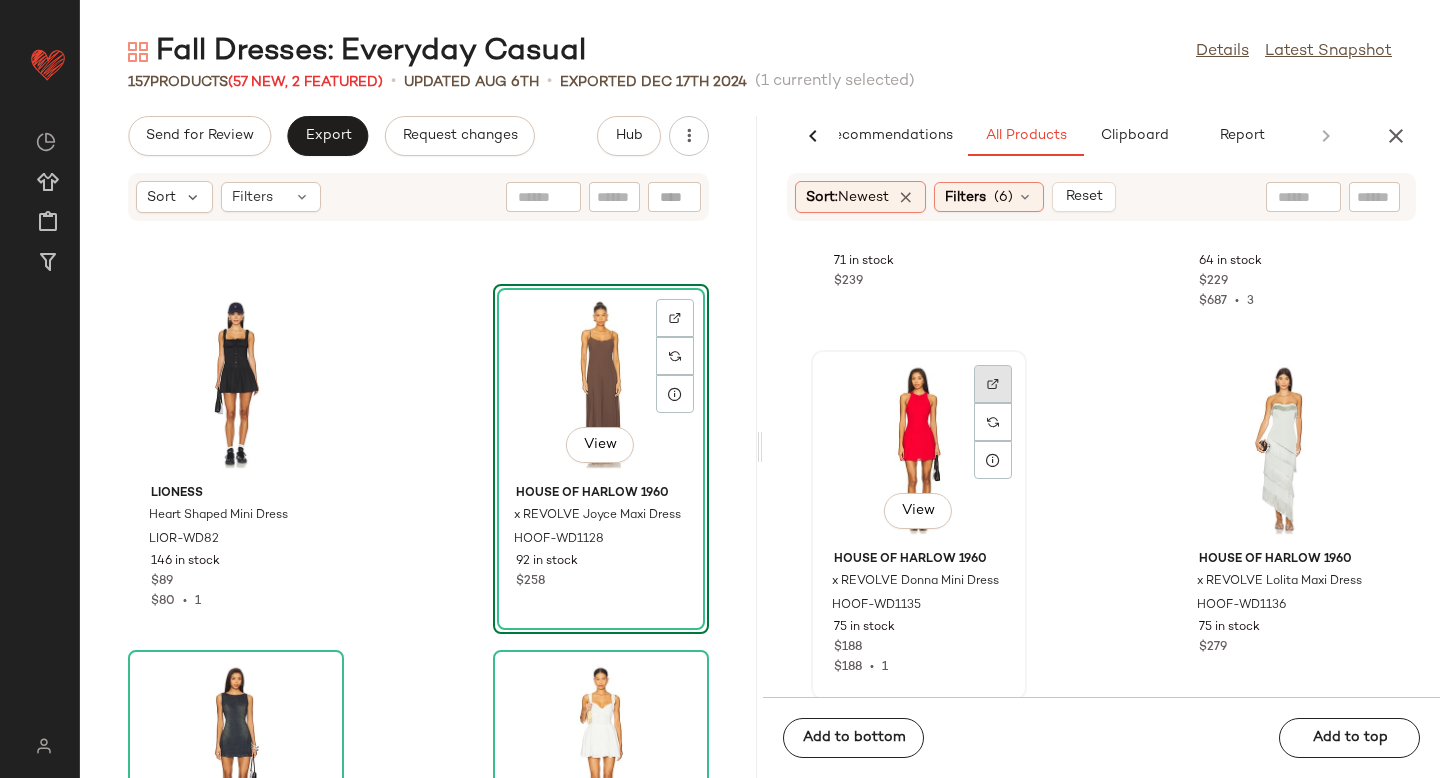 click 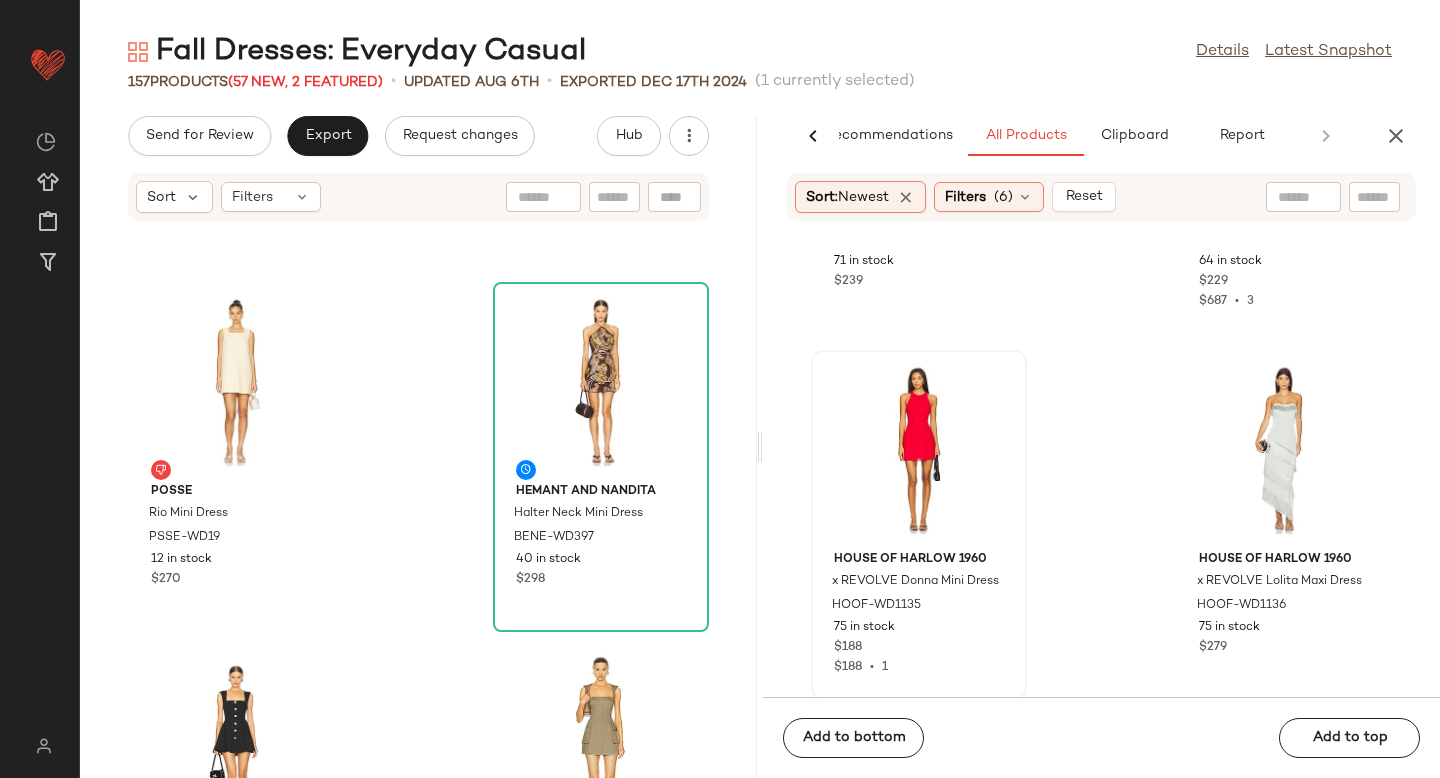 scroll, scrollTop: 7666, scrollLeft: 0, axis: vertical 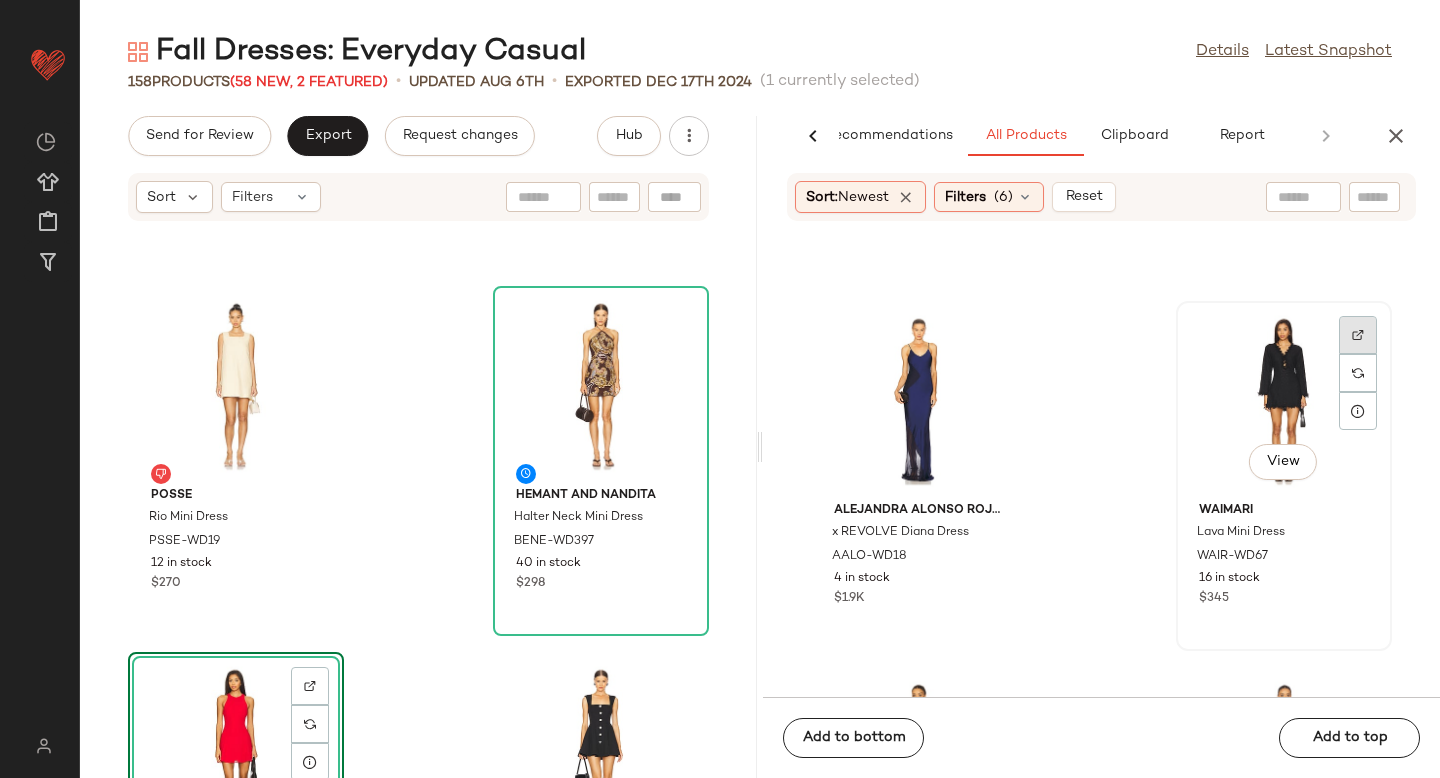 click 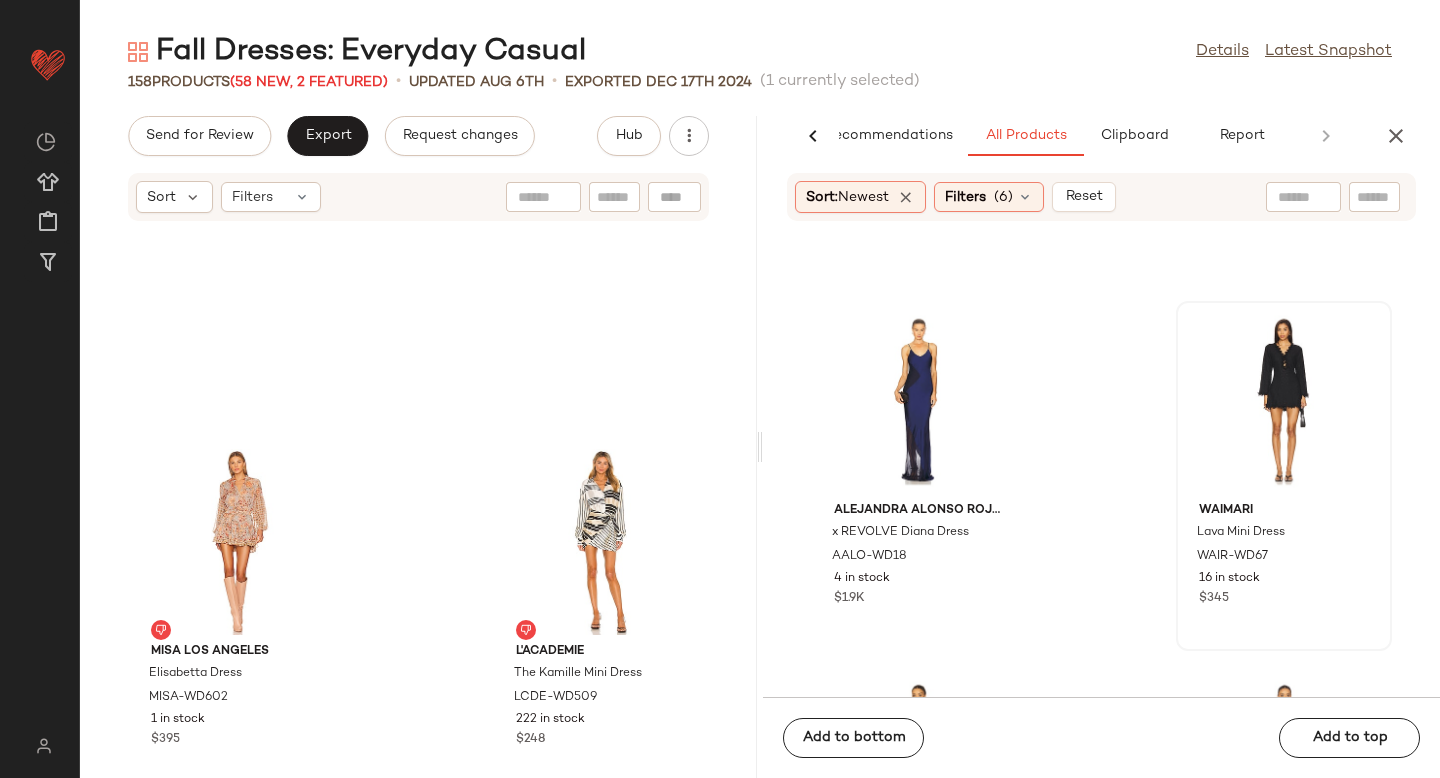 scroll, scrollTop: 25338, scrollLeft: 0, axis: vertical 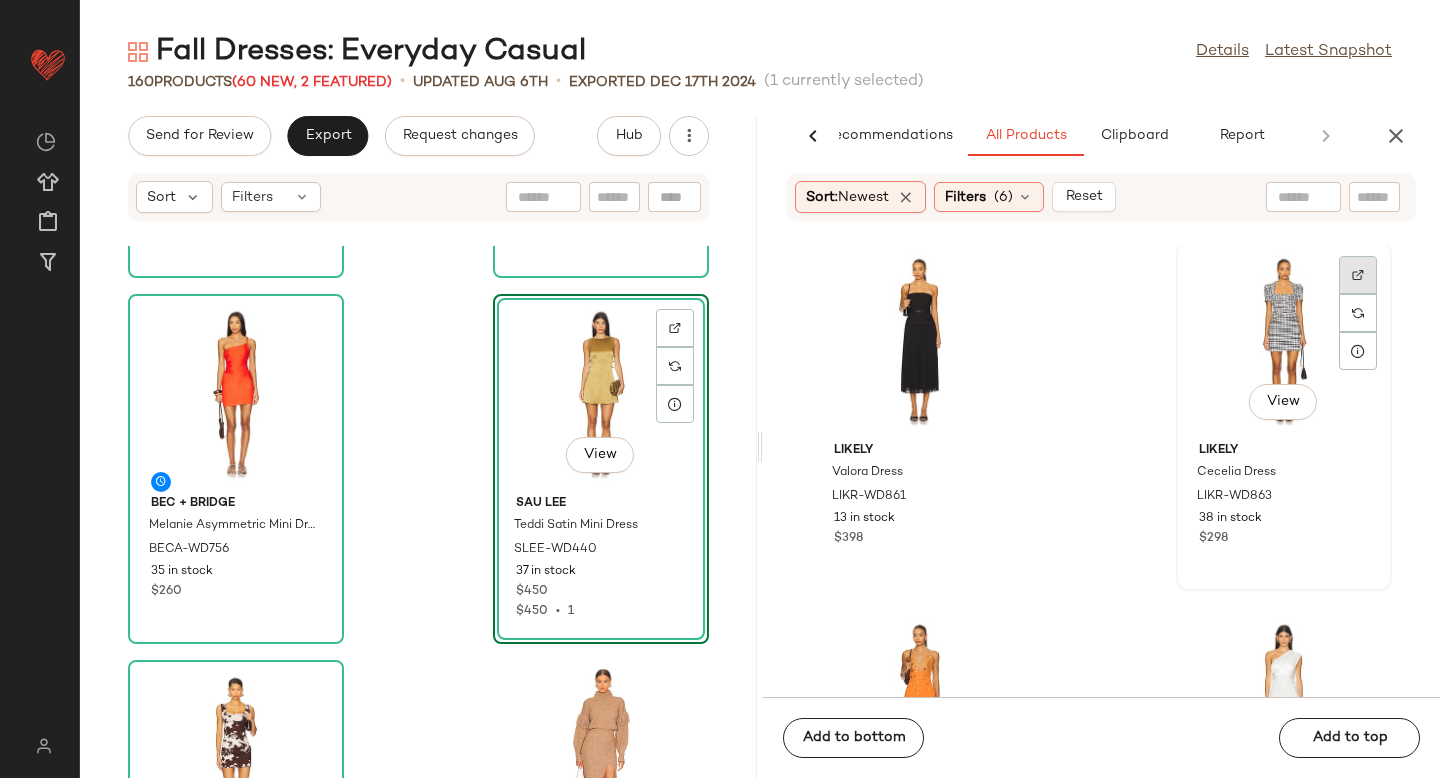 click 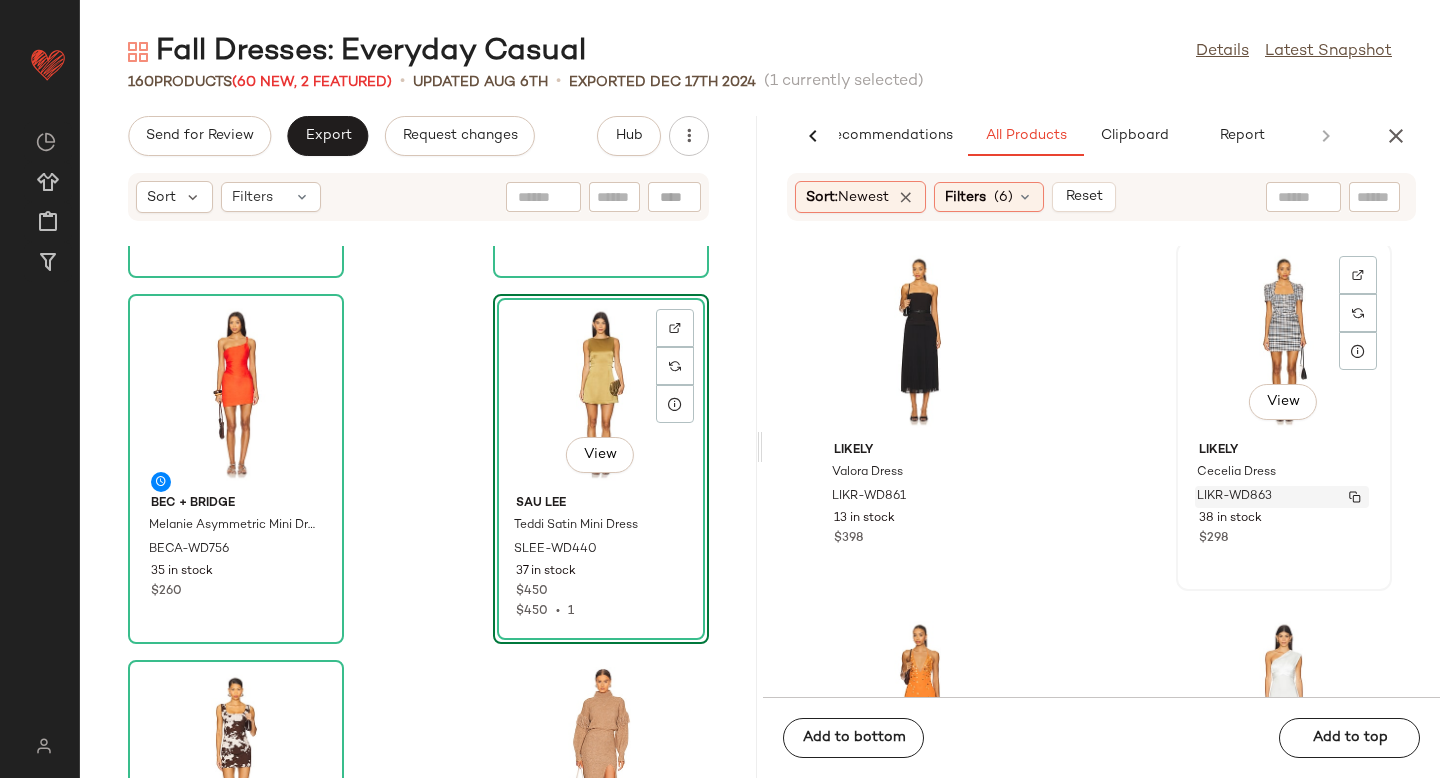 click on "LIKR-WD863" at bounding box center (1234, 497) 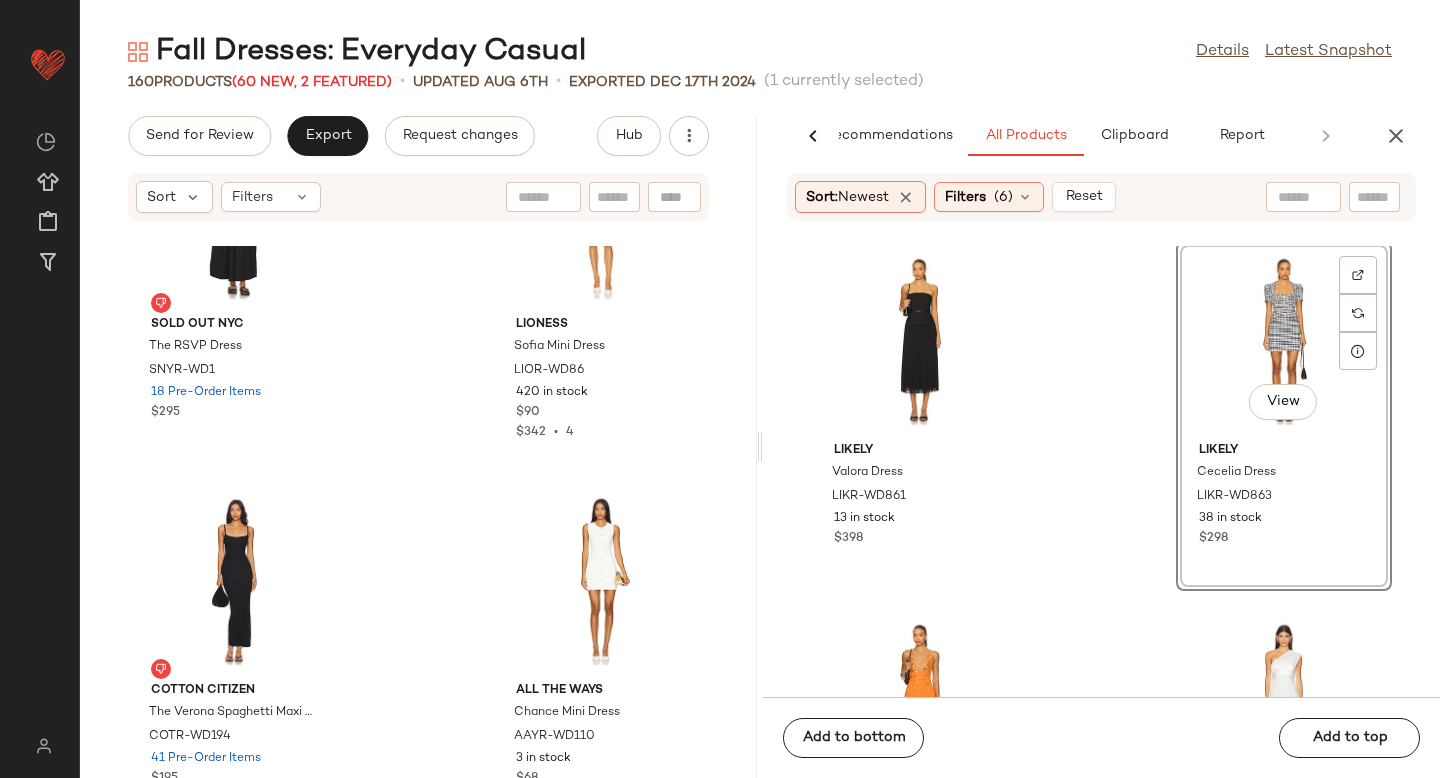 scroll, scrollTop: 22078, scrollLeft: 0, axis: vertical 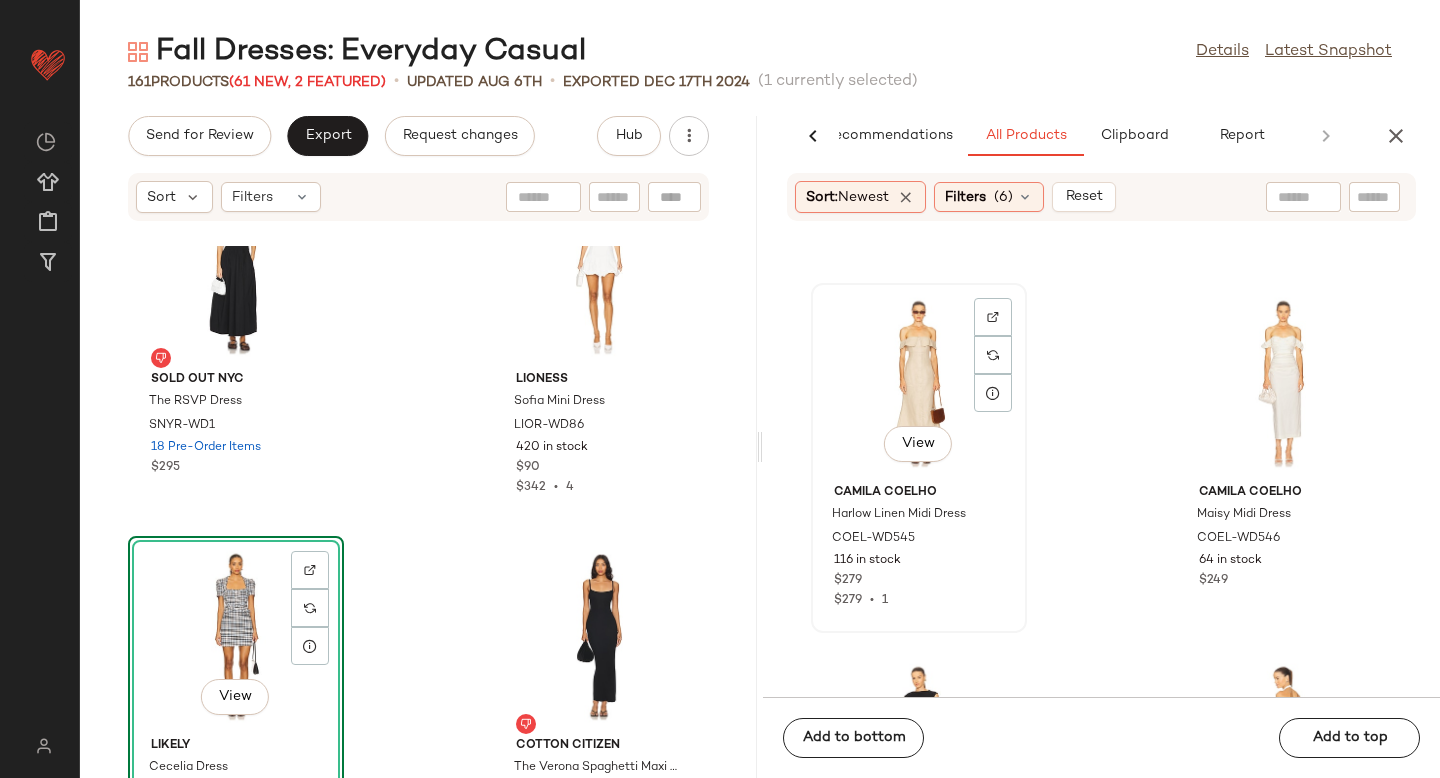 click on "View" 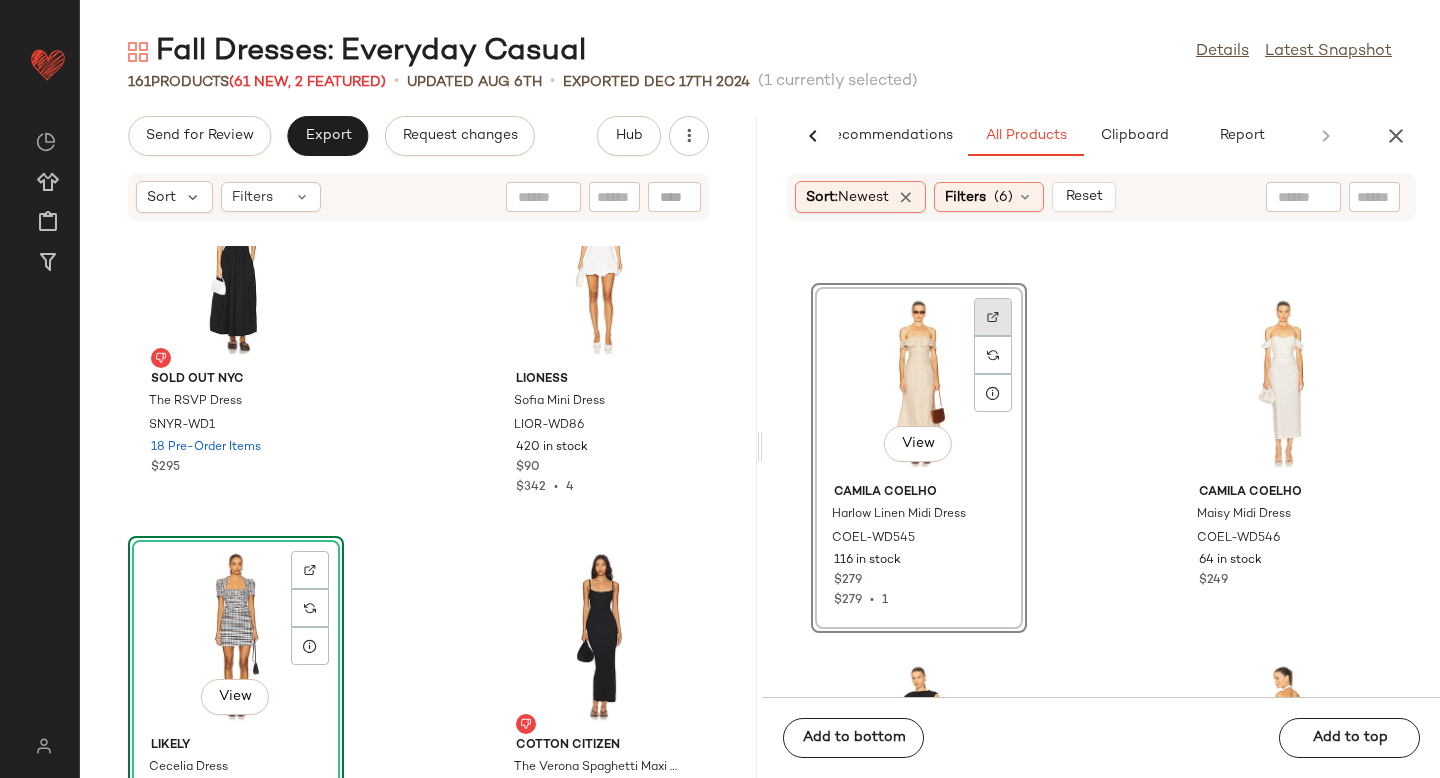 click 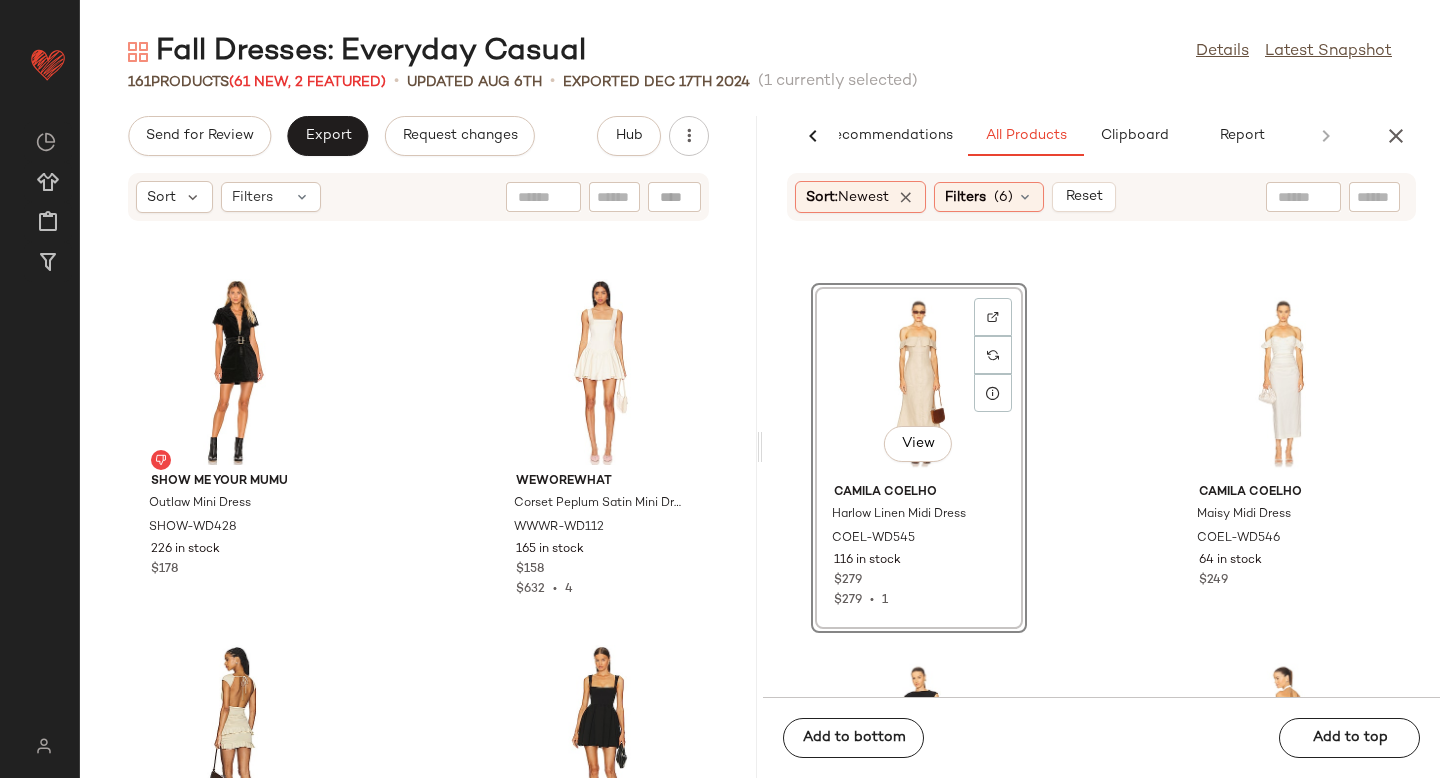 scroll, scrollTop: 24594, scrollLeft: 0, axis: vertical 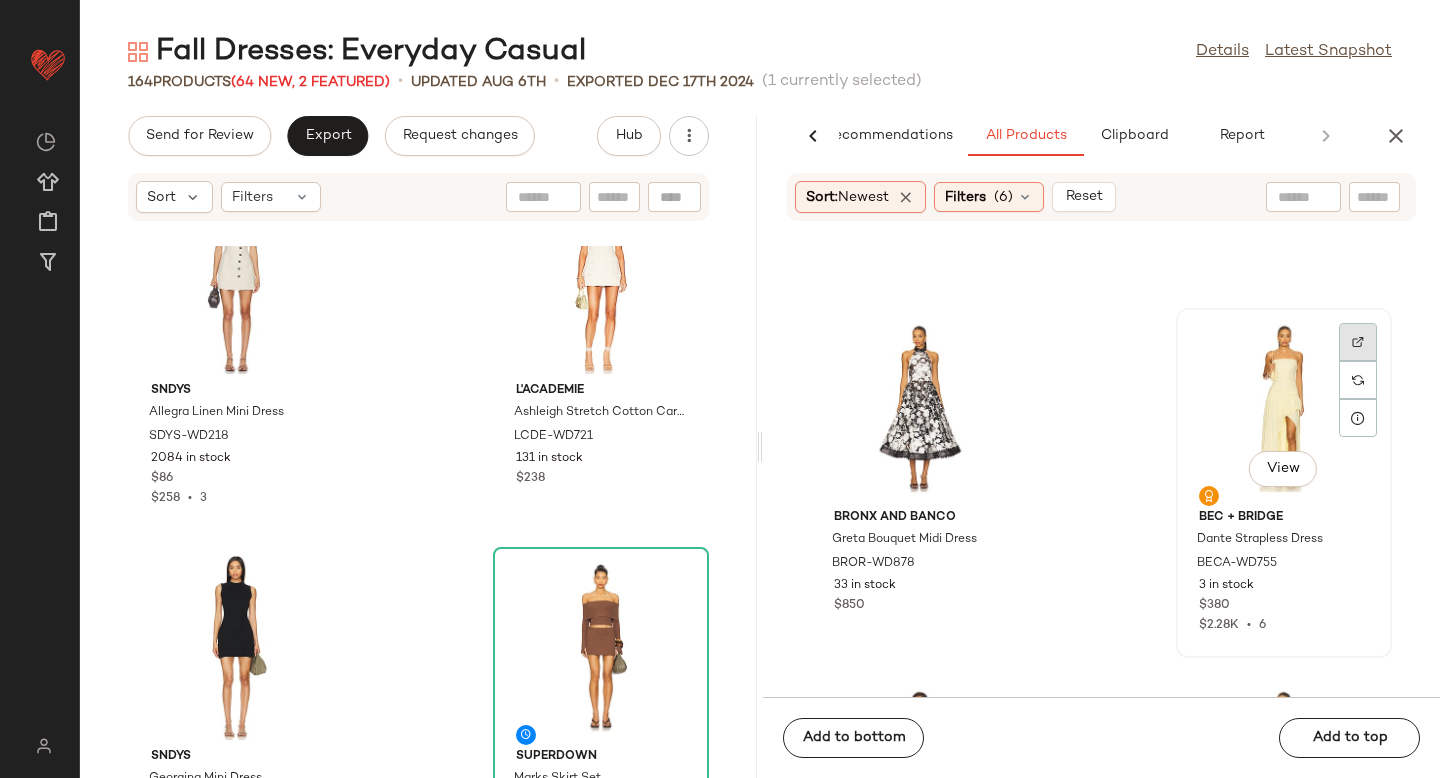 click 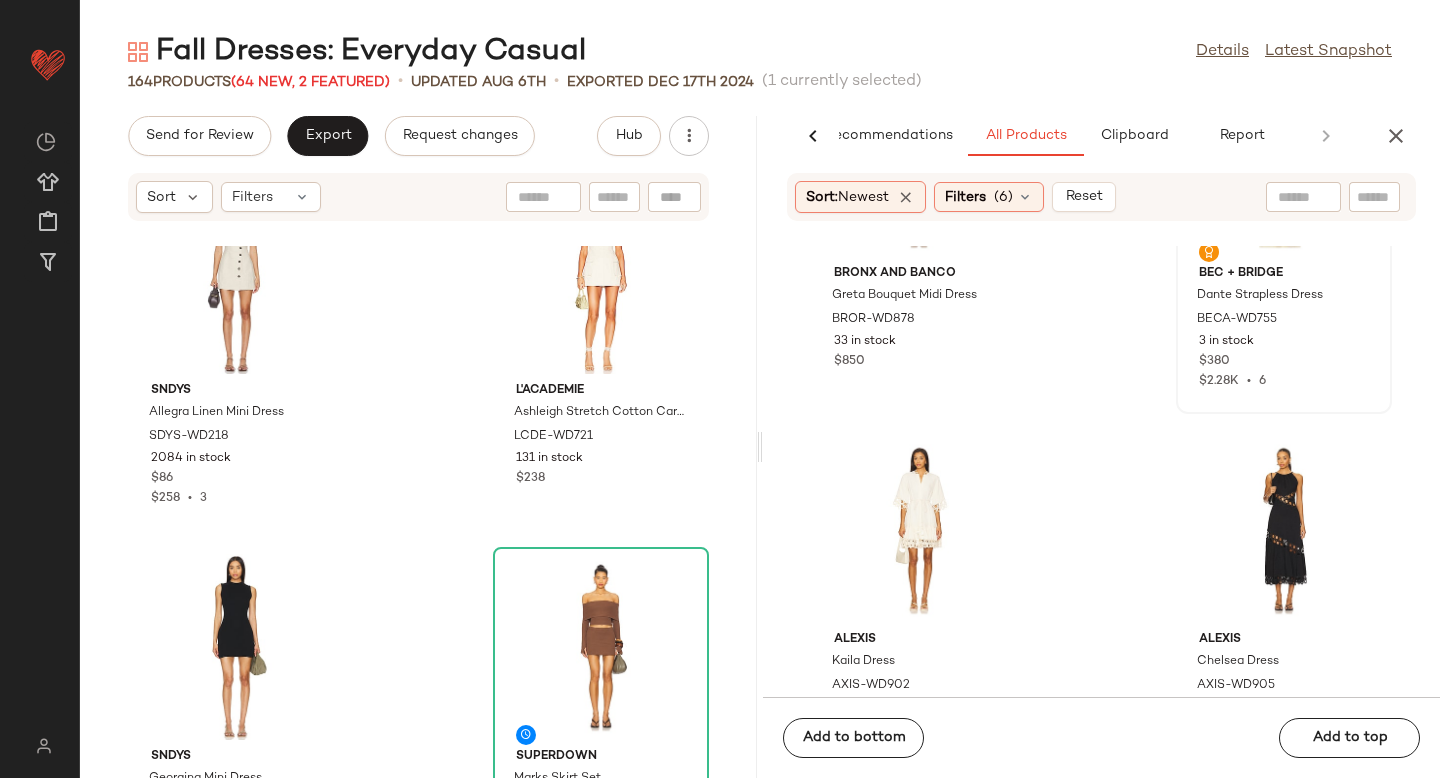 scroll, scrollTop: 32461, scrollLeft: 0, axis: vertical 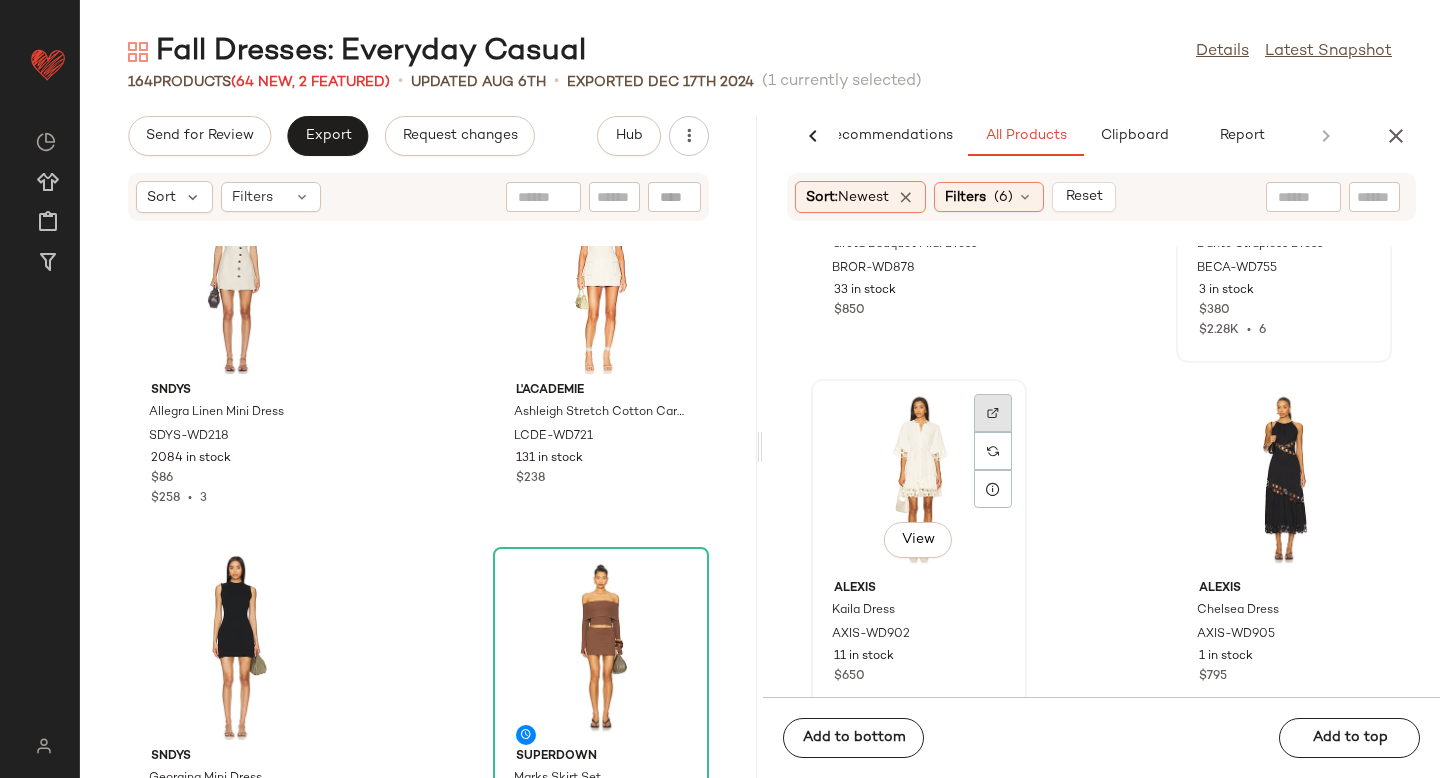 click 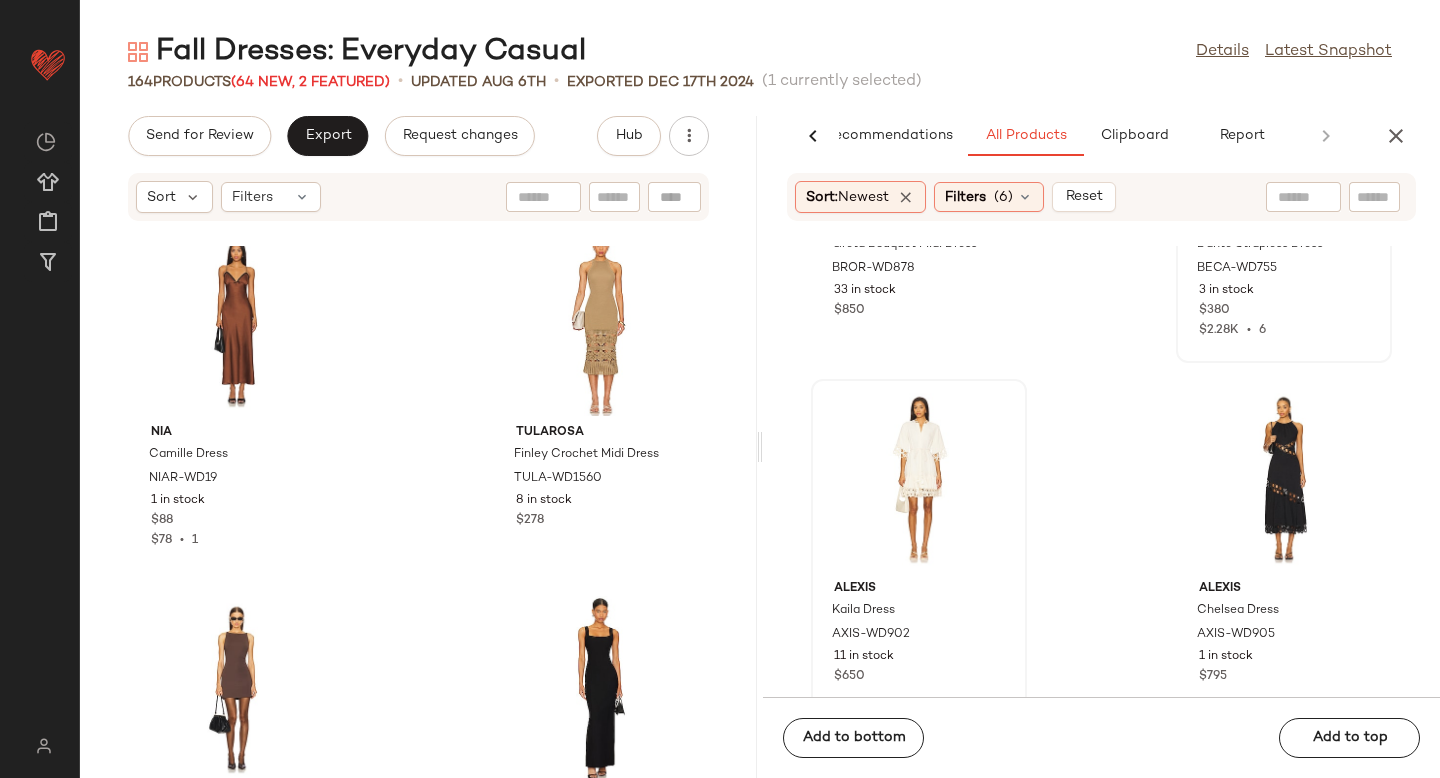 scroll, scrollTop: 26658, scrollLeft: 0, axis: vertical 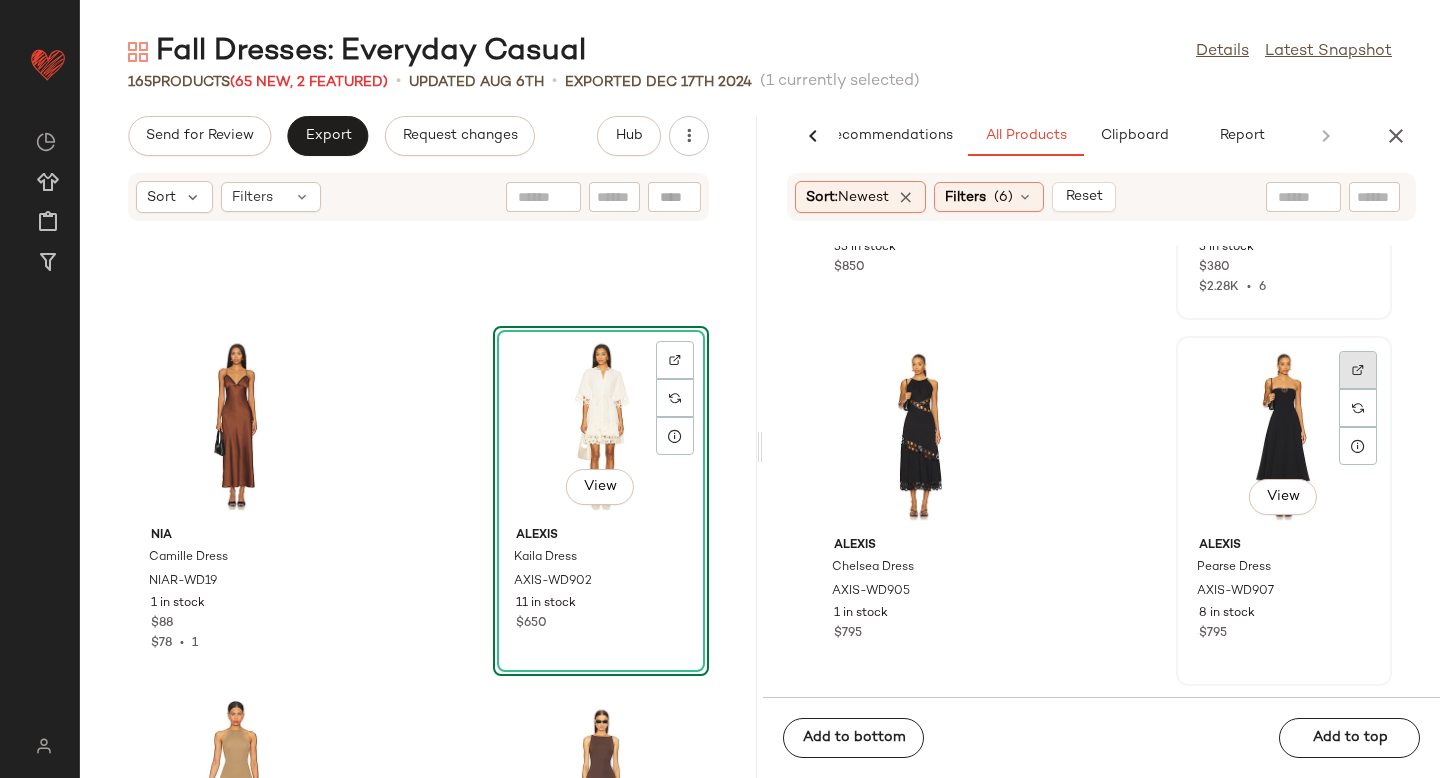 click 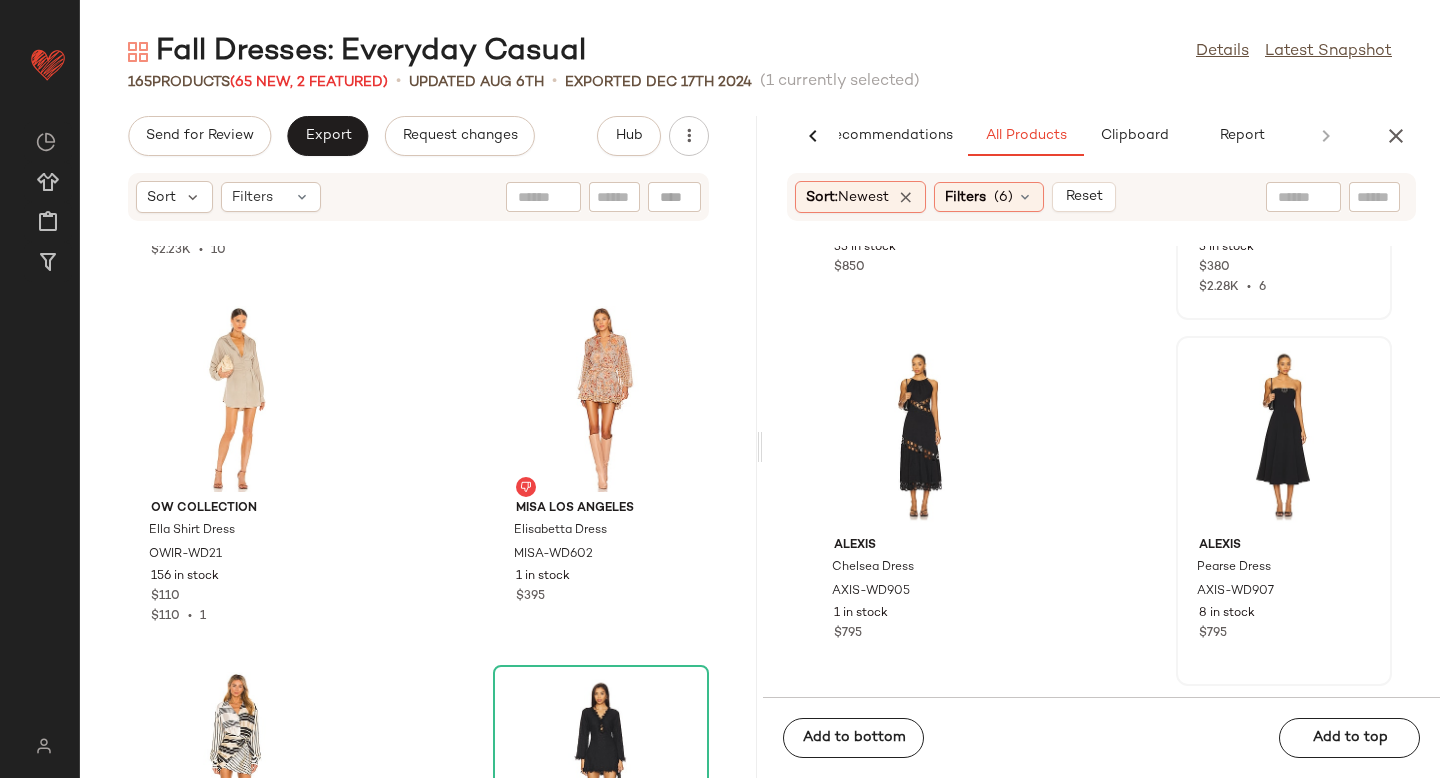 scroll, scrollTop: 25797, scrollLeft: 0, axis: vertical 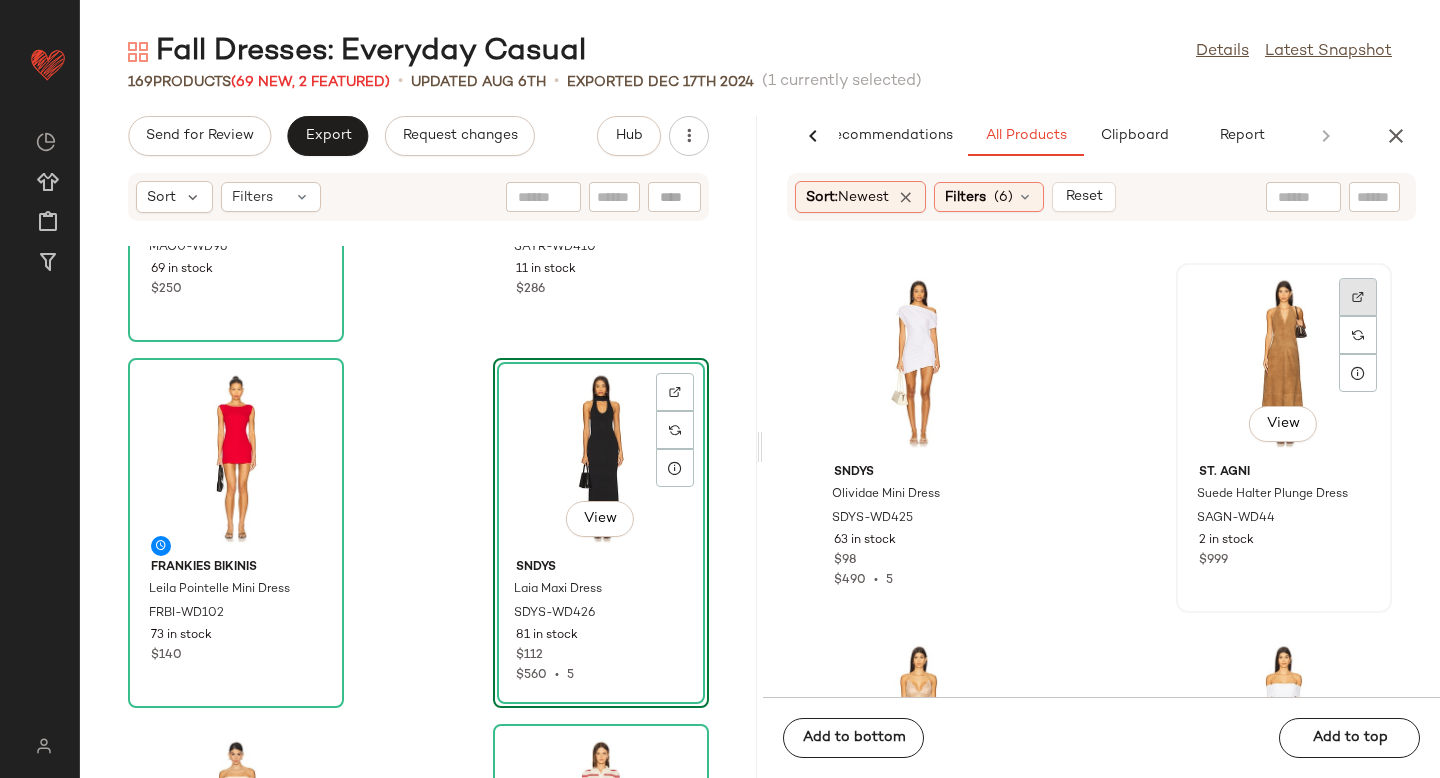 click 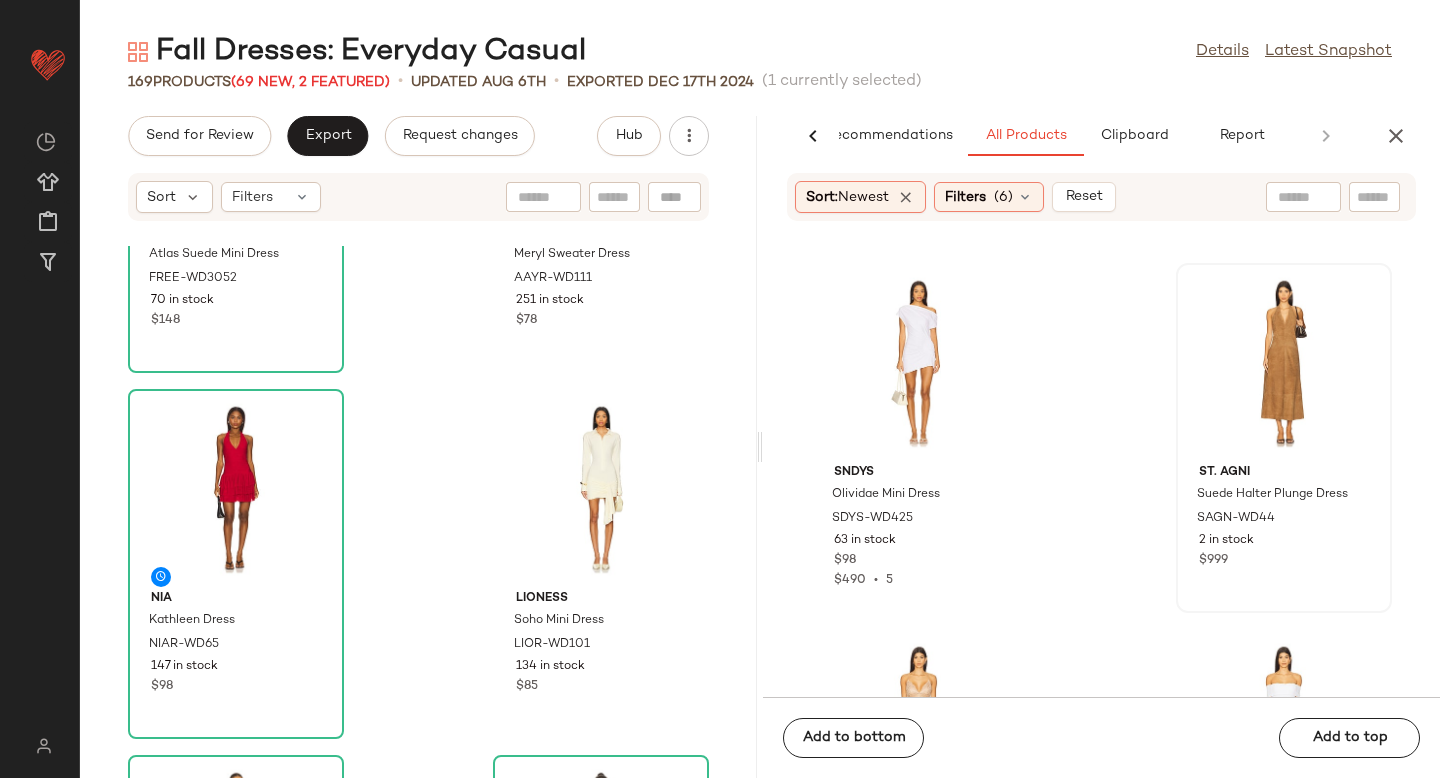 scroll, scrollTop: 2825, scrollLeft: 0, axis: vertical 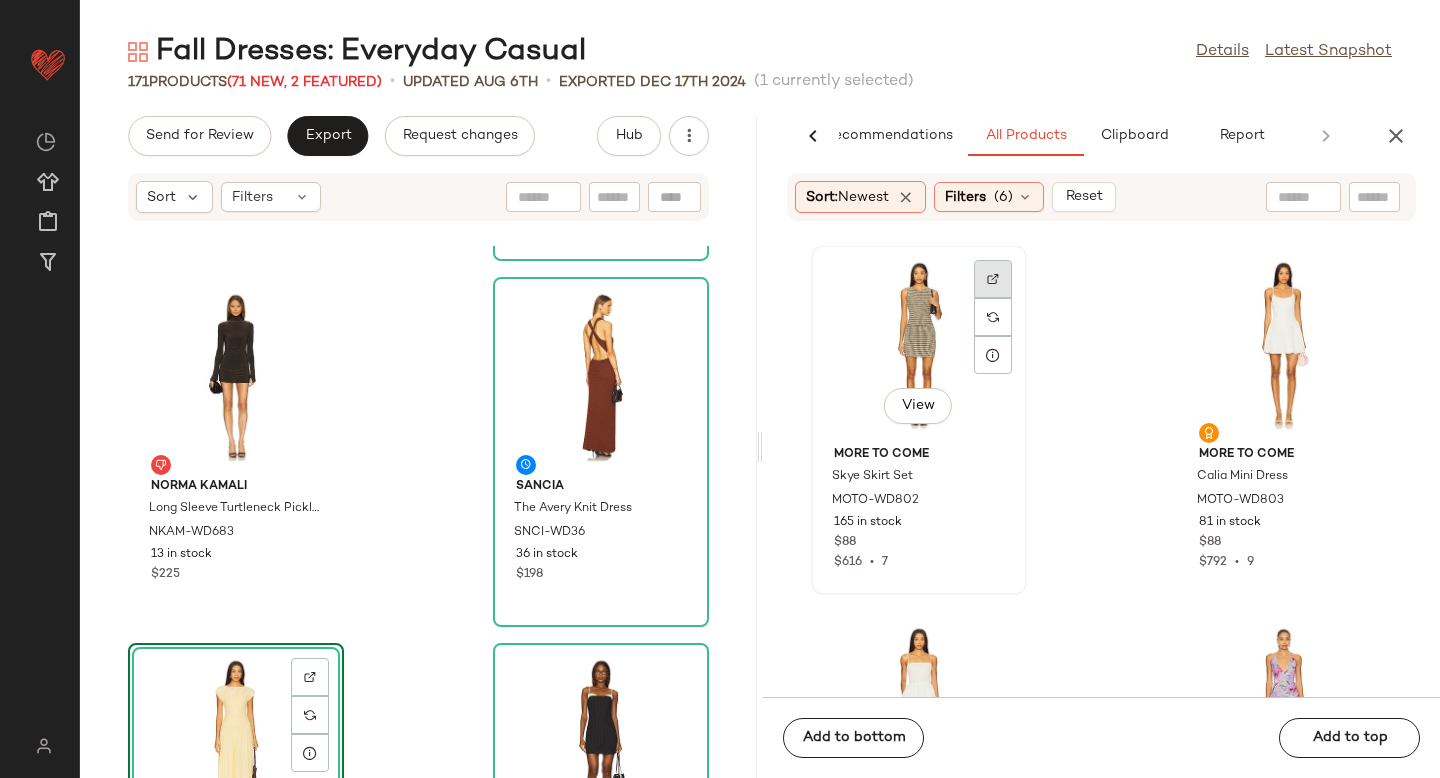 click 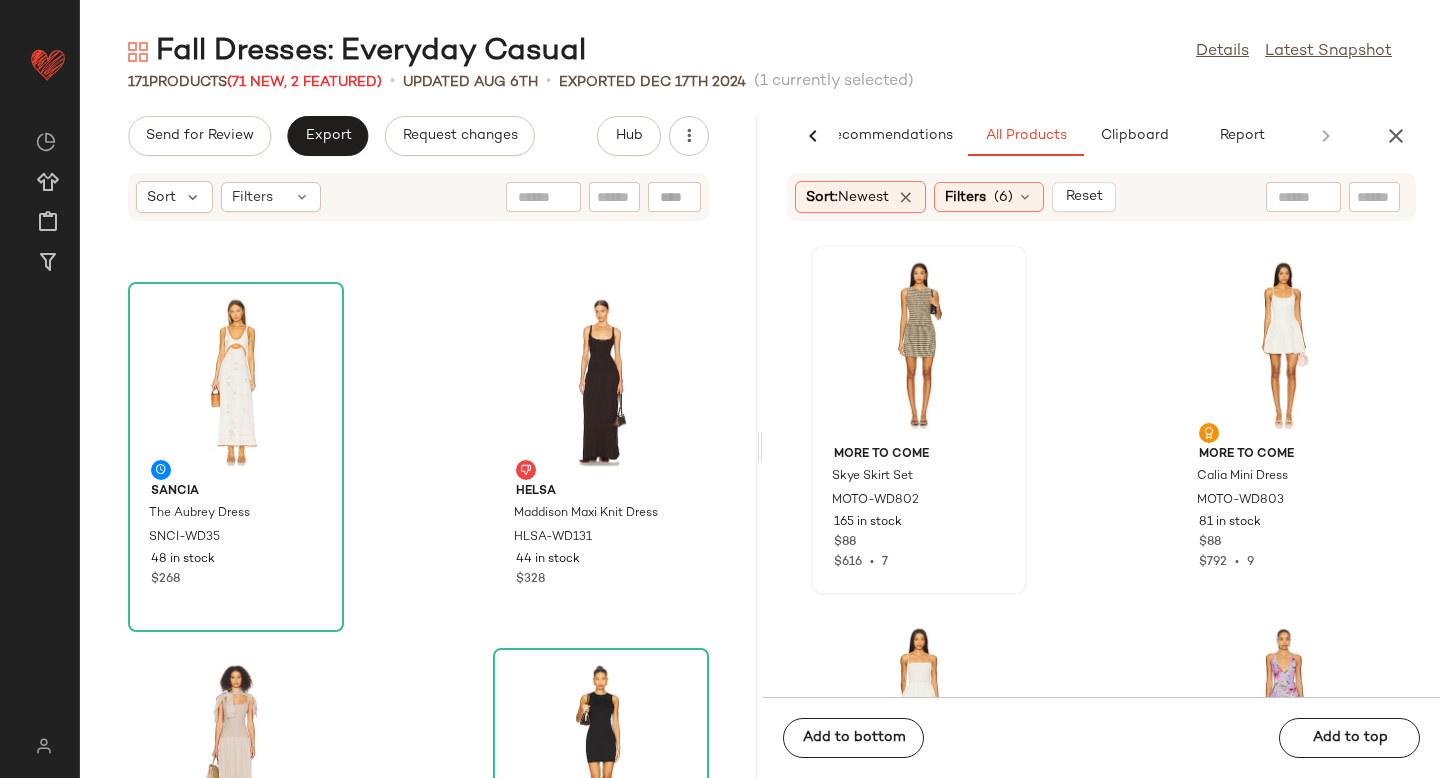 scroll, scrollTop: 3997, scrollLeft: 0, axis: vertical 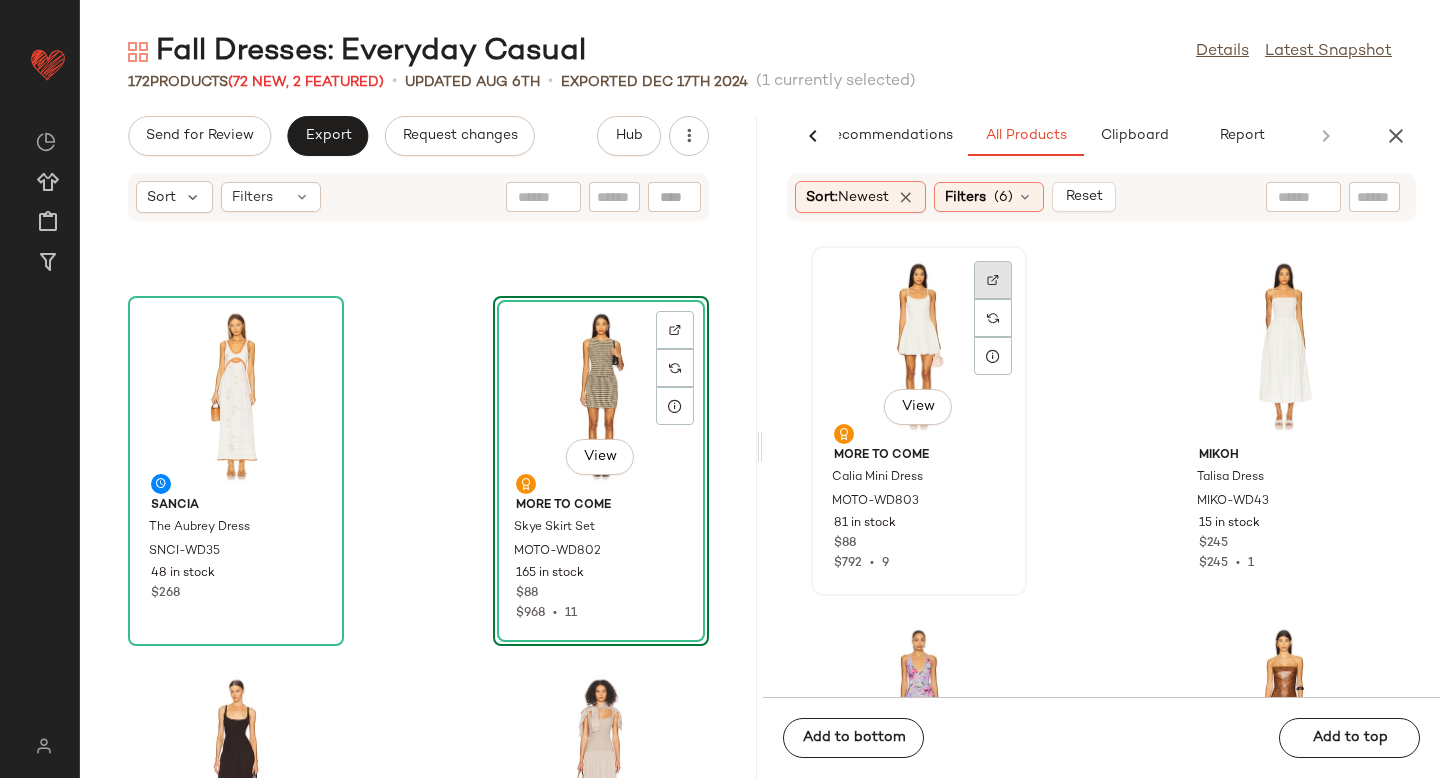 click 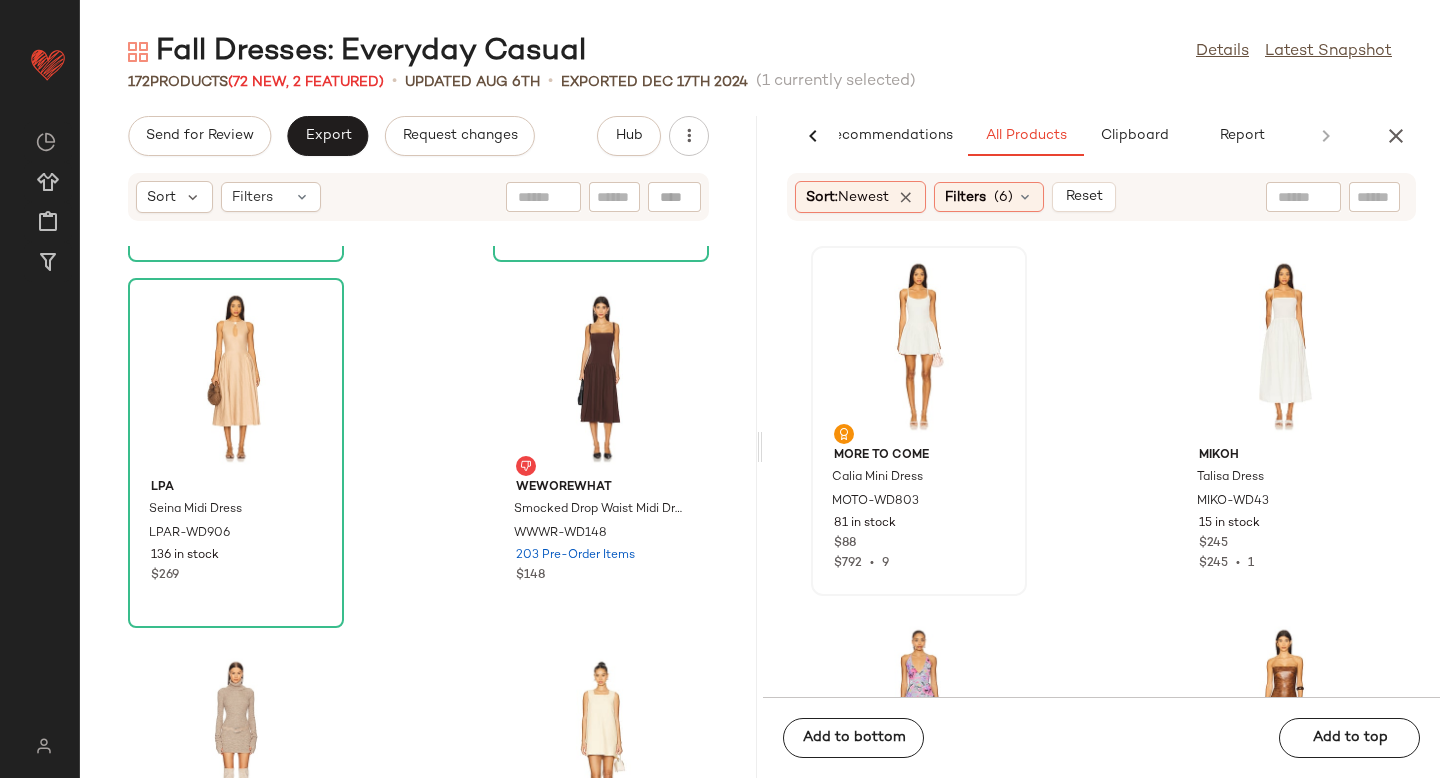 scroll, scrollTop: 8052, scrollLeft: 0, axis: vertical 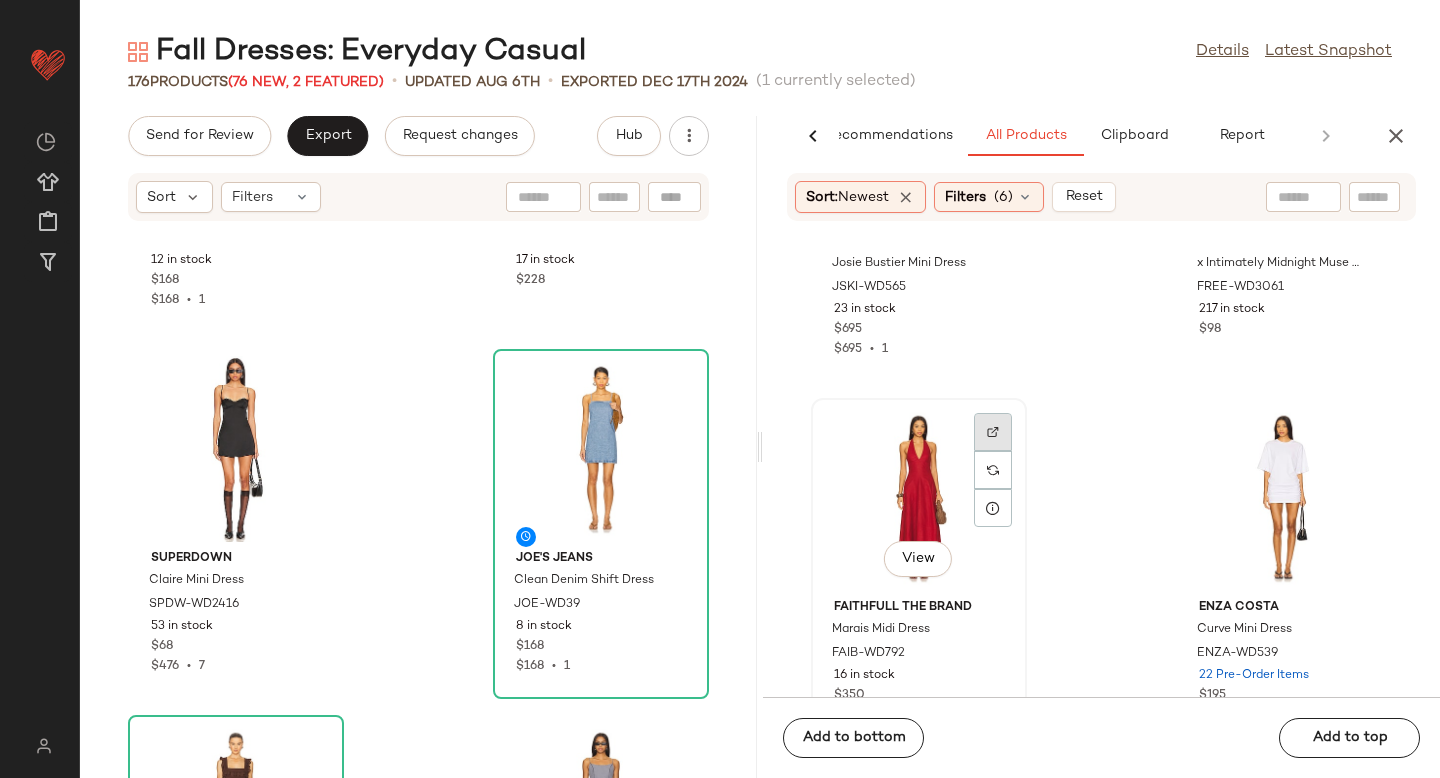 click 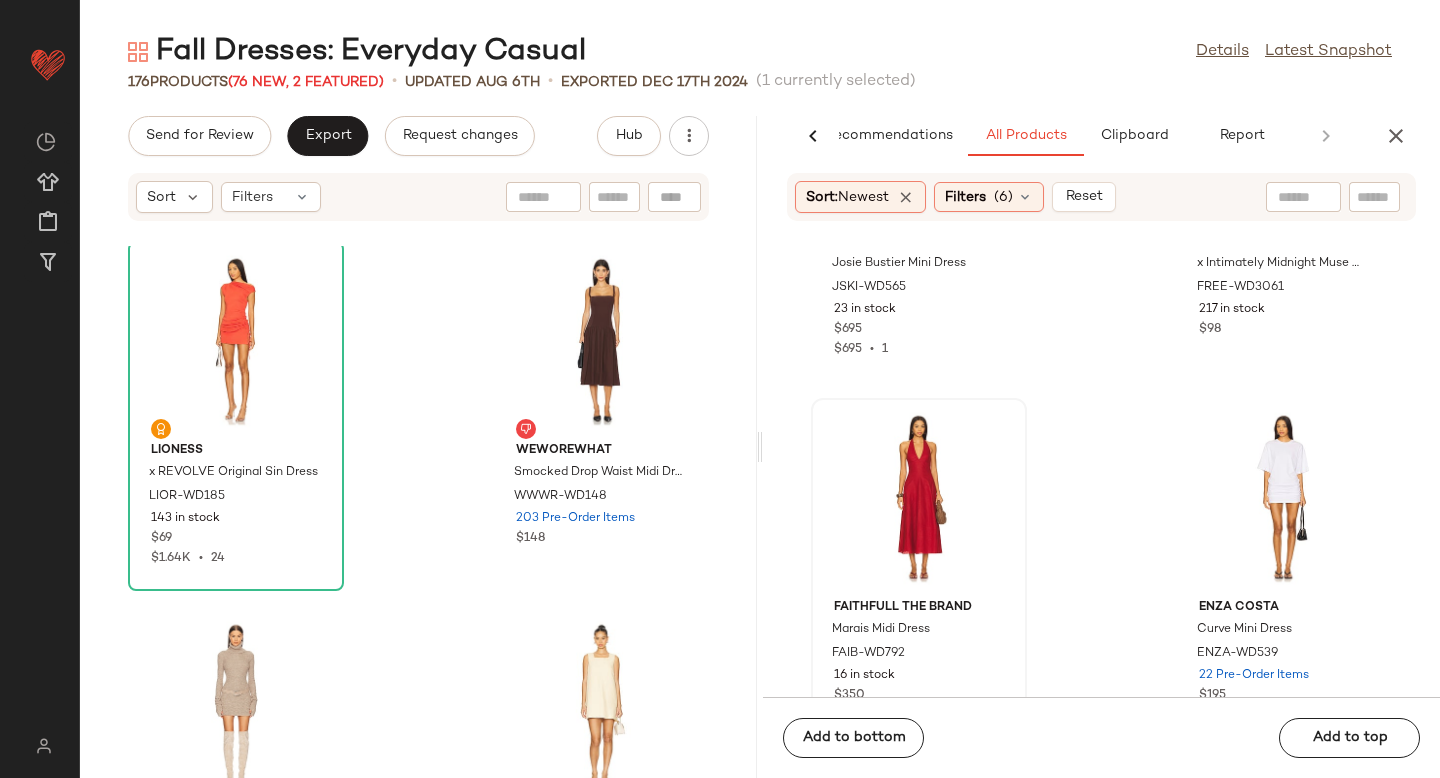 scroll, scrollTop: 8438, scrollLeft: 0, axis: vertical 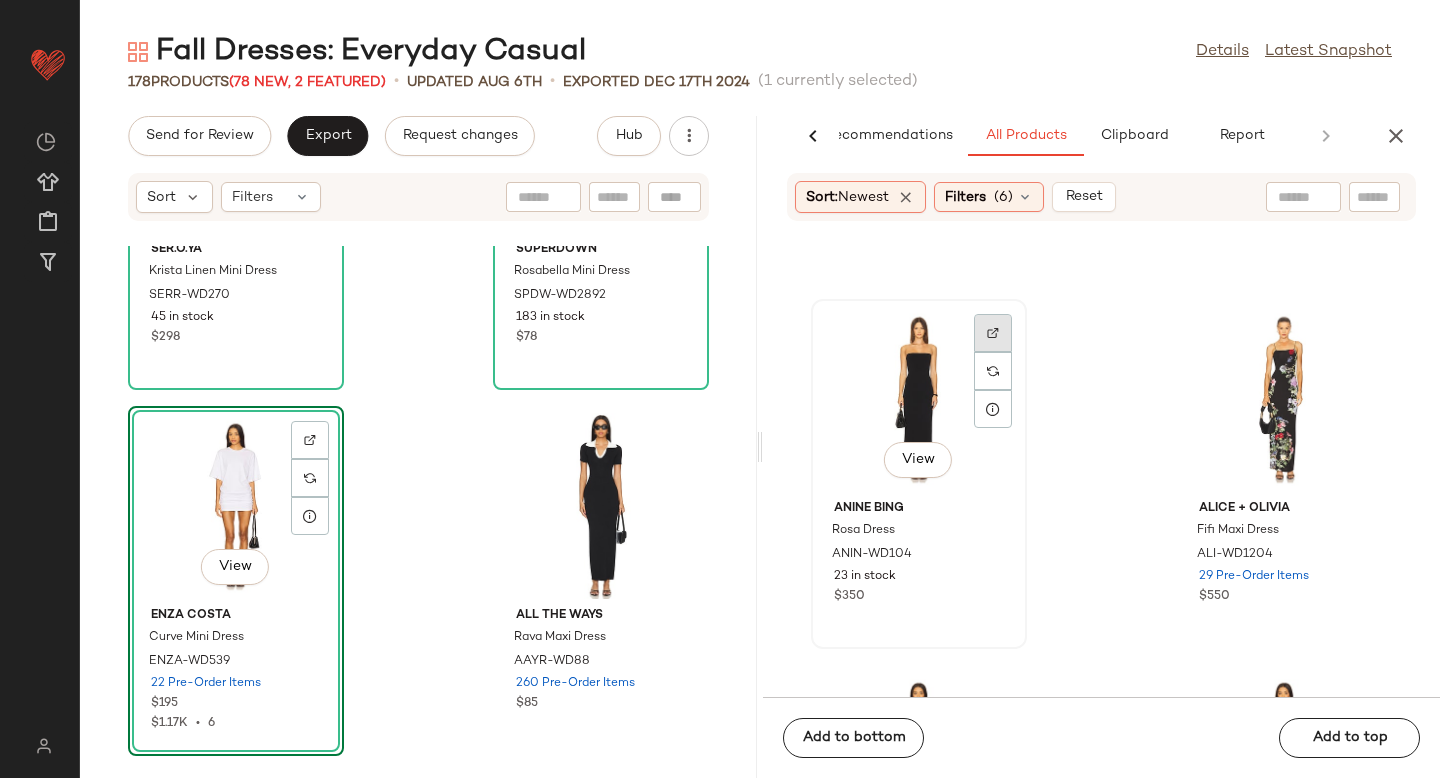 click 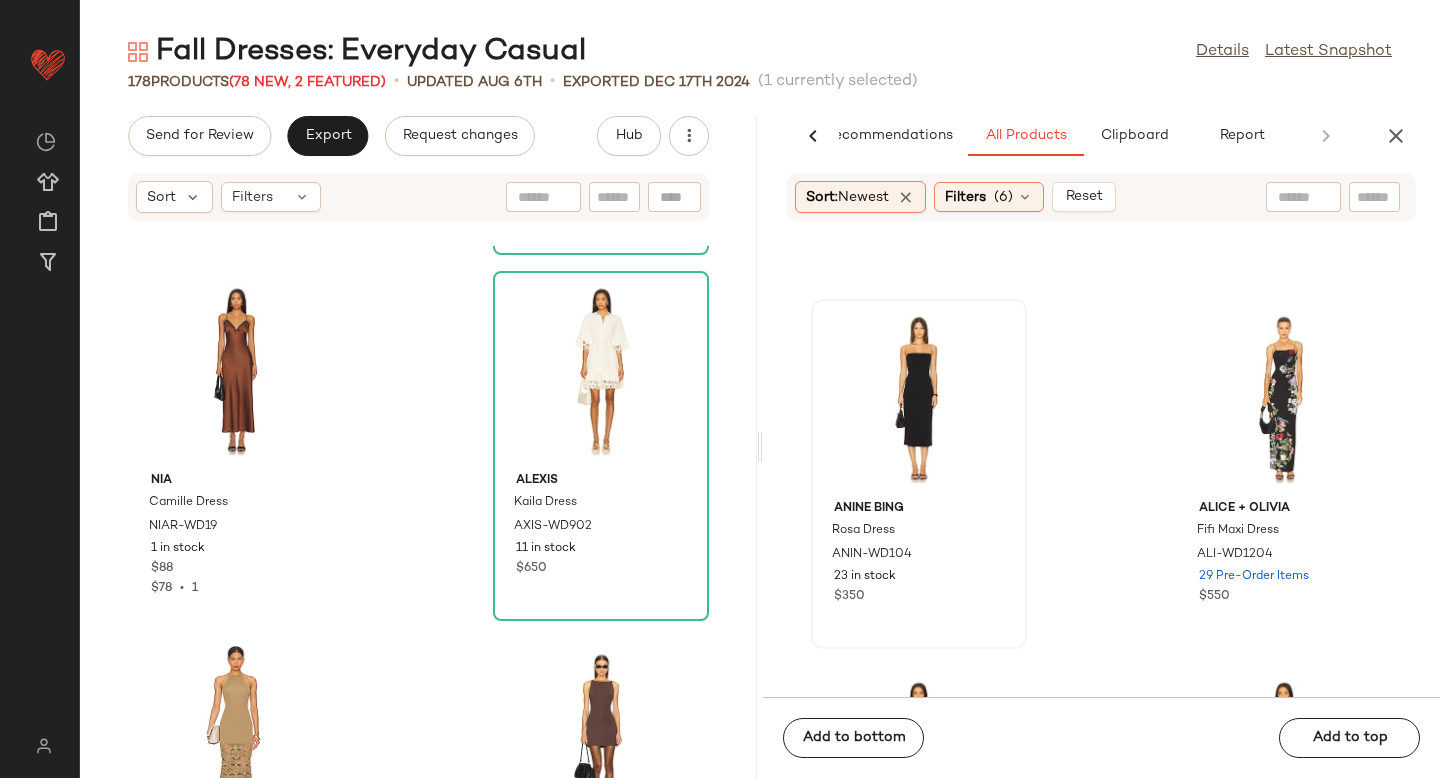 scroll, scrollTop: 28986, scrollLeft: 0, axis: vertical 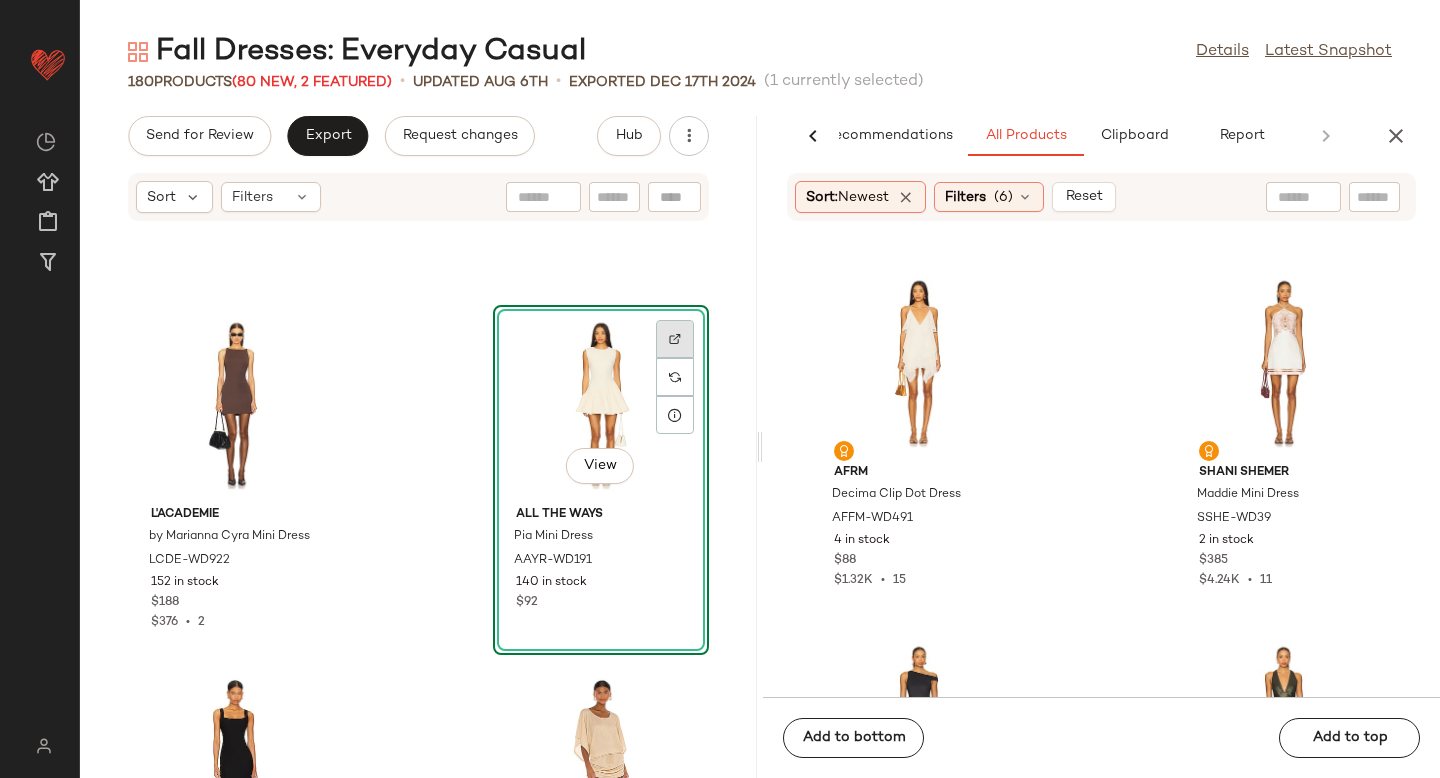 click 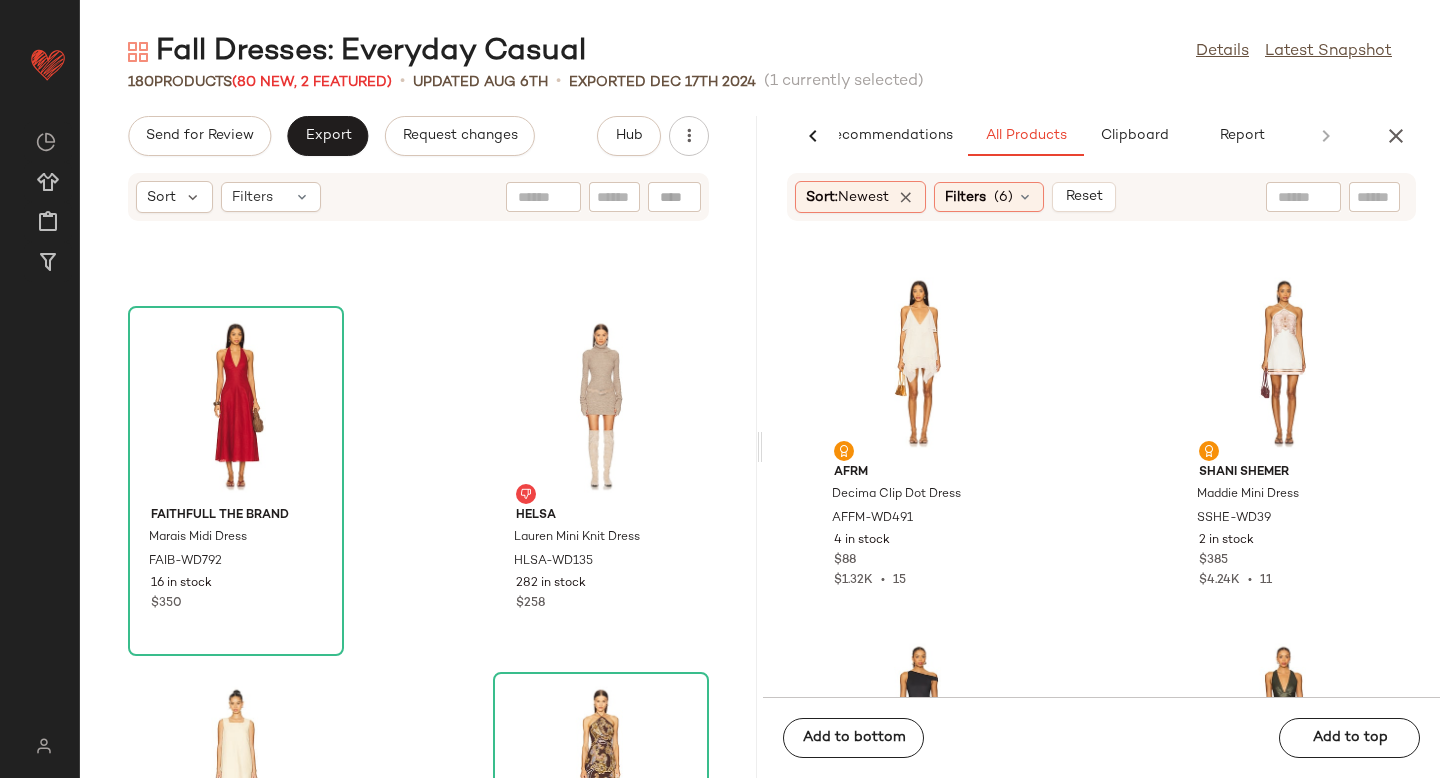 scroll, scrollTop: 8736, scrollLeft: 0, axis: vertical 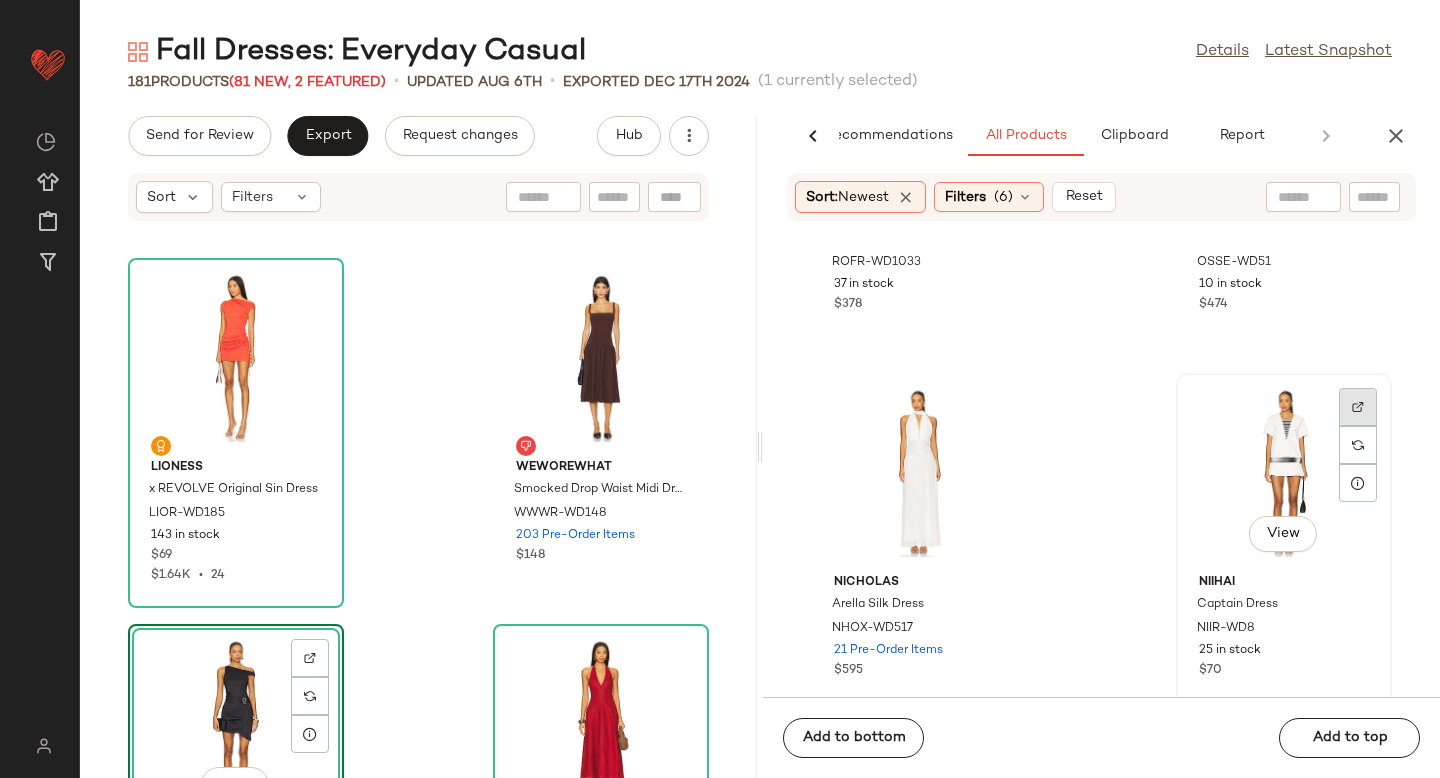 click 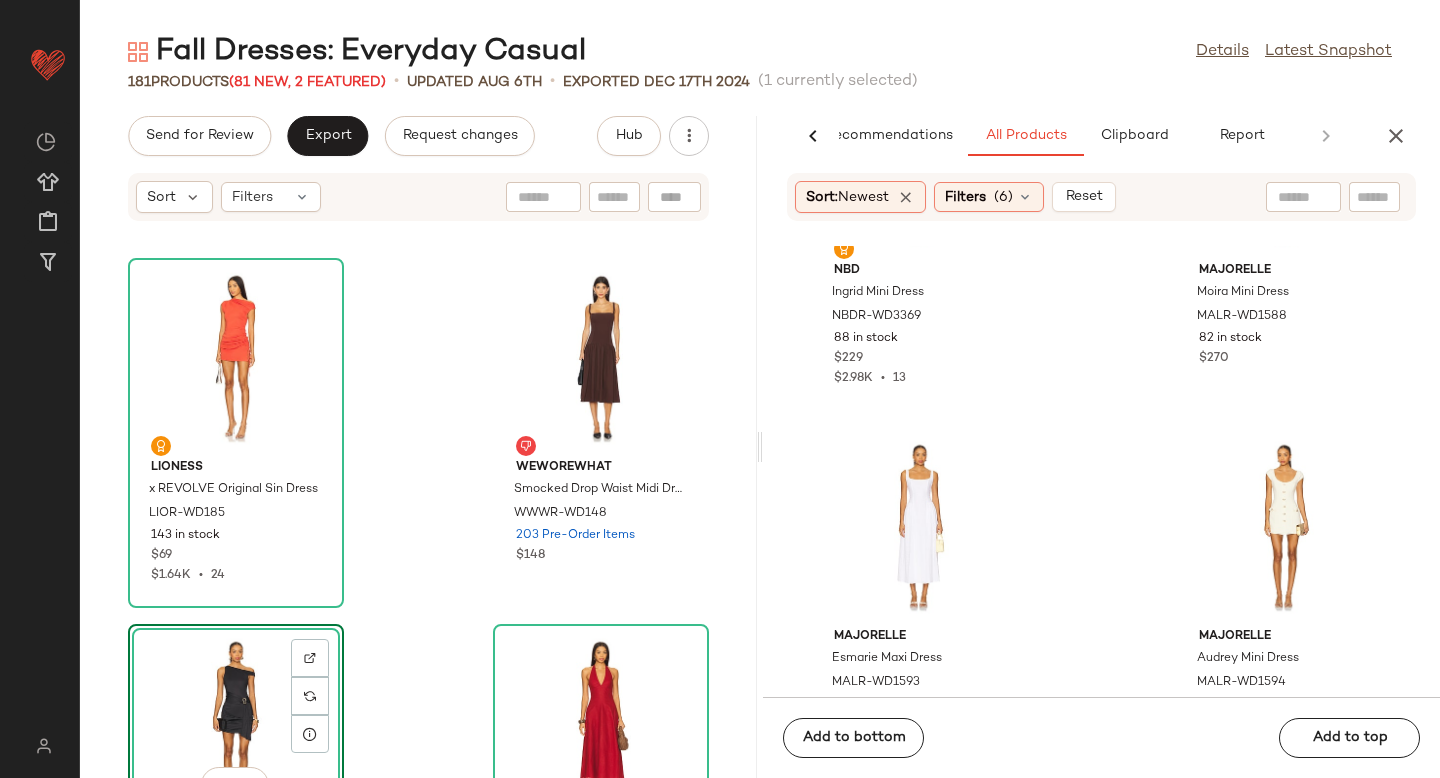 scroll, scrollTop: 45401, scrollLeft: 0, axis: vertical 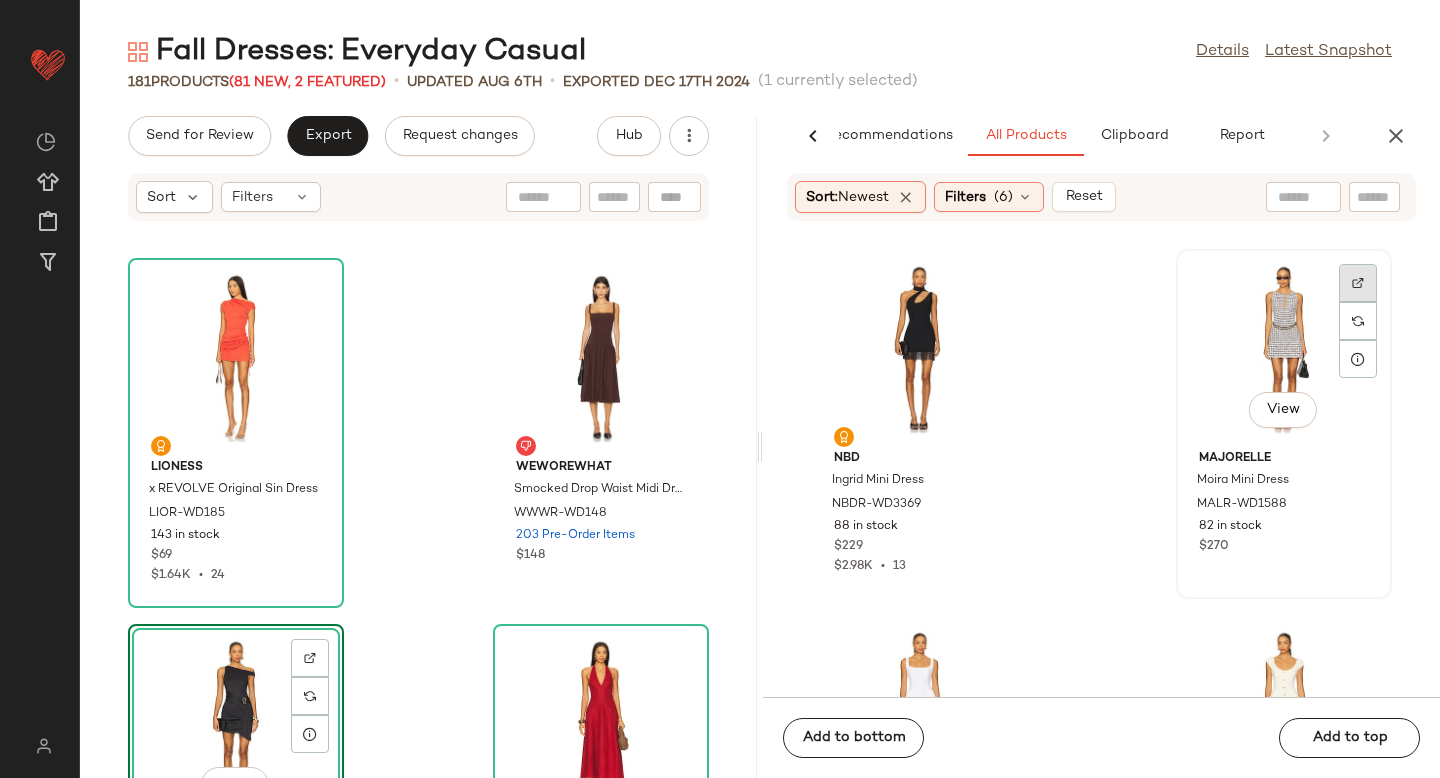 click 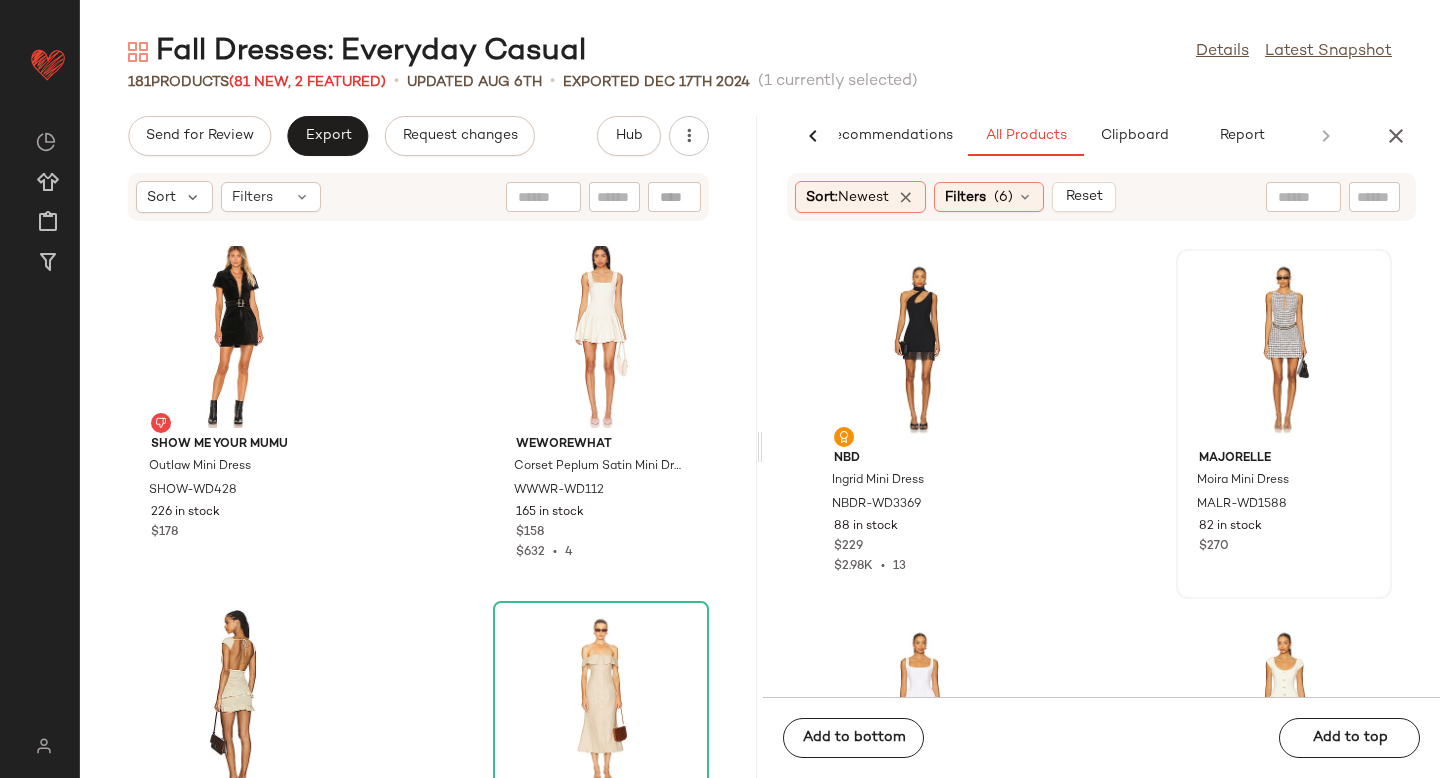 scroll, scrollTop: 27143, scrollLeft: 0, axis: vertical 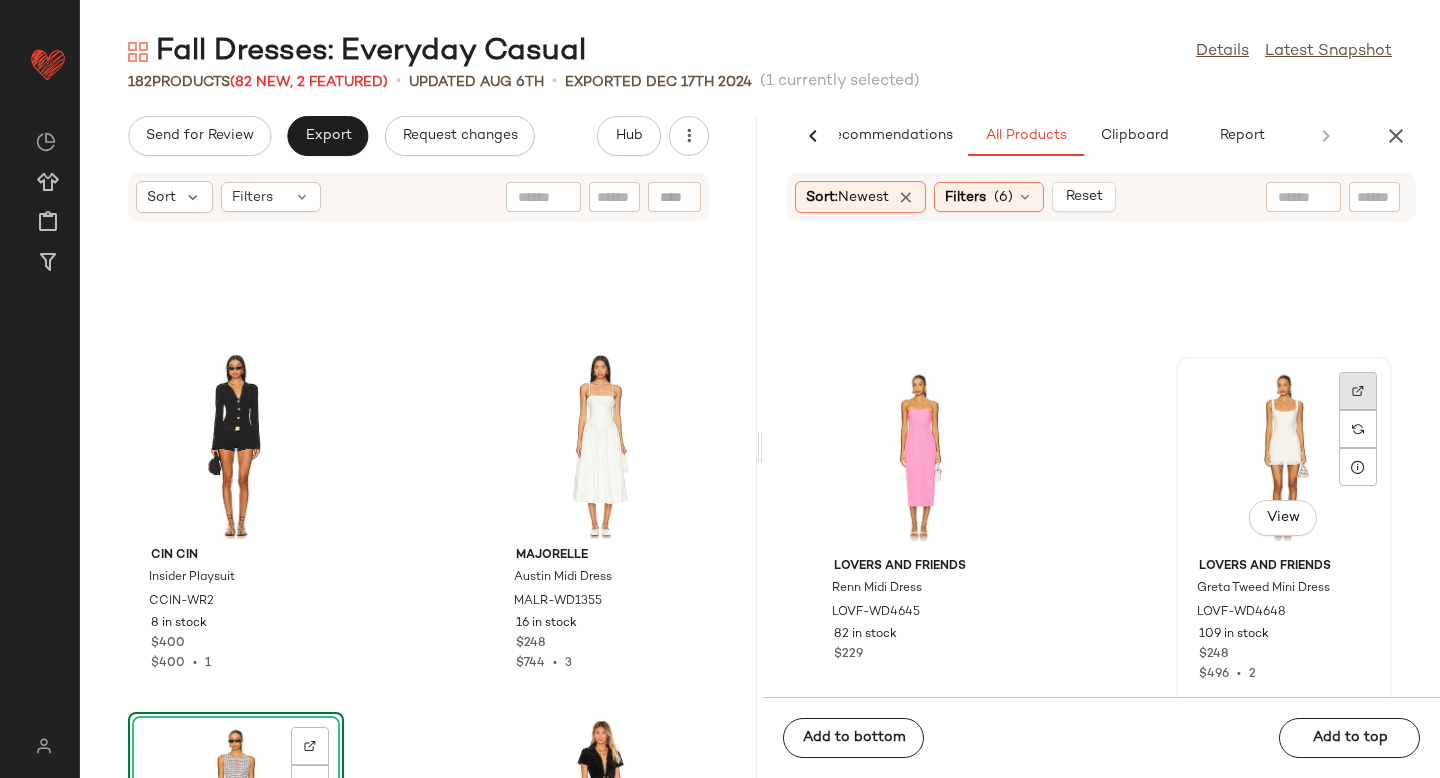 click 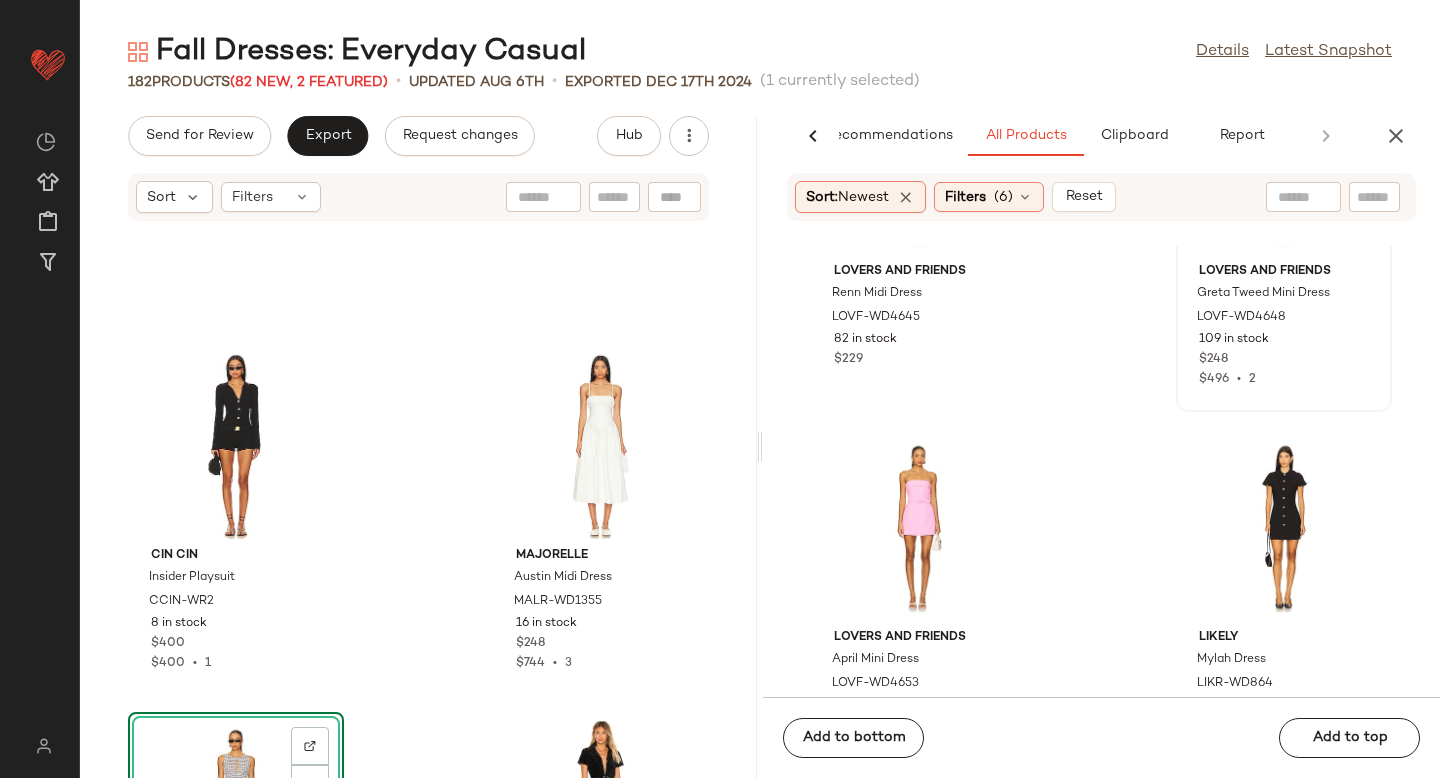 scroll, scrollTop: 46437, scrollLeft: 0, axis: vertical 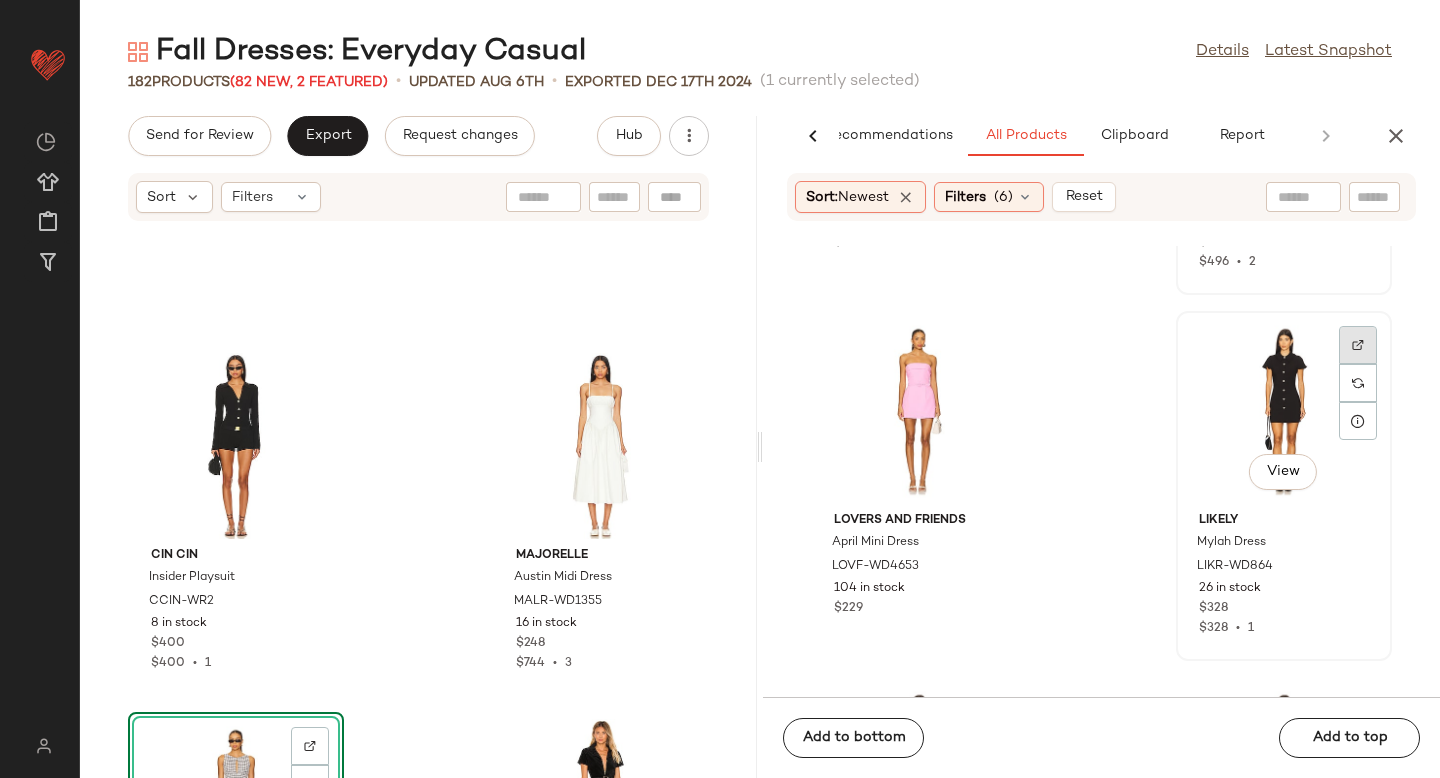 click 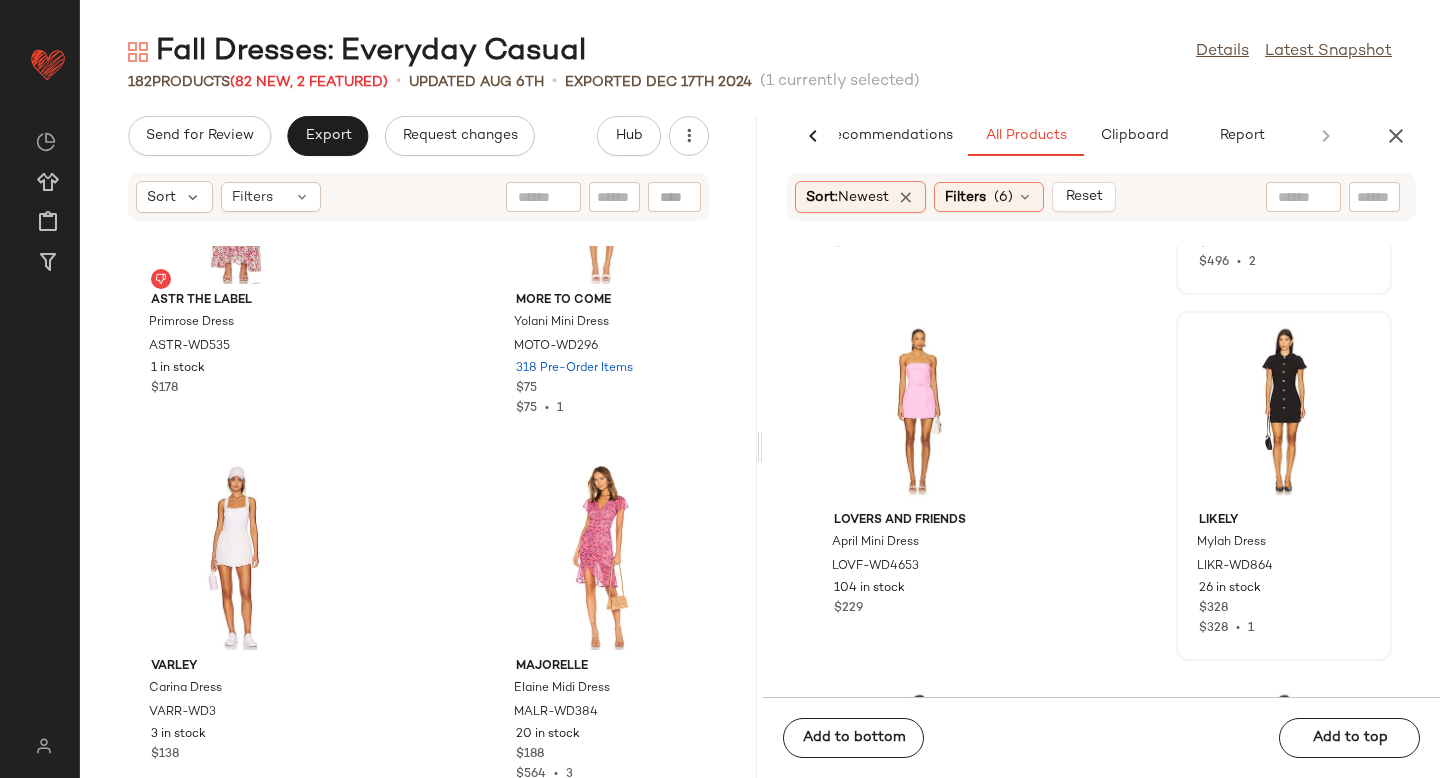 scroll, scrollTop: 31819, scrollLeft: 0, axis: vertical 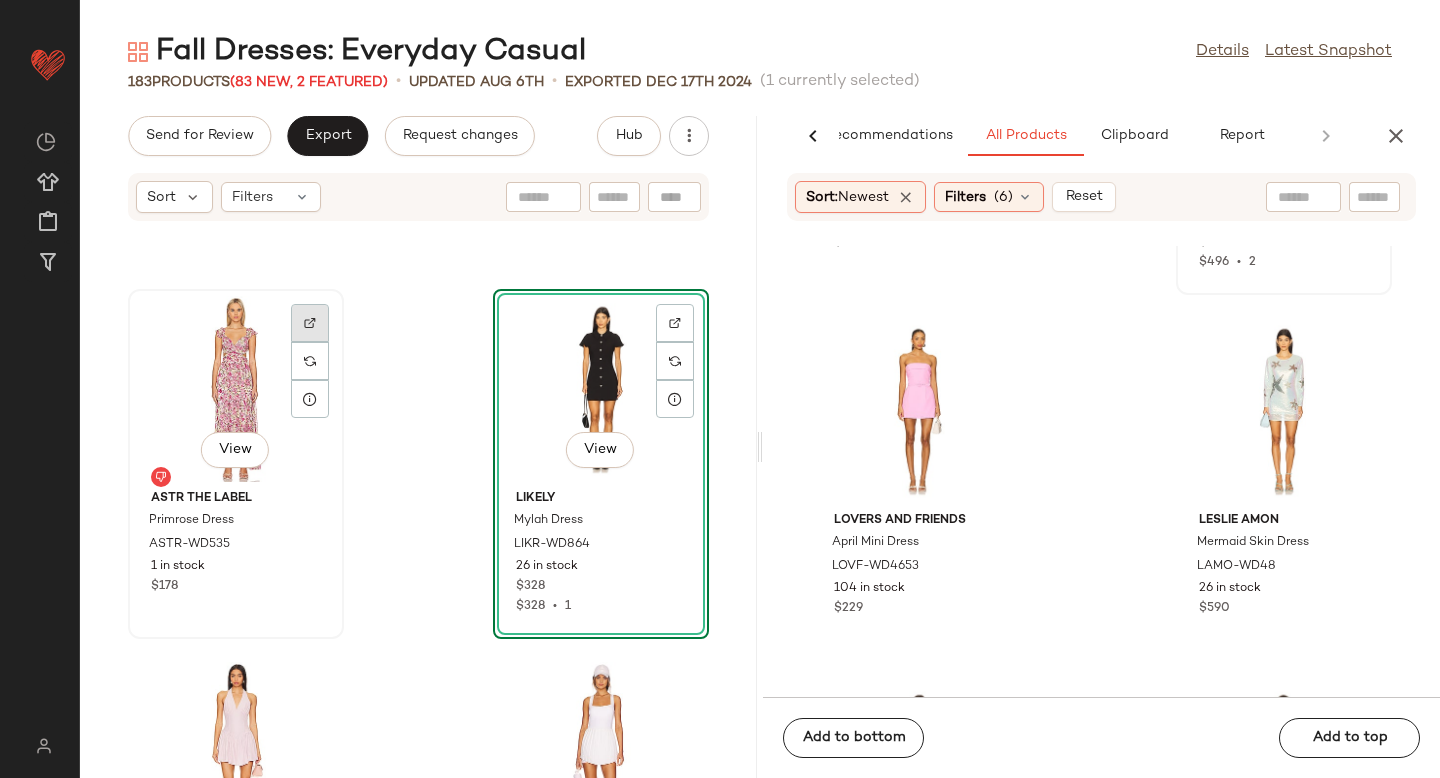 click 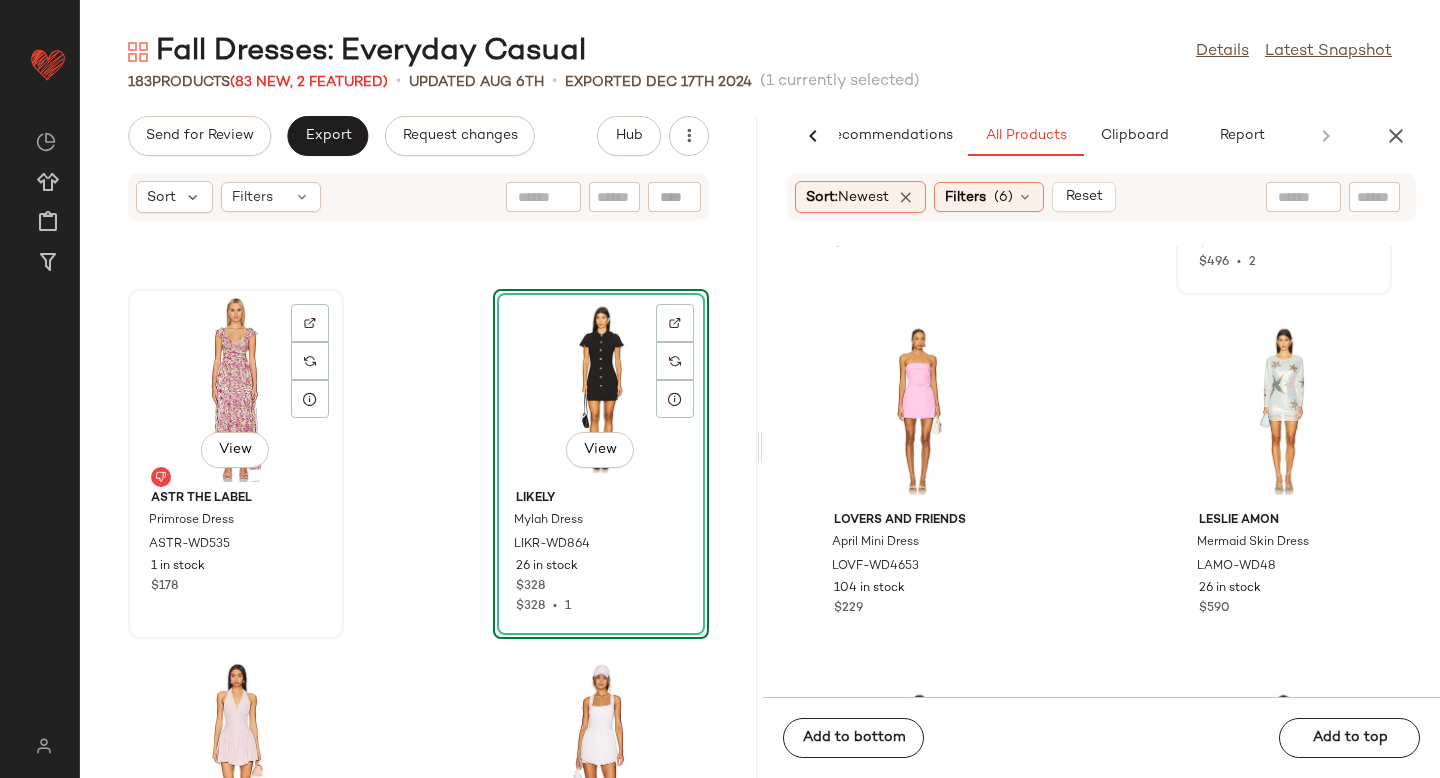 click on "View" 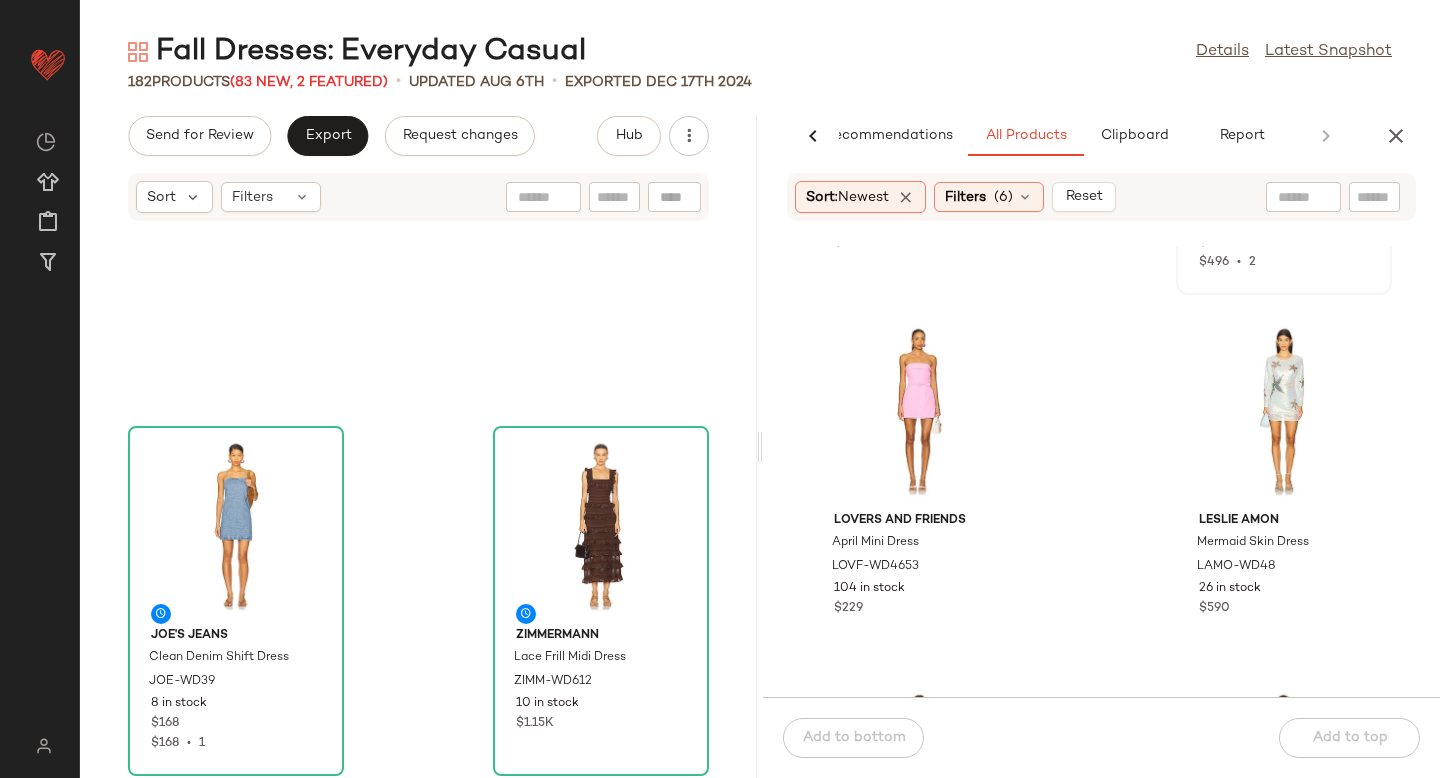 scroll, scrollTop: 21270, scrollLeft: 0, axis: vertical 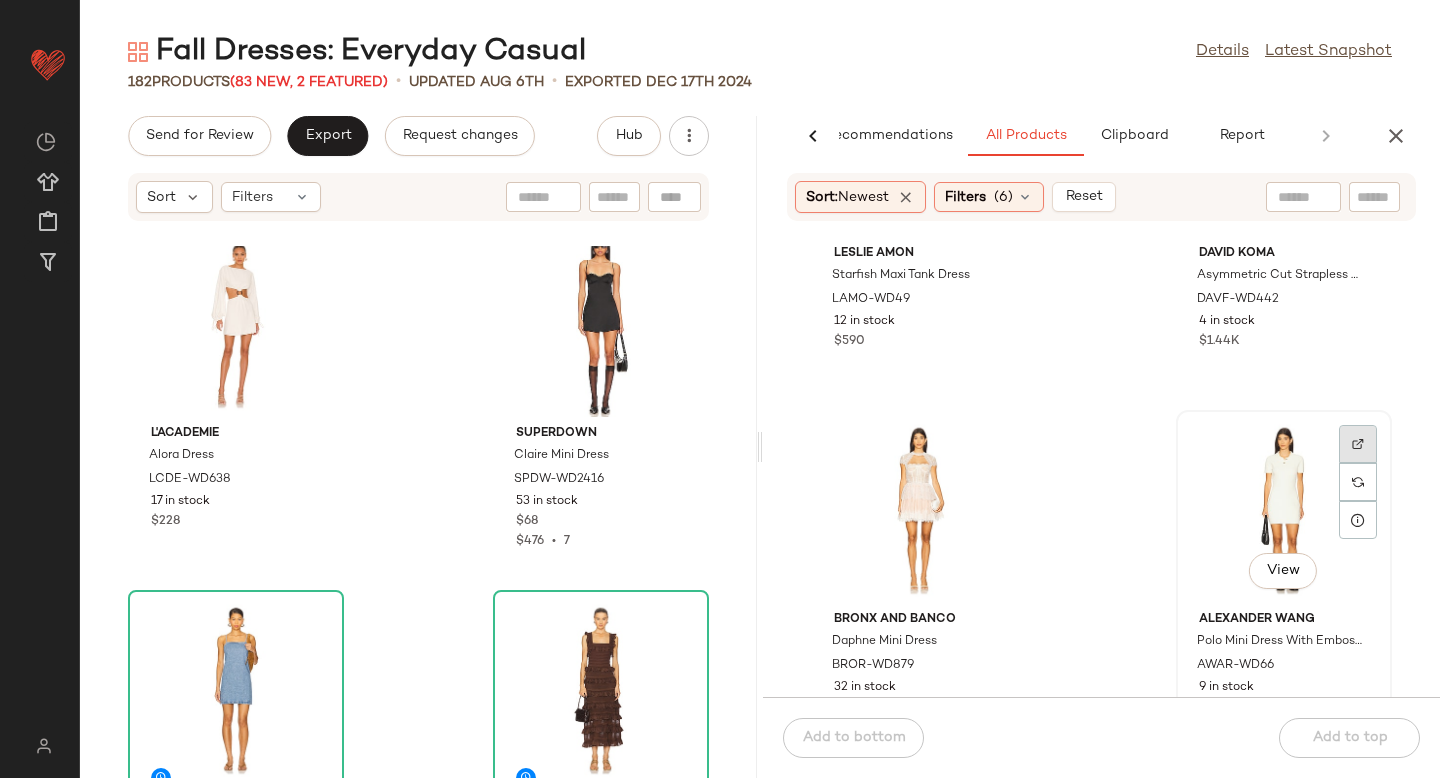 click 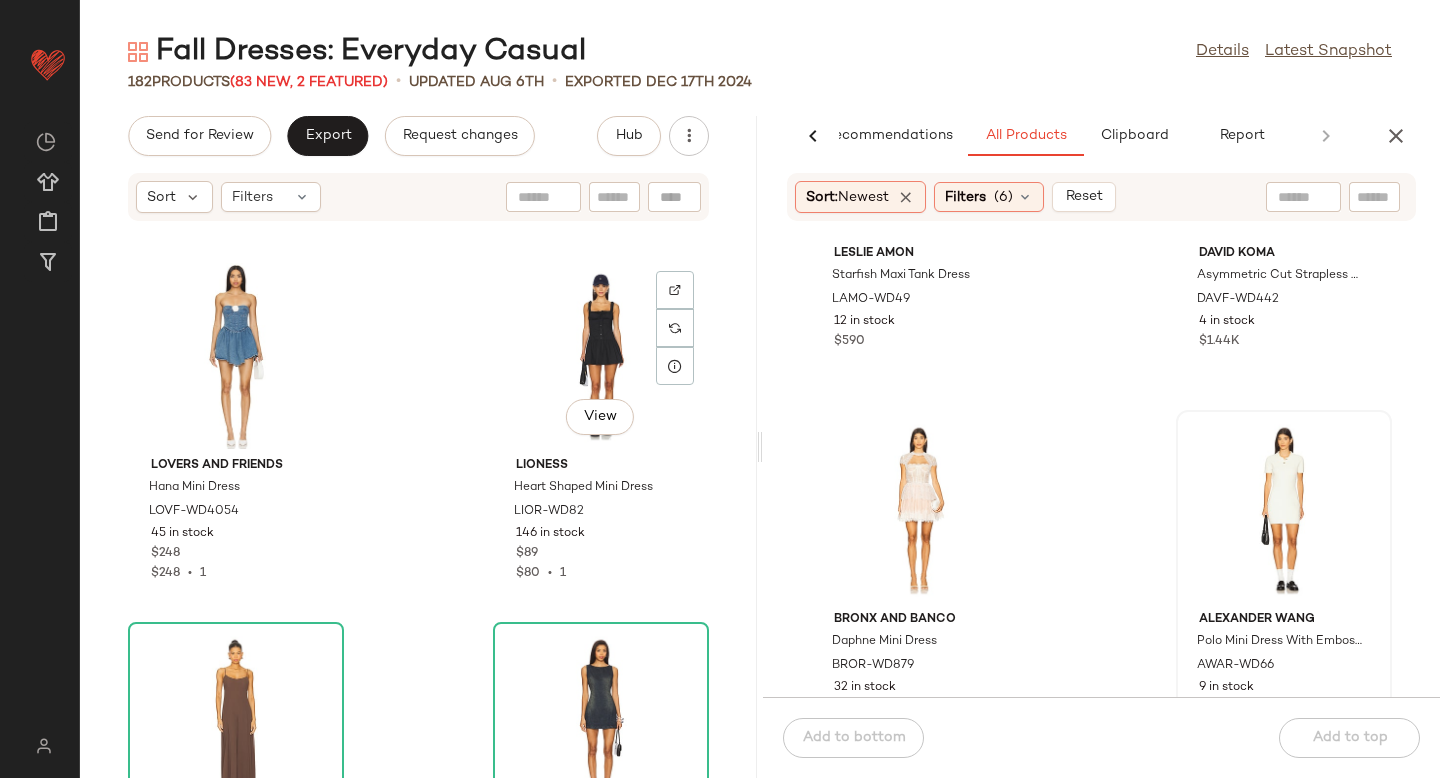 scroll, scrollTop: 19648, scrollLeft: 0, axis: vertical 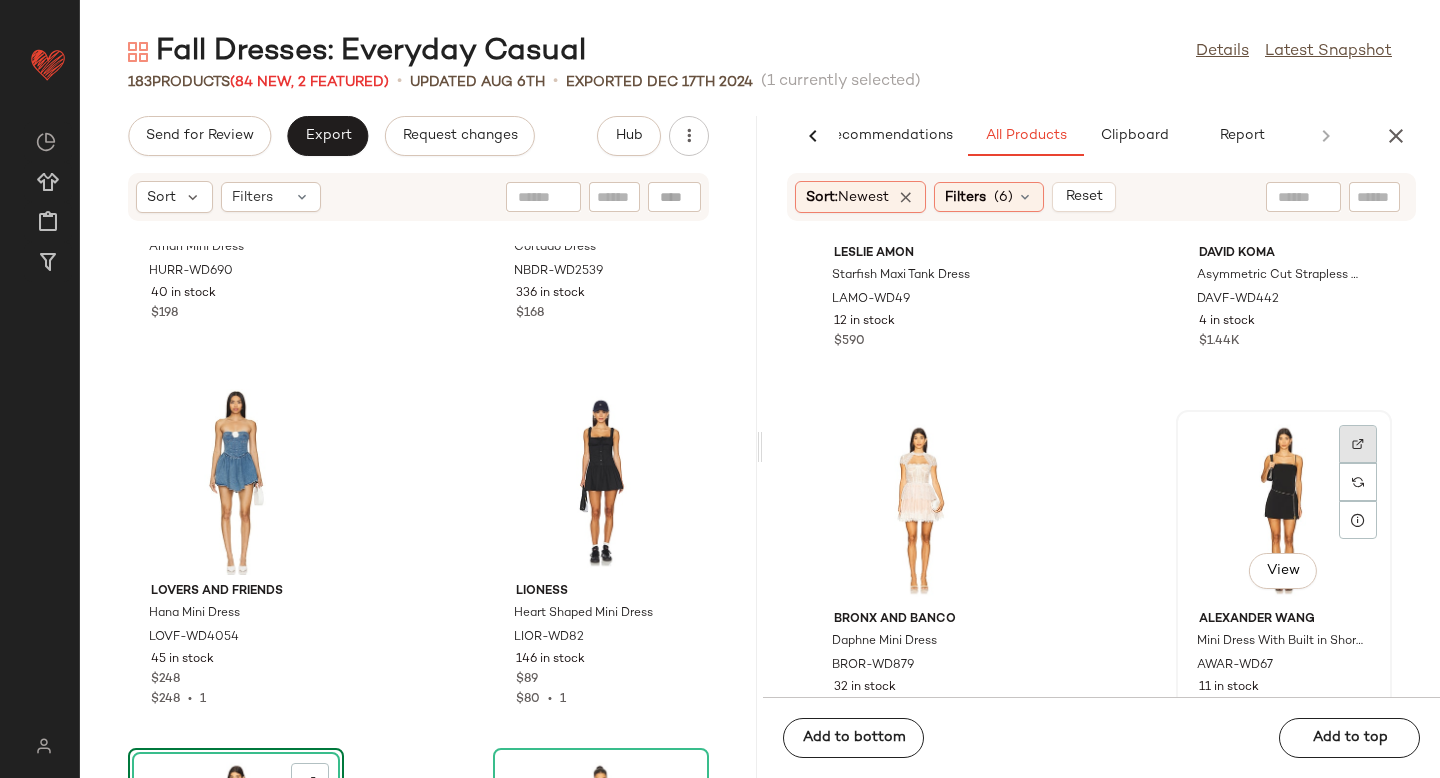 click 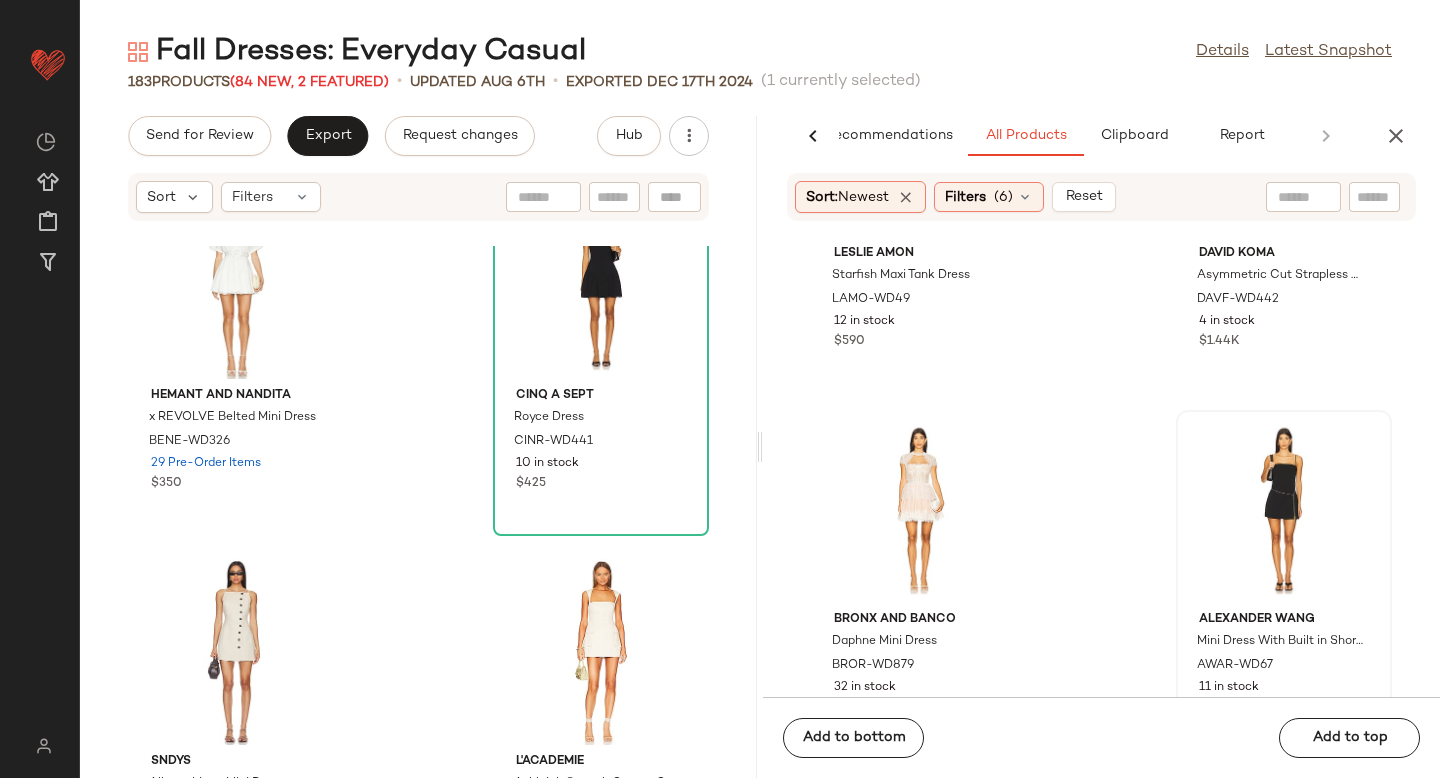 scroll, scrollTop: 25977, scrollLeft: 0, axis: vertical 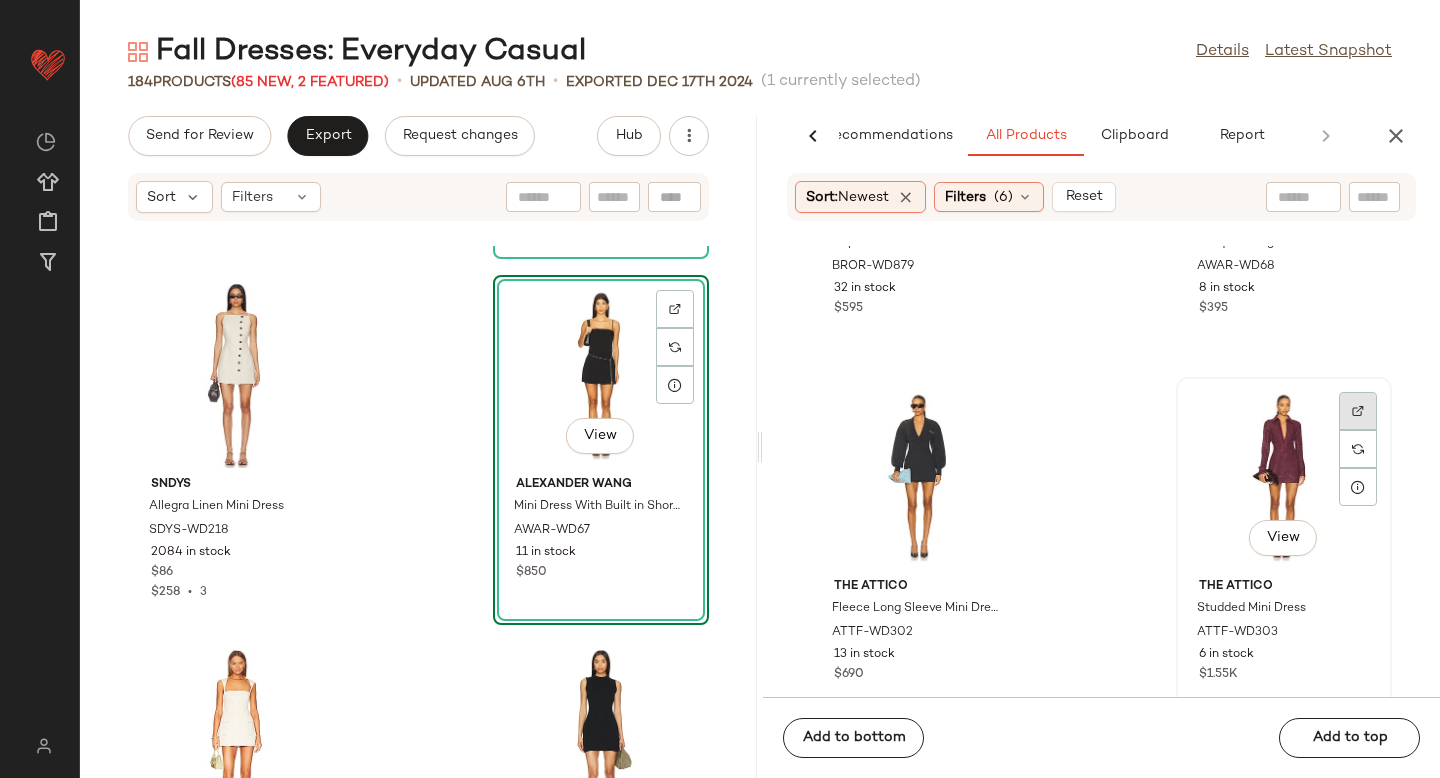 click 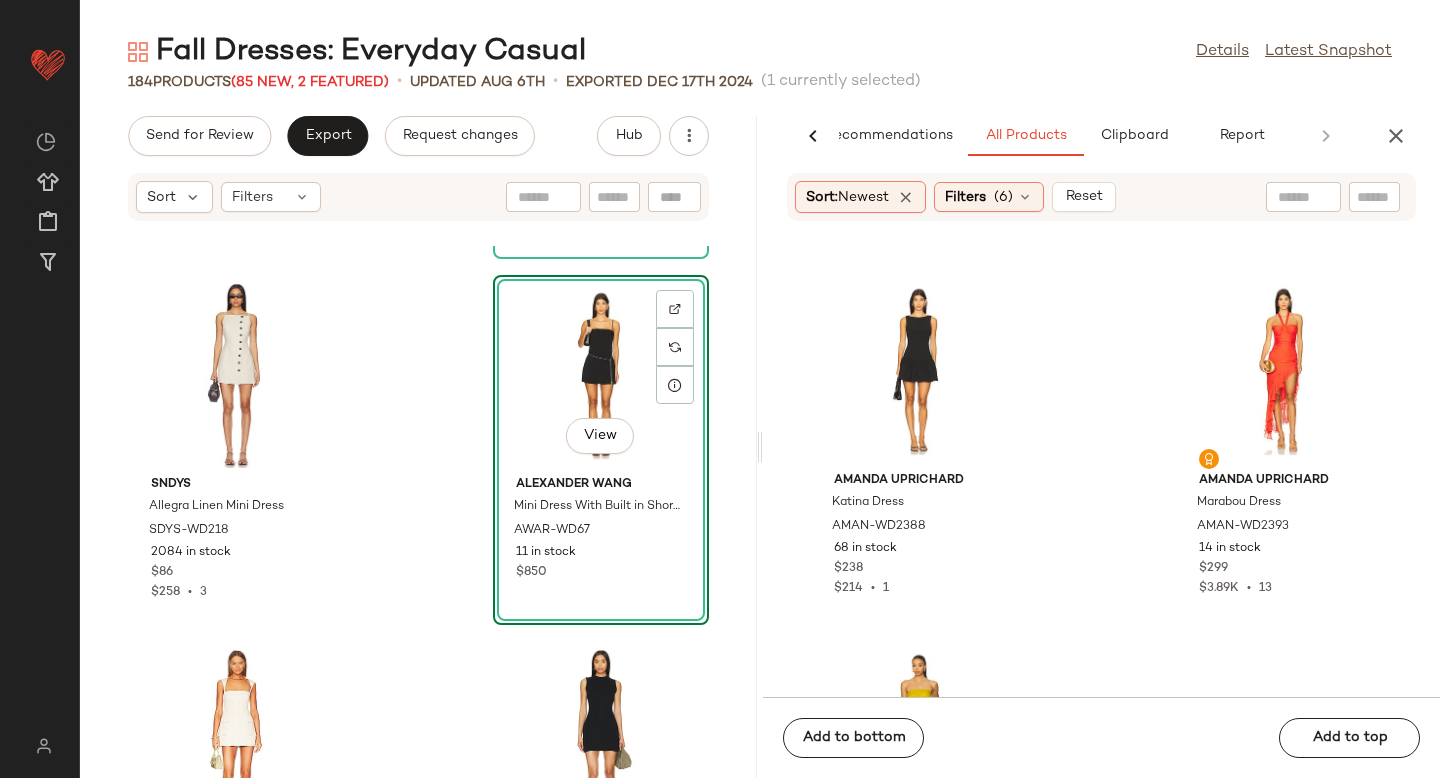 scroll, scrollTop: 48672, scrollLeft: 0, axis: vertical 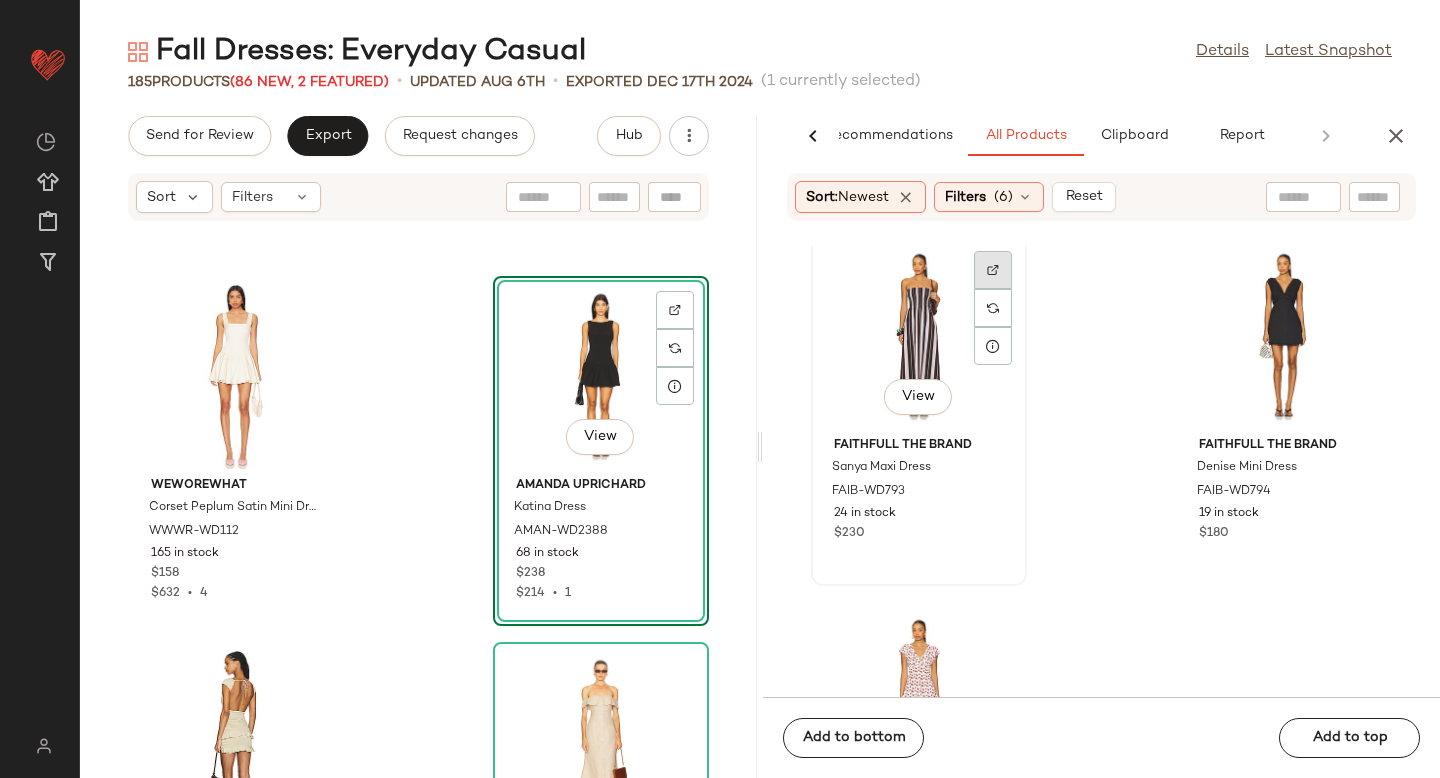 click 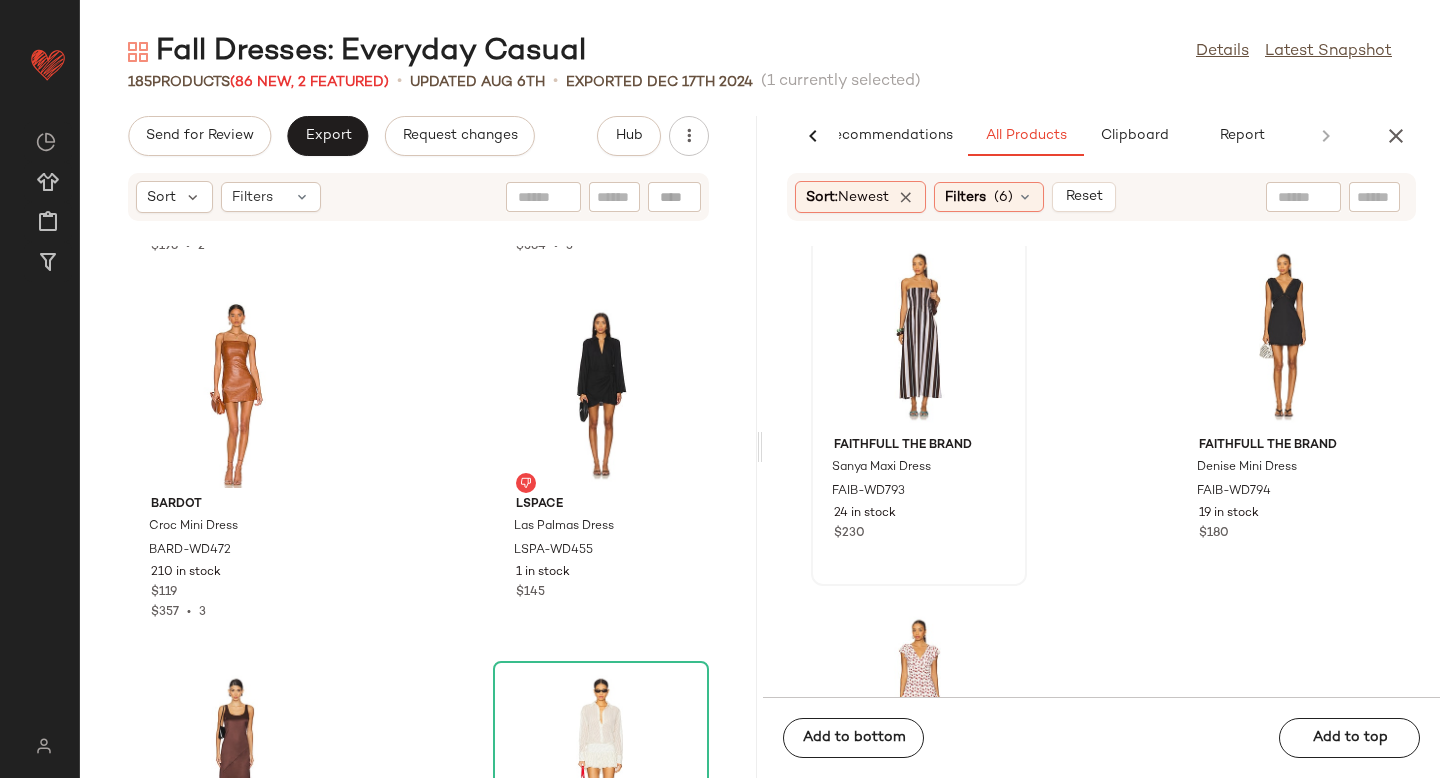 scroll, scrollTop: 14899, scrollLeft: 0, axis: vertical 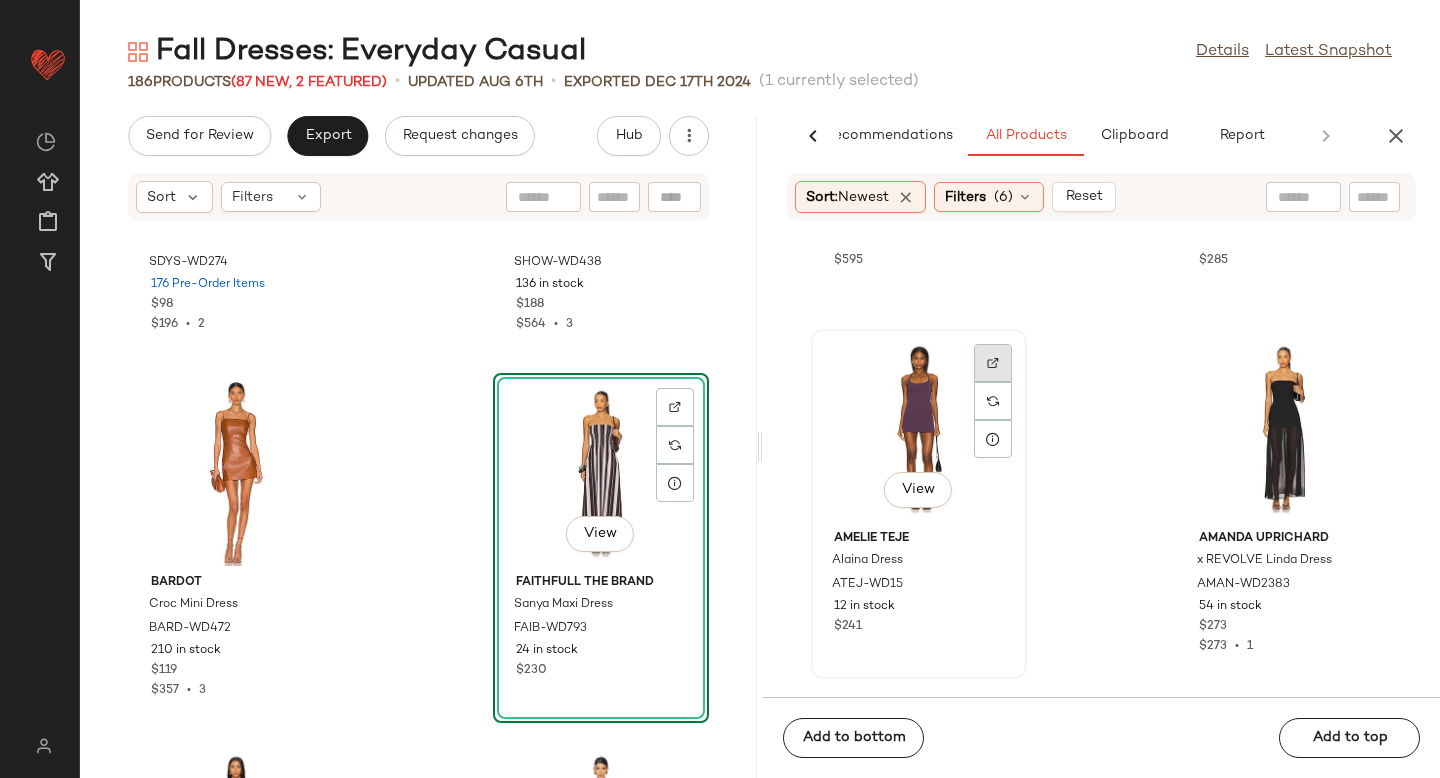 click 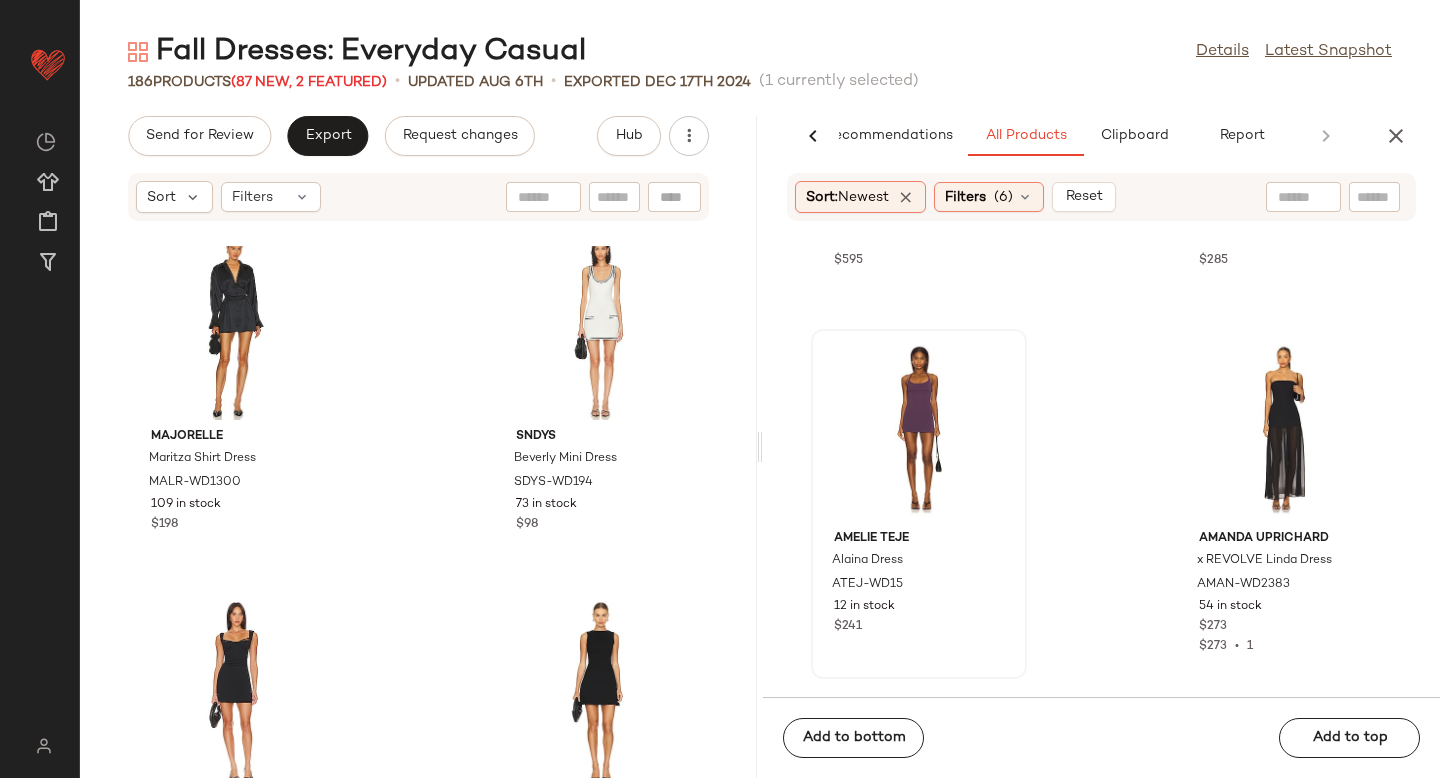 scroll, scrollTop: 31682, scrollLeft: 0, axis: vertical 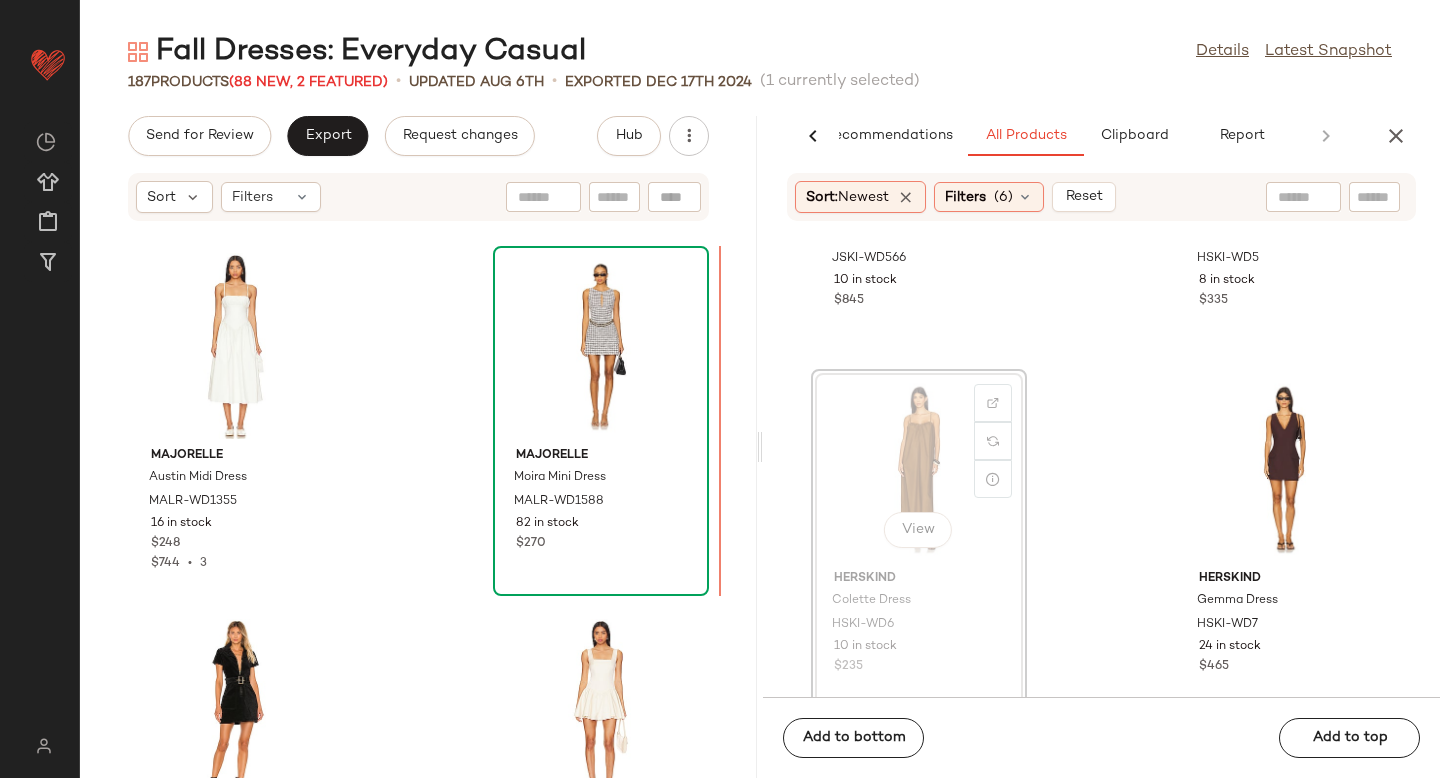 drag, startPoint x: 894, startPoint y: 417, endPoint x: 668, endPoint y: 433, distance: 226.56566 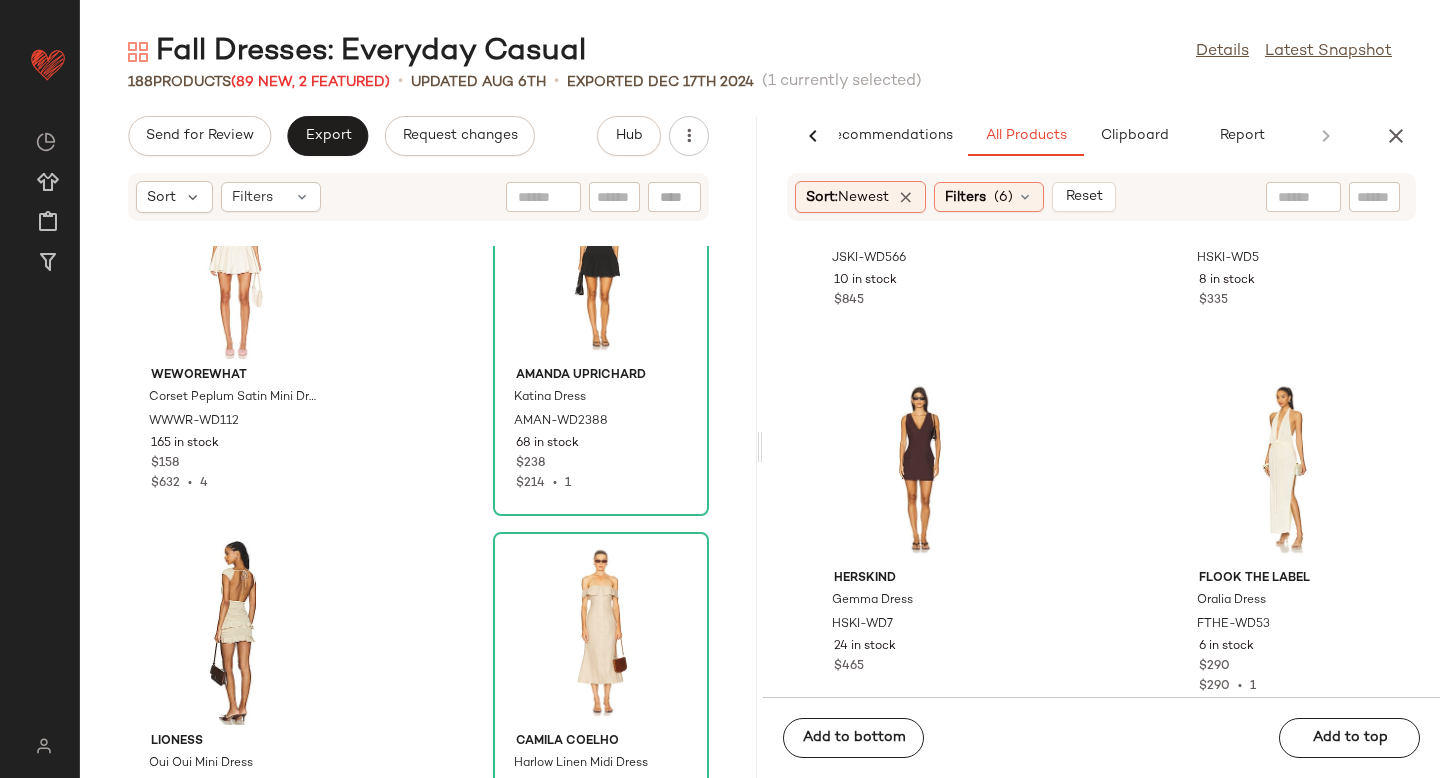 scroll, scrollTop: 28367, scrollLeft: 0, axis: vertical 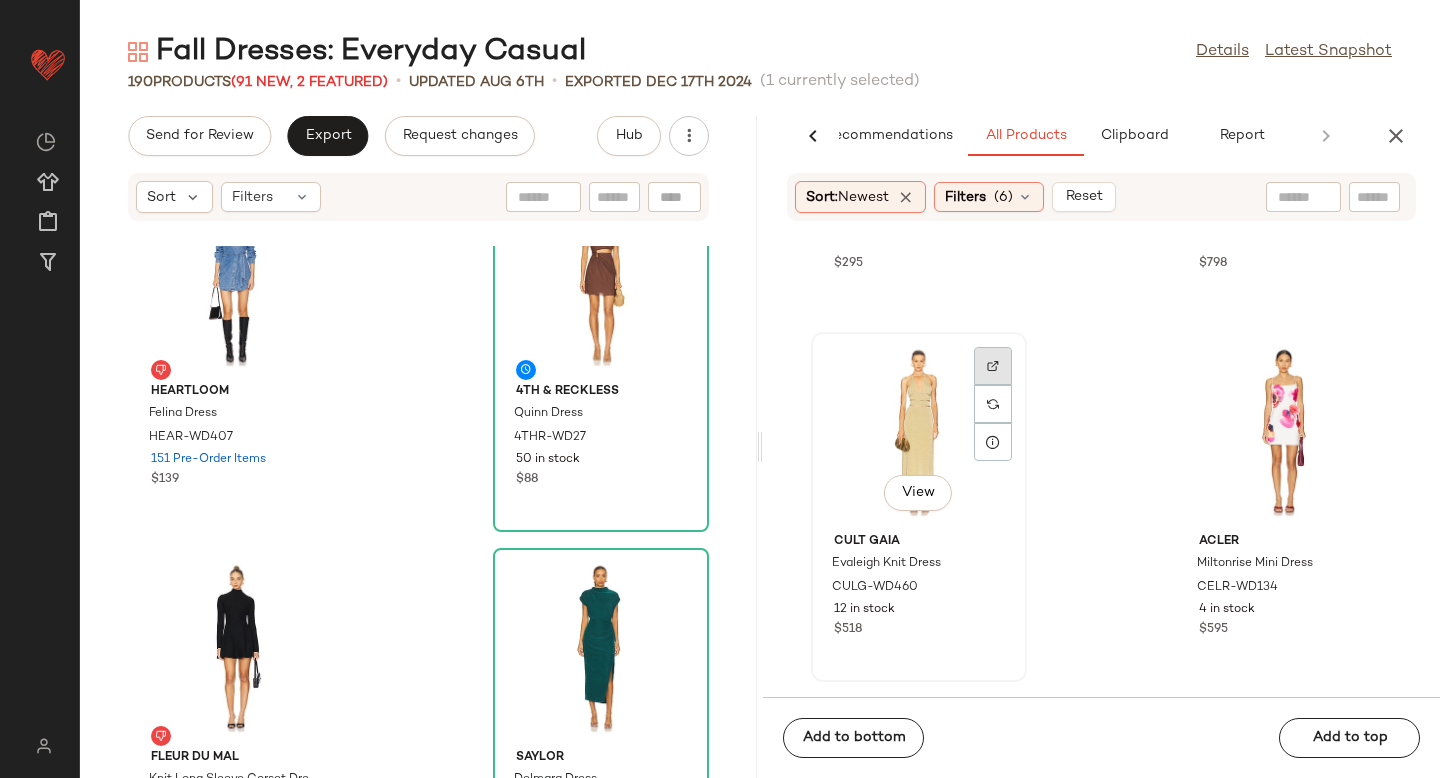 click 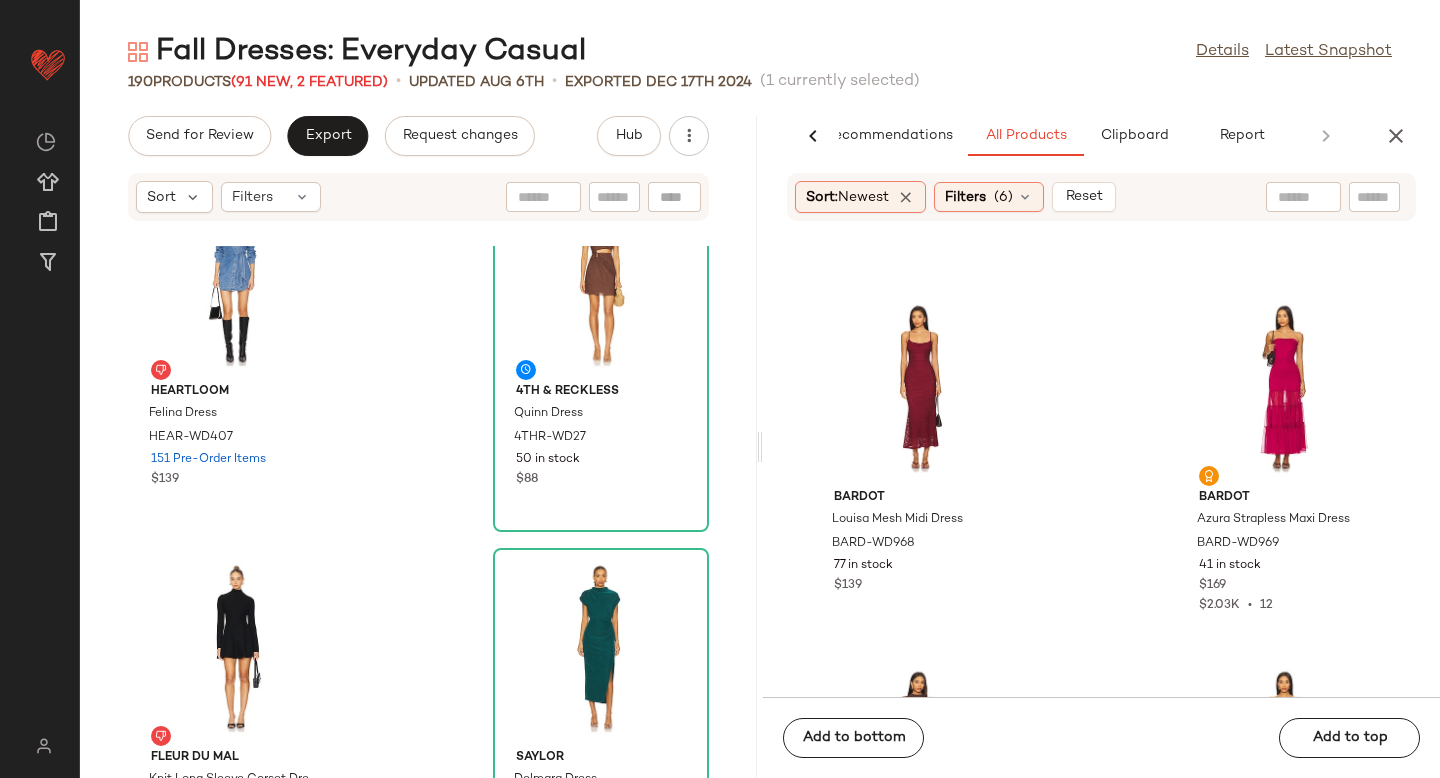 scroll, scrollTop: 61899, scrollLeft: 0, axis: vertical 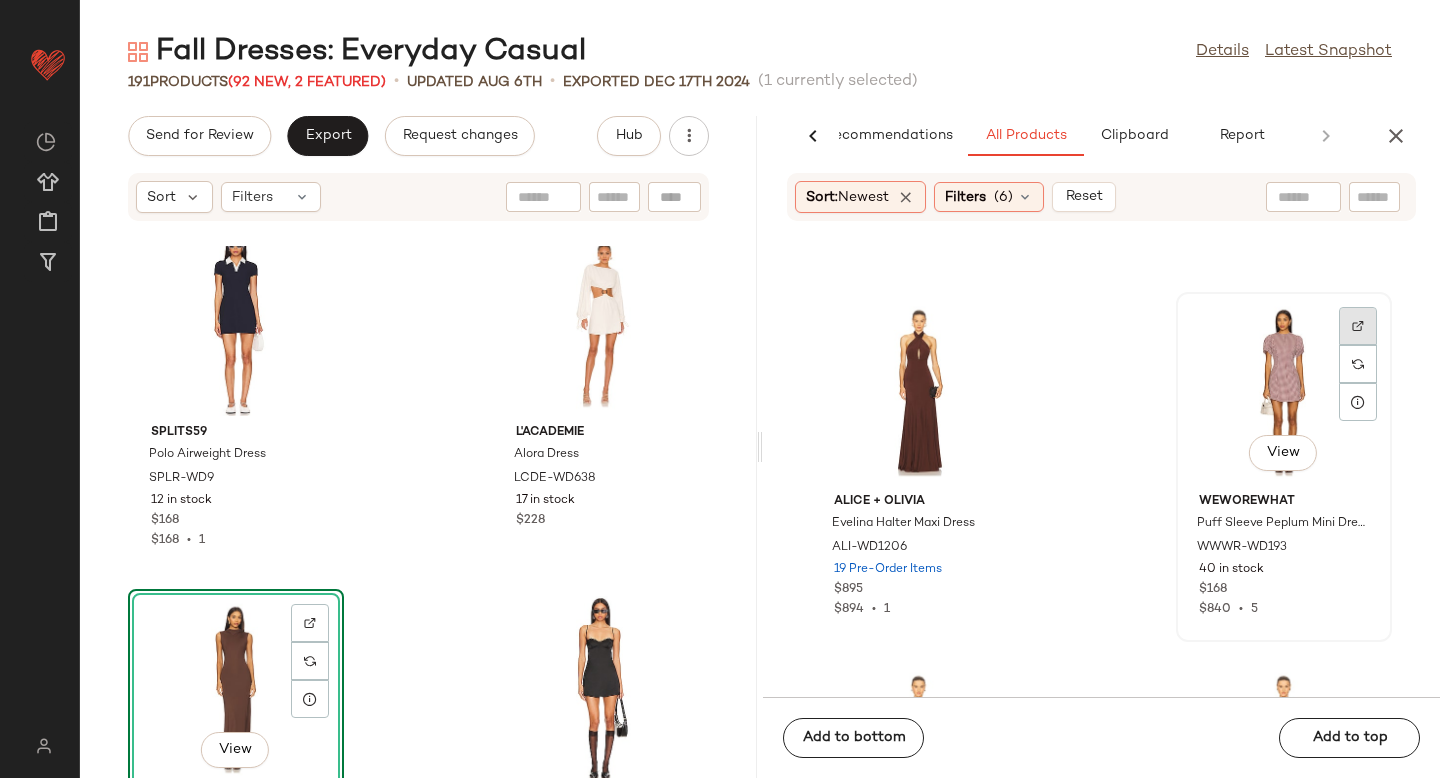 click 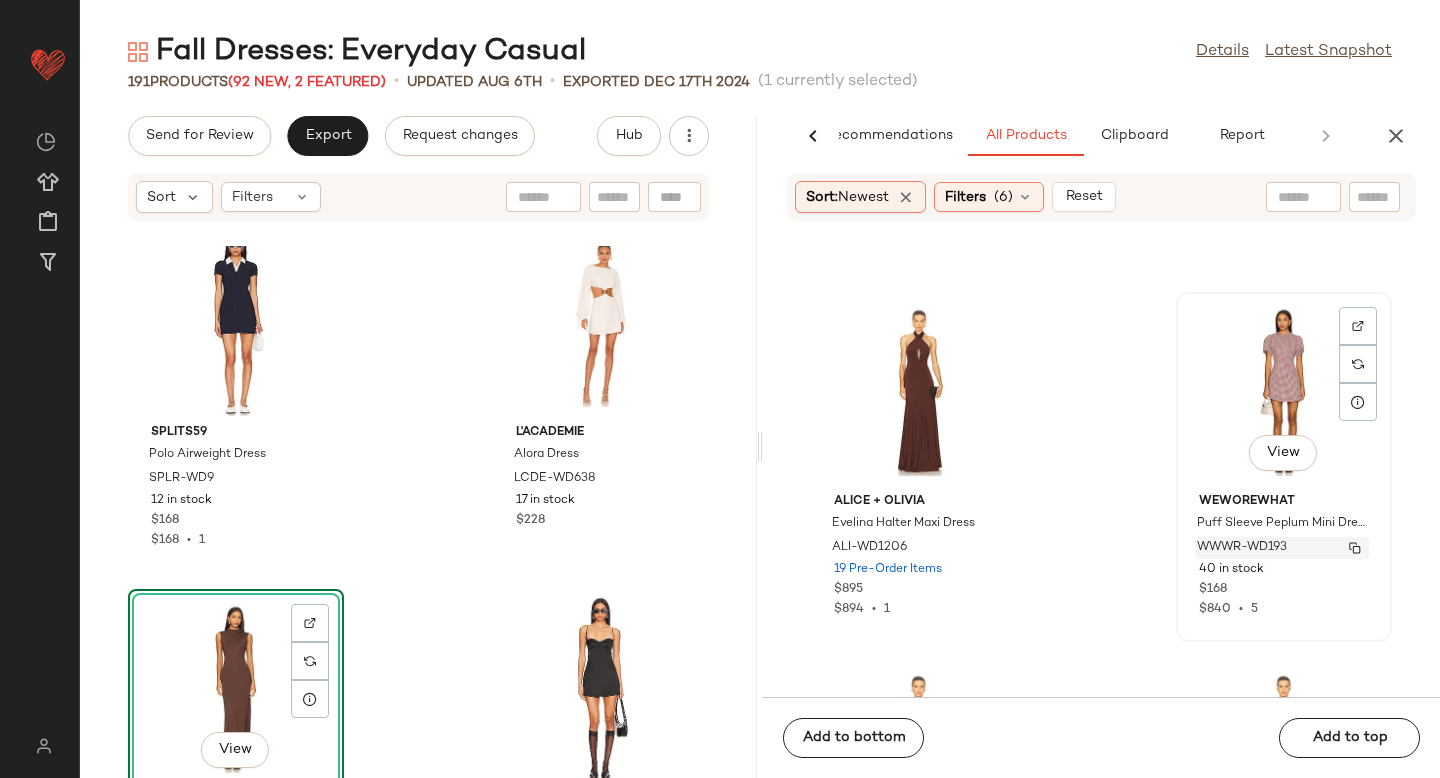 click on "WWWR-WD193" at bounding box center [1242, 548] 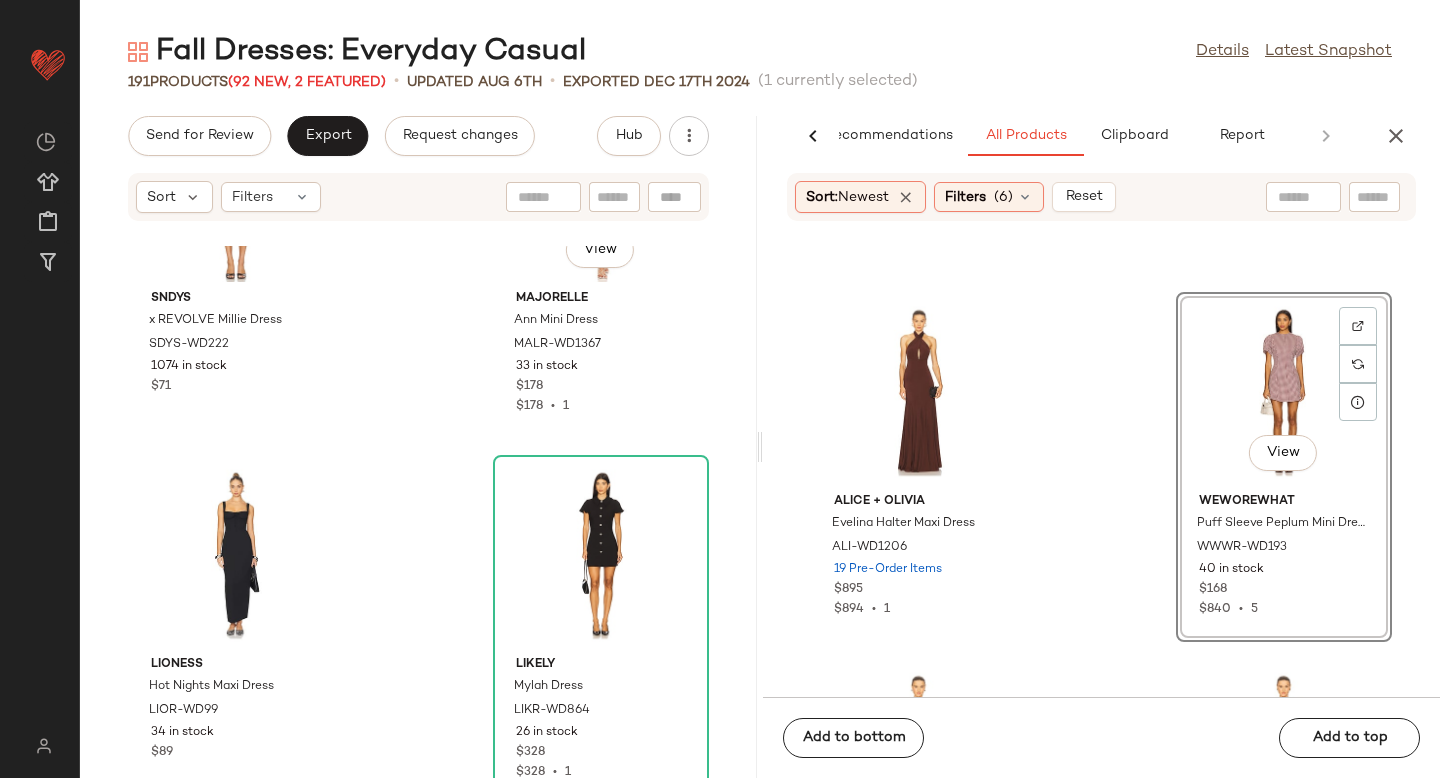 scroll, scrollTop: 33137, scrollLeft: 0, axis: vertical 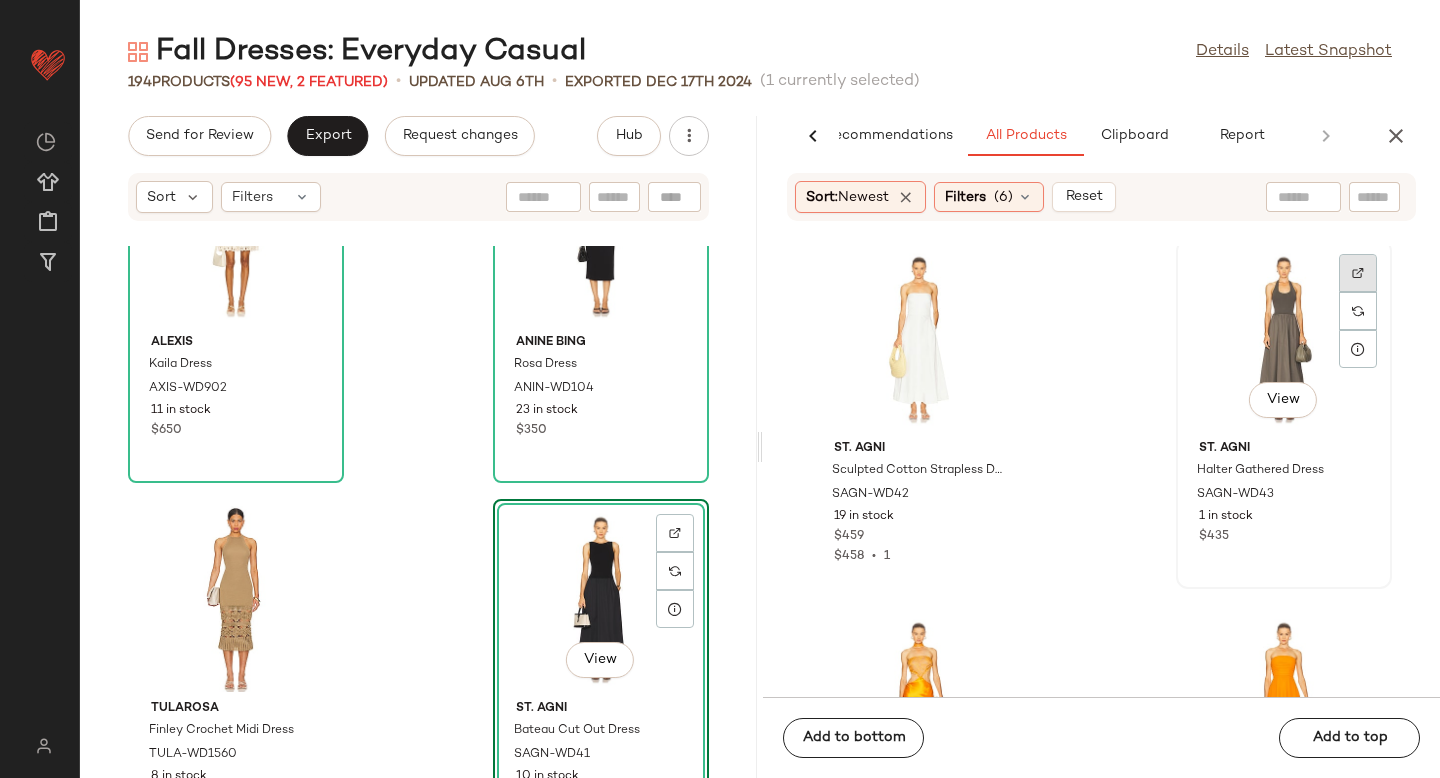 click 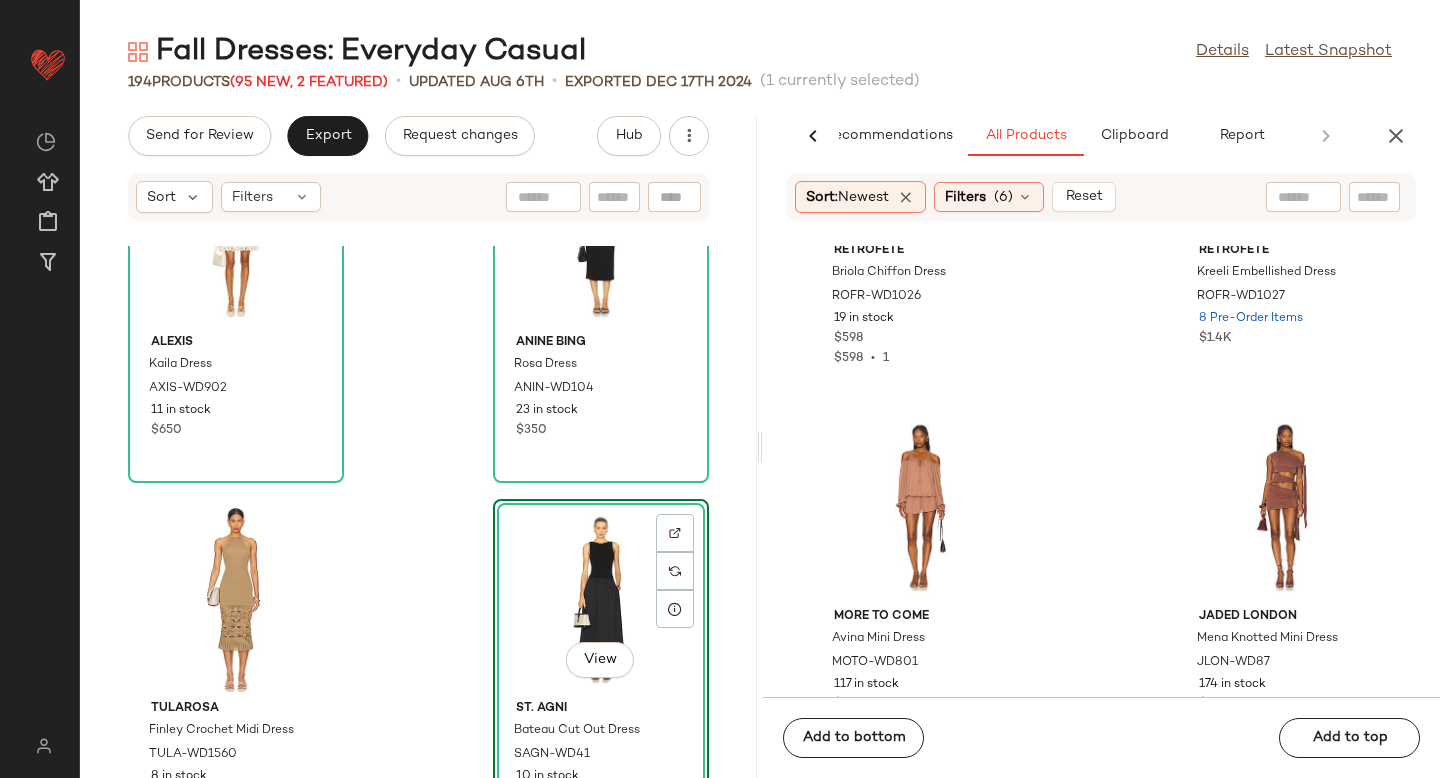 scroll, scrollTop: 64667, scrollLeft: 0, axis: vertical 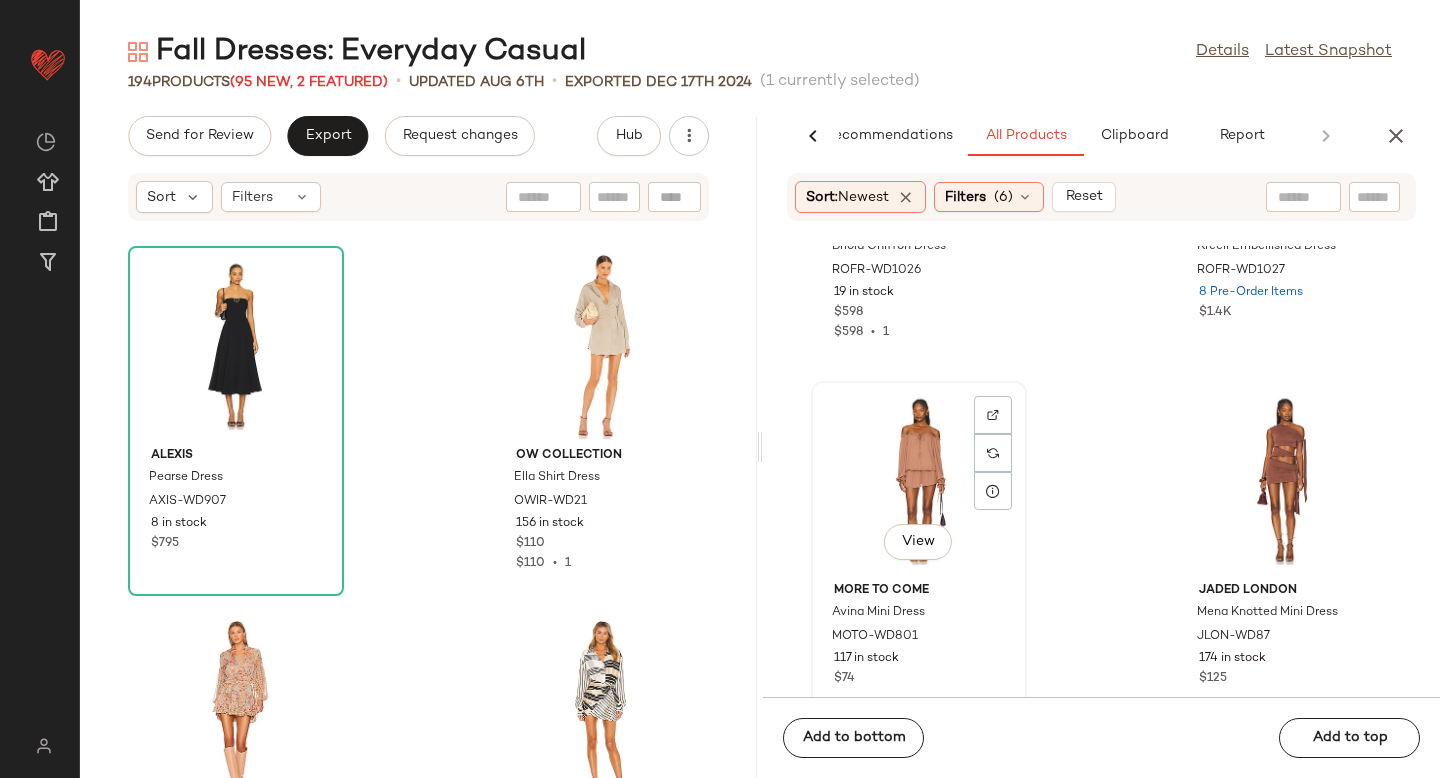 click 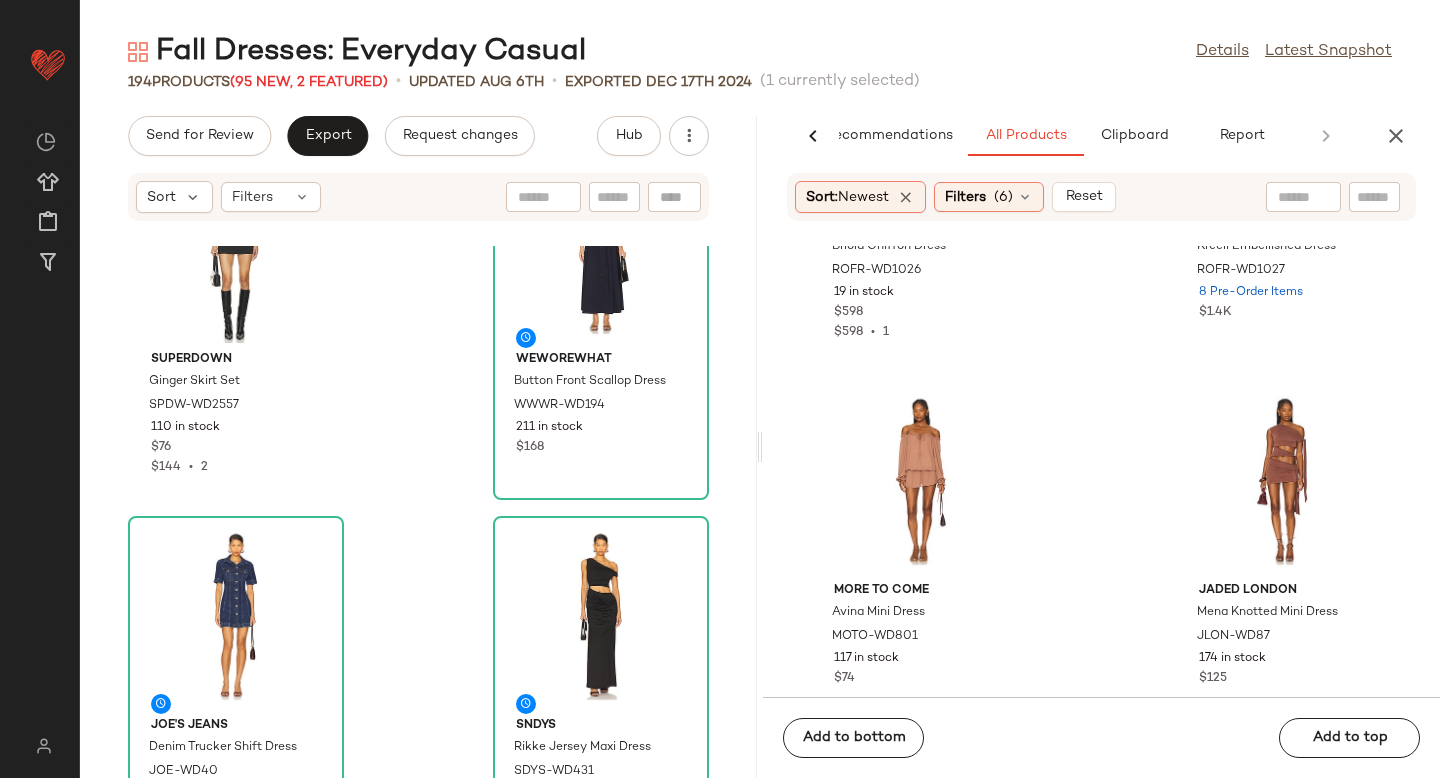 scroll, scrollTop: 23423, scrollLeft: 0, axis: vertical 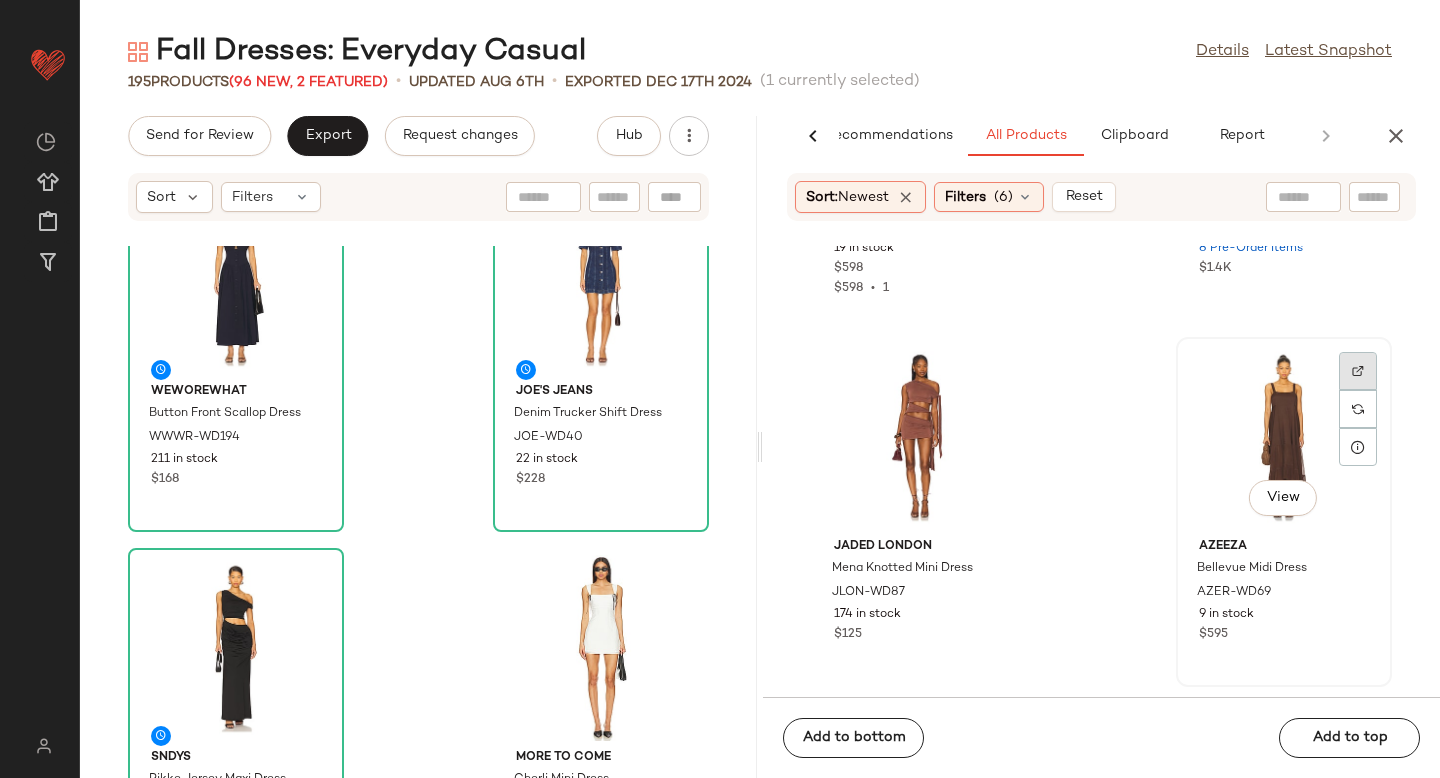 click 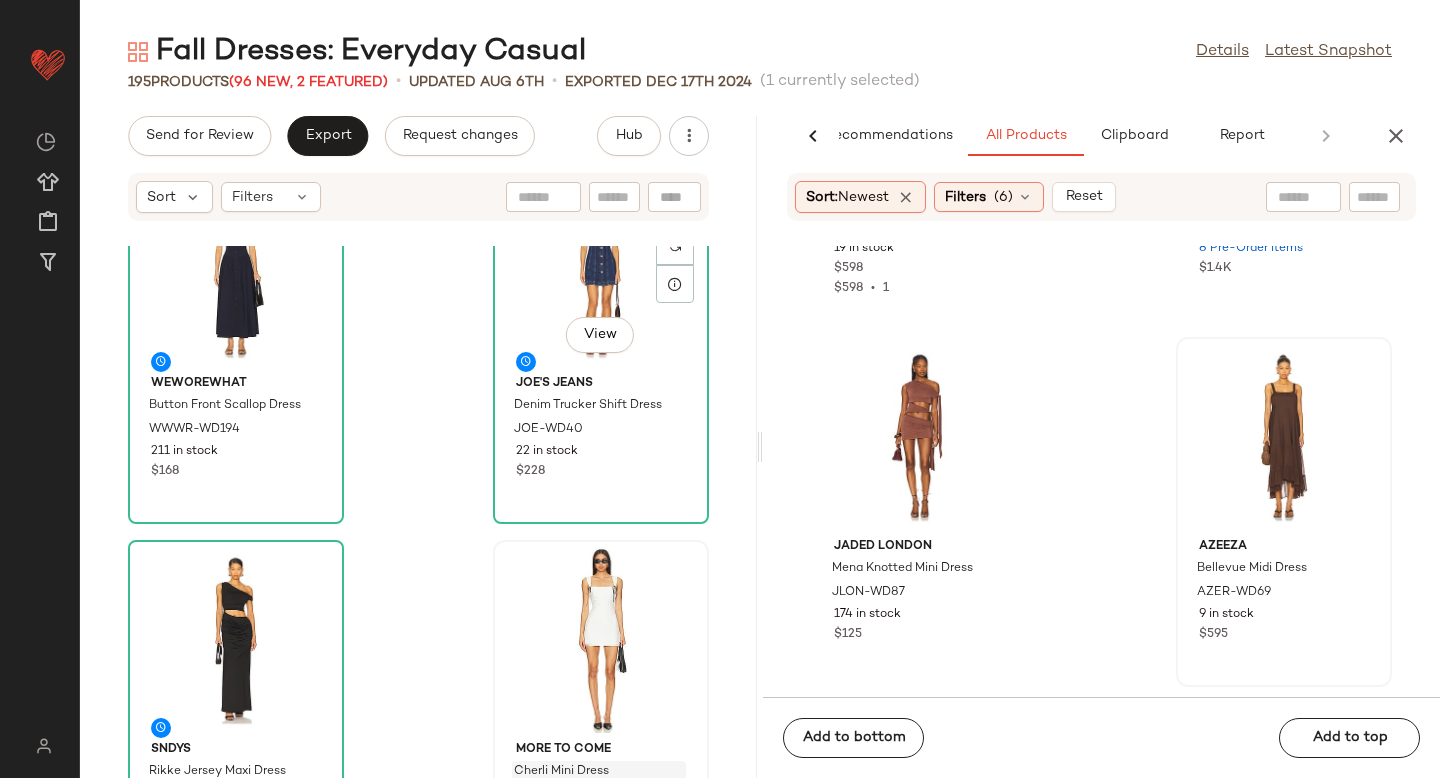 scroll, scrollTop: 24011, scrollLeft: 0, axis: vertical 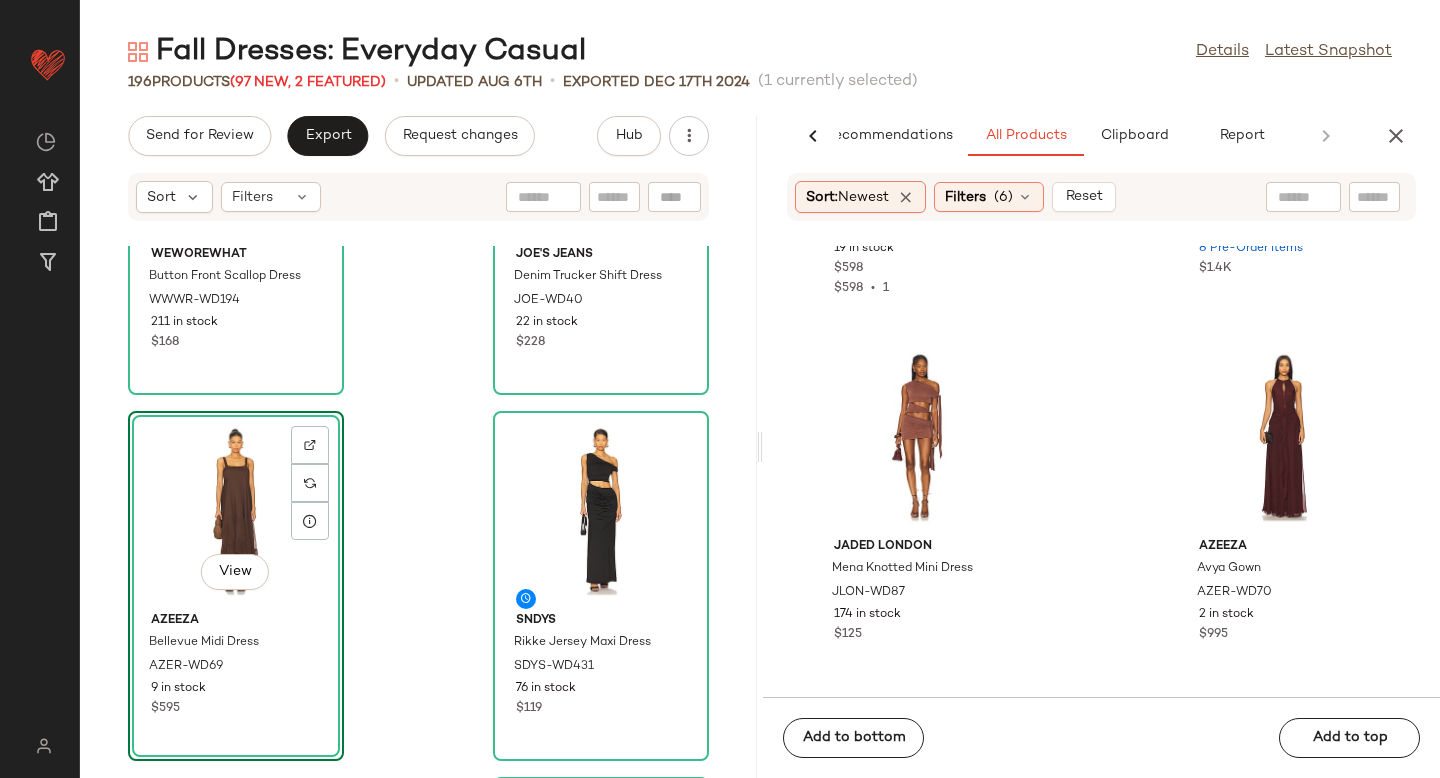 click on "WeWoreWhat Button Front Scallop Dress WWWR-WD194 211 in stock $168 Joe's Jeans Denim Trucker Shift Dress JOE-WD40 22 in stock $228  View  Azeeza Bellevue Midi Dress AZER-WD69 9 in stock $595 SNDYS Rikke Jersey Maxi Dress SDYS-WD431 76 in stock $119 MORE TO COME Cherli Mini Dress MOTO-WD334 26 in stock $78 $78  •  1 Nakedvice The Kristen Dress NEDV-WD16 40 in stock $200 SOVERE Alert Mini Dress SOVR-WD61 93 Pre-Order Items $179 SIMKHAI Cleo Poplin Dress JSKI-WD134 57 in stock $345" 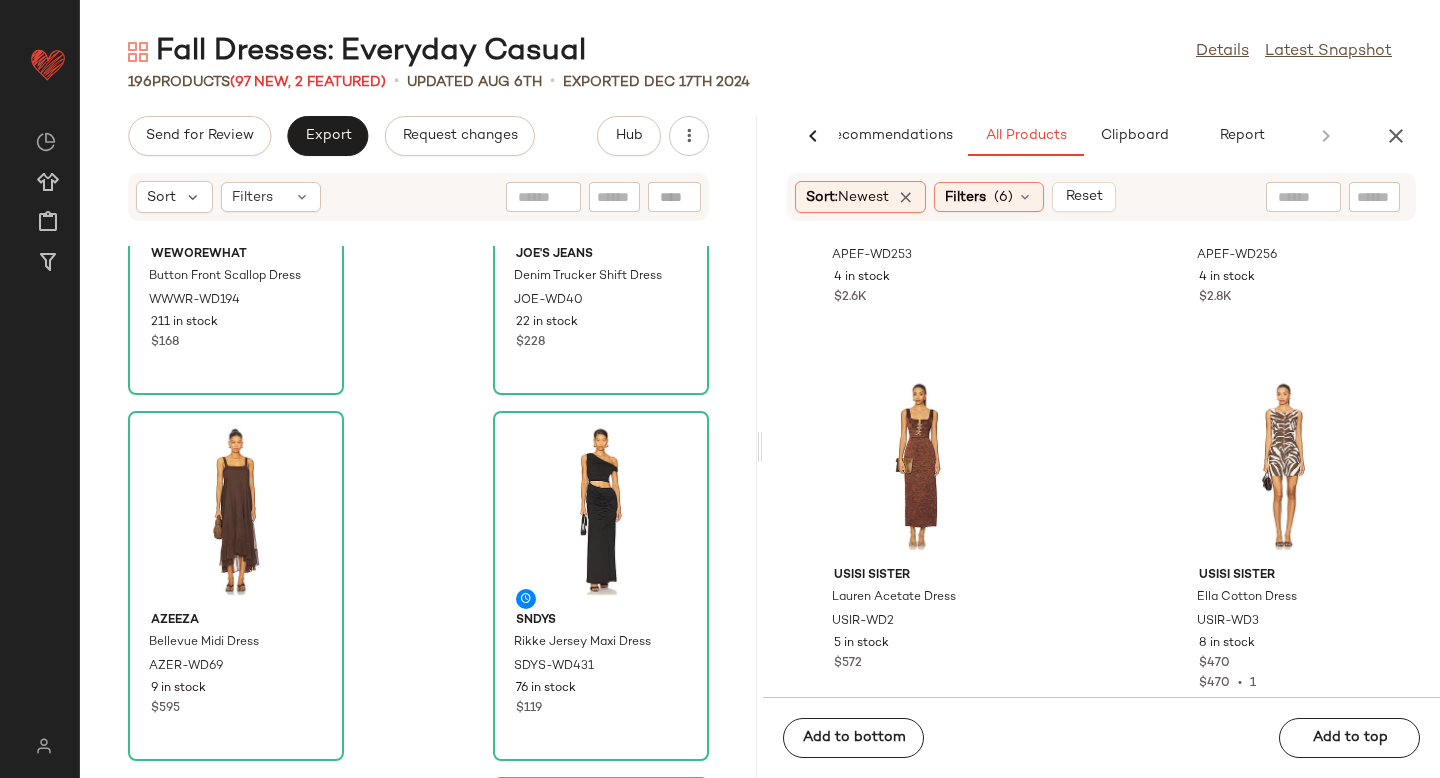 scroll, scrollTop: 66884, scrollLeft: 0, axis: vertical 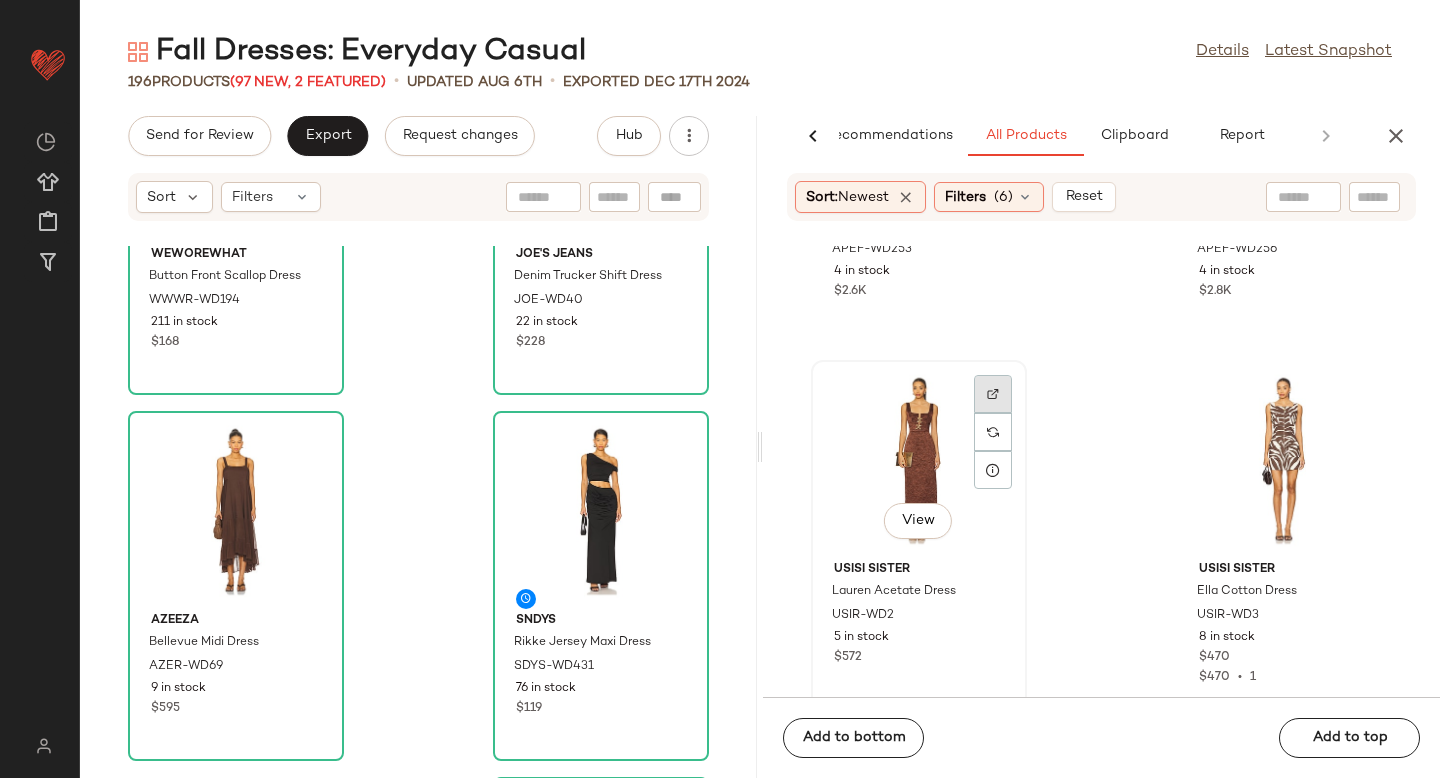 click 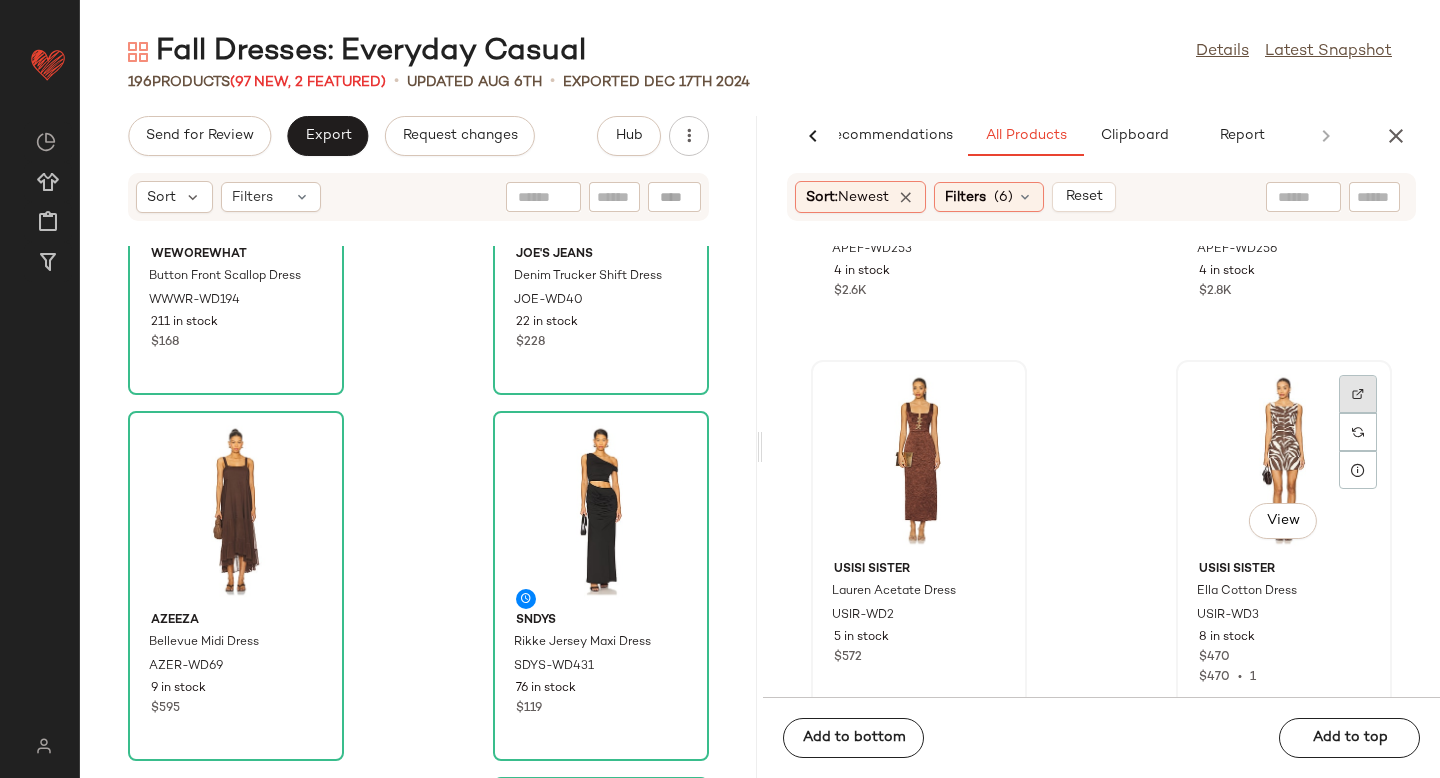 click 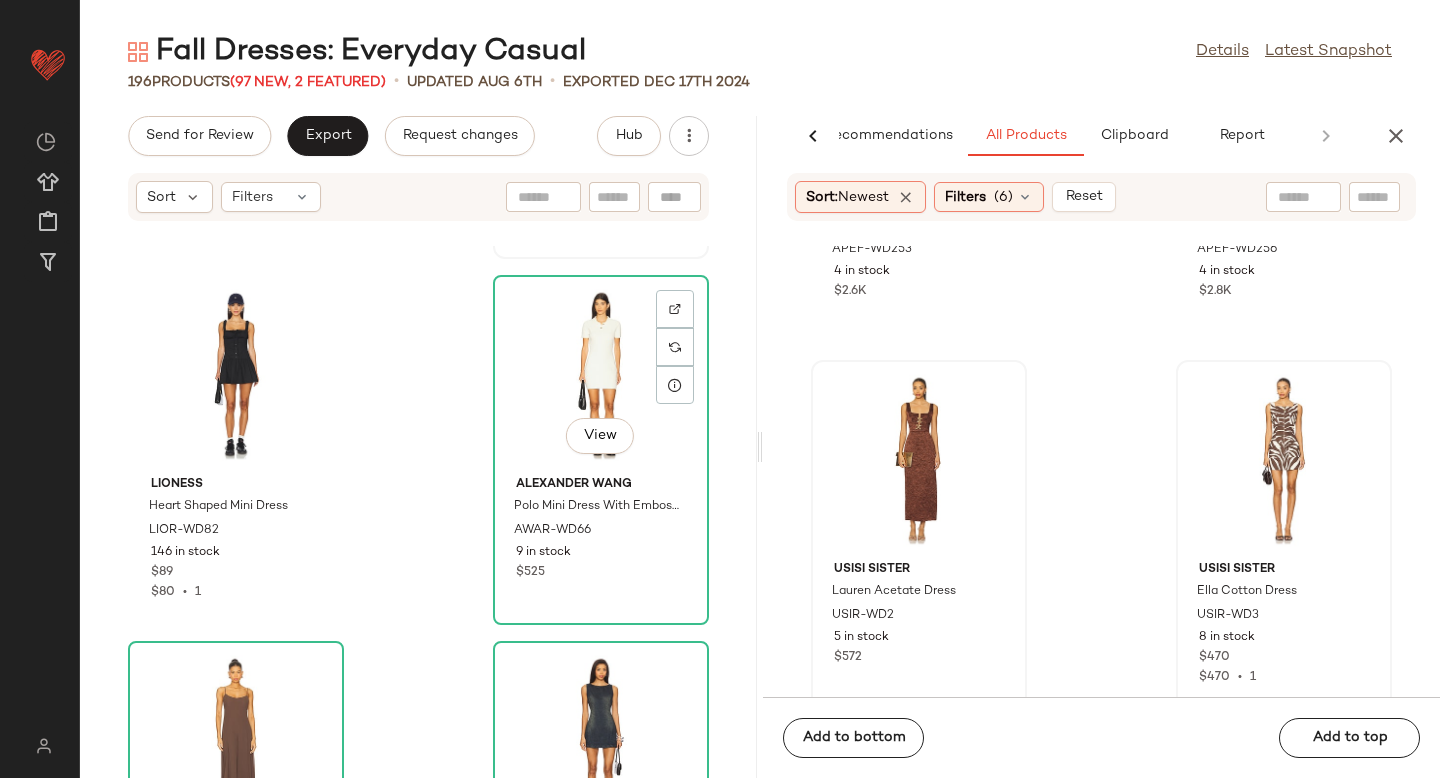 scroll, scrollTop: 20532, scrollLeft: 0, axis: vertical 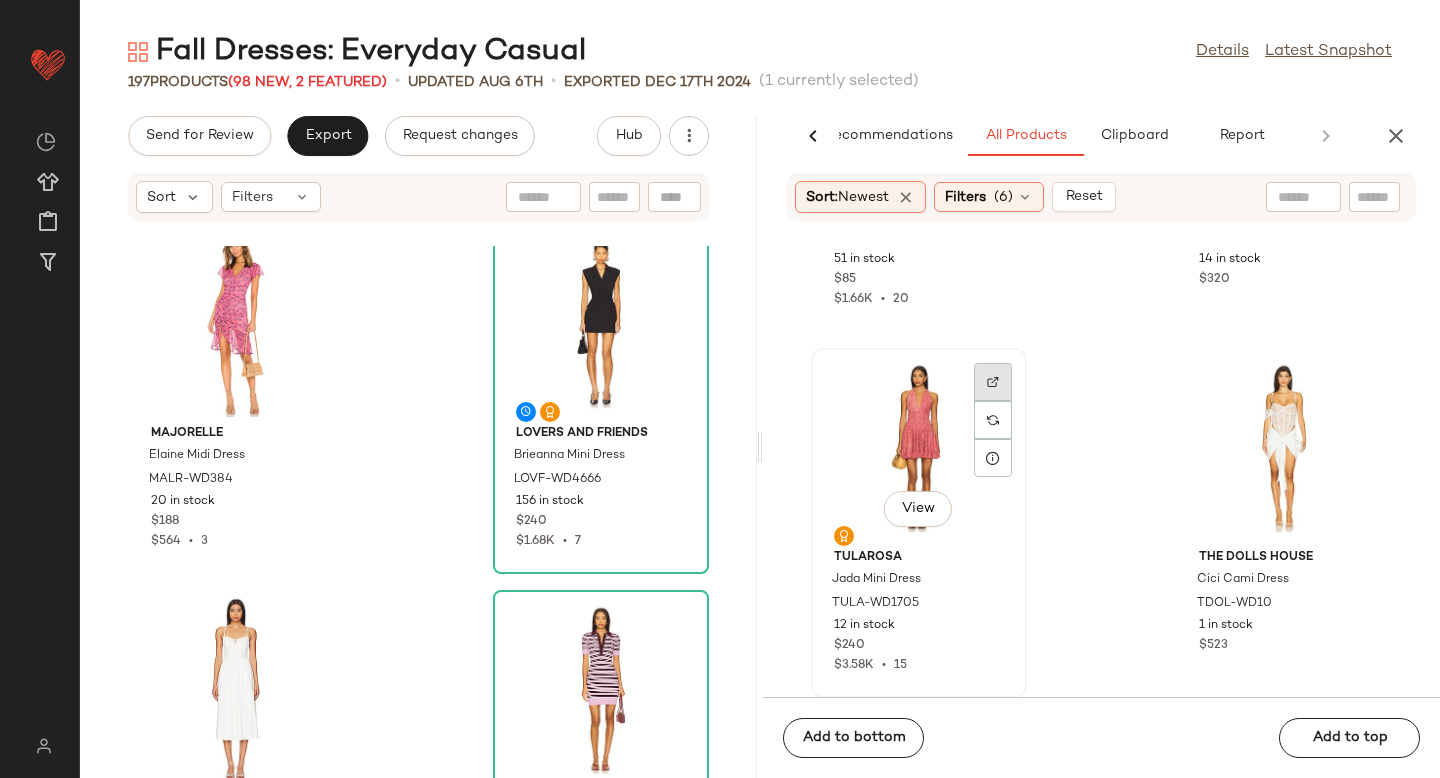 click 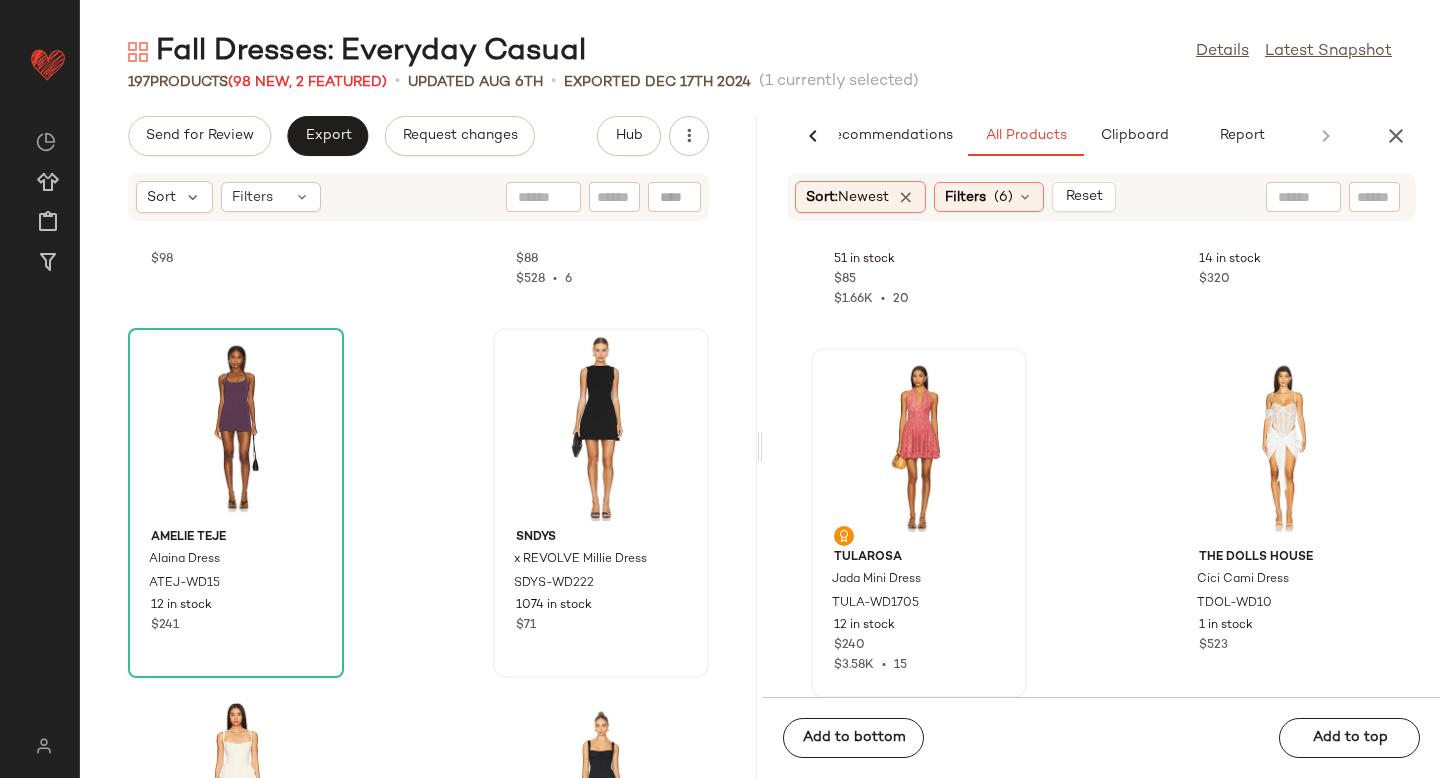 scroll, scrollTop: 33706, scrollLeft: 0, axis: vertical 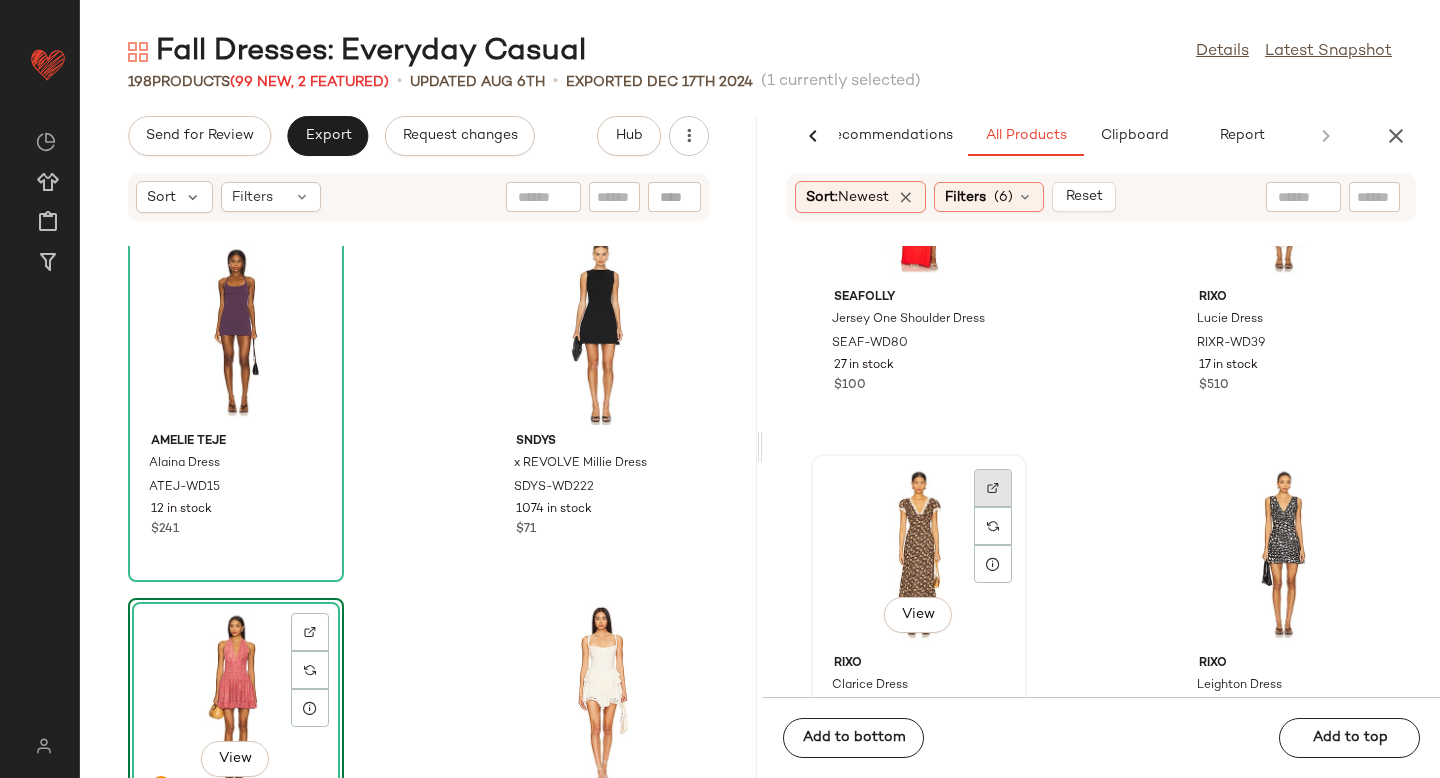 click 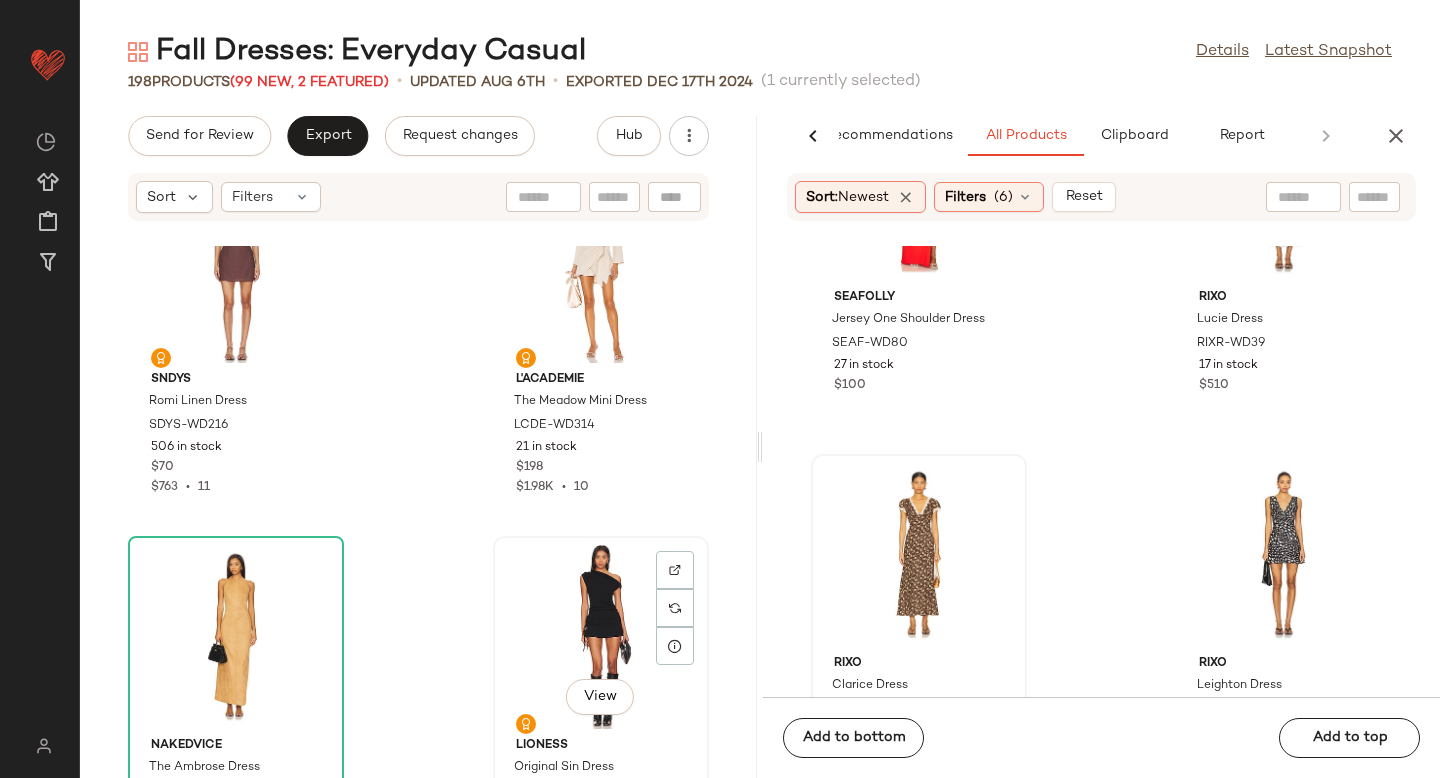 scroll, scrollTop: 0, scrollLeft: 0, axis: both 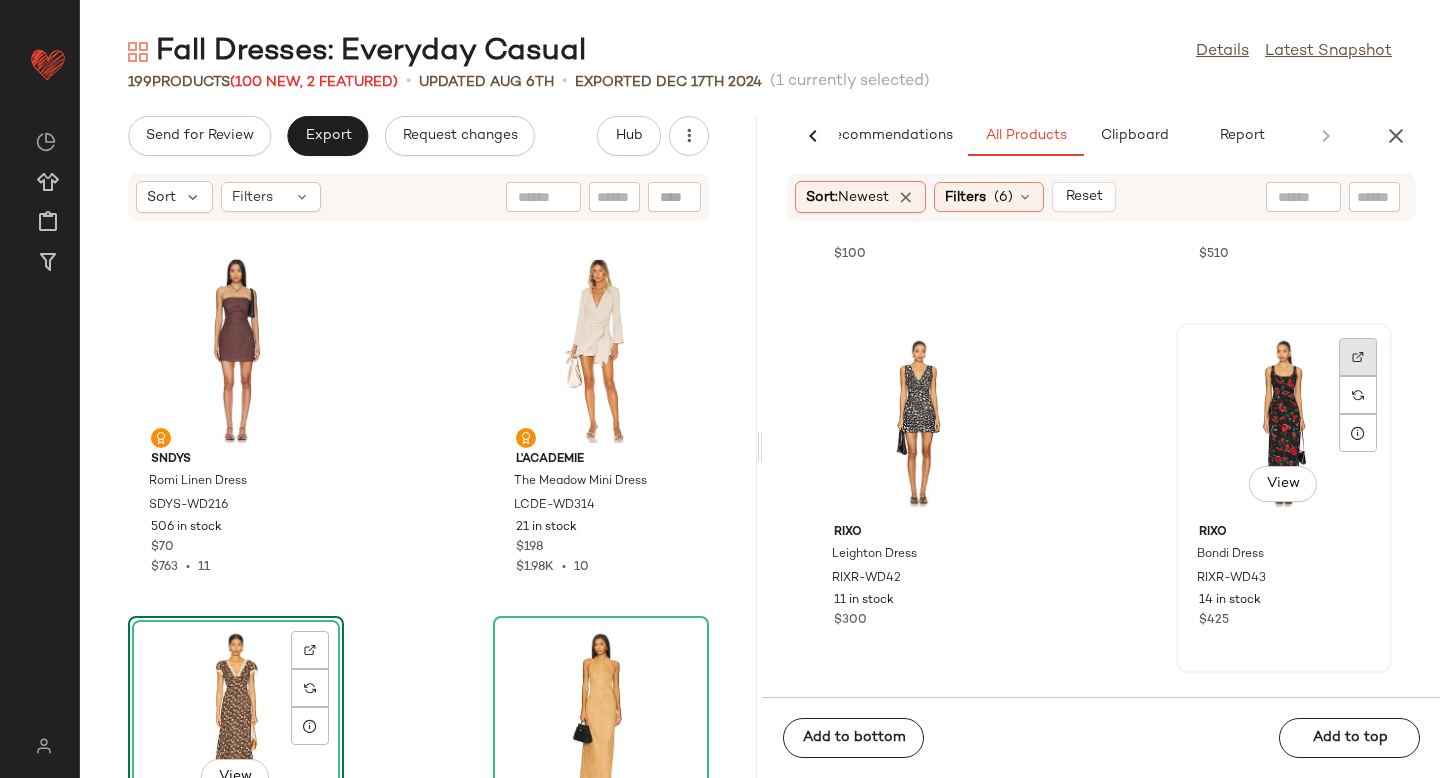 click 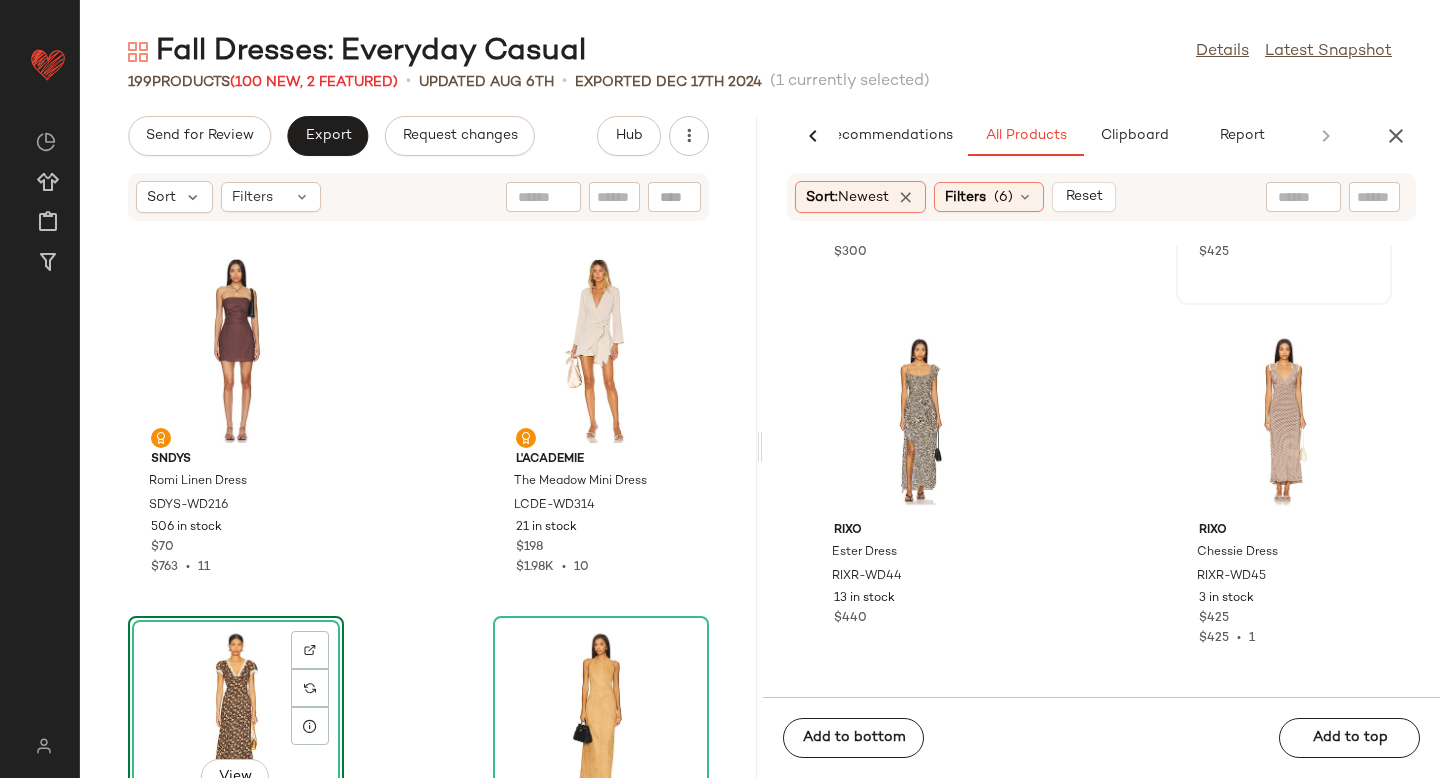 scroll, scrollTop: 68761, scrollLeft: 0, axis: vertical 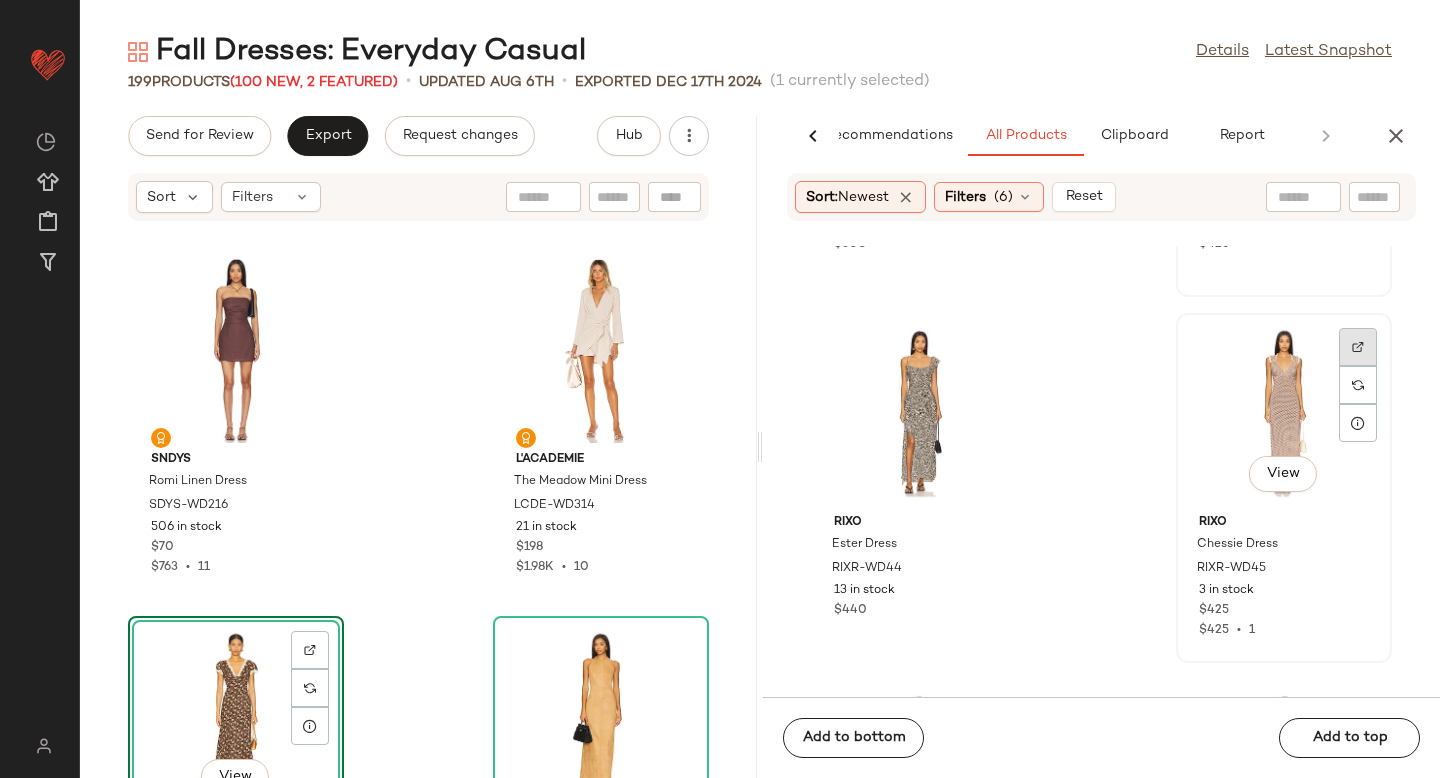 click 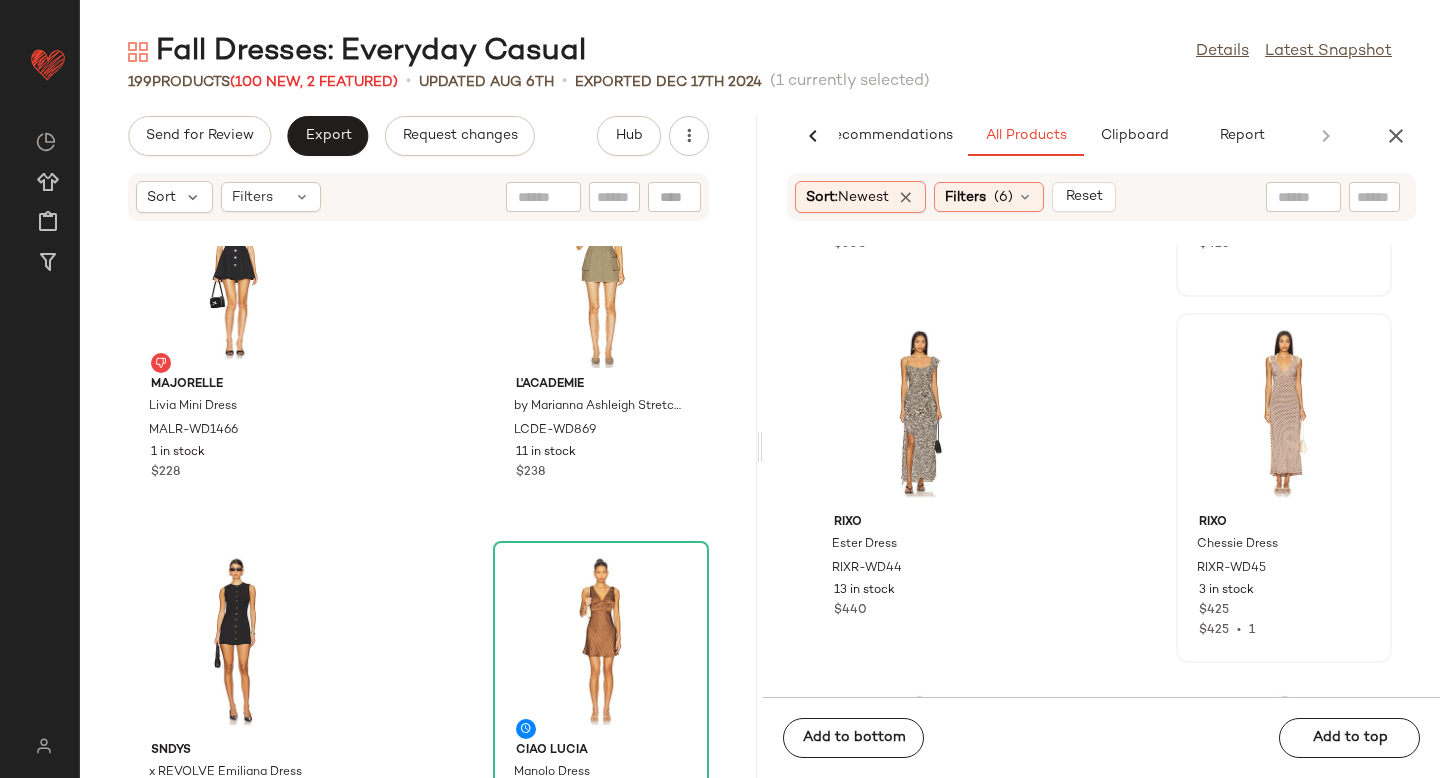 scroll, scrollTop: 10296, scrollLeft: 0, axis: vertical 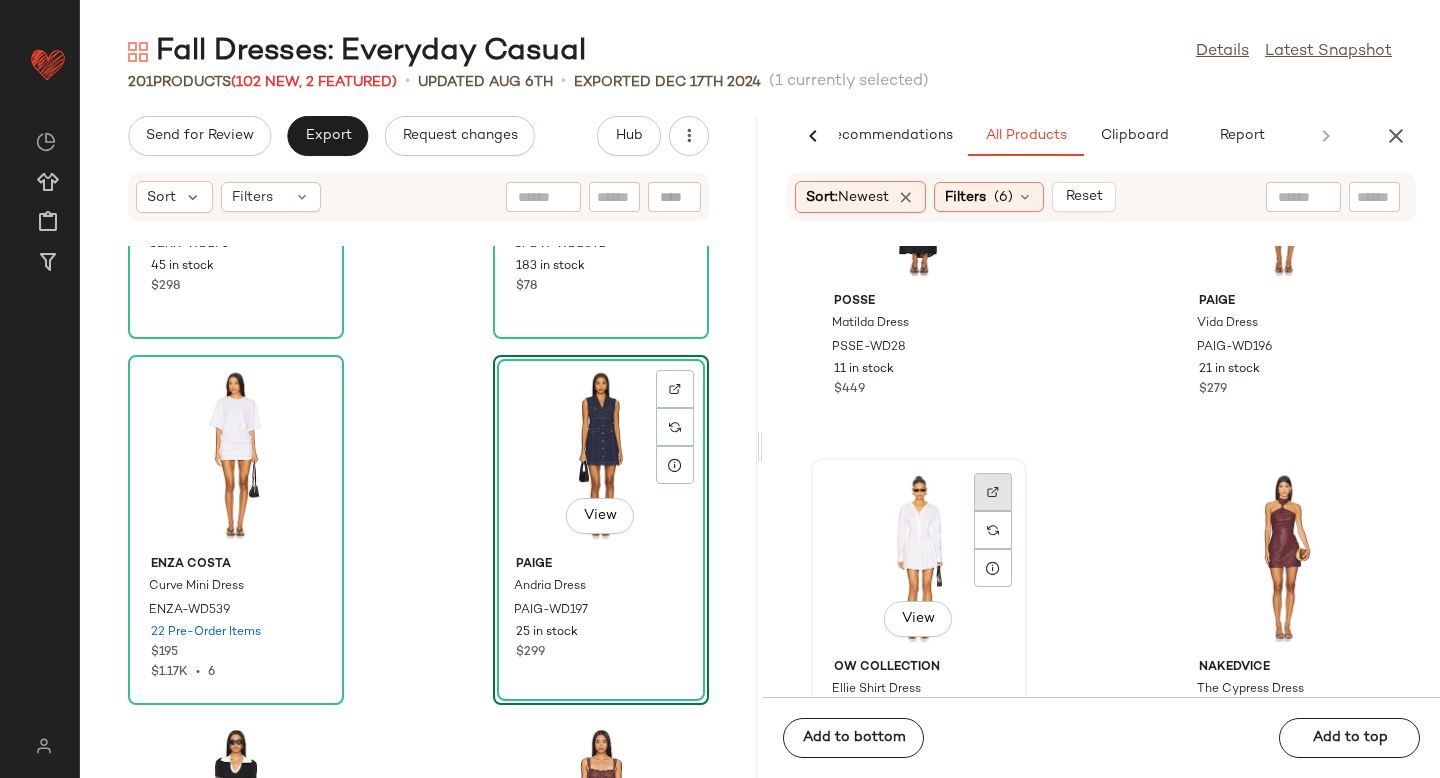 click 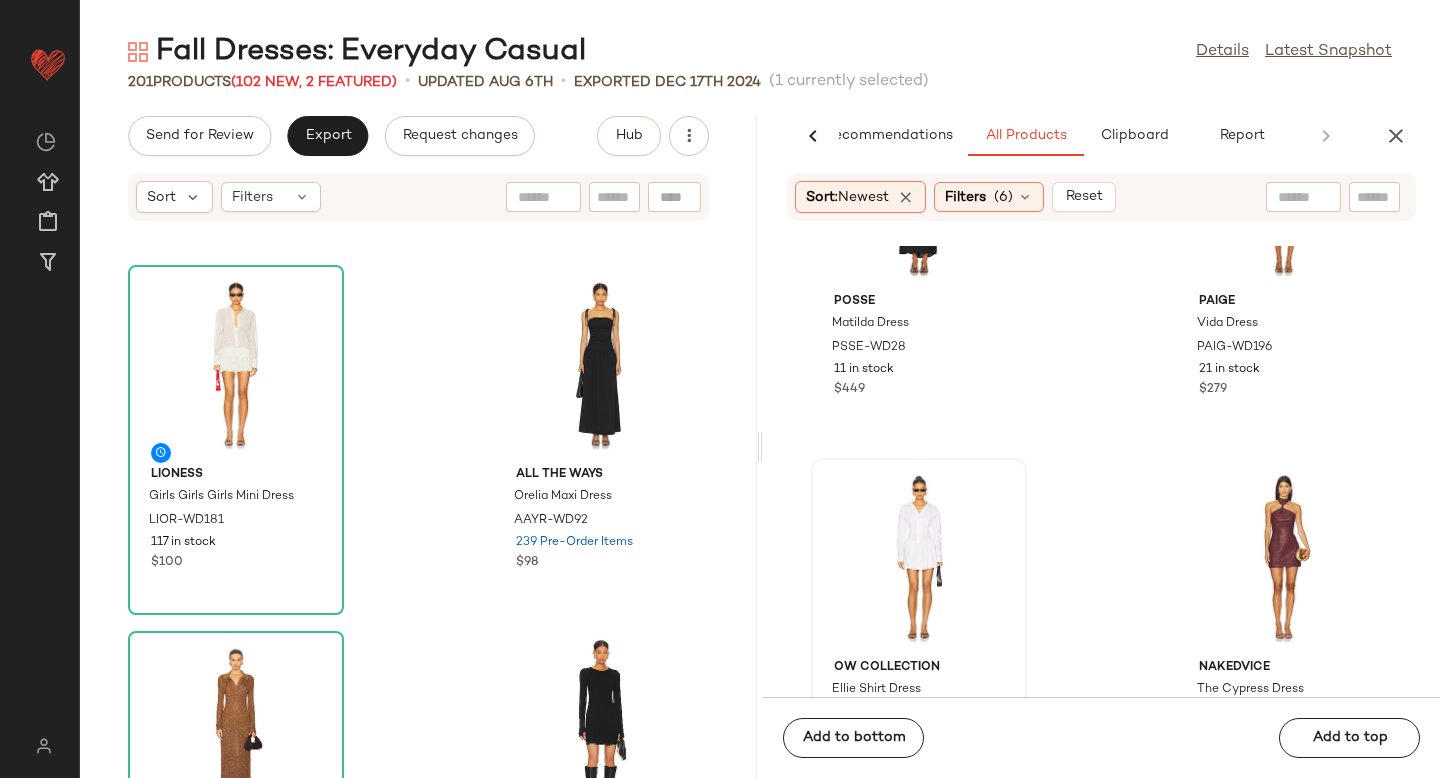 scroll, scrollTop: 16497, scrollLeft: 0, axis: vertical 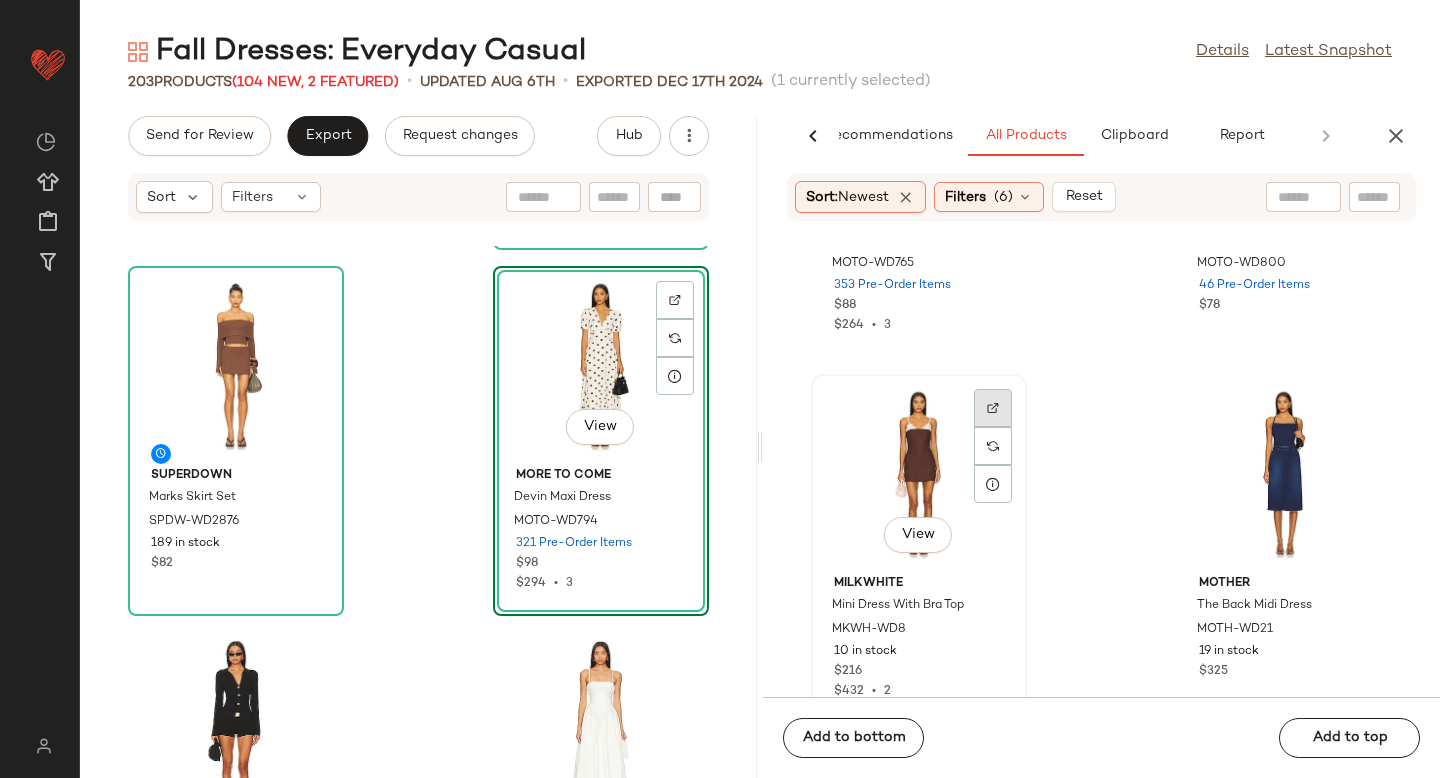 click 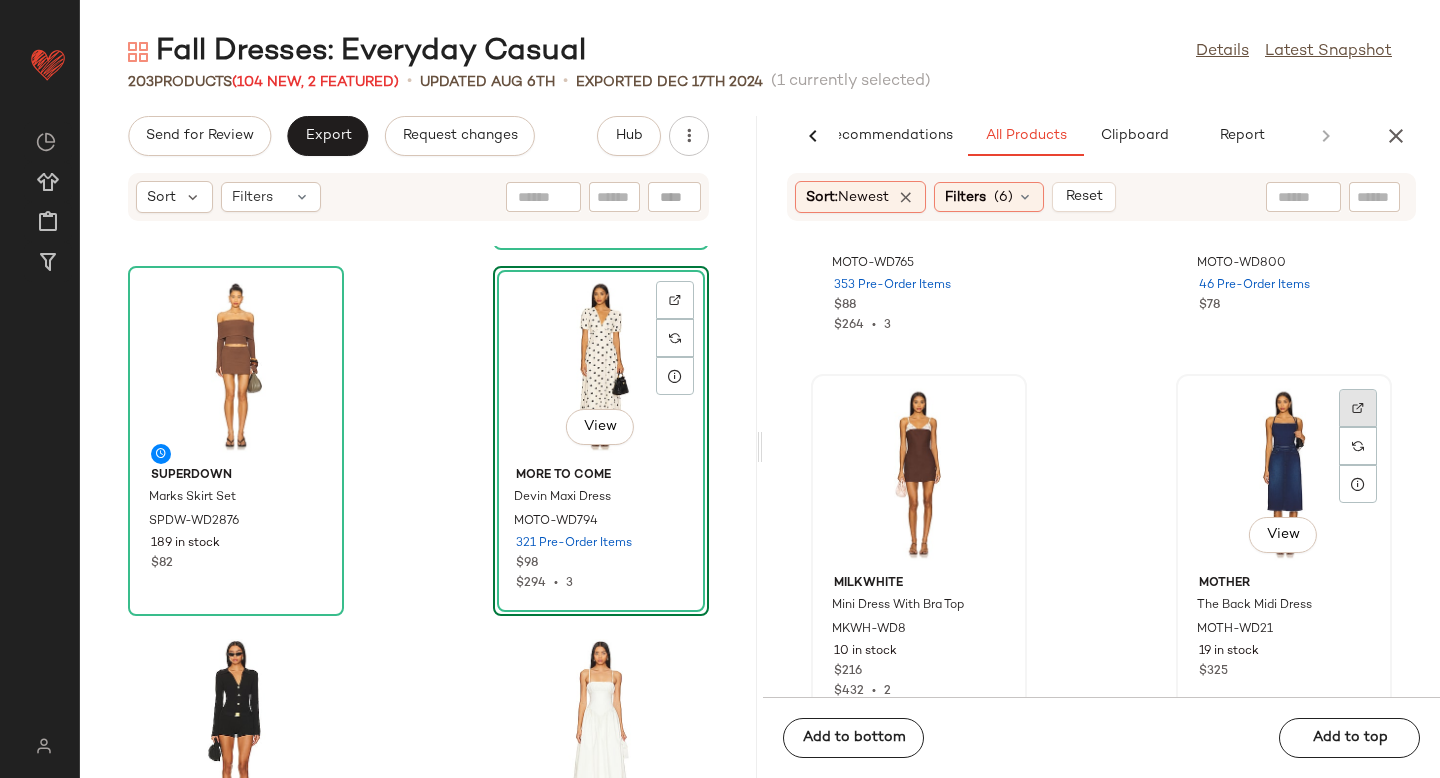 click 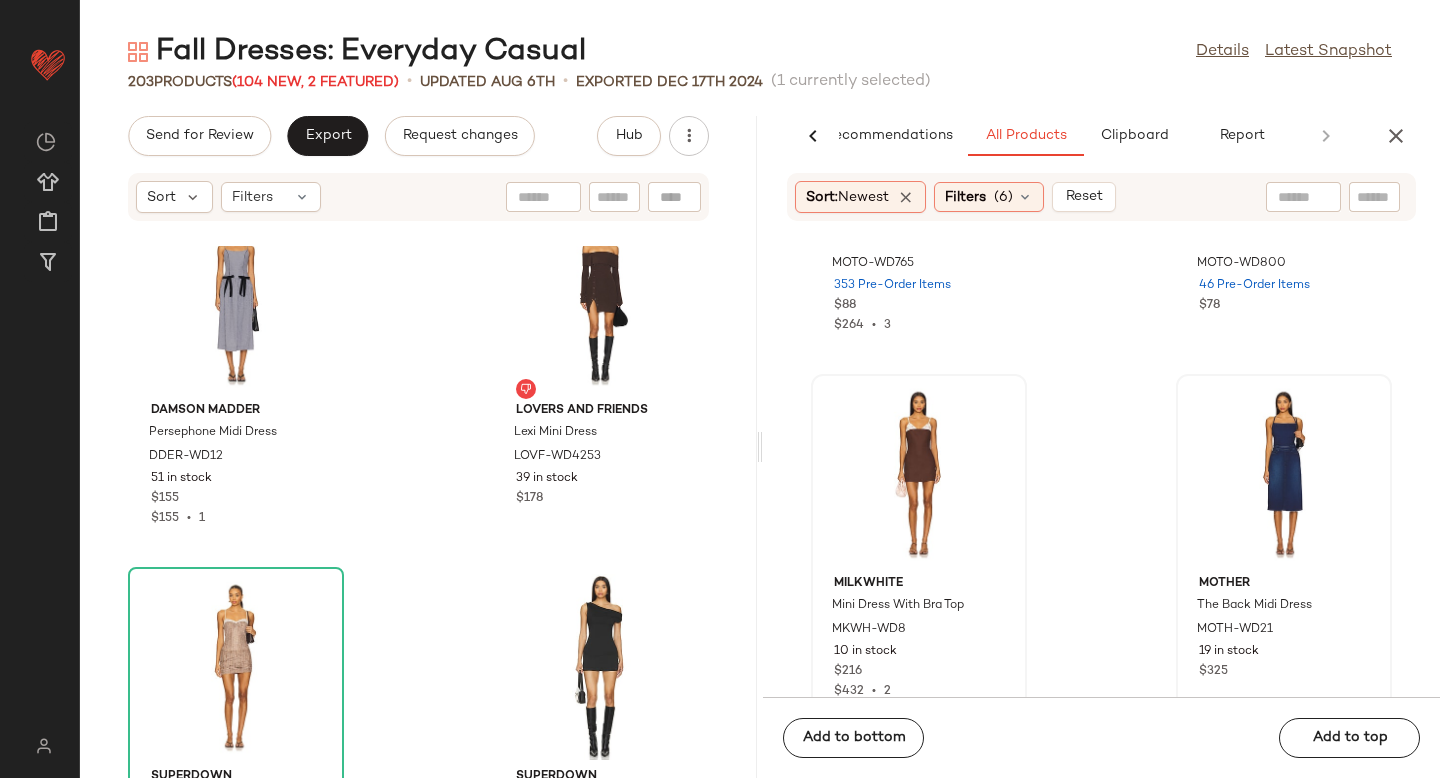 scroll, scrollTop: 23843, scrollLeft: 0, axis: vertical 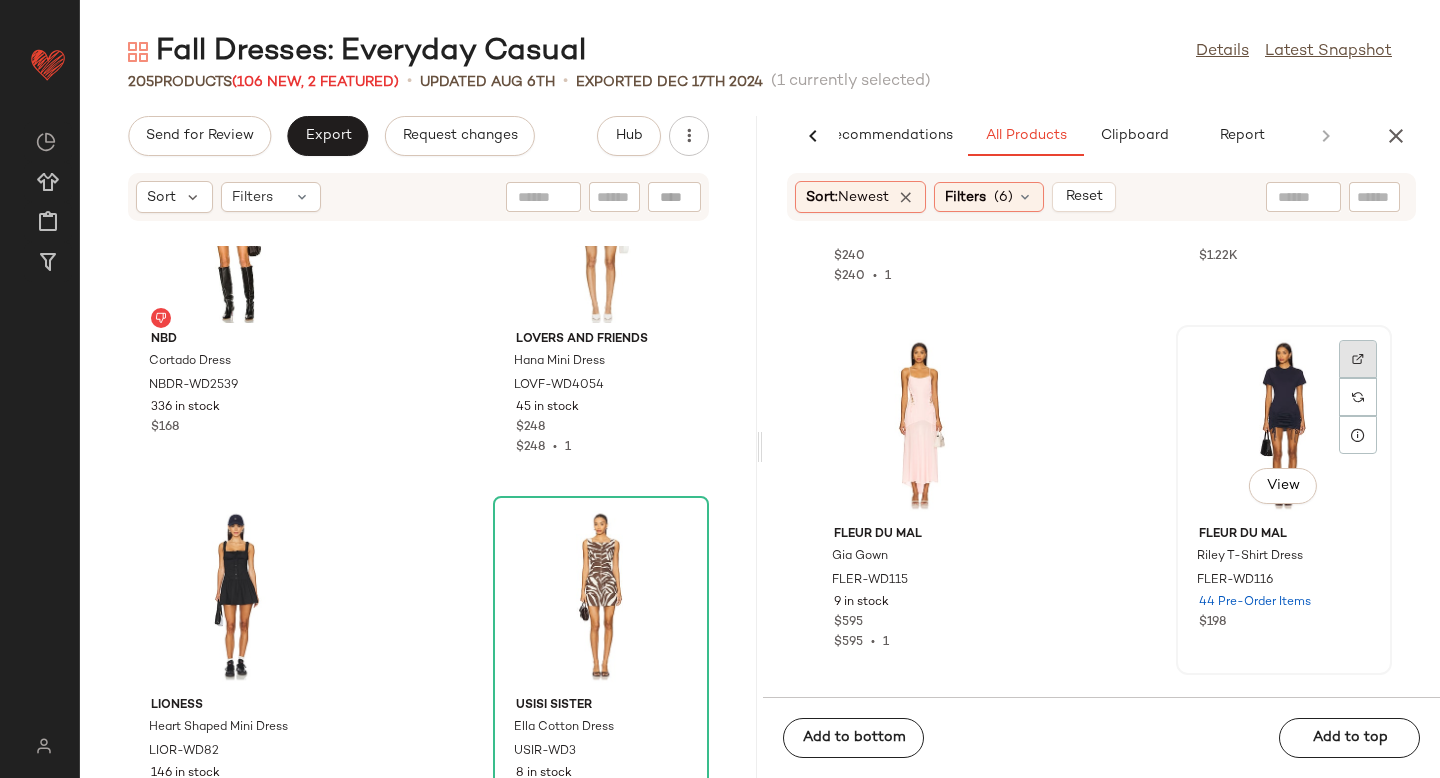 click 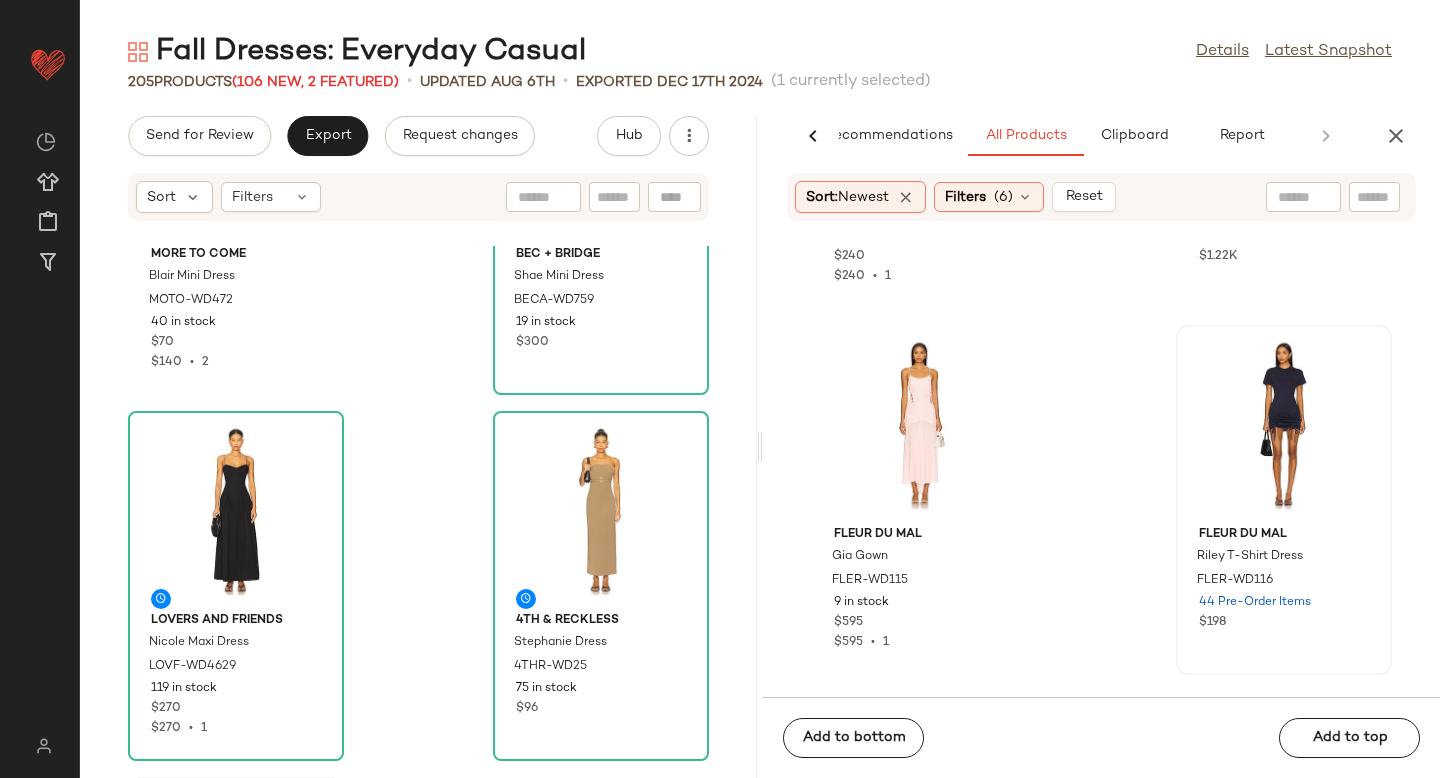 scroll, scrollTop: 18475, scrollLeft: 0, axis: vertical 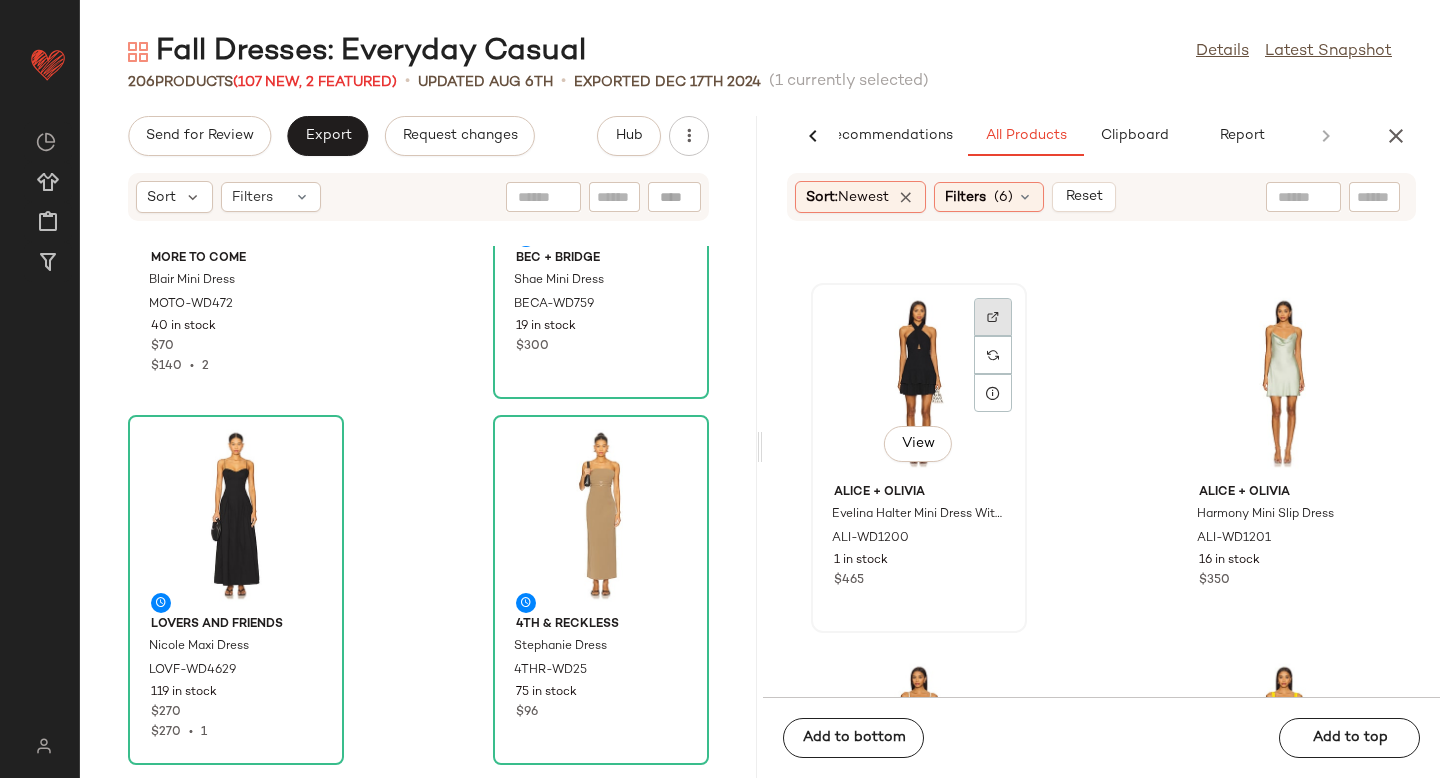 click 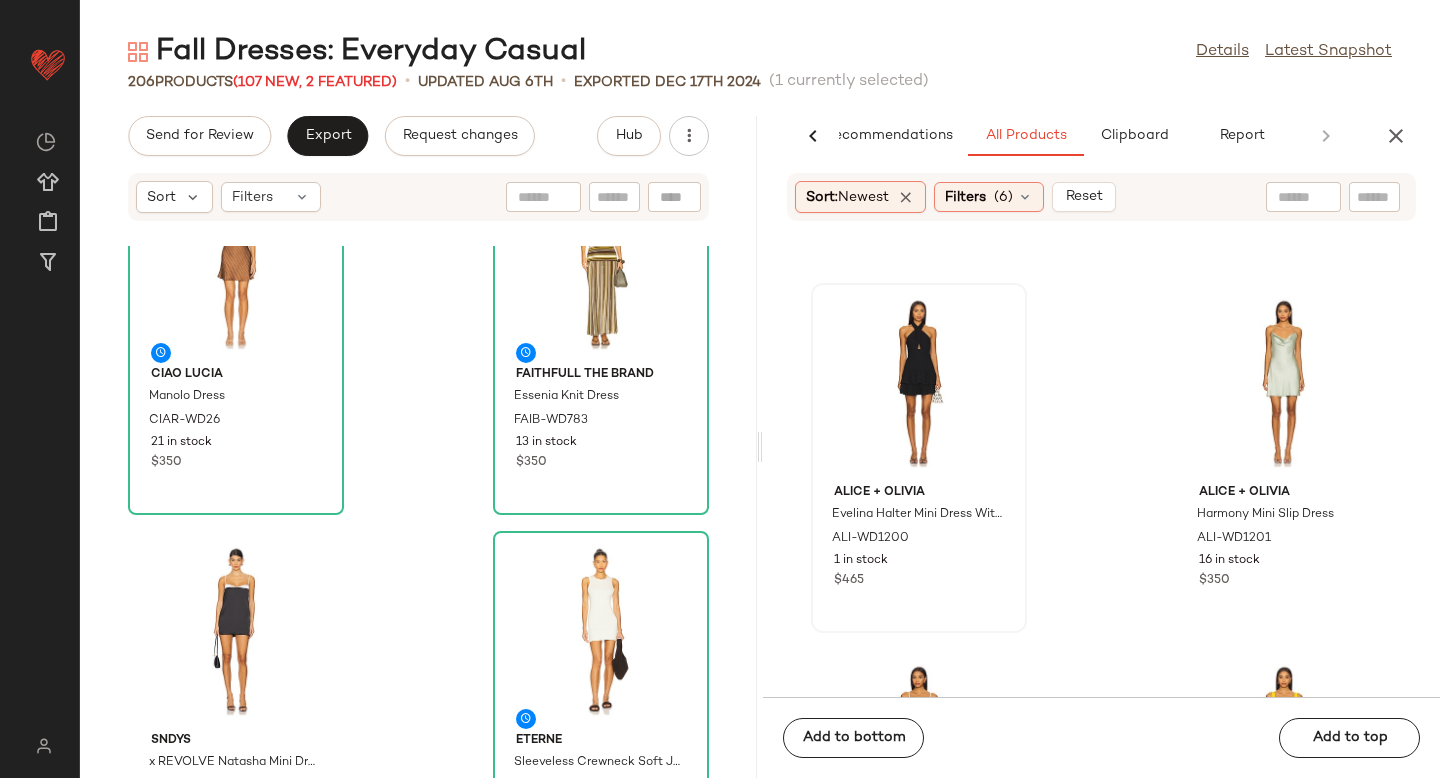 scroll, scrollTop: 10950, scrollLeft: 0, axis: vertical 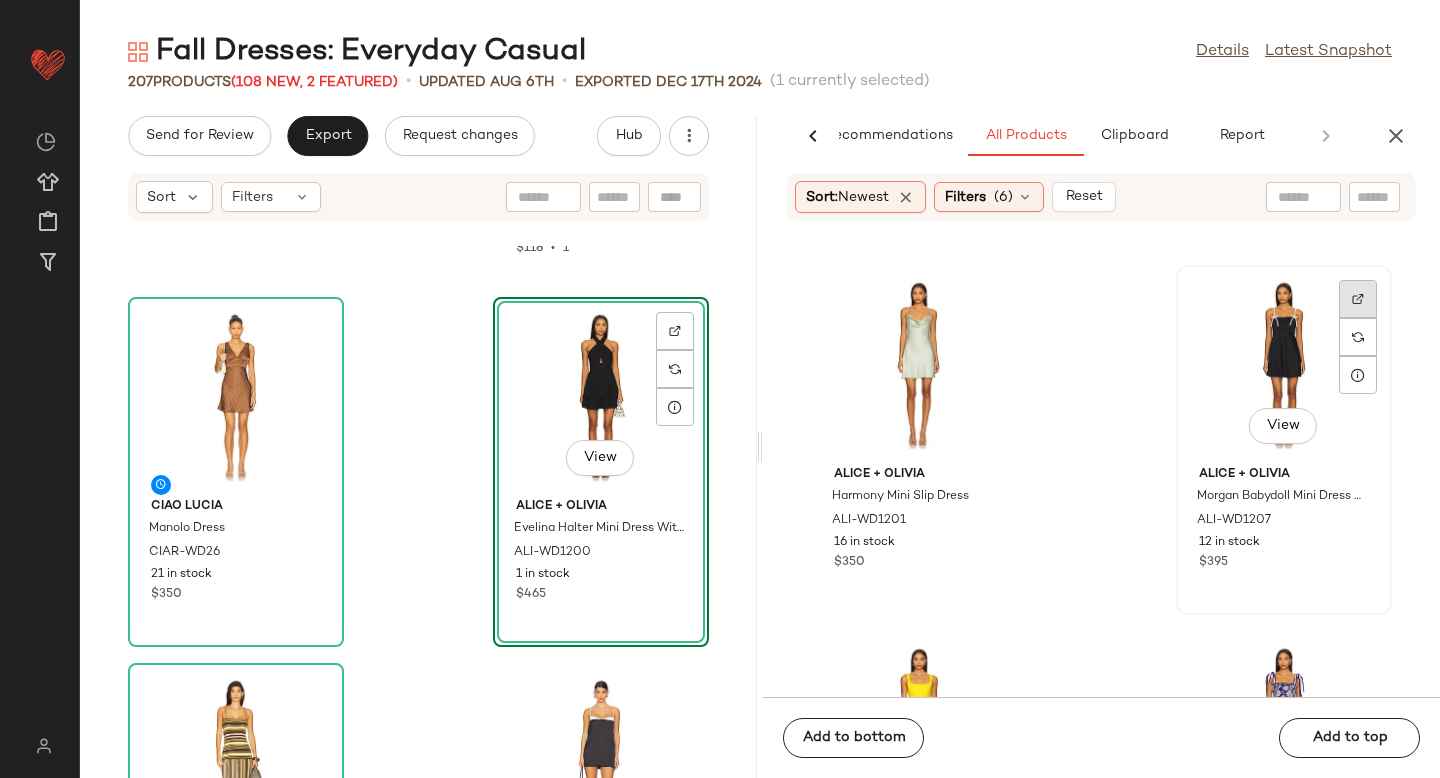 click 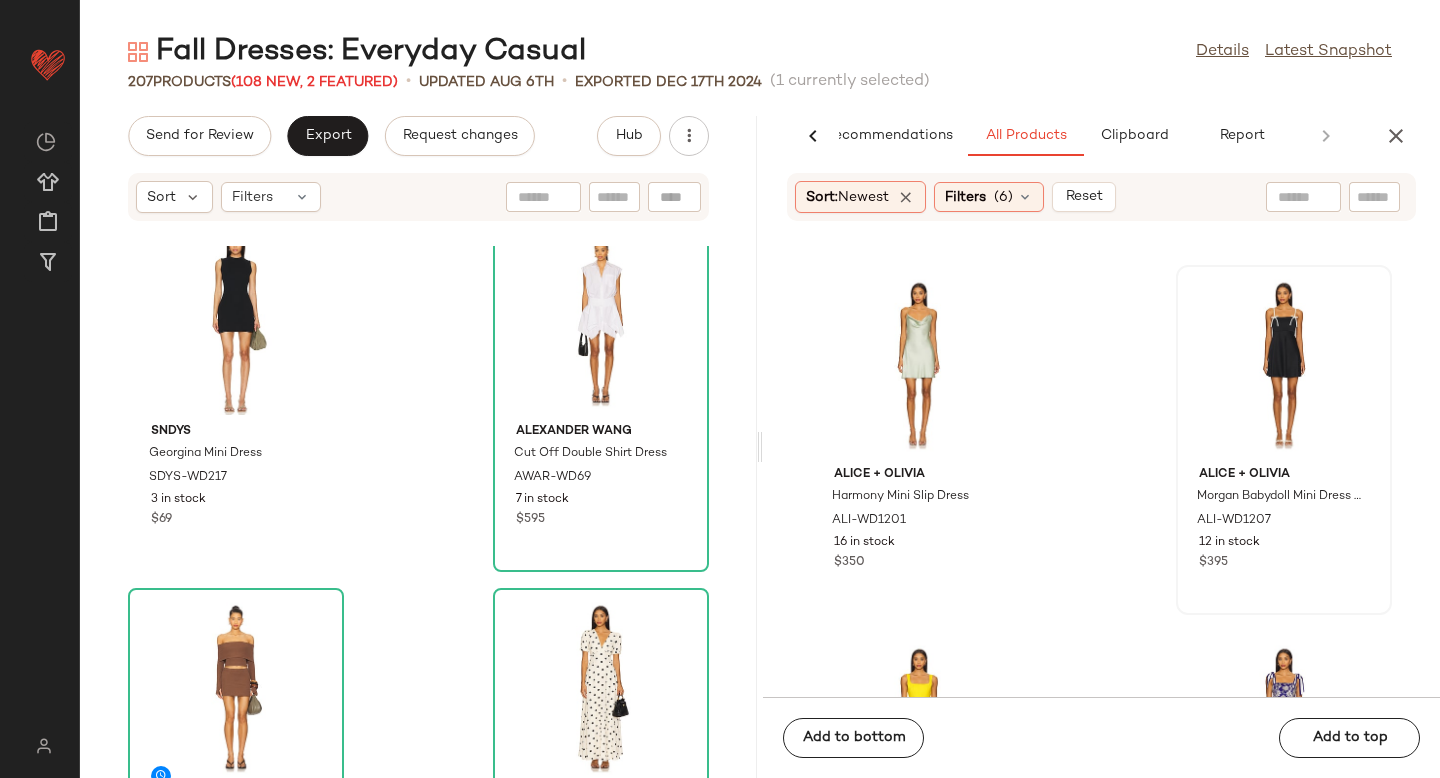 scroll, scrollTop: 29316, scrollLeft: 0, axis: vertical 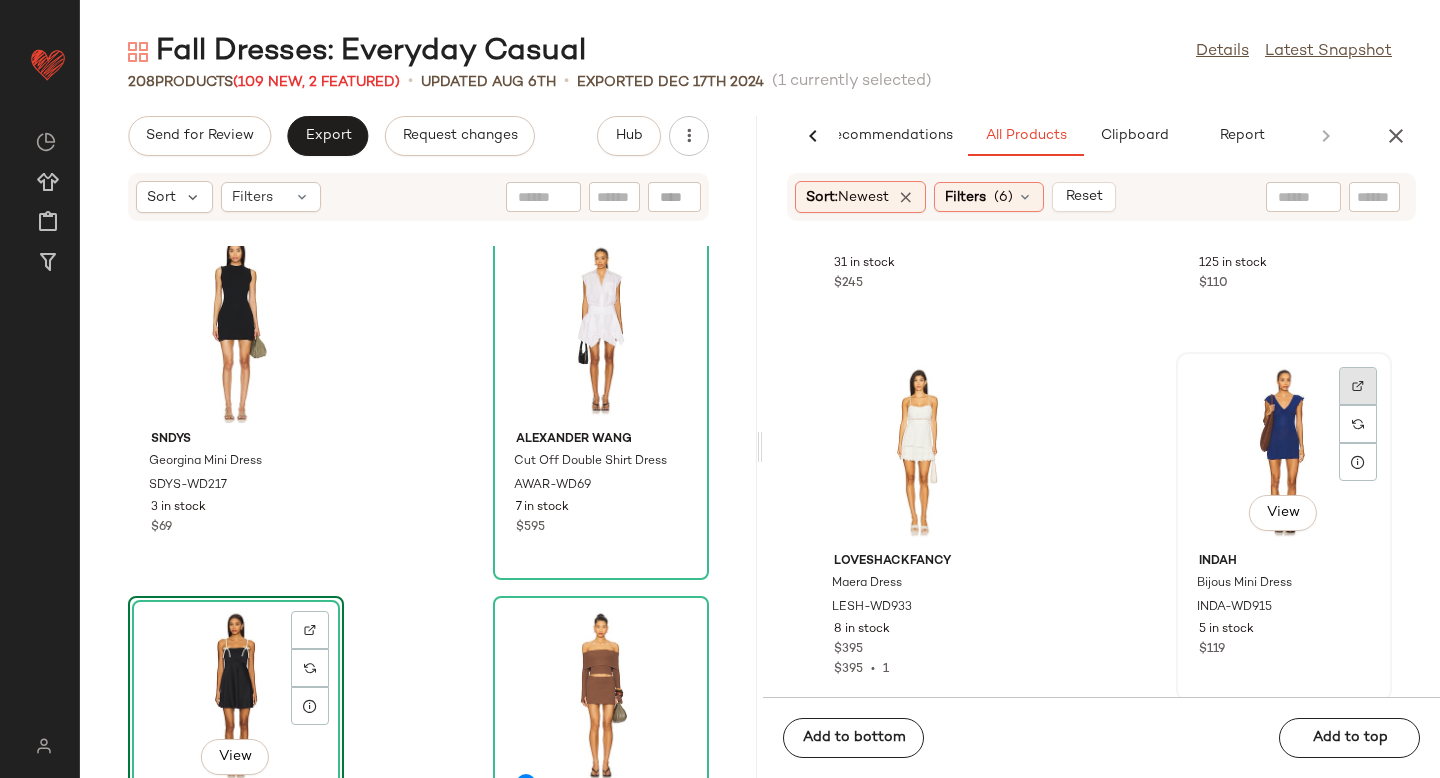 click 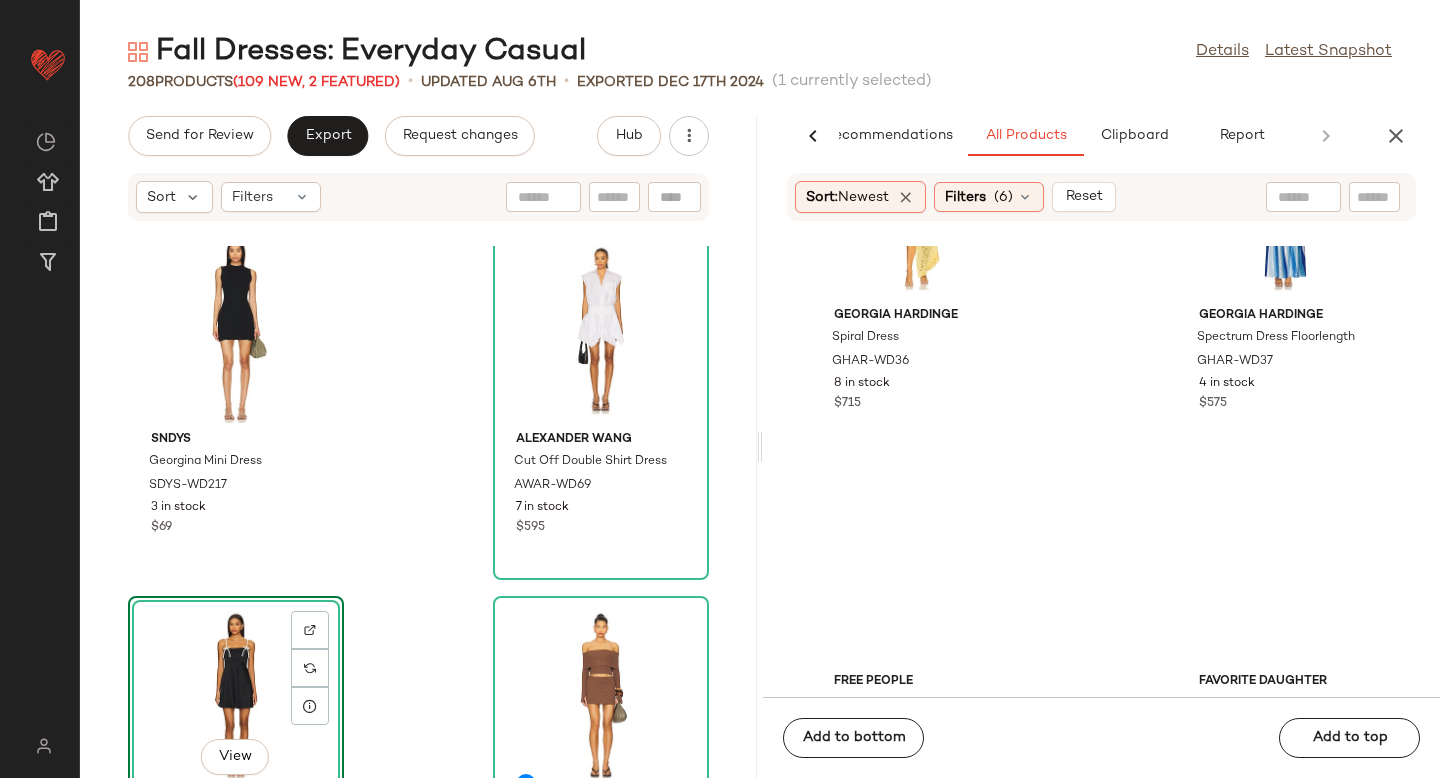scroll, scrollTop: 74611, scrollLeft: 0, axis: vertical 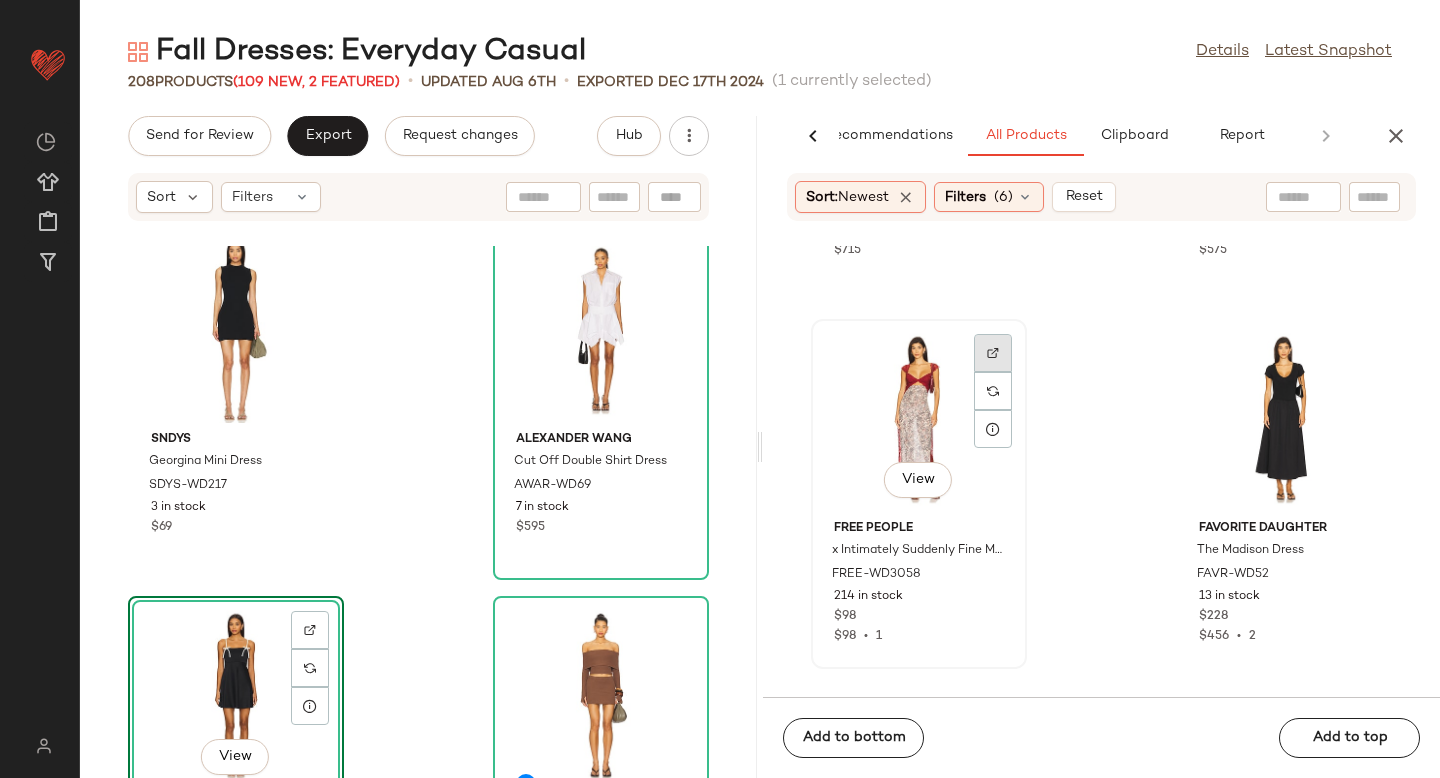 click 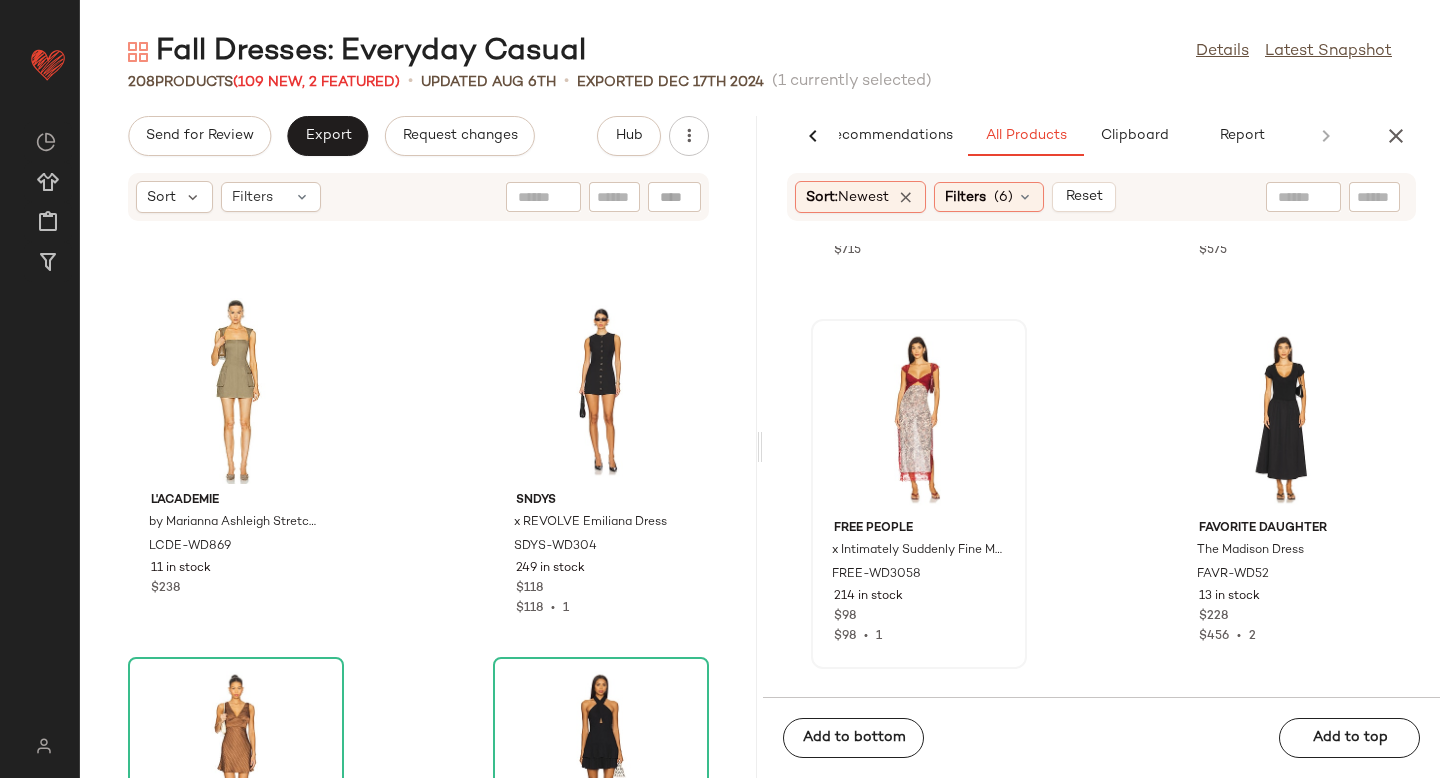 scroll, scrollTop: 10576, scrollLeft: 0, axis: vertical 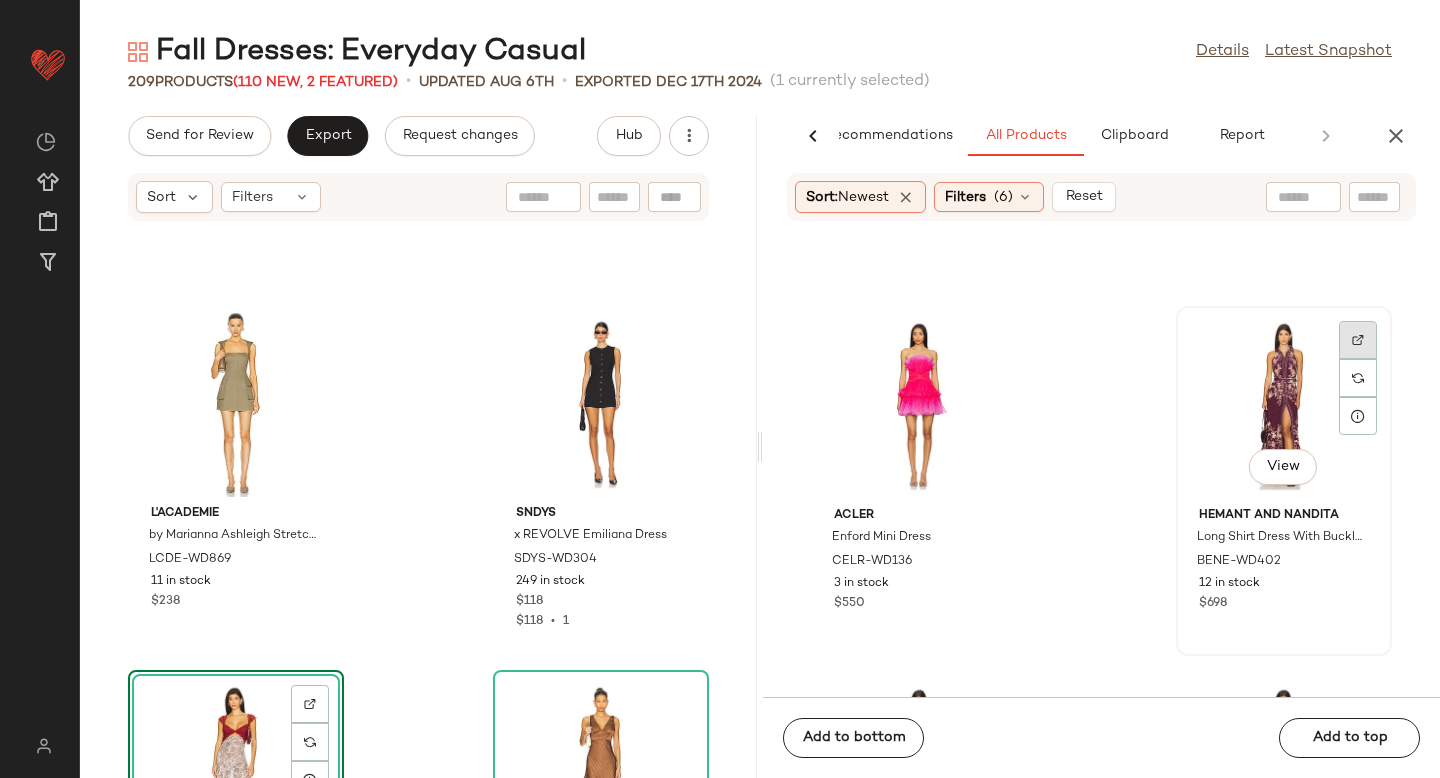 click 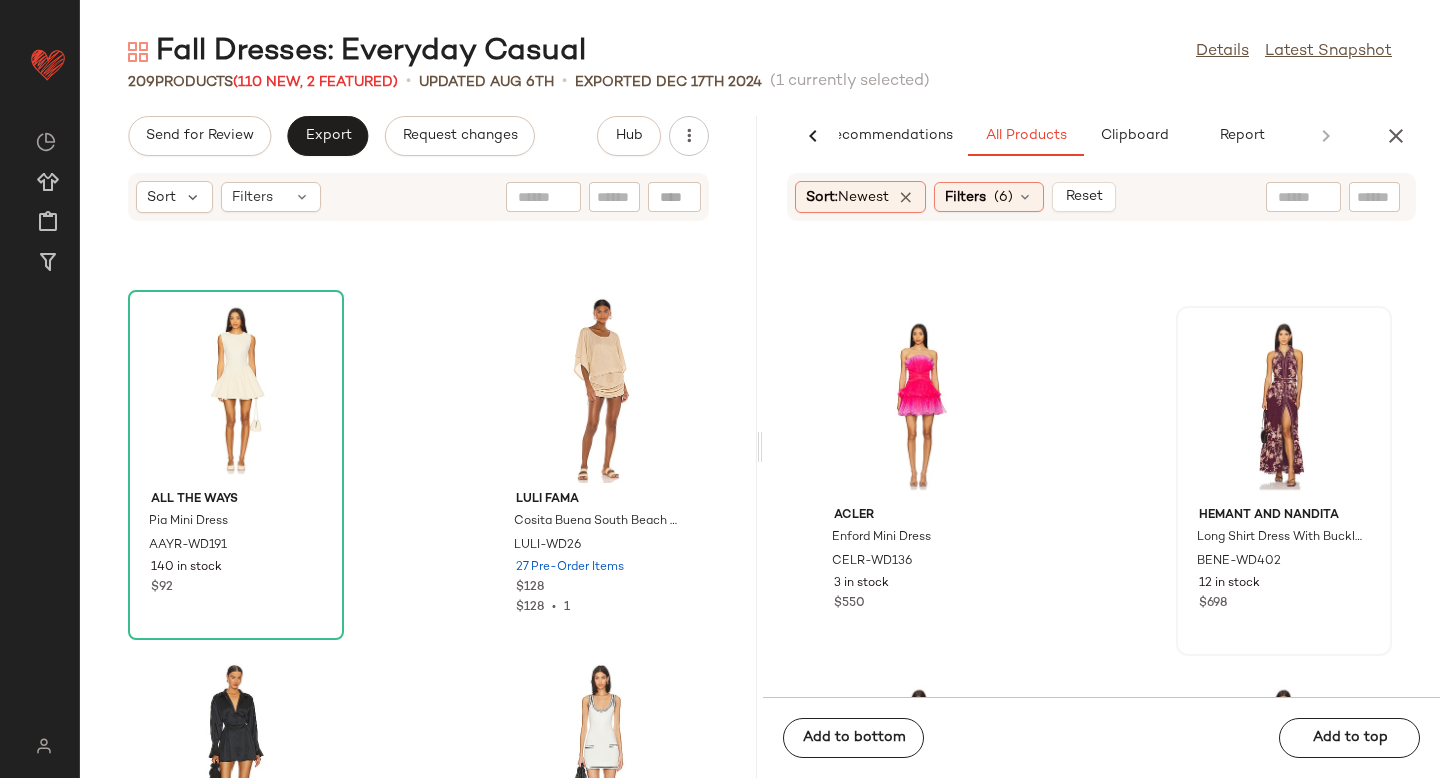 scroll, scrollTop: 34724, scrollLeft: 0, axis: vertical 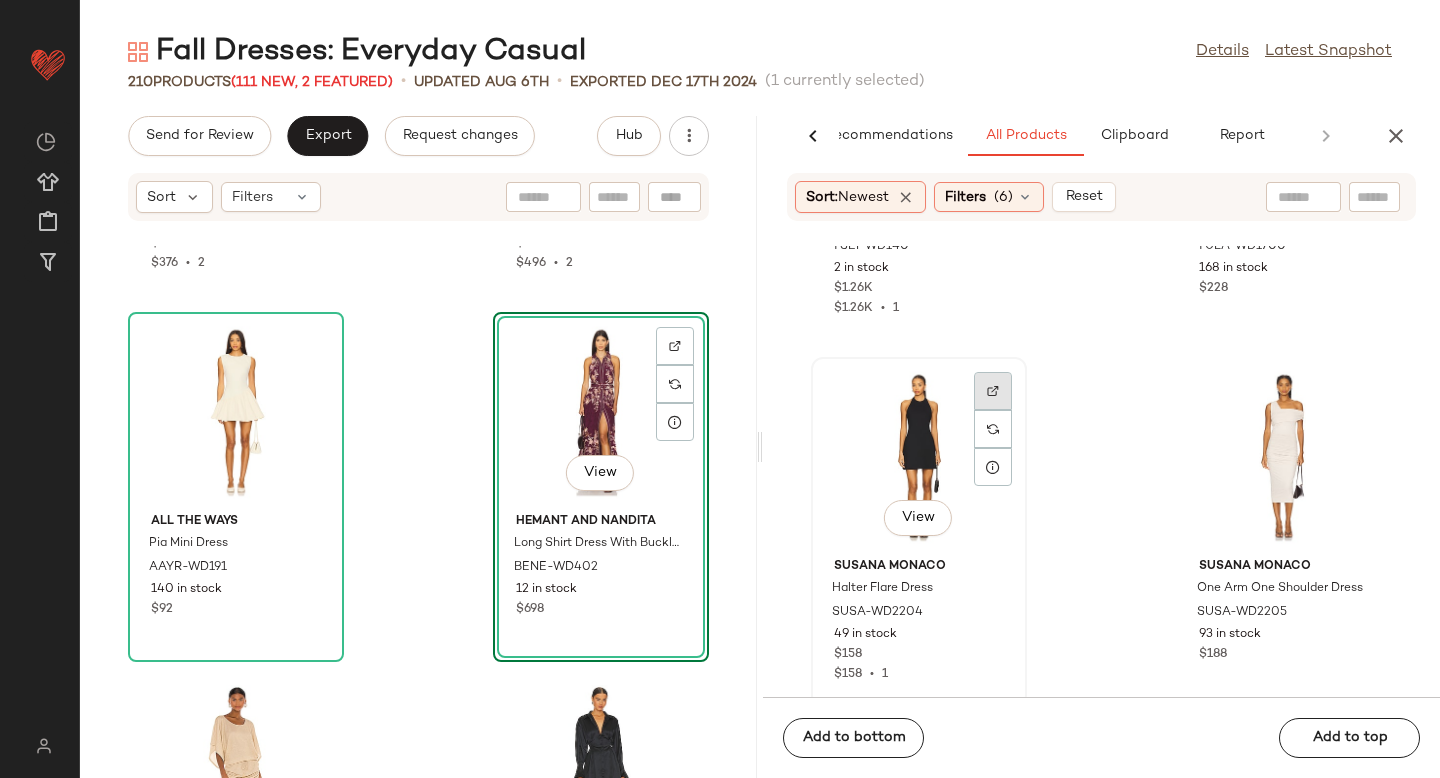 click 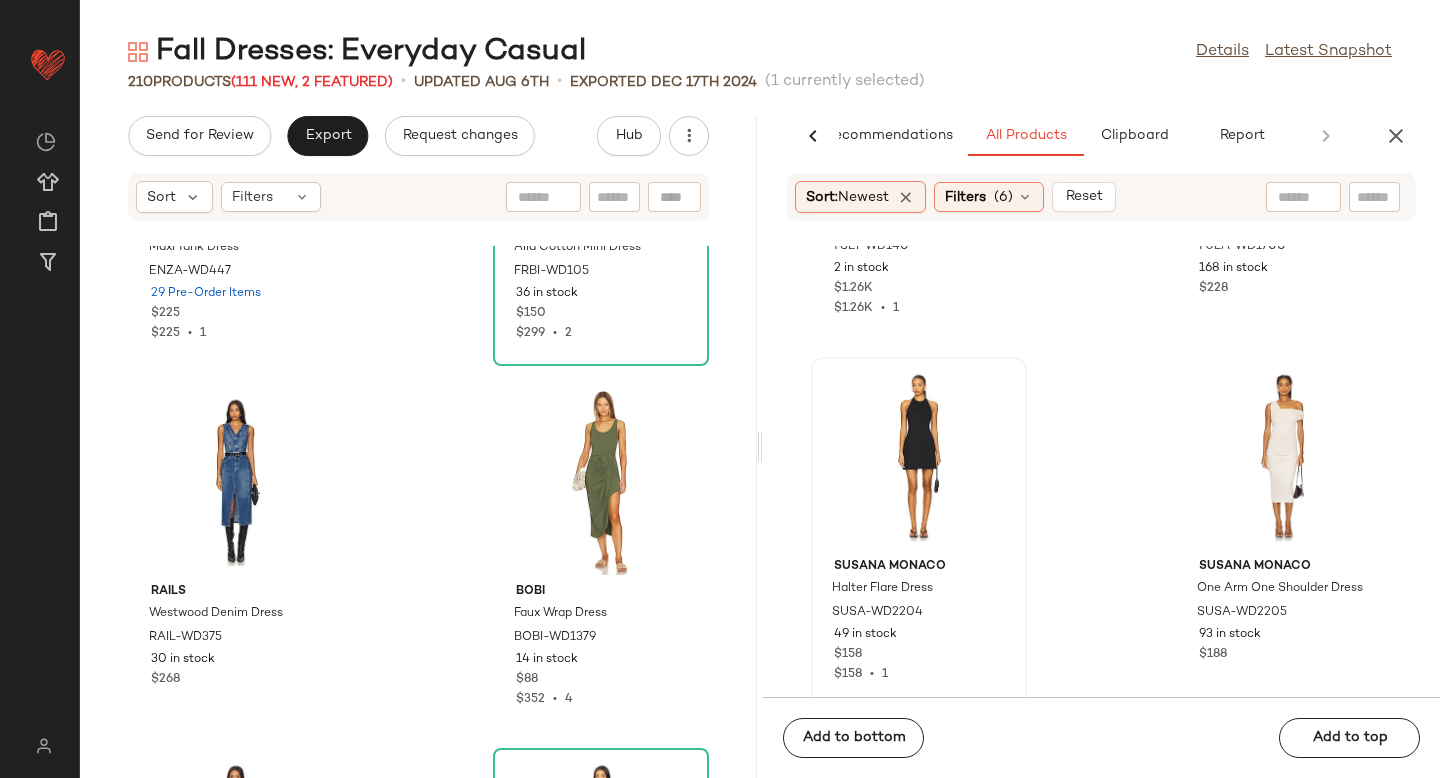 scroll, scrollTop: 18214, scrollLeft: 0, axis: vertical 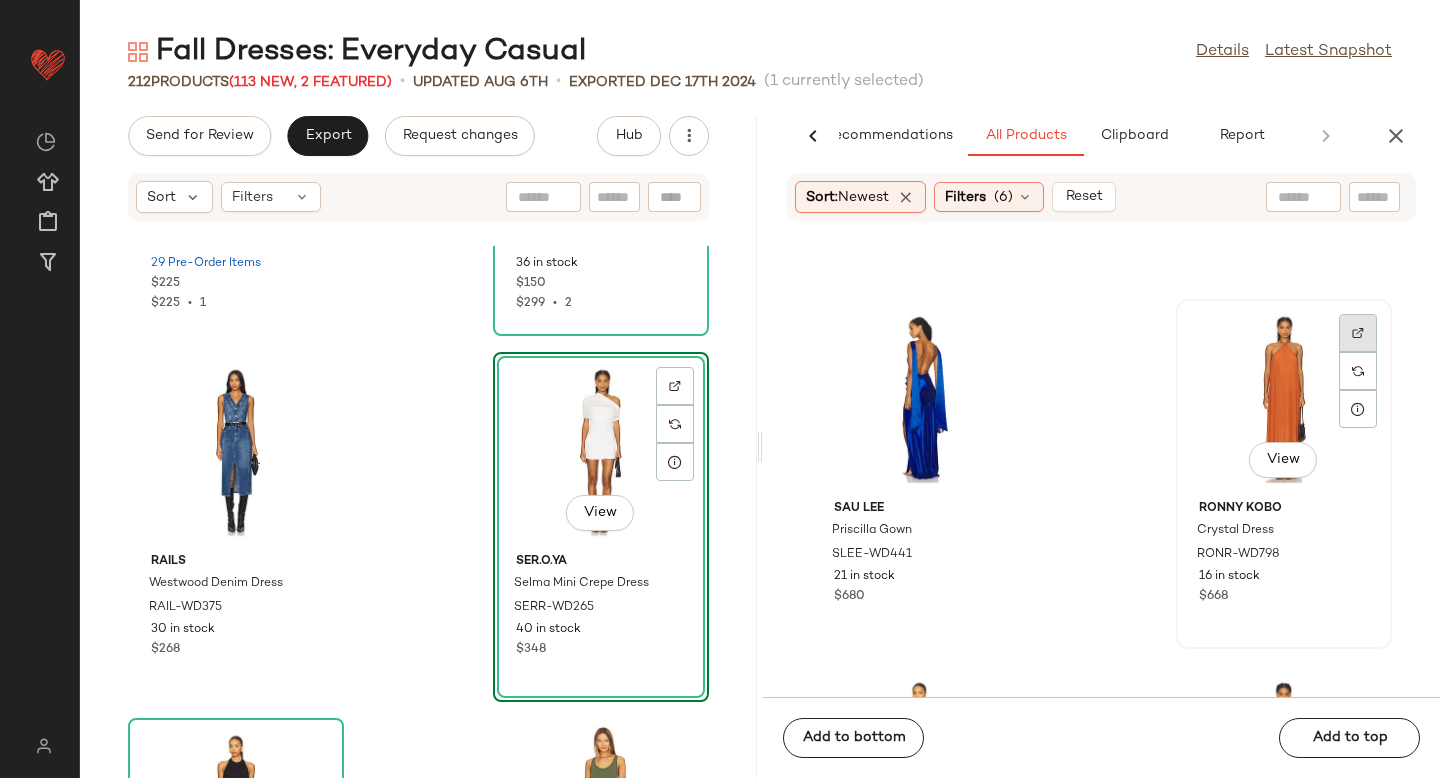 click 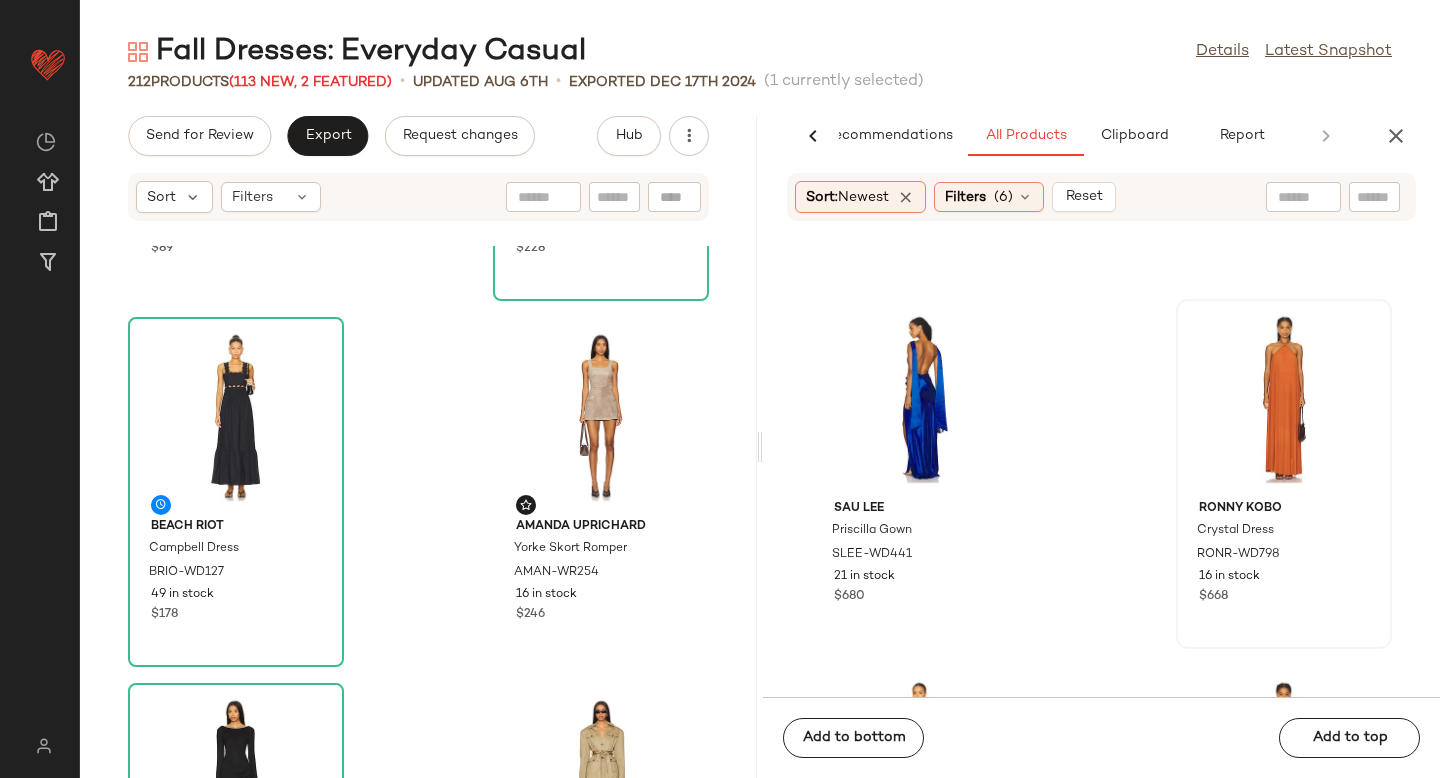scroll, scrollTop: 7395, scrollLeft: 0, axis: vertical 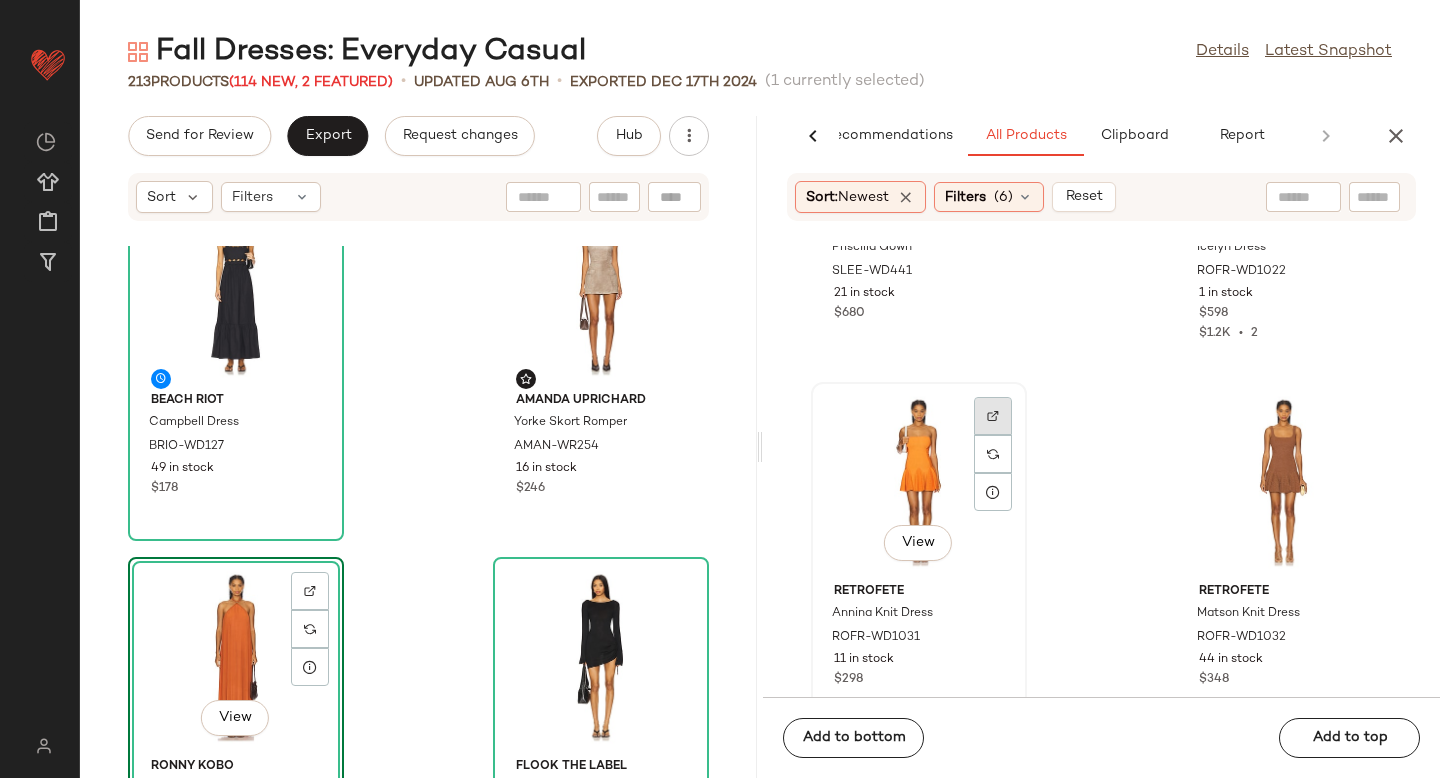 click 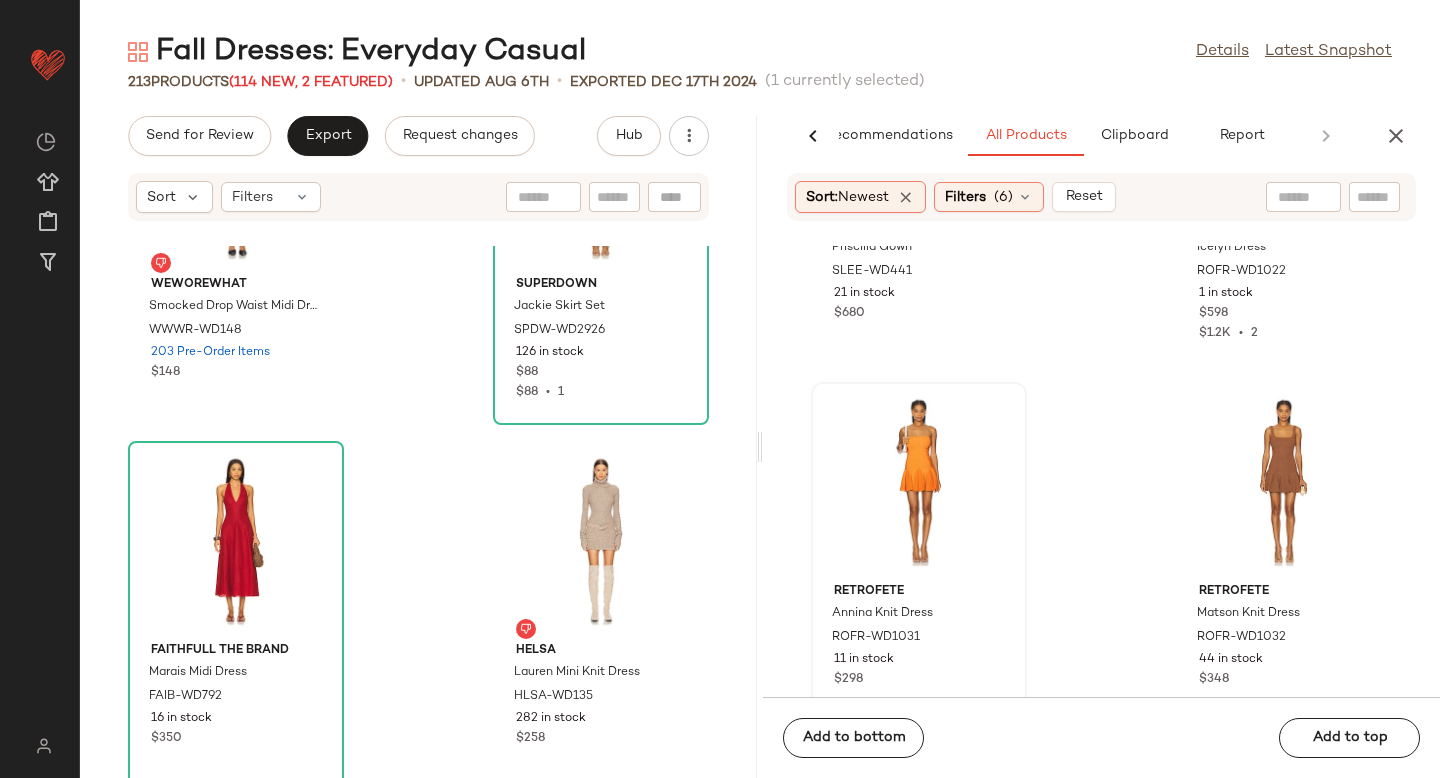 scroll, scrollTop: 9160, scrollLeft: 0, axis: vertical 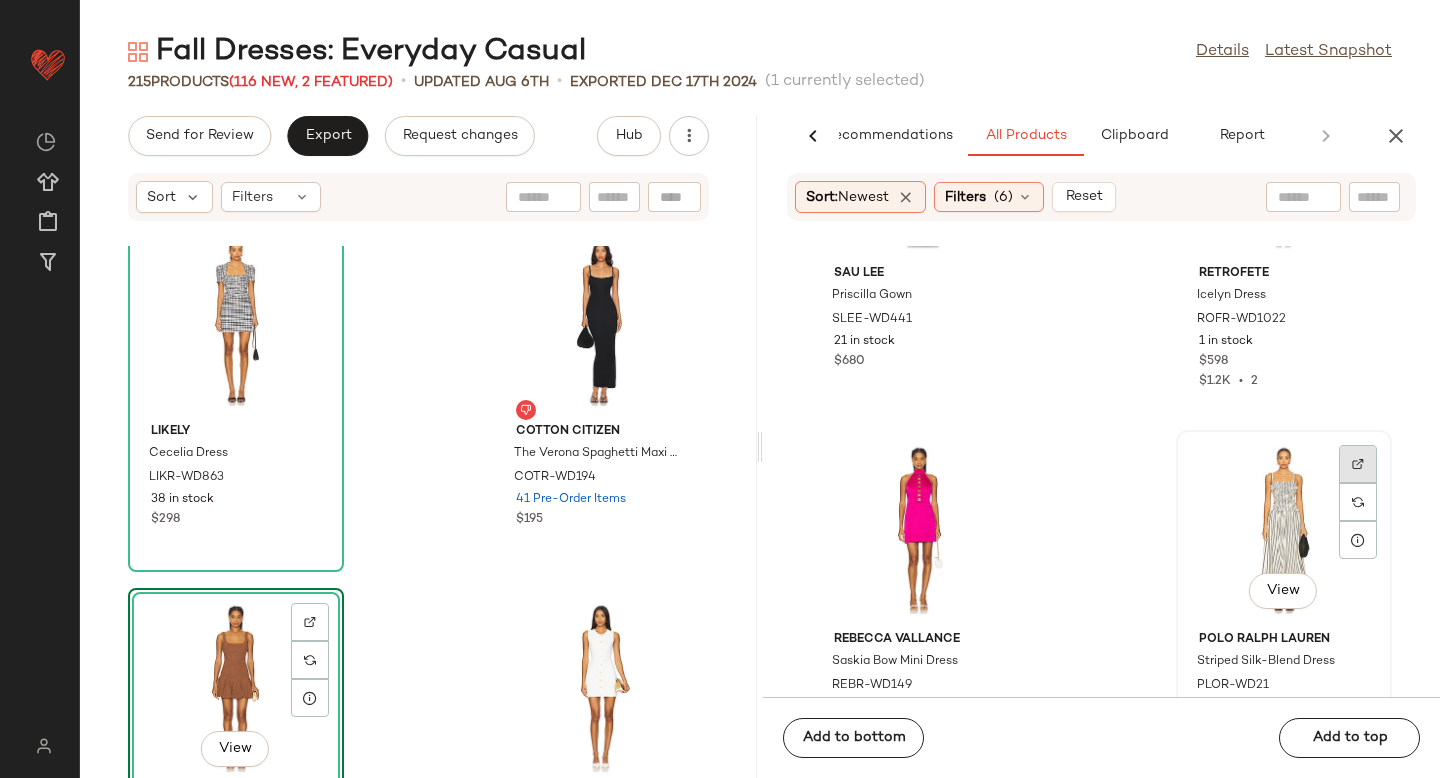 click 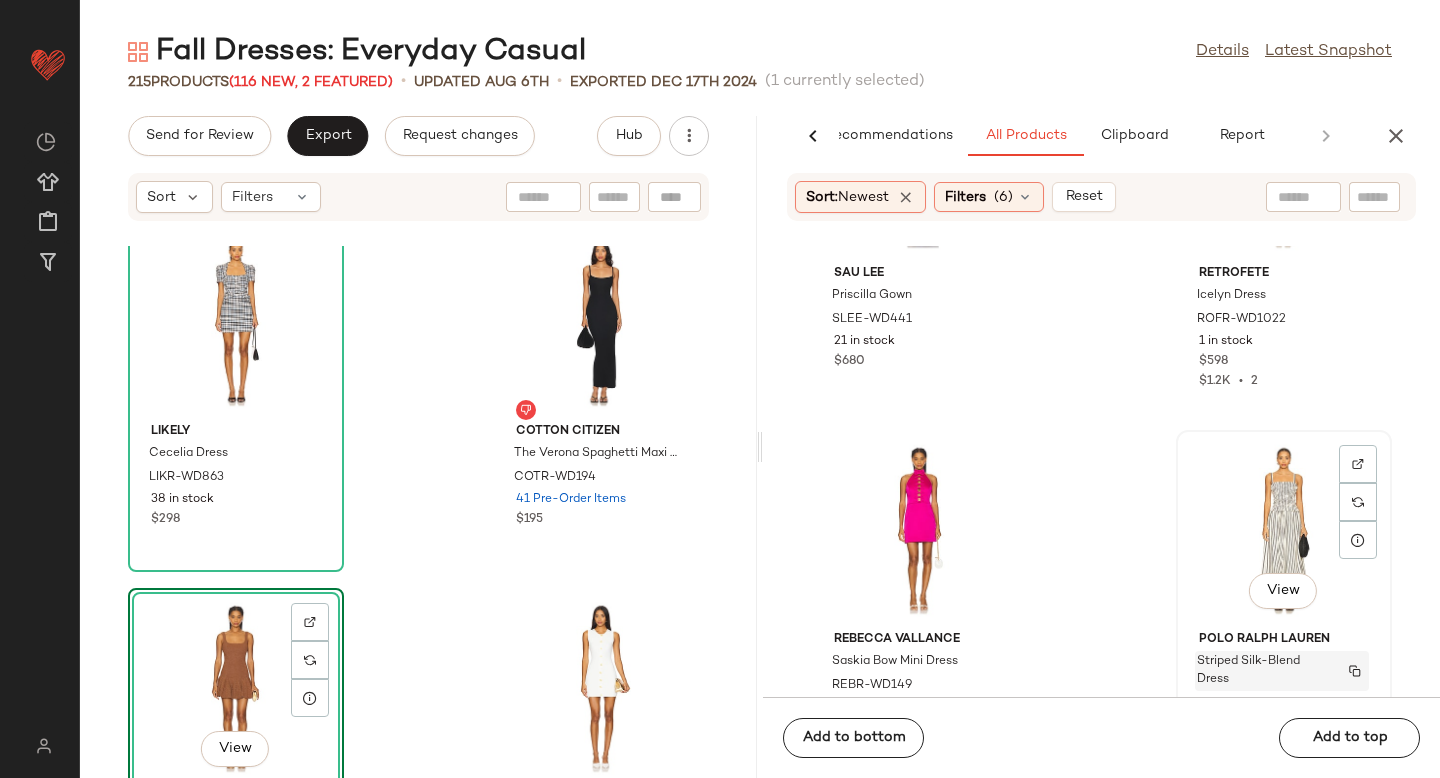 click on "Striped Silk-Blend Dress" at bounding box center [1263, 671] 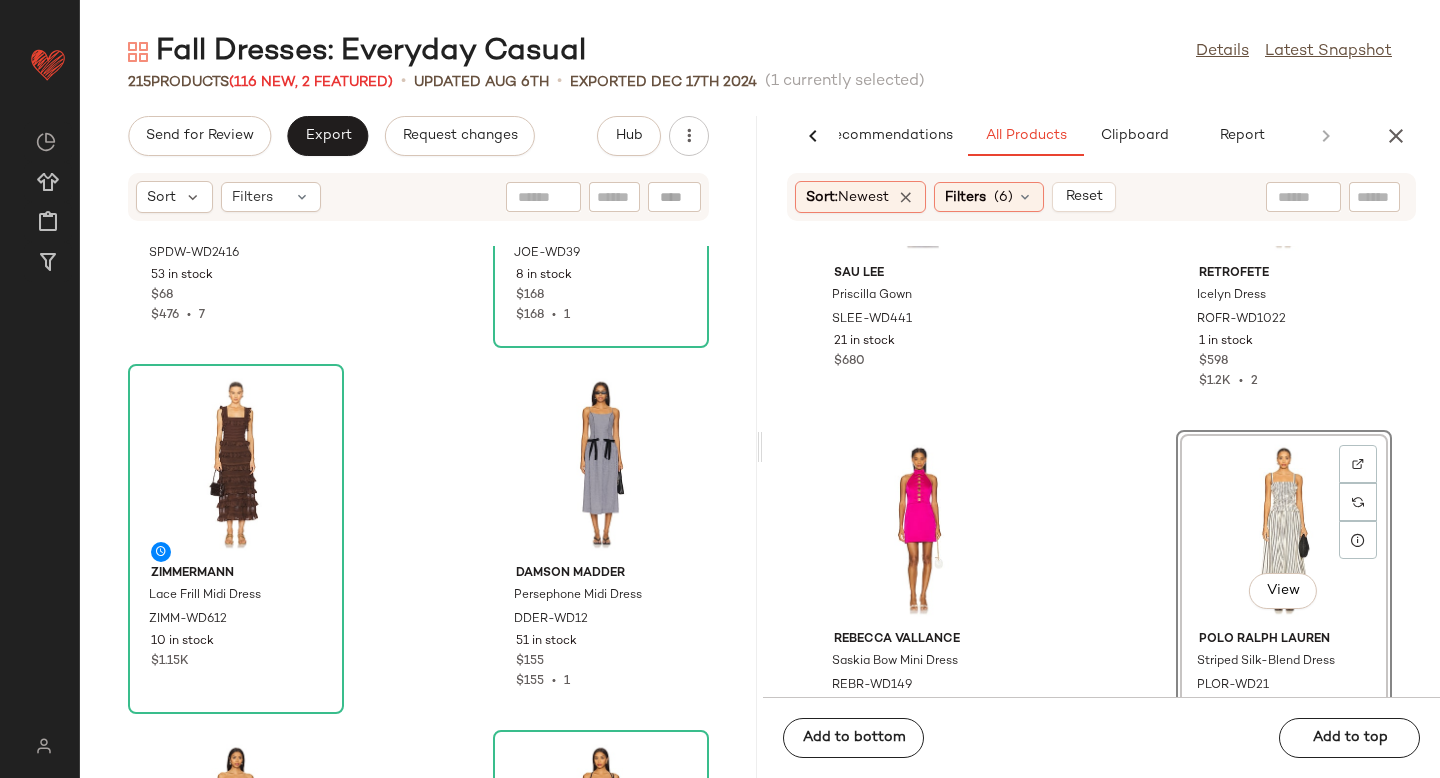 scroll, scrollTop: 24569, scrollLeft: 0, axis: vertical 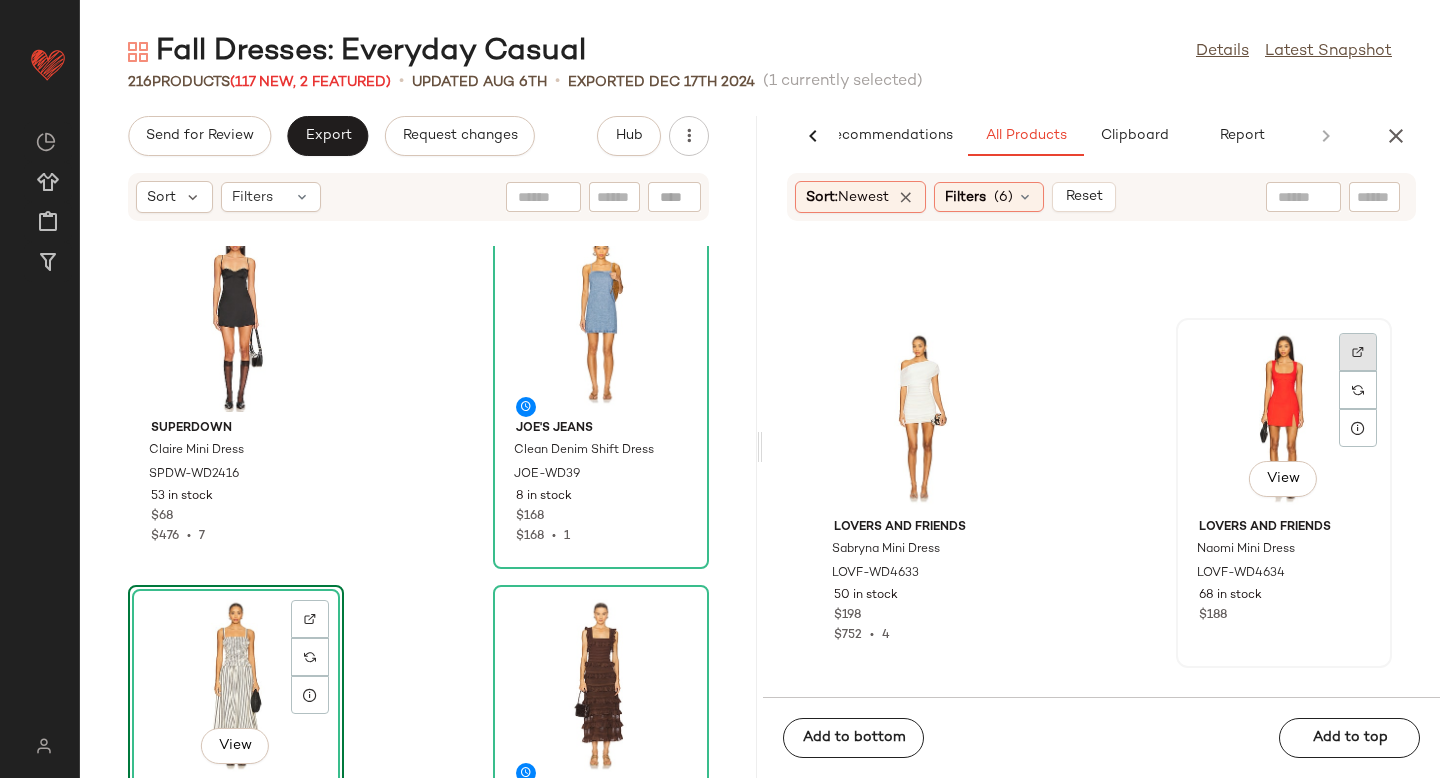 click 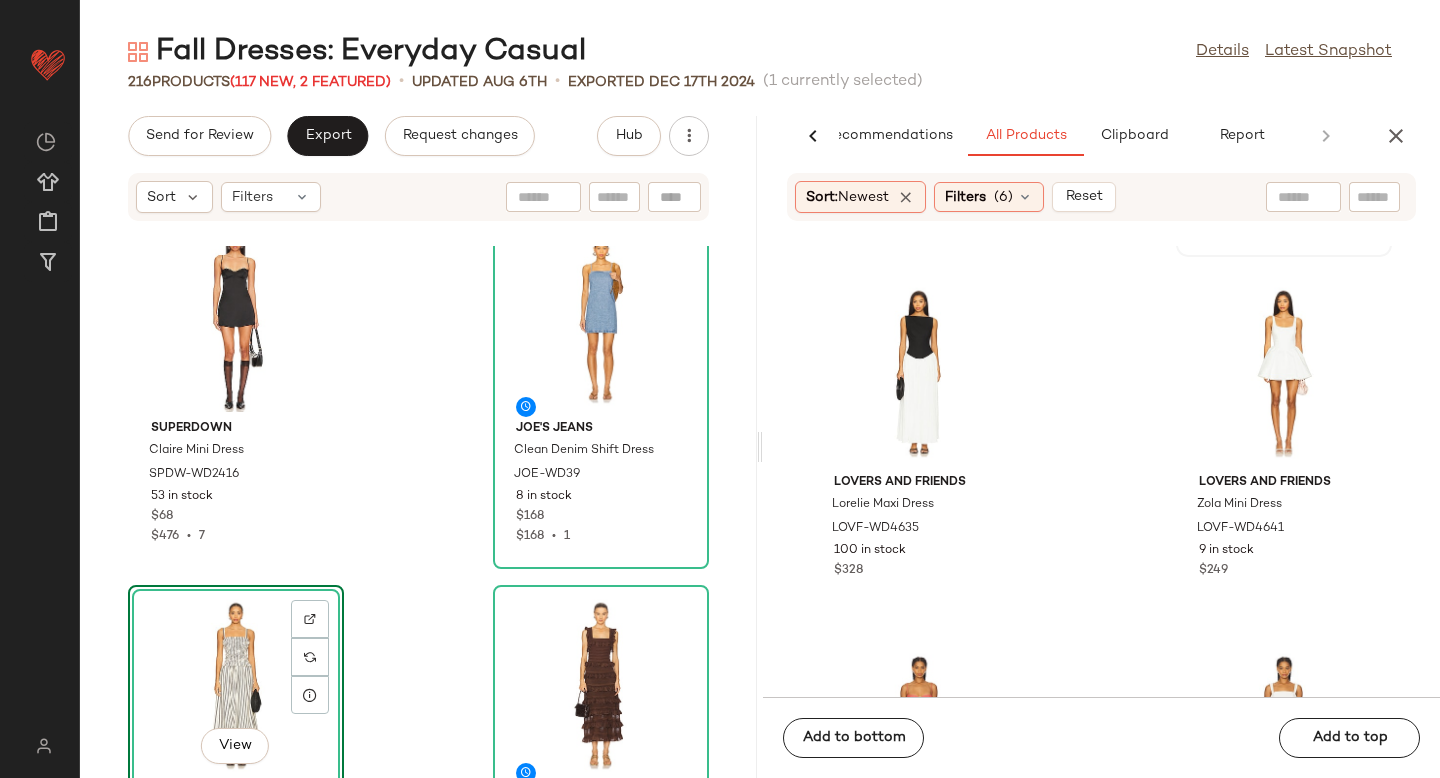 scroll, scrollTop: 80123, scrollLeft: 0, axis: vertical 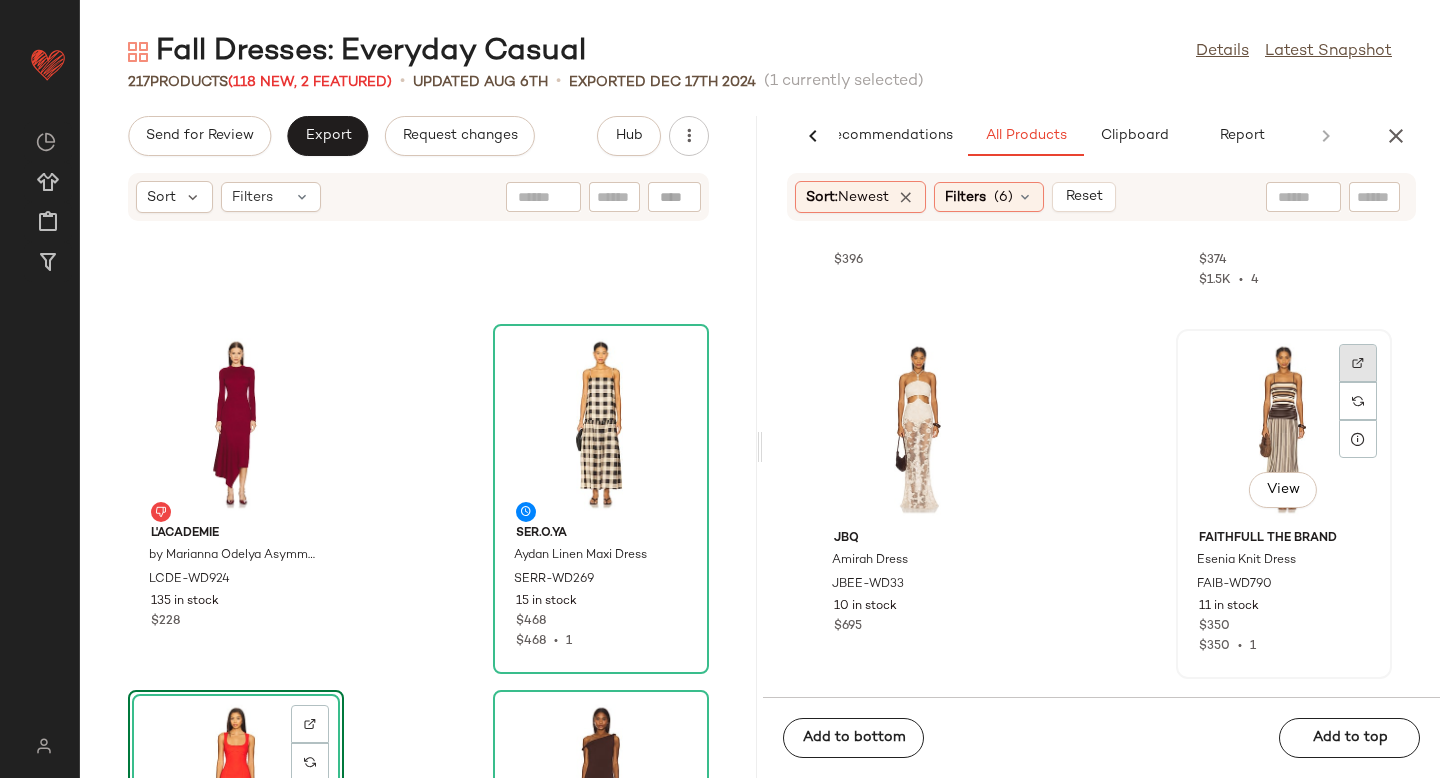 click 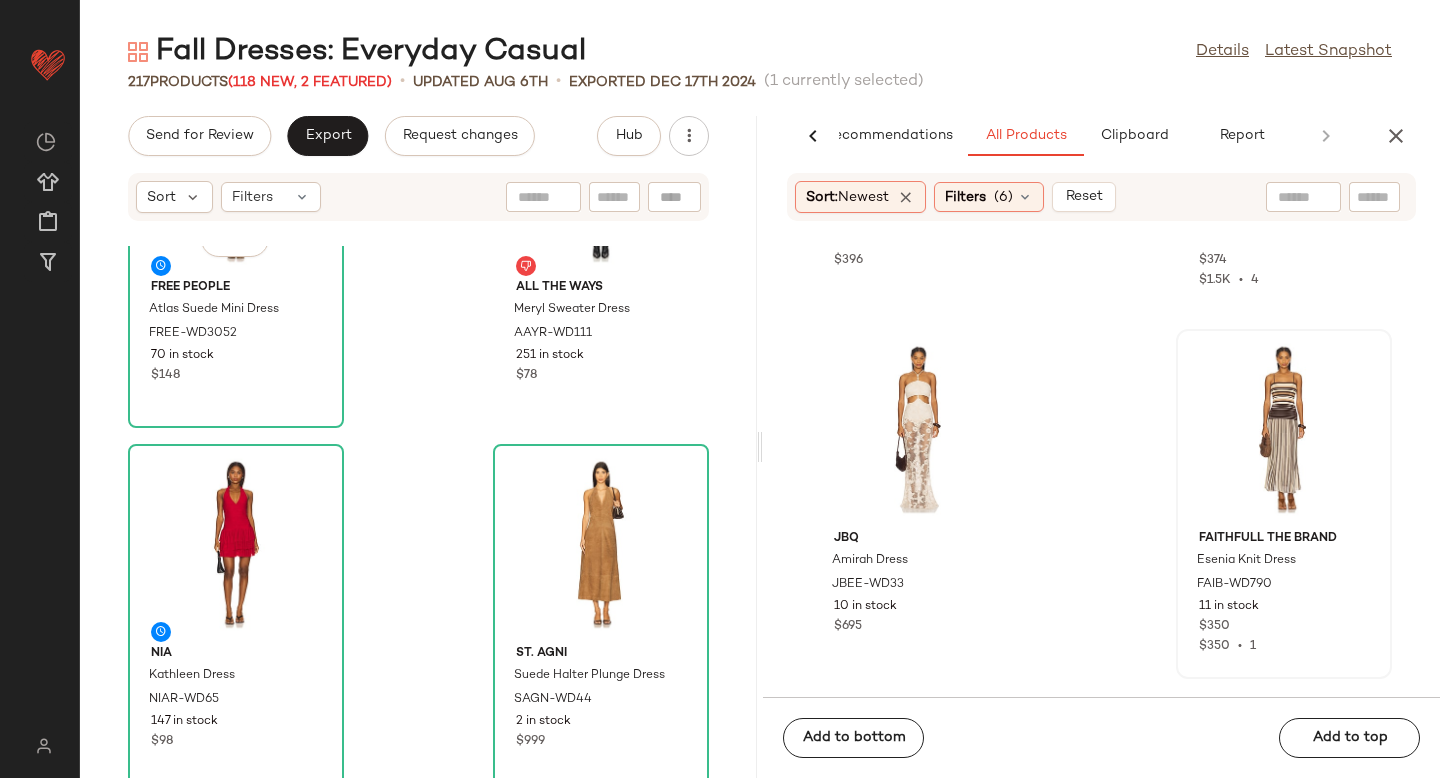 scroll, scrollTop: 3115, scrollLeft: 0, axis: vertical 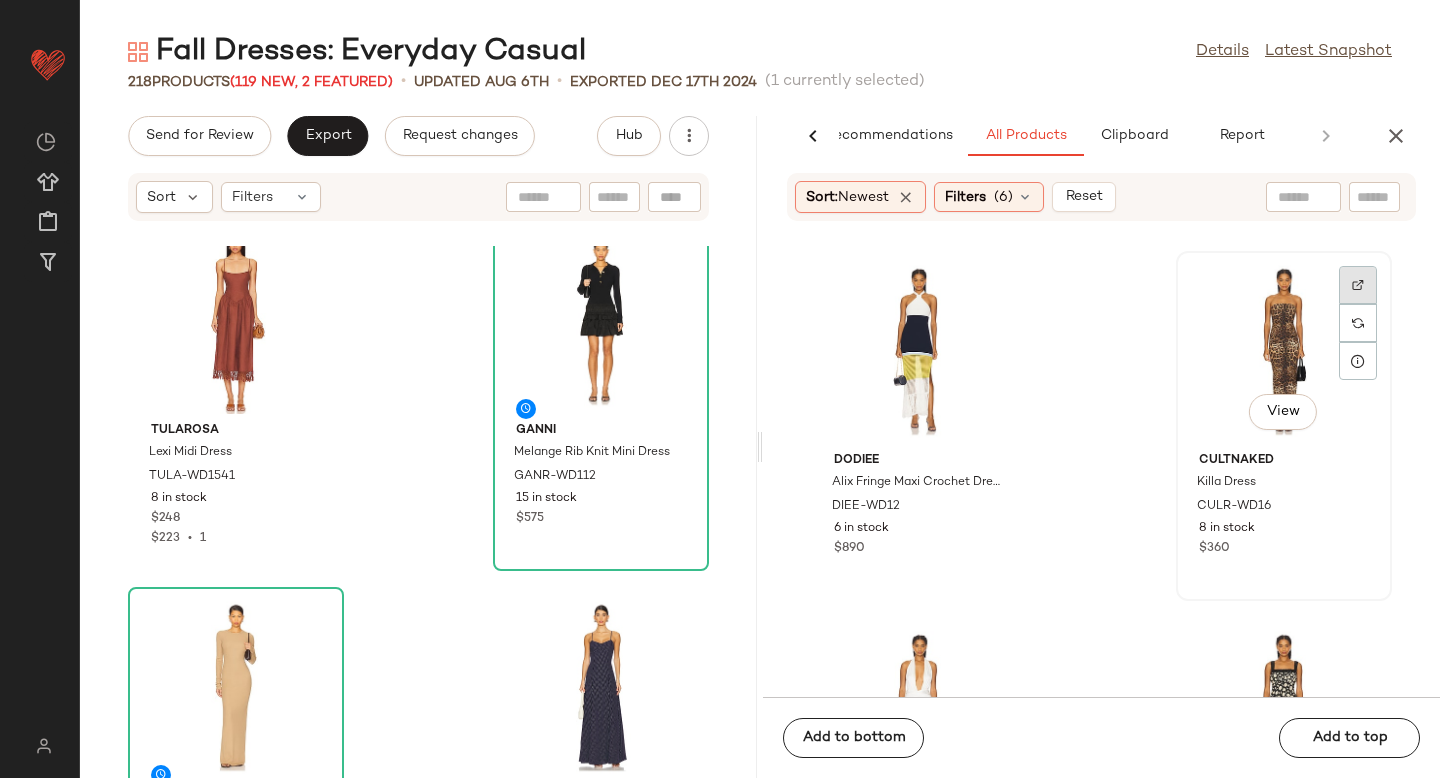 click 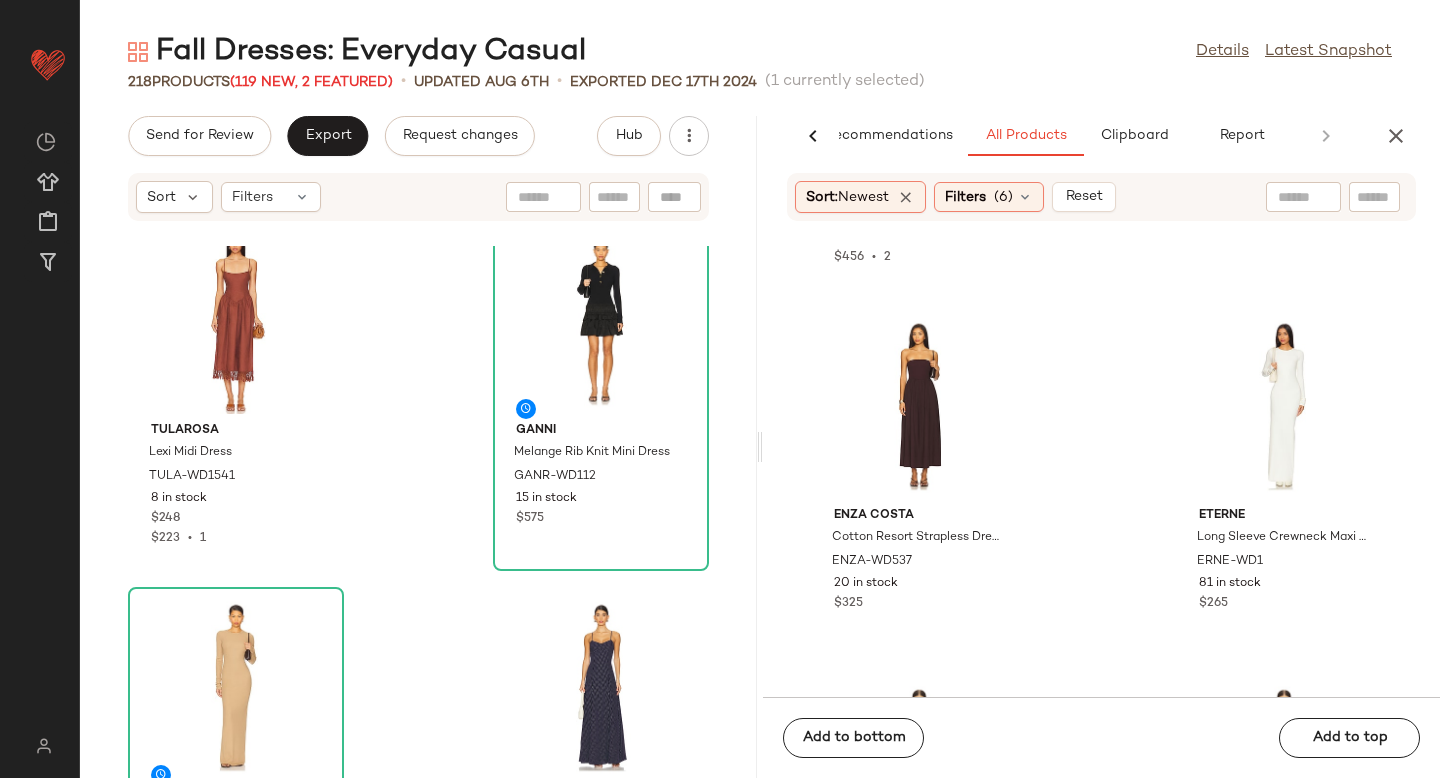 scroll, scrollTop: 84843, scrollLeft: 0, axis: vertical 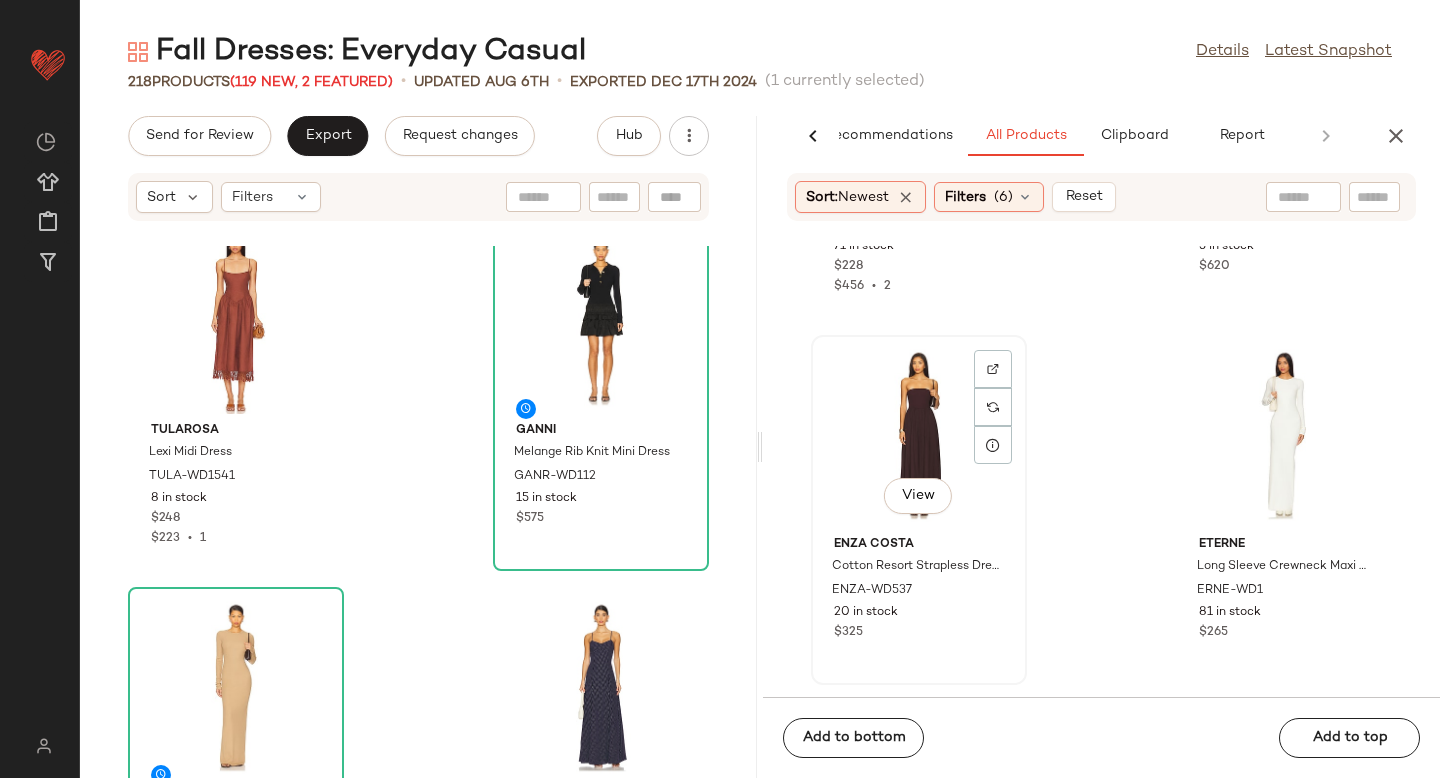 click on "View" 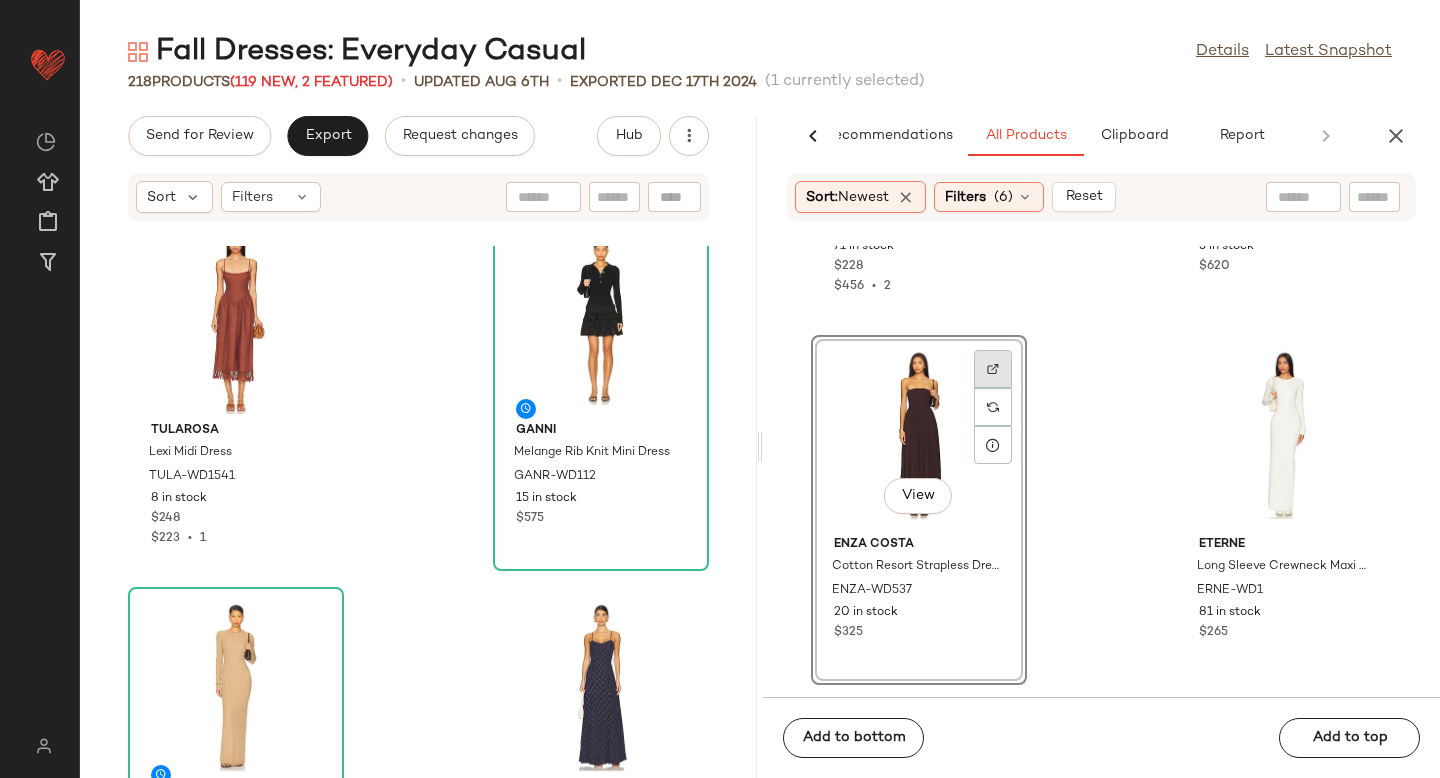 click 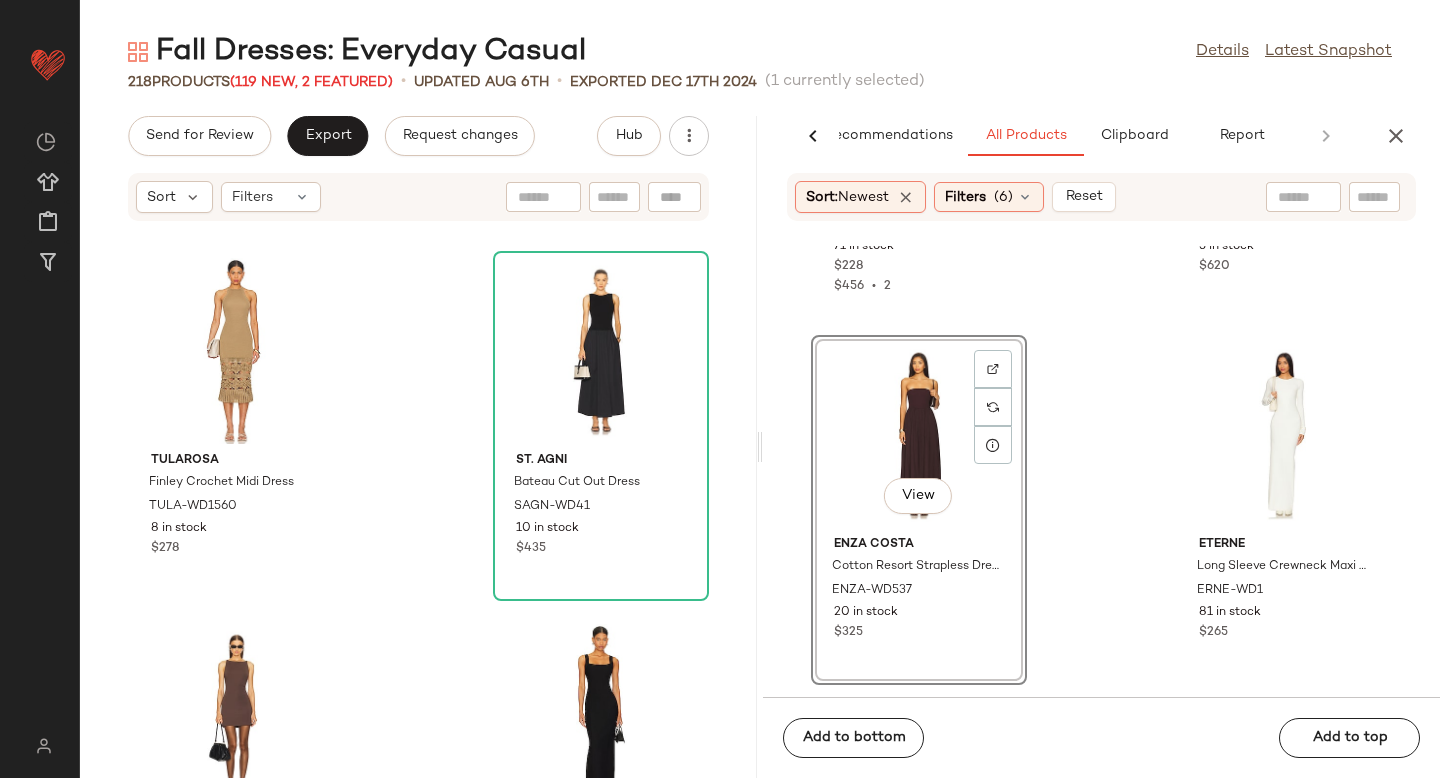 scroll, scrollTop: 35491, scrollLeft: 0, axis: vertical 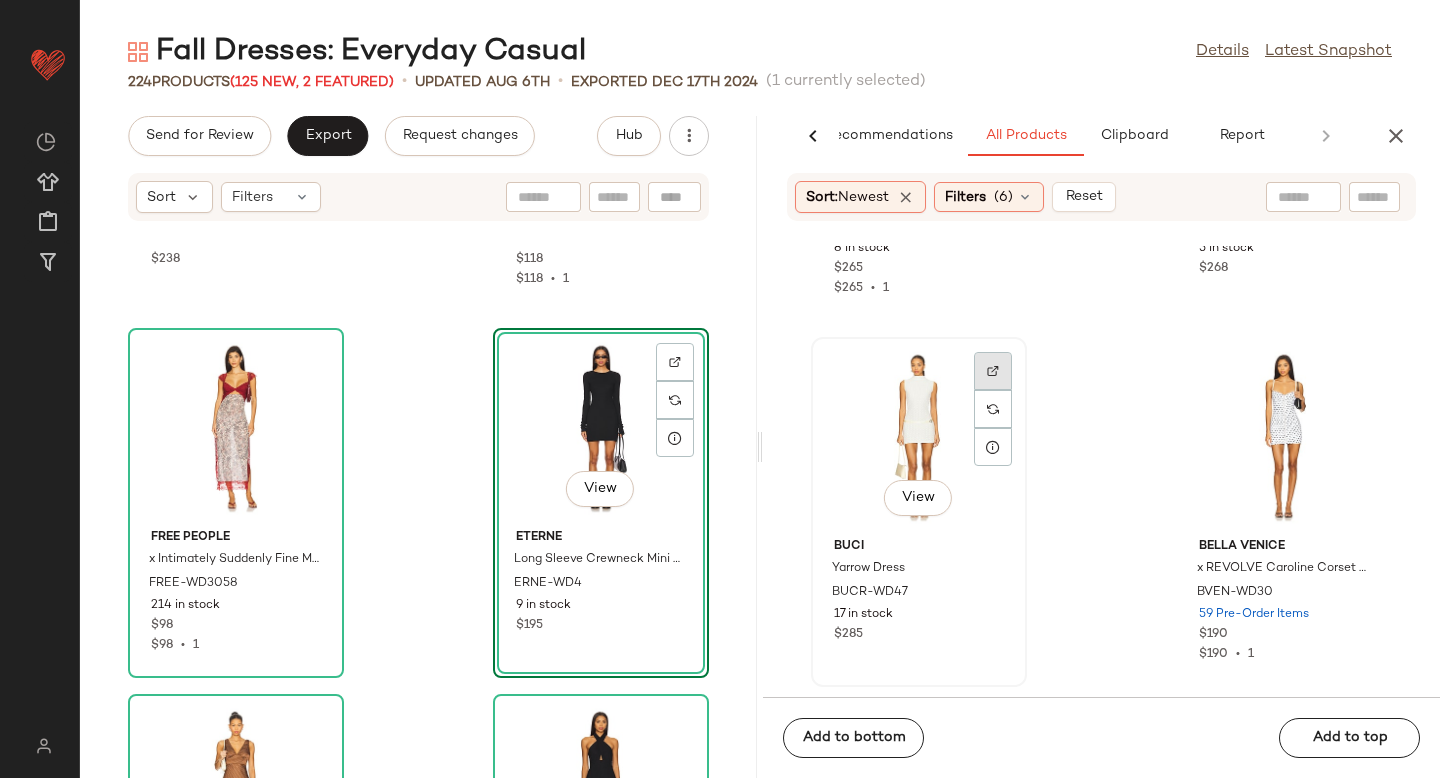 click 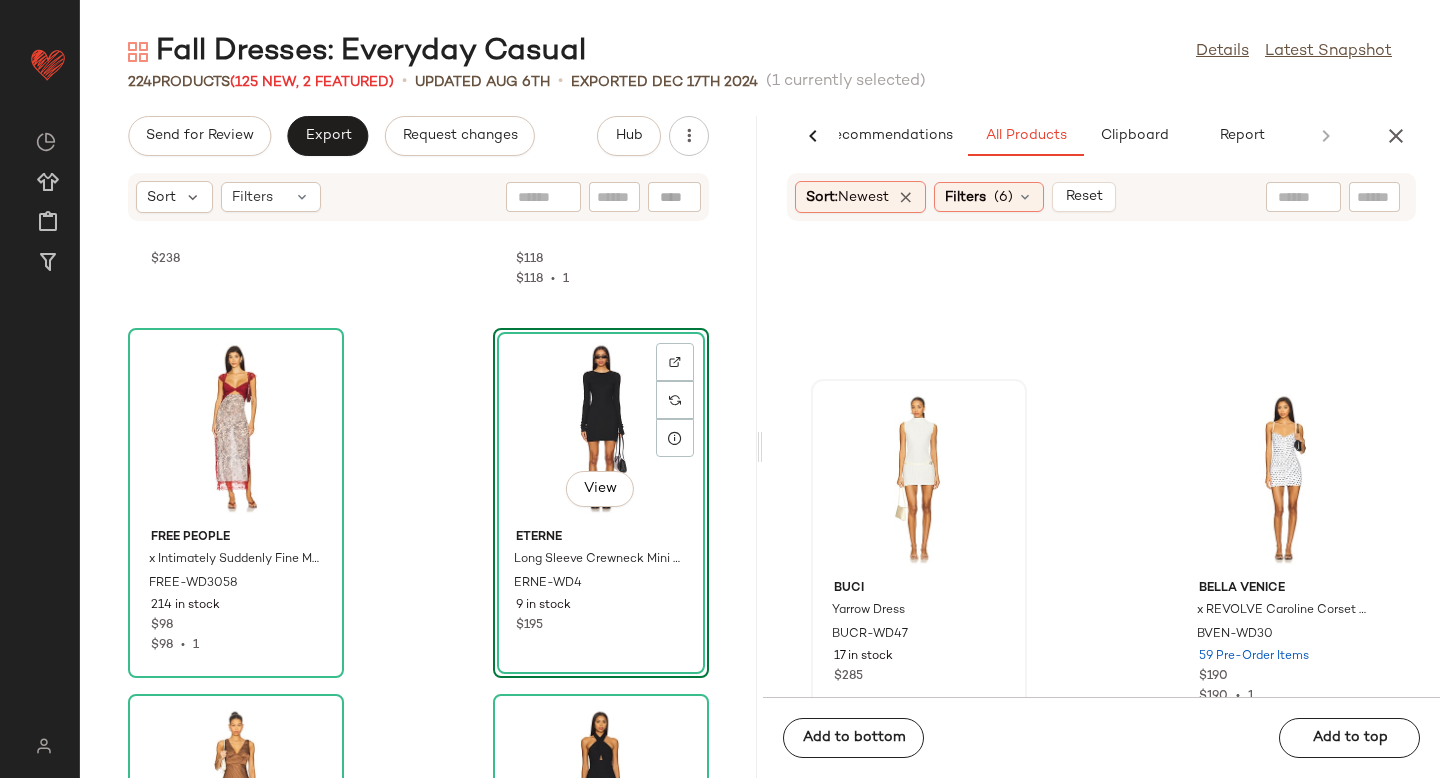 scroll, scrollTop: 86237, scrollLeft: 0, axis: vertical 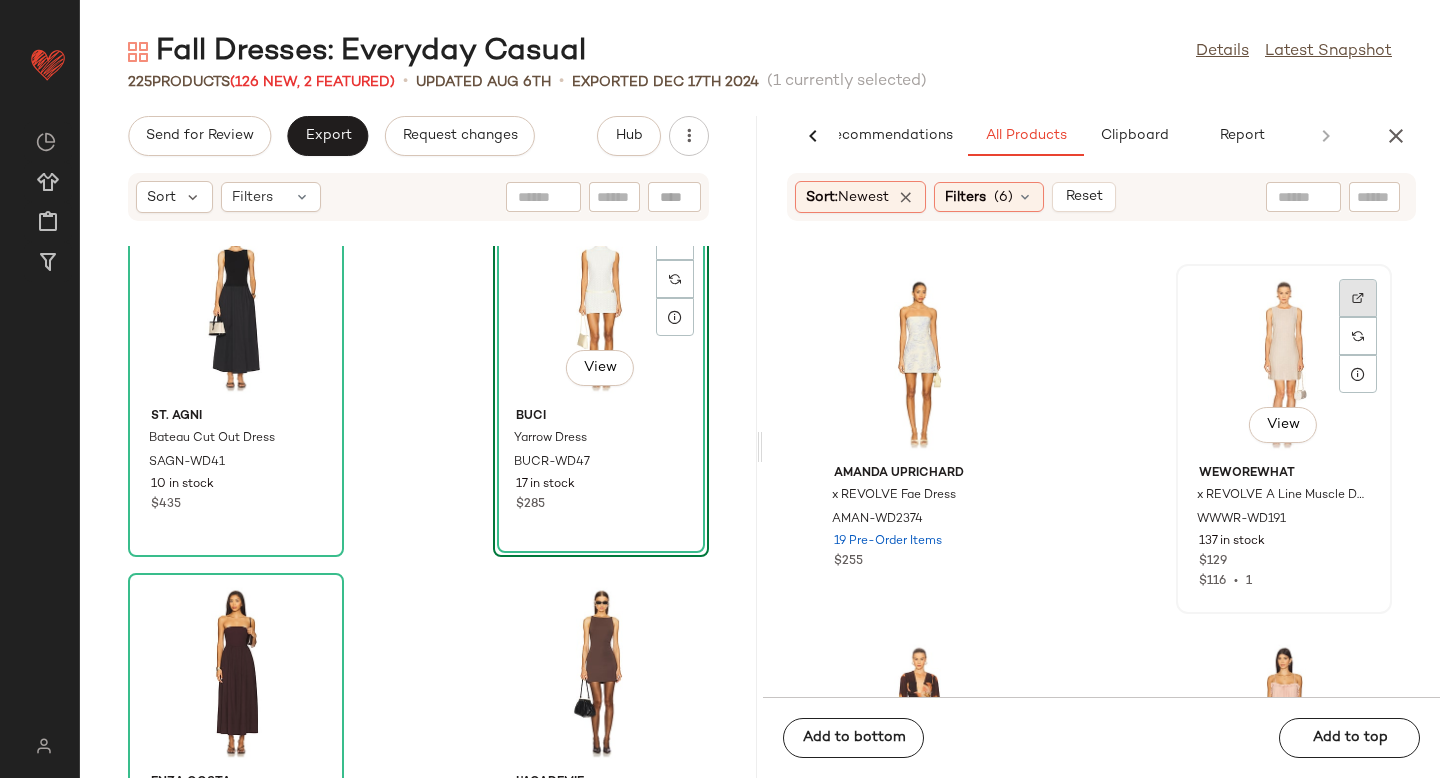 click 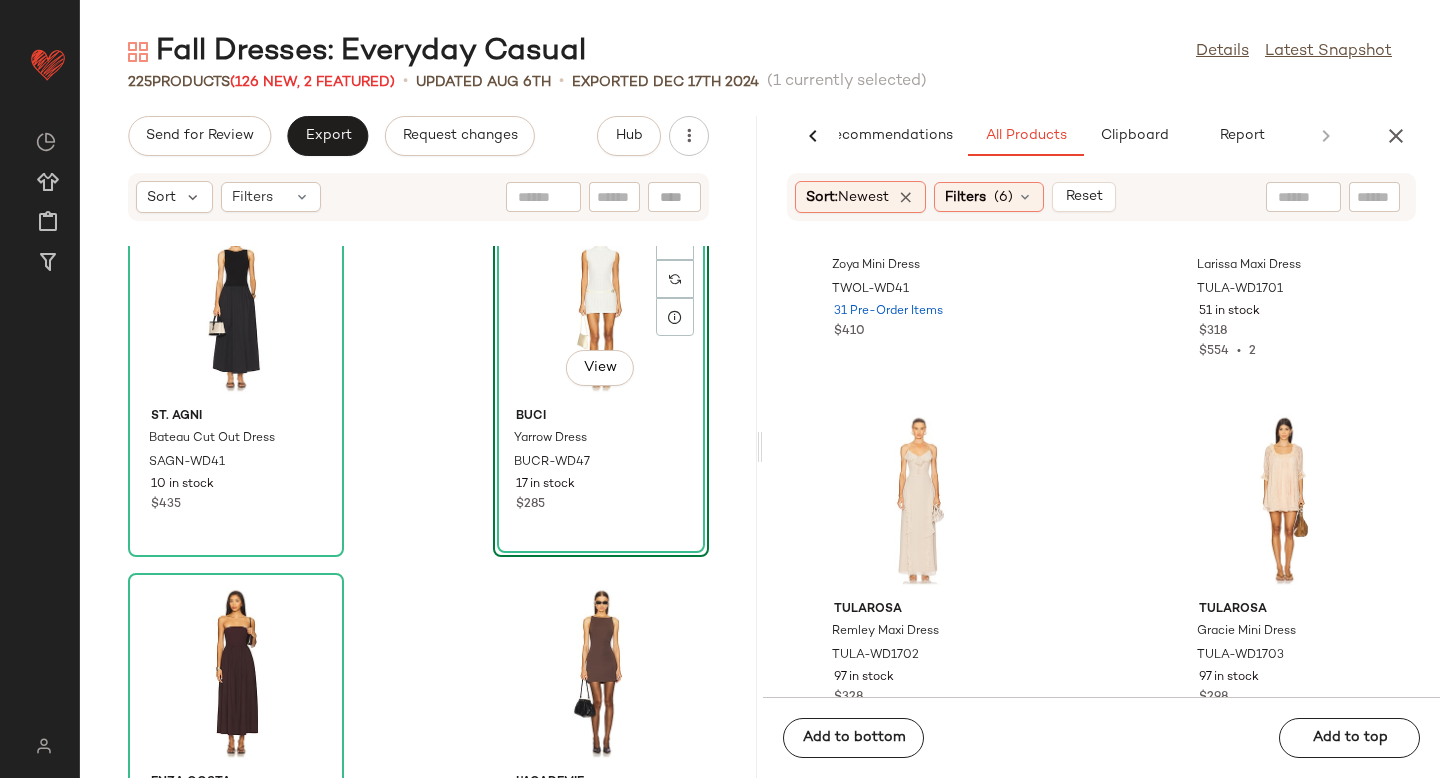 scroll, scrollTop: 87427, scrollLeft: 0, axis: vertical 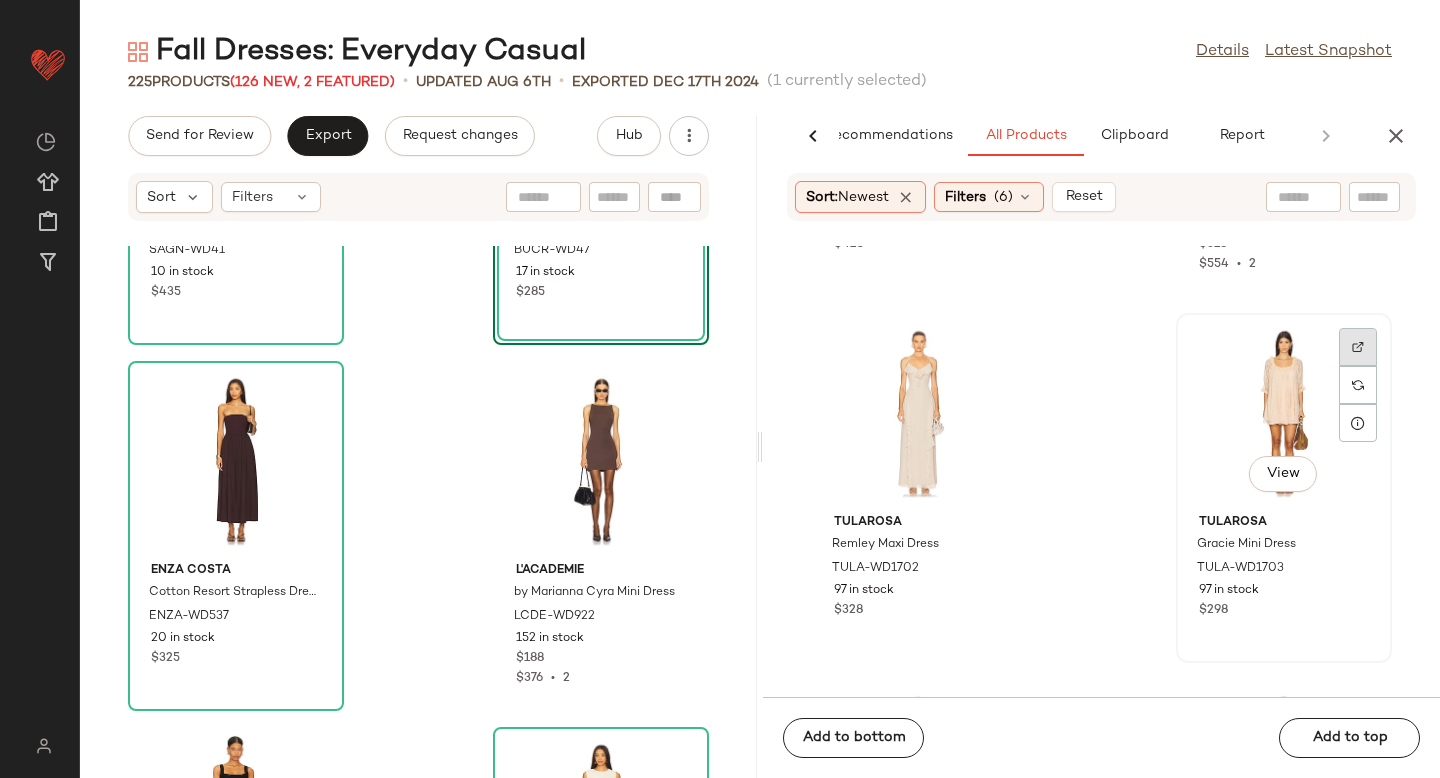 click 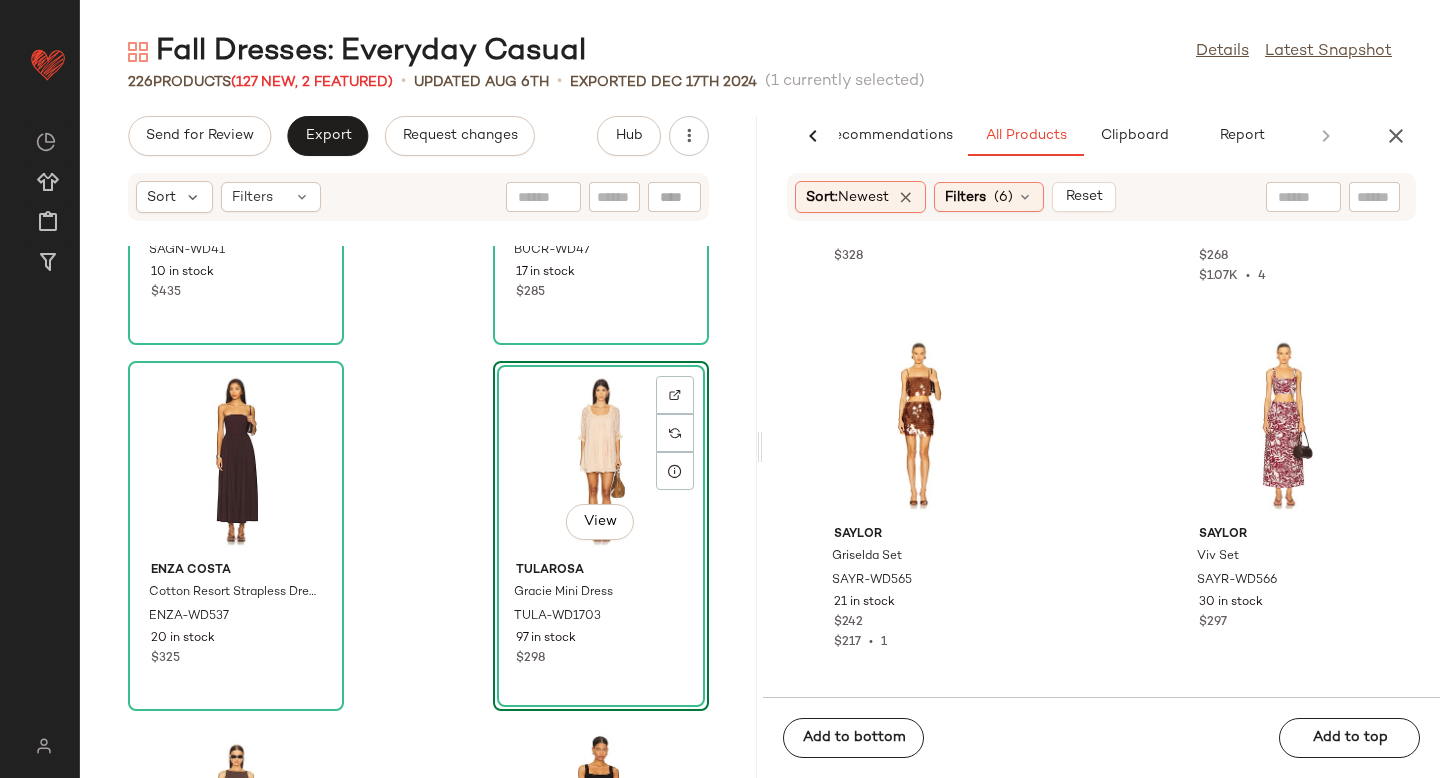 scroll, scrollTop: 87779, scrollLeft: 0, axis: vertical 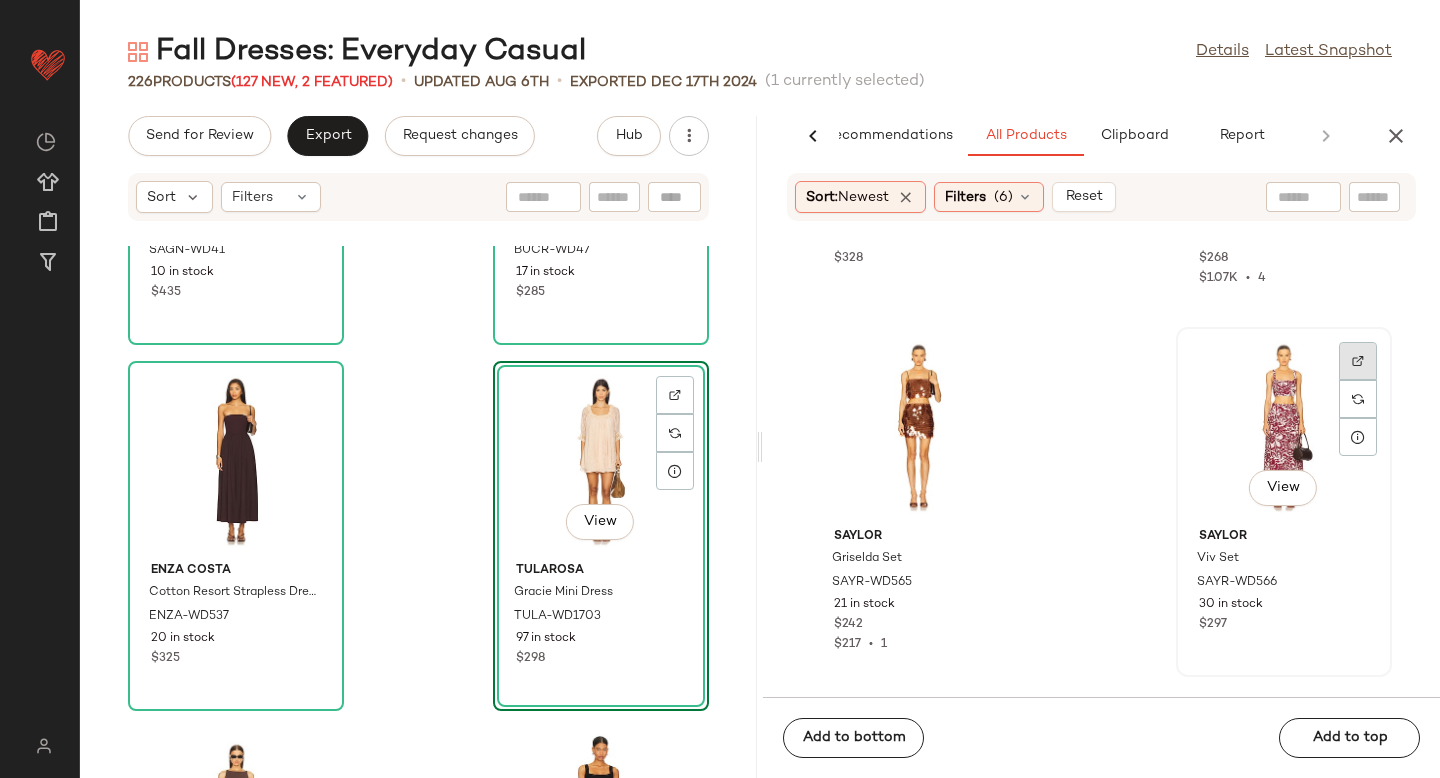 click 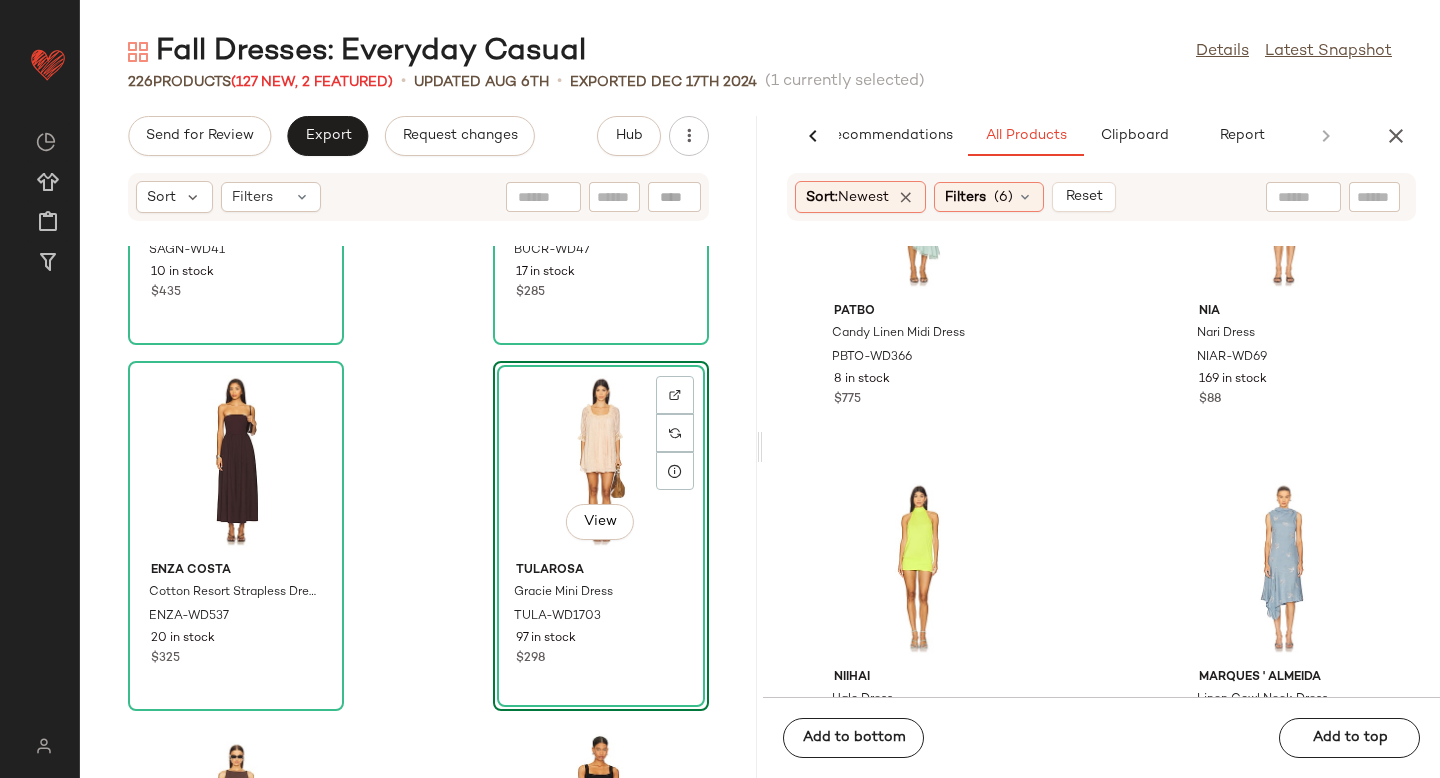 scroll, scrollTop: 88417, scrollLeft: 0, axis: vertical 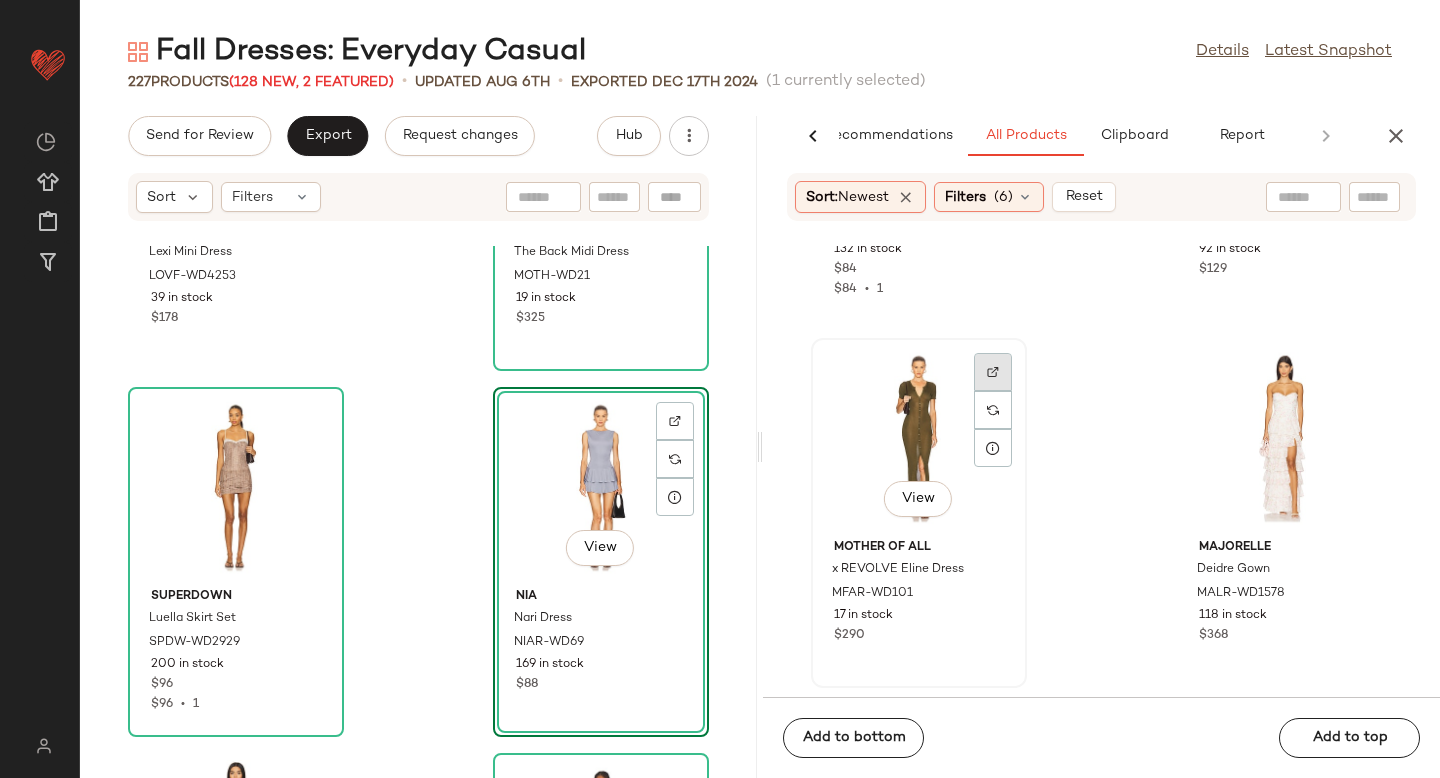 click 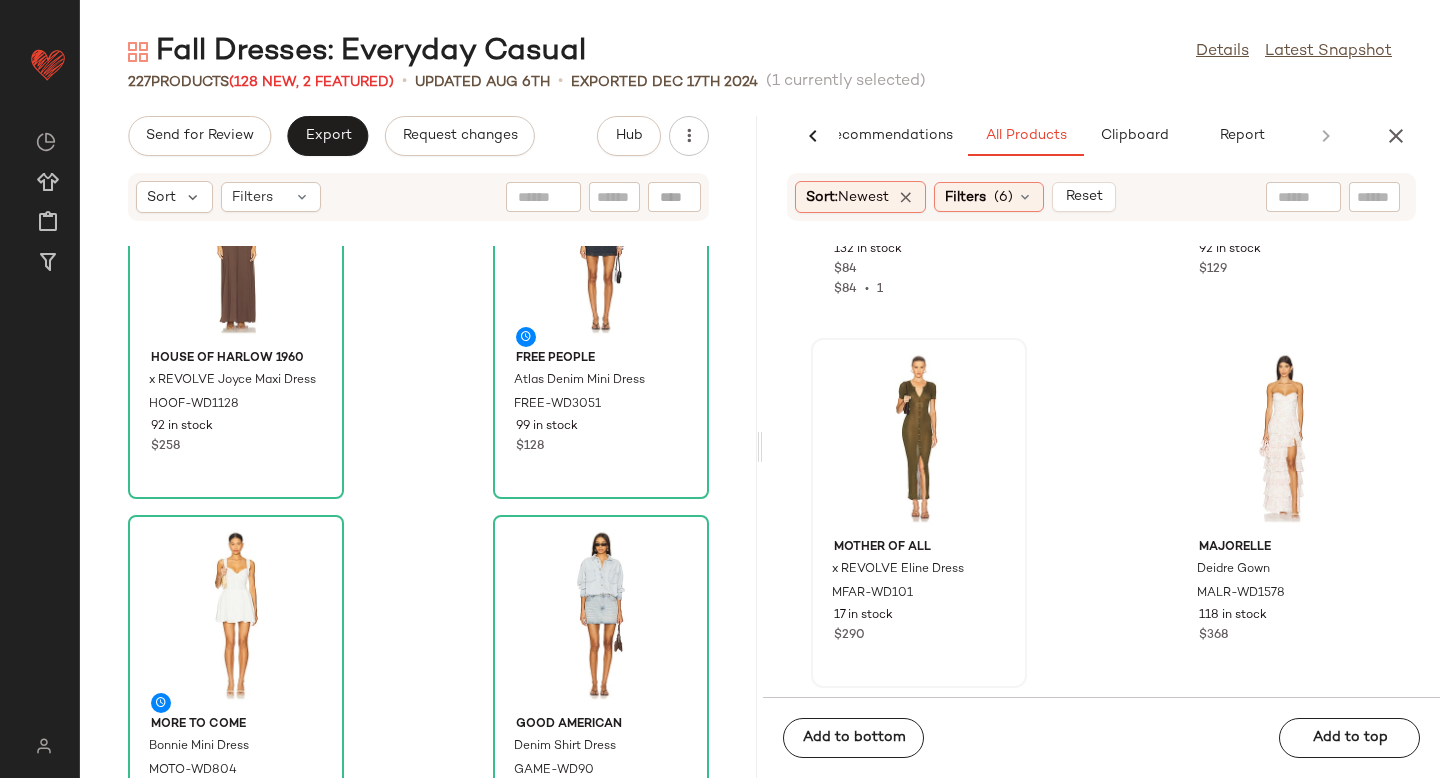 scroll, scrollTop: 23922, scrollLeft: 0, axis: vertical 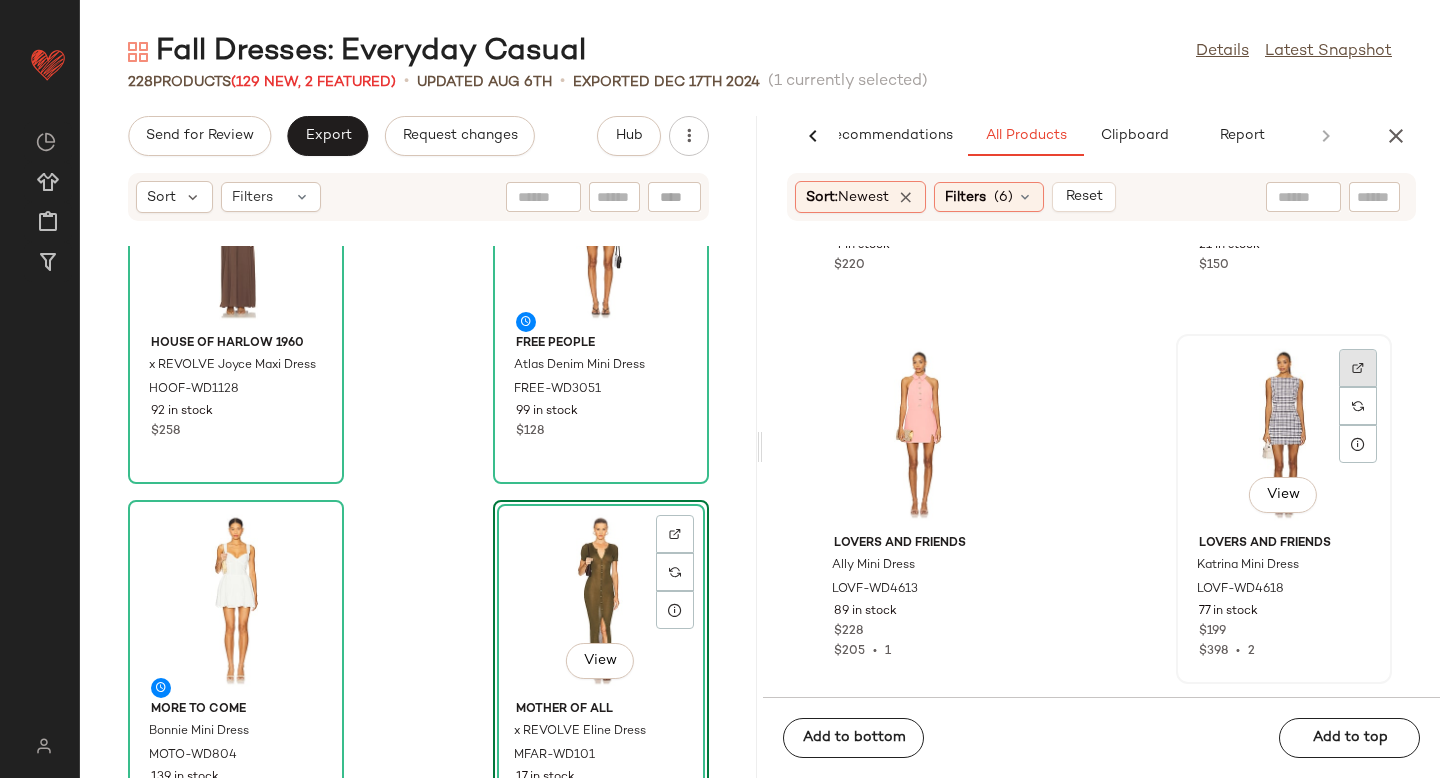 click 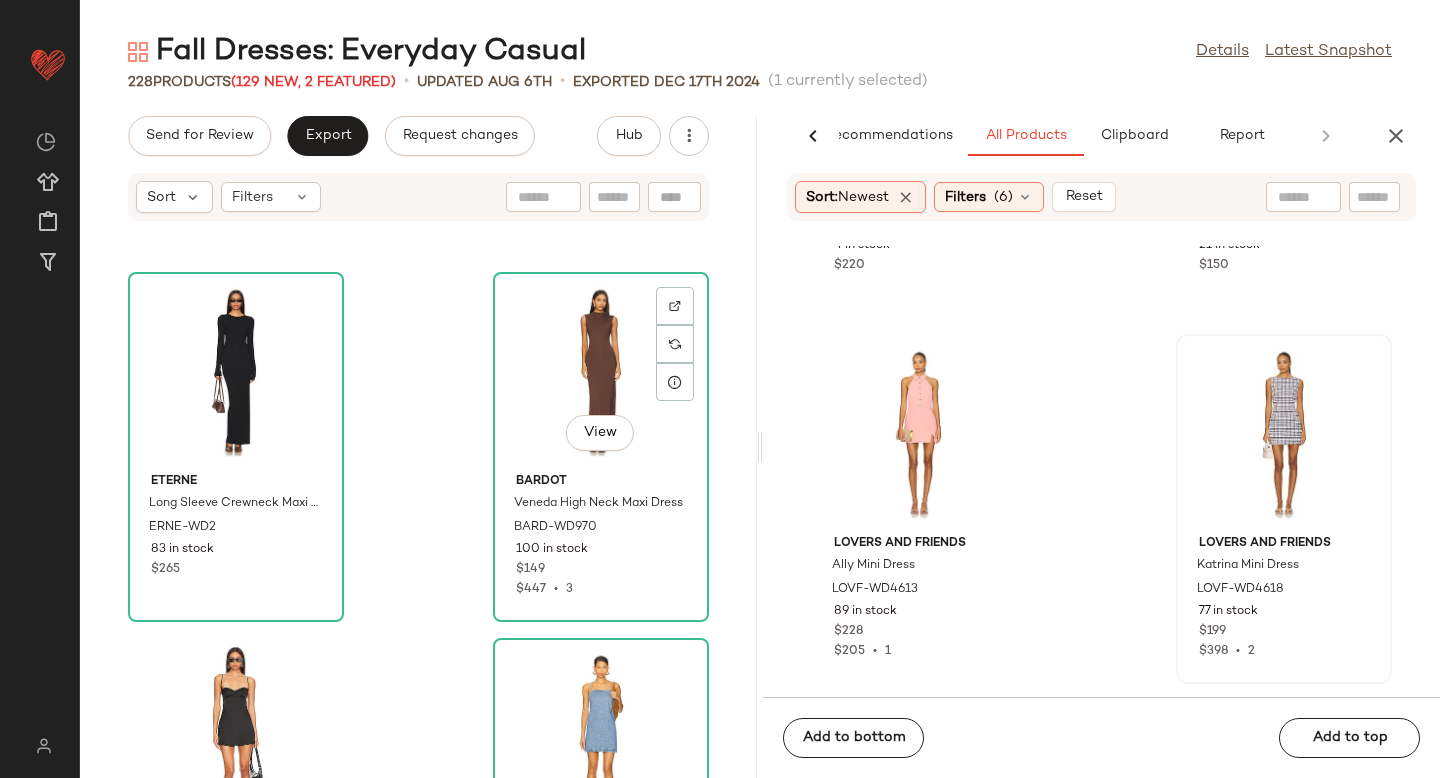 scroll, scrollTop: 25331, scrollLeft: 0, axis: vertical 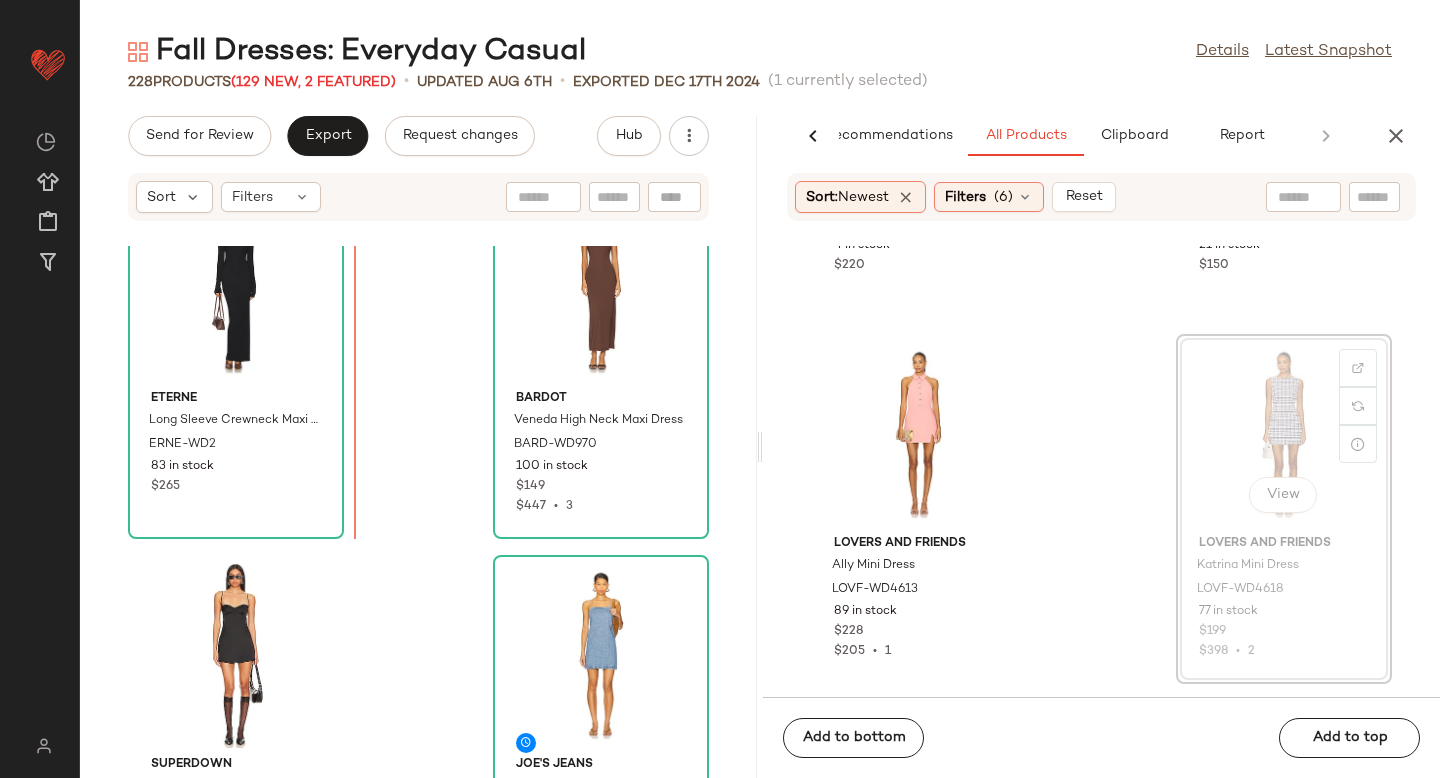 drag, startPoint x: 1241, startPoint y: 433, endPoint x: 469, endPoint y: 414, distance: 772.23376 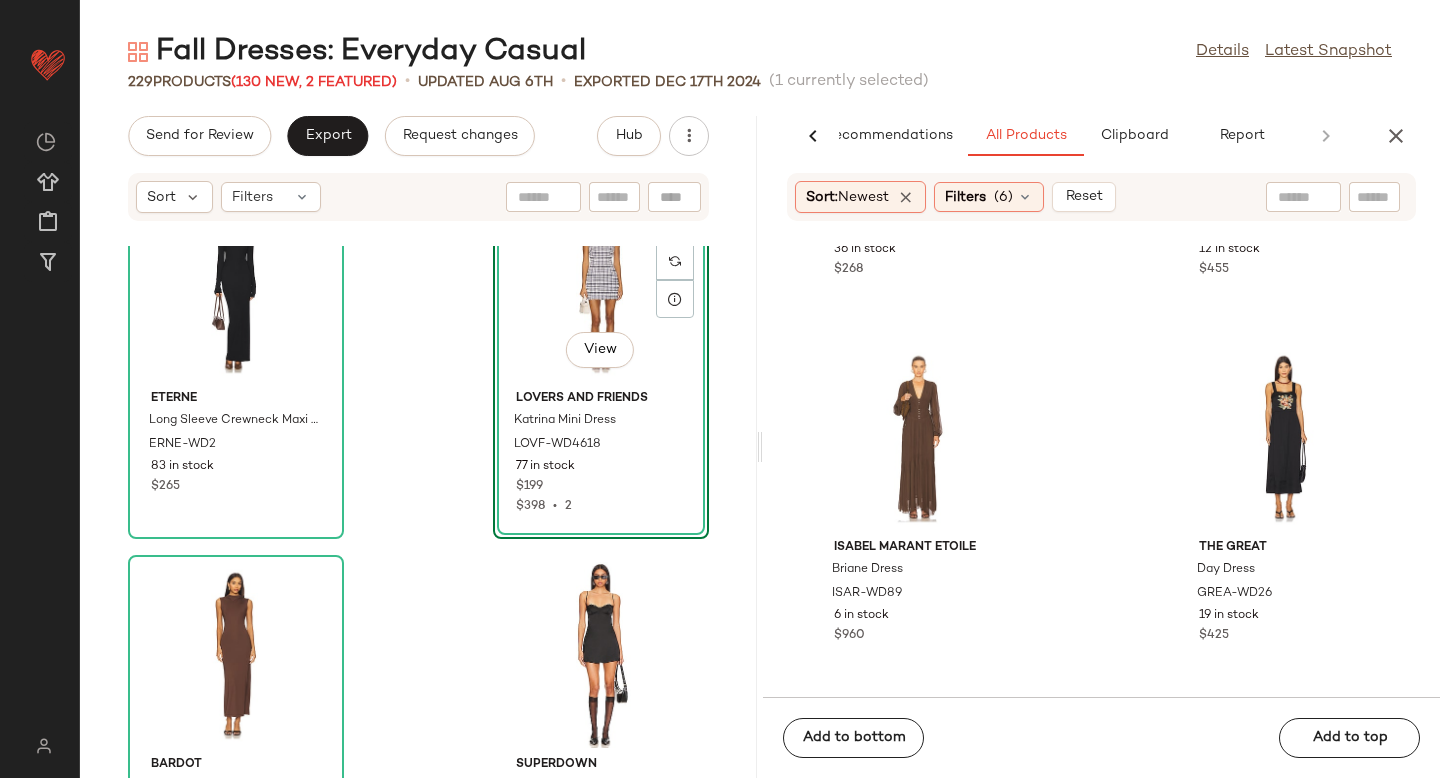 scroll, scrollTop: 94742, scrollLeft: 0, axis: vertical 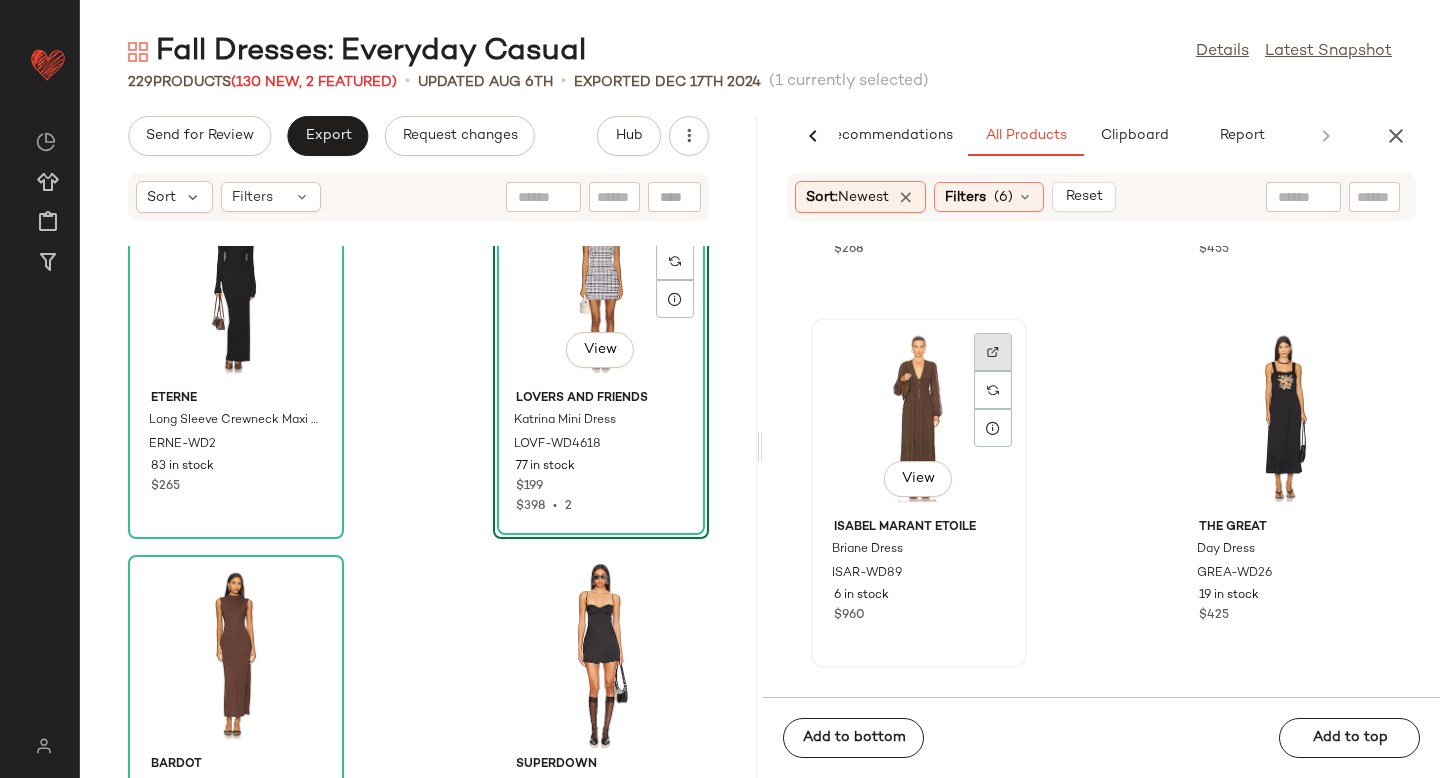 click 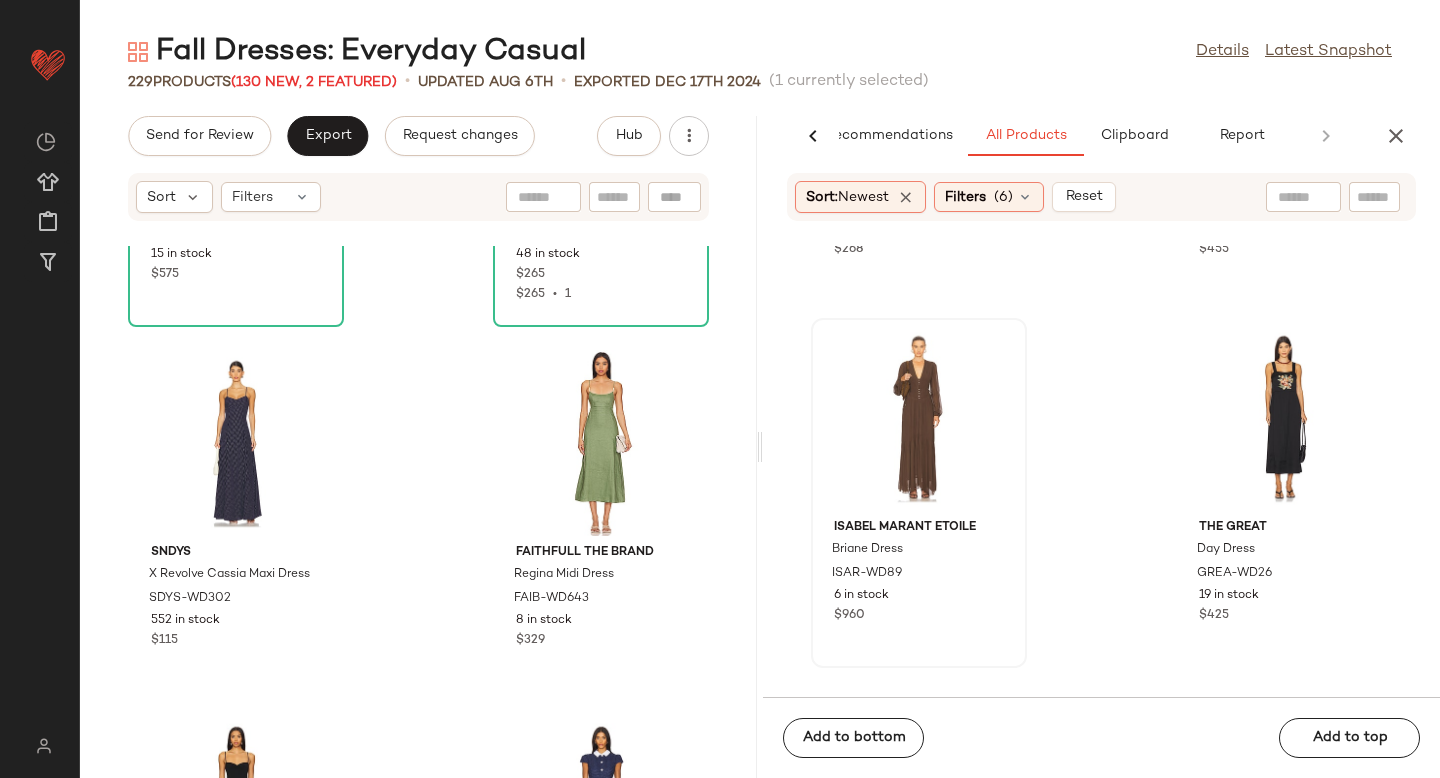 scroll, scrollTop: 13607, scrollLeft: 0, axis: vertical 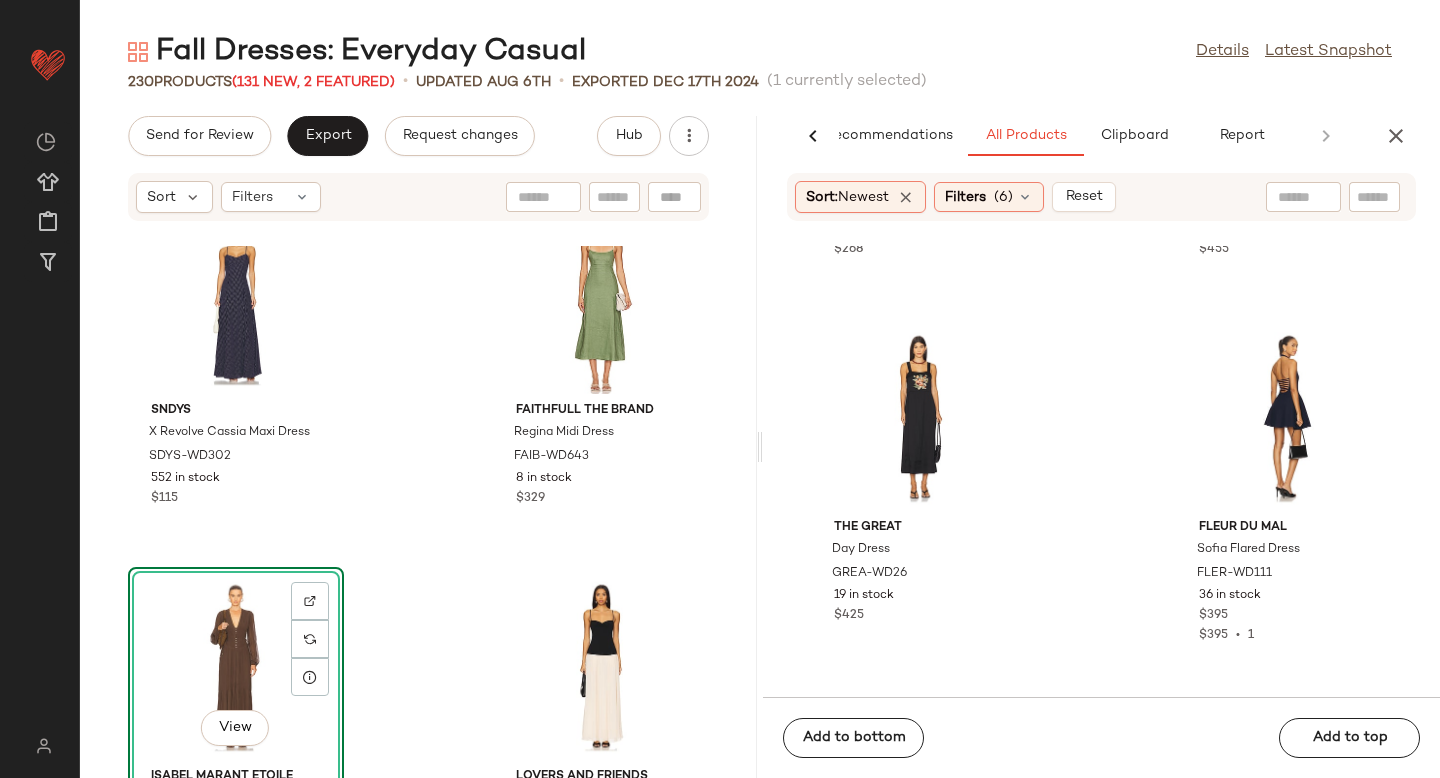 click on "Katie May Beth Gown KATR-WD574 36 in stock $268 IRO Emala Dress IRO-WD290 12 in stock $455 The Great Day Dress GREA-WD26 19 in stock $425 fleur du mal Sofia Flared Dress FLER-WD111 36 in stock $395 $395  •  1 fleur du mal Collette Dress FLER-WD112 16 in stock $445 fleur du mal Denim Shirt Dress FLER-WD113 13 in stock $395 fleur du mal Snap Midi Dress FLER-WD114 22 in stock $395 ELLIATT Margot Mini Dress ELLI-WD950 76 in stock $398" 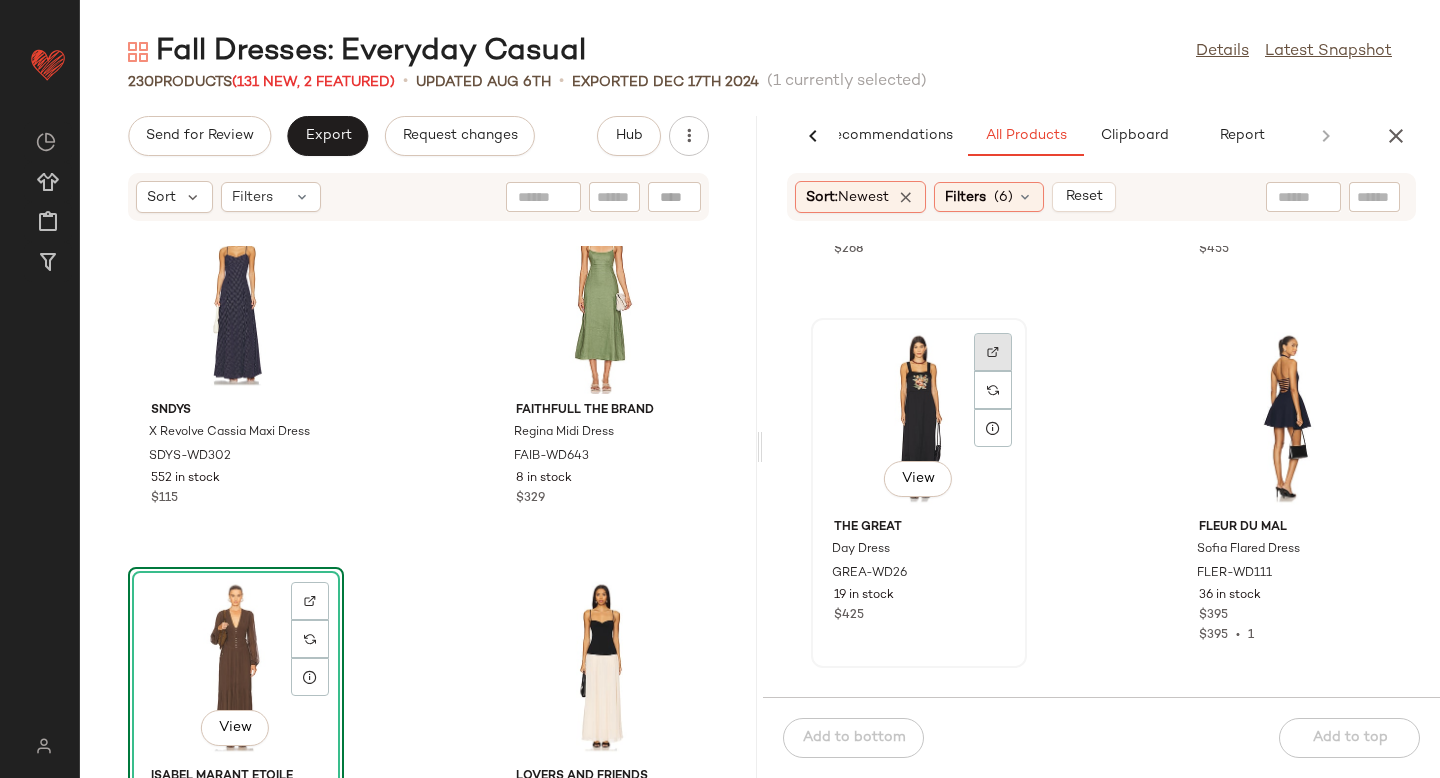 click 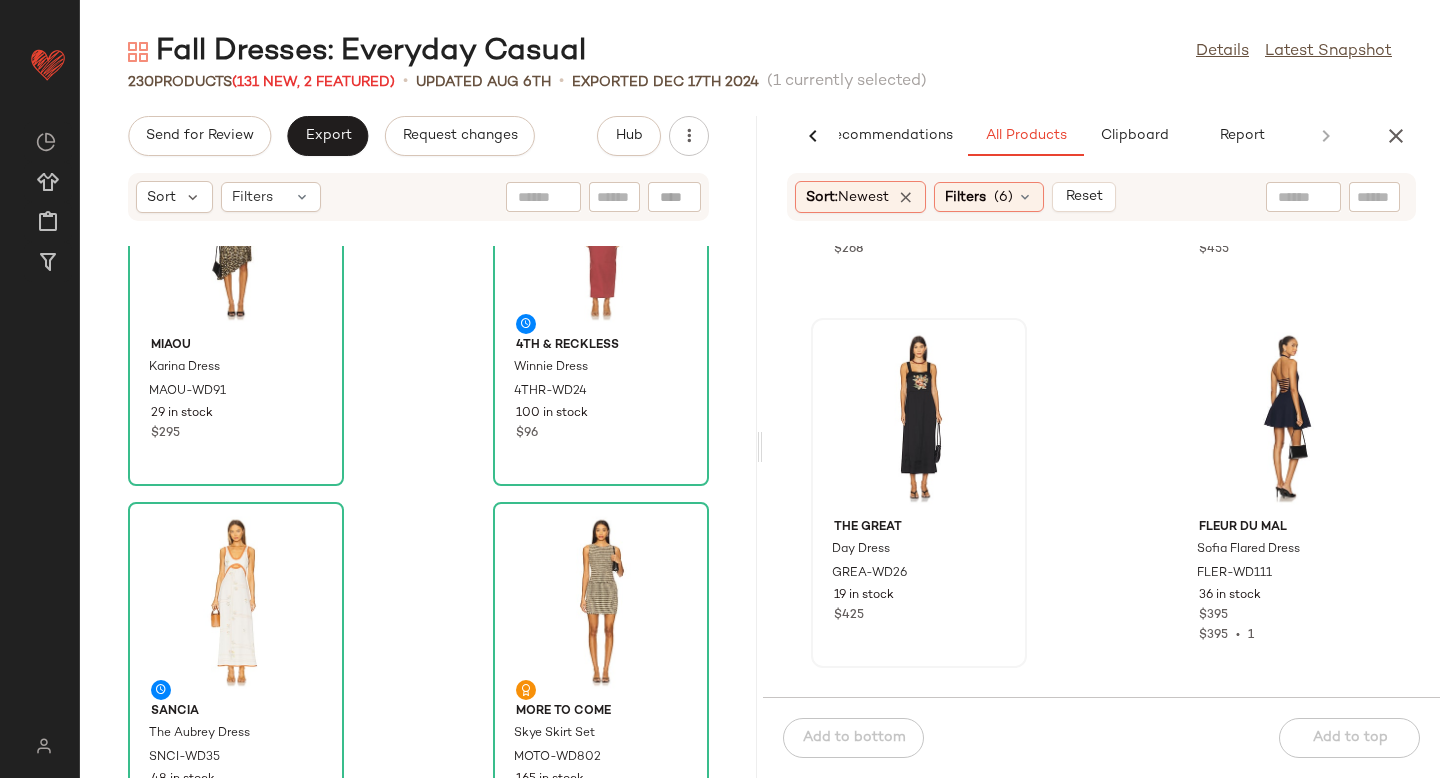 scroll, scrollTop: 4150, scrollLeft: 0, axis: vertical 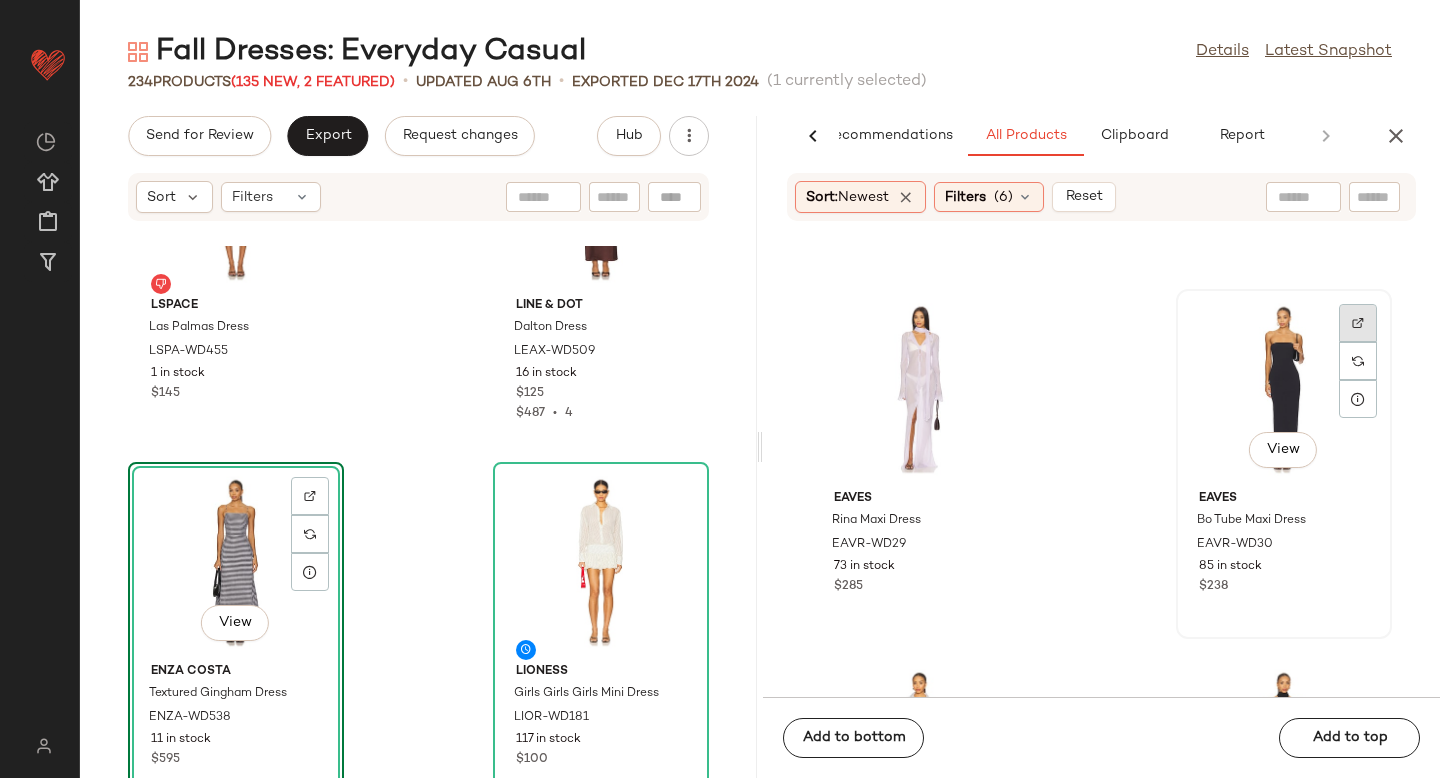 click 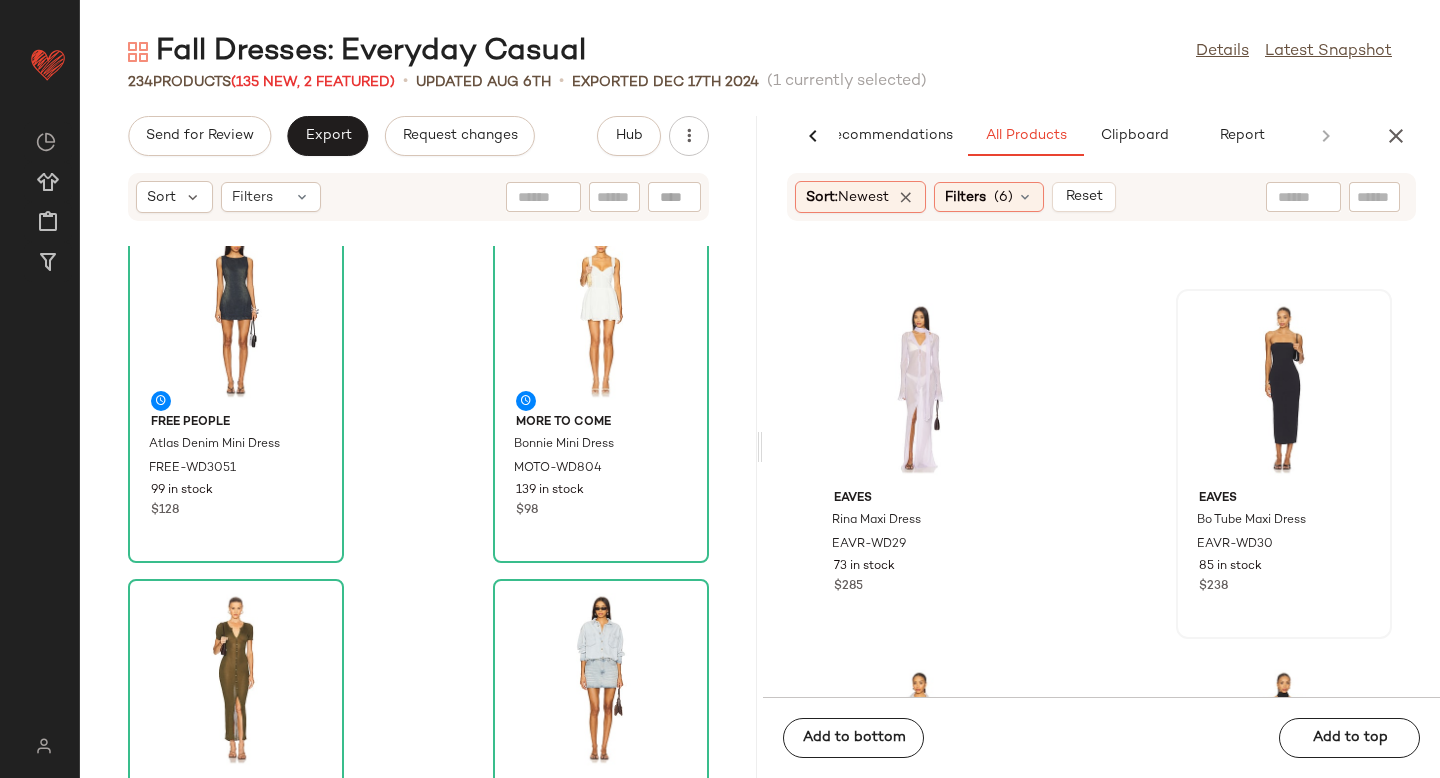 scroll, scrollTop: 24757, scrollLeft: 0, axis: vertical 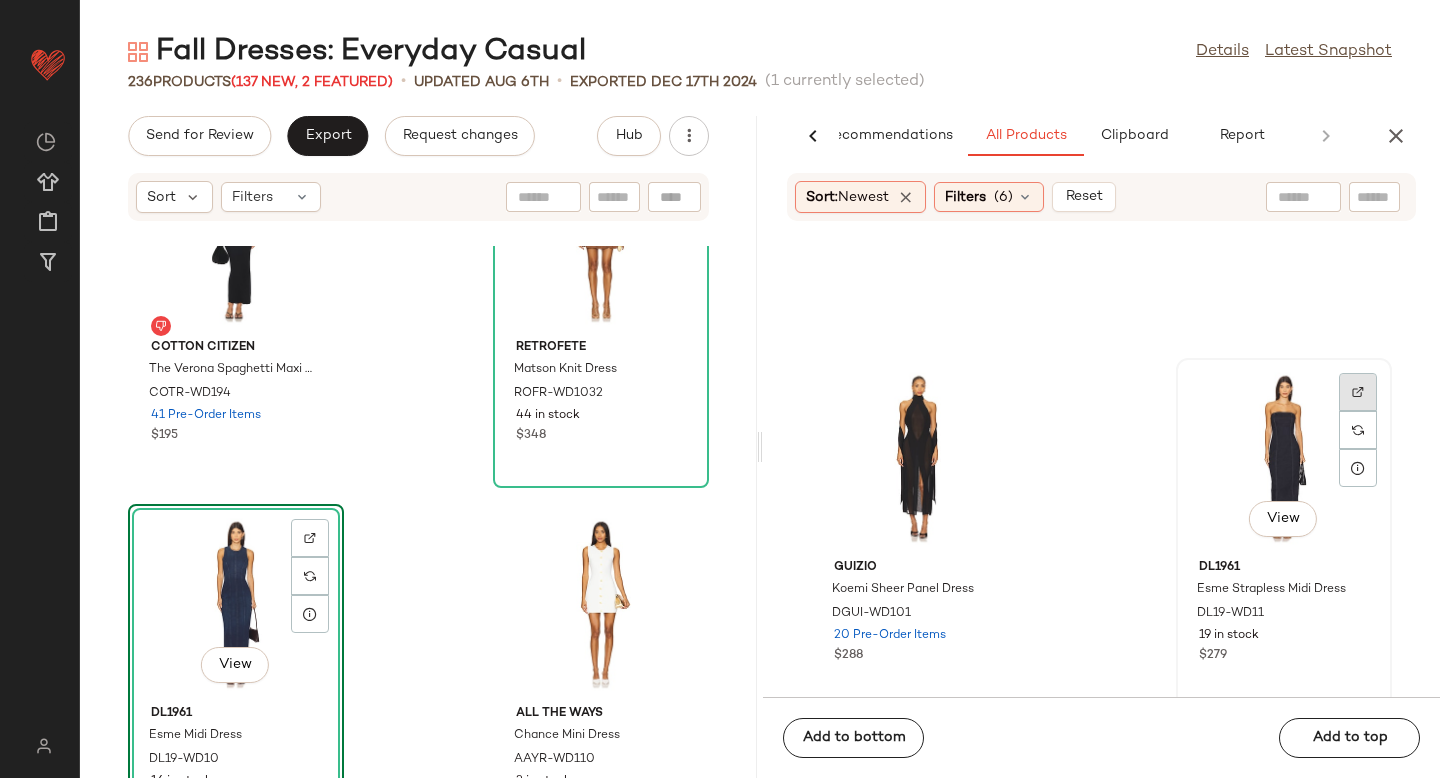 click 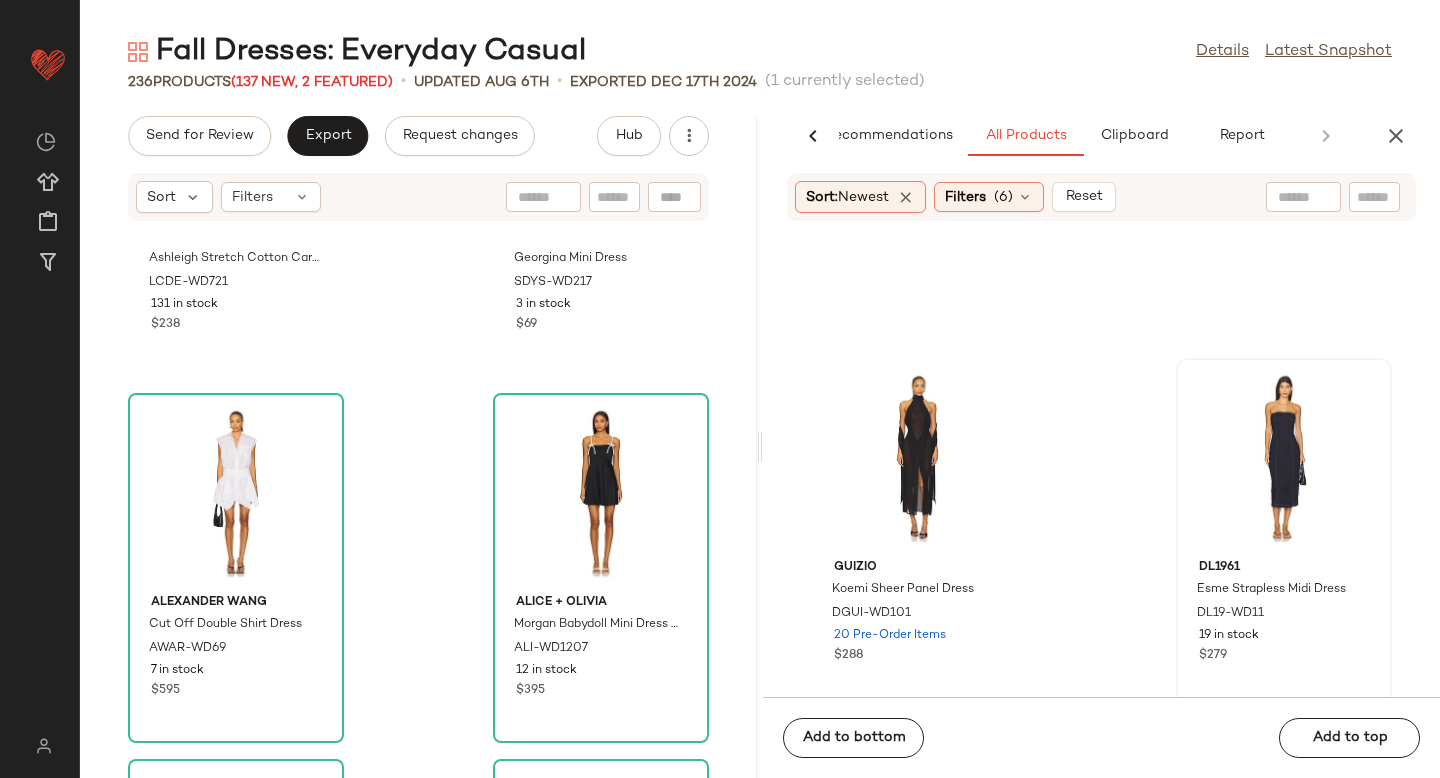 scroll, scrollTop: 33996, scrollLeft: 0, axis: vertical 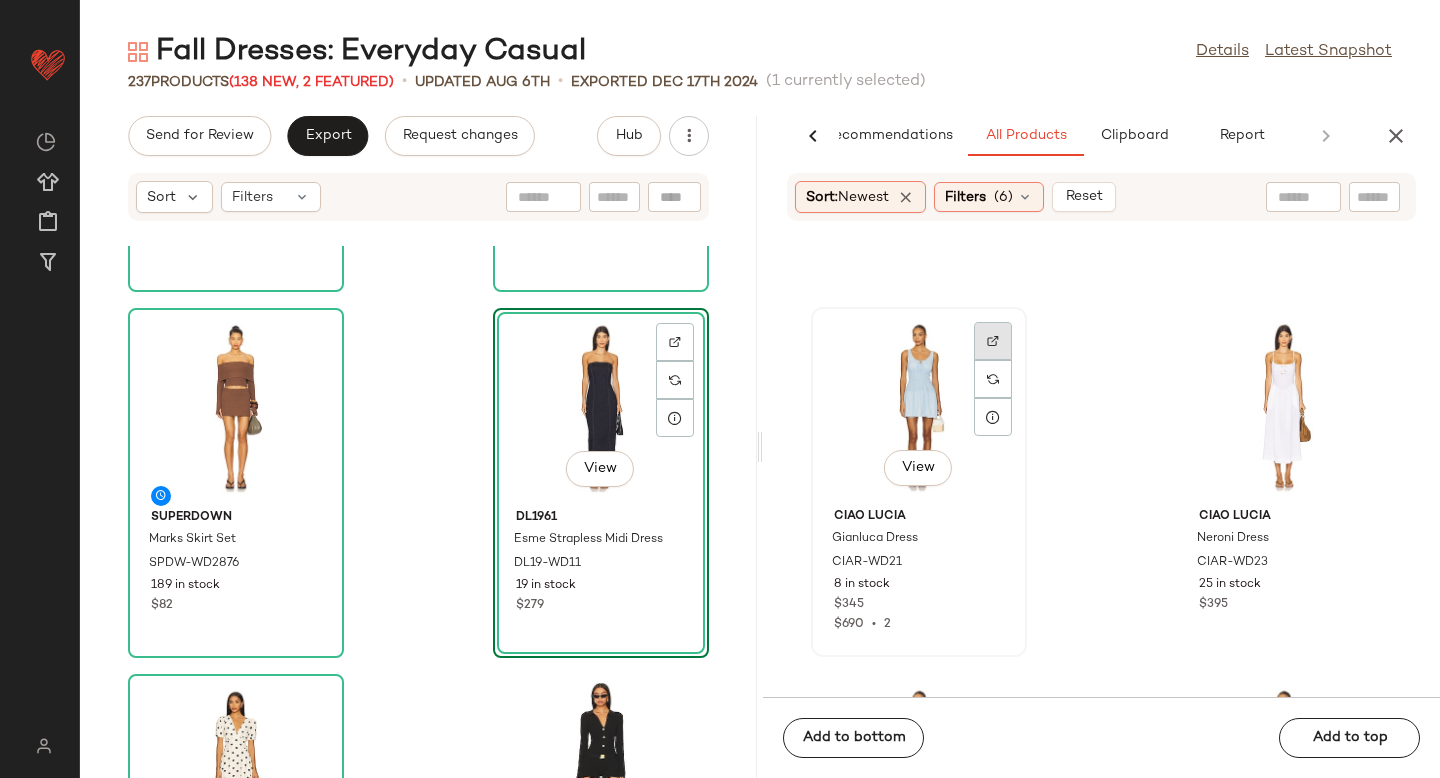 click 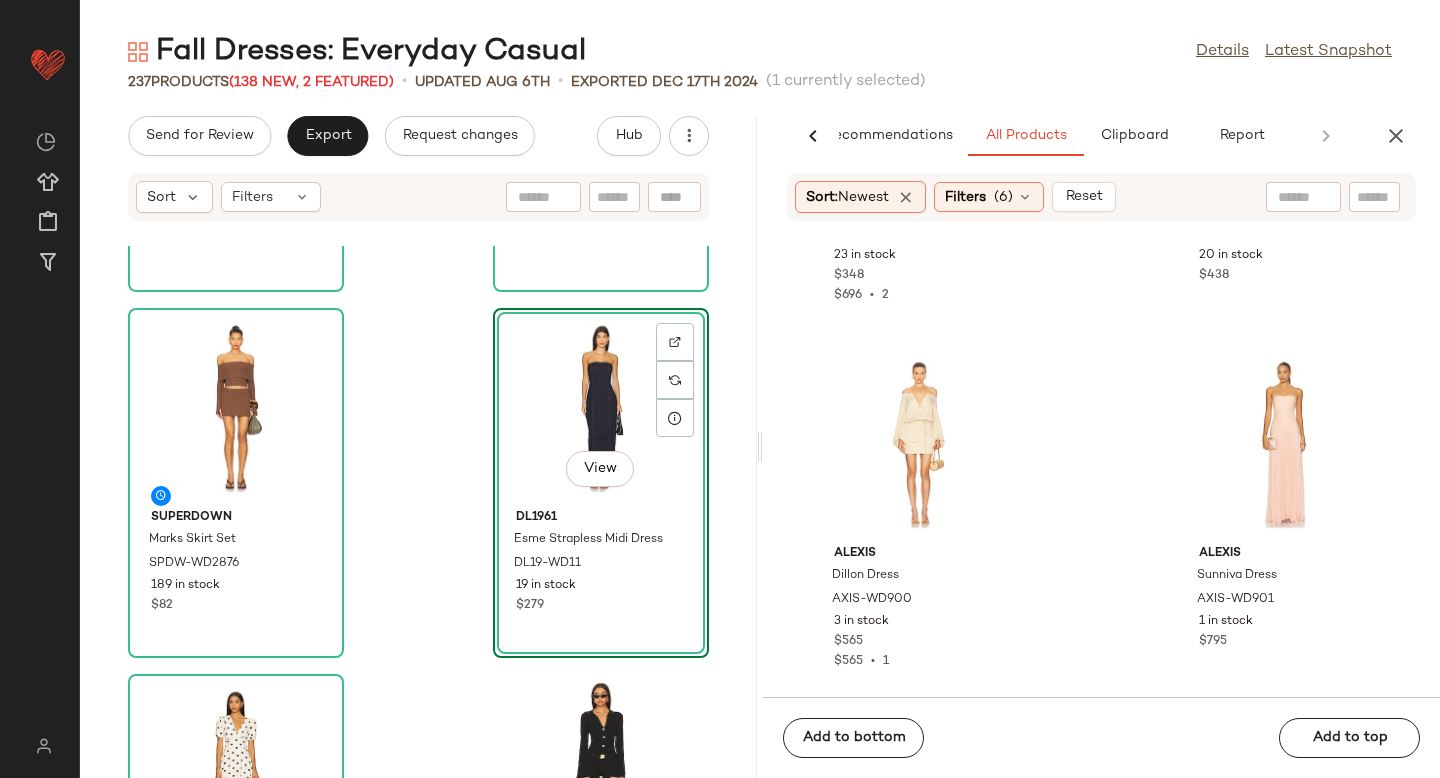 scroll, scrollTop: 99465, scrollLeft: 0, axis: vertical 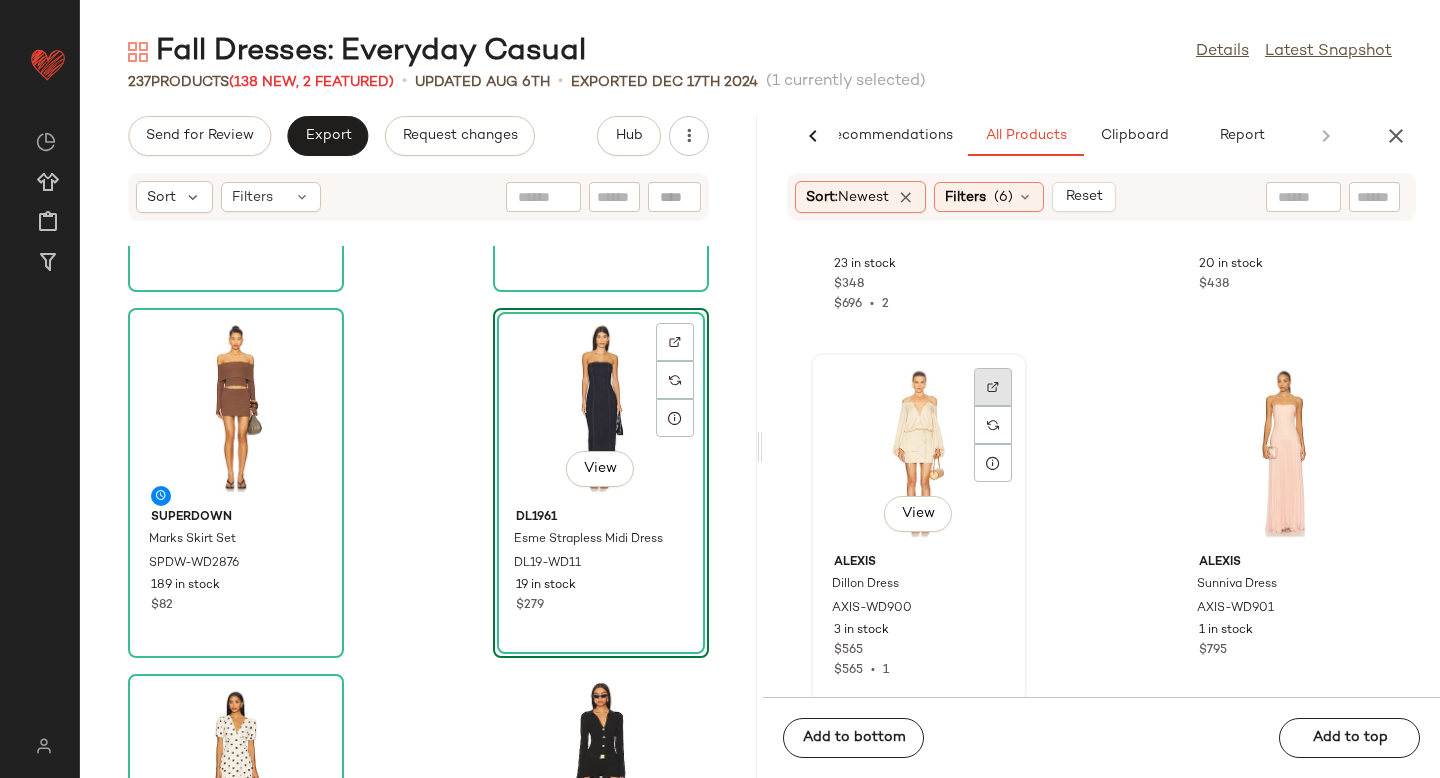 click 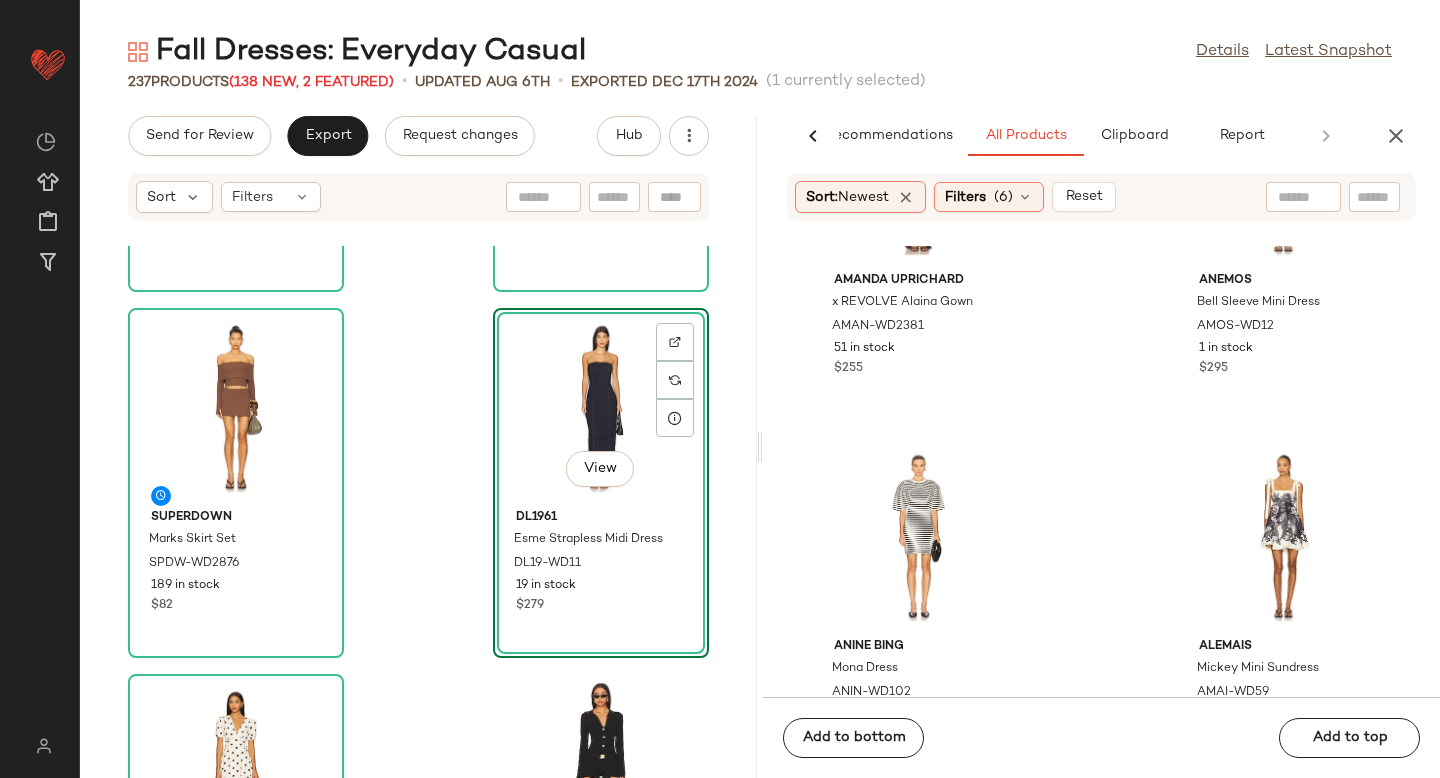 scroll, scrollTop: 100953, scrollLeft: 0, axis: vertical 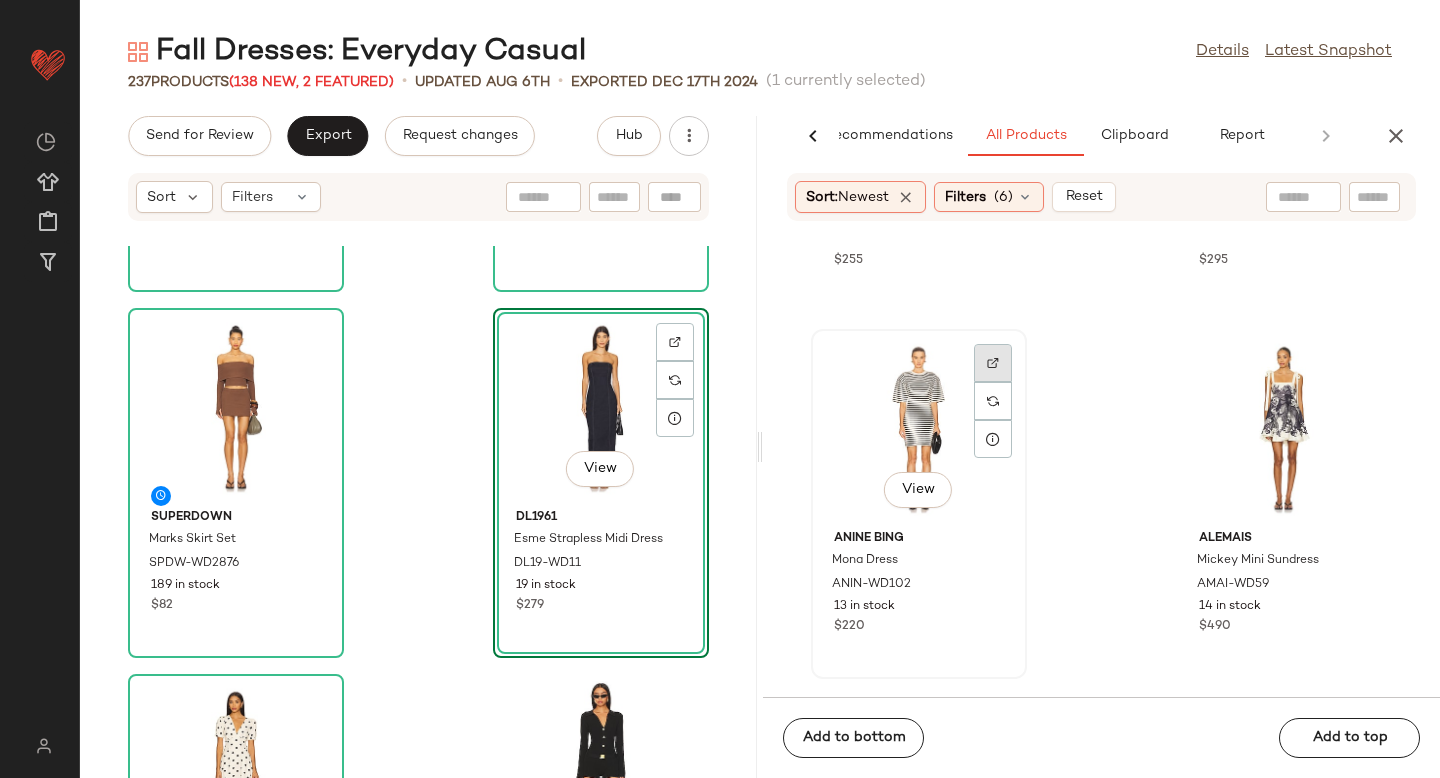 click 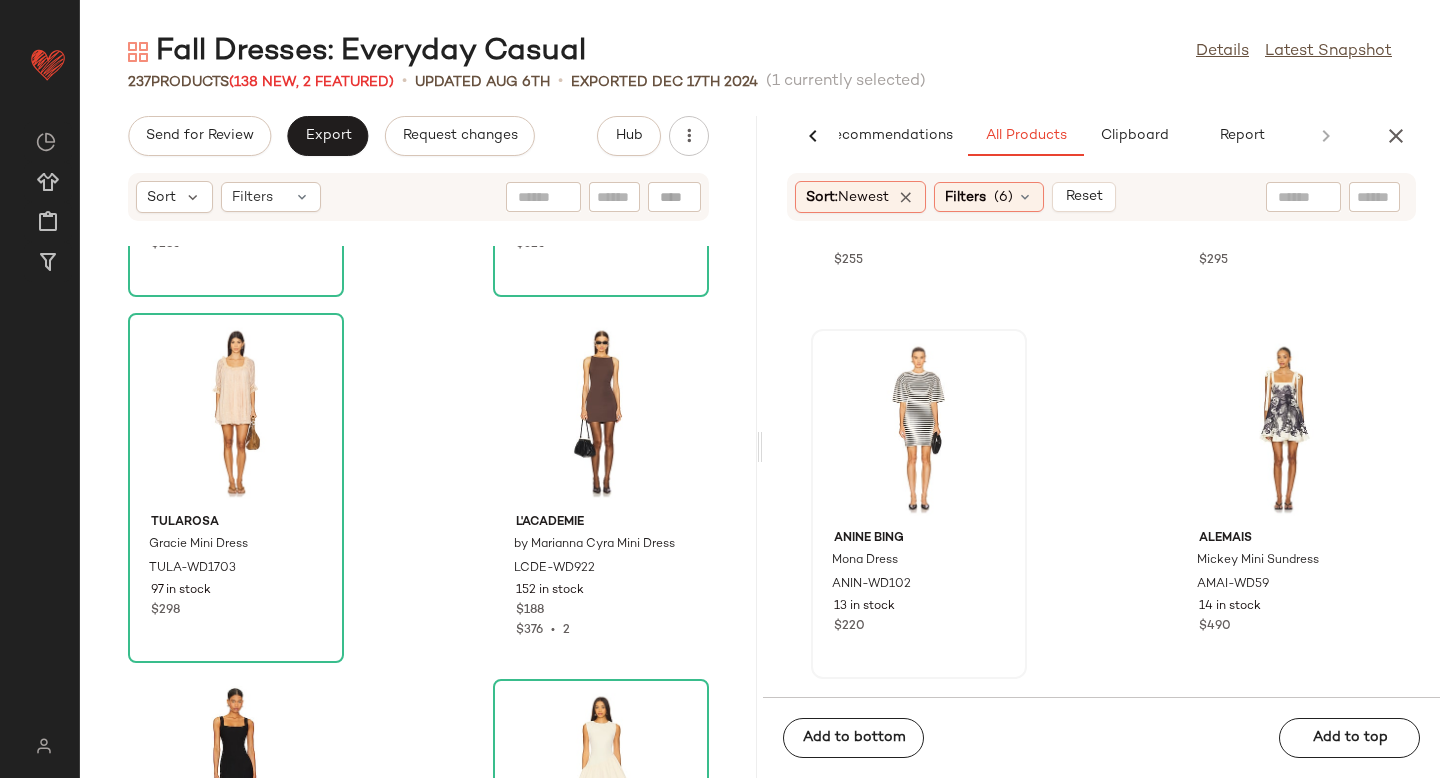 scroll, scrollTop: 39257, scrollLeft: 0, axis: vertical 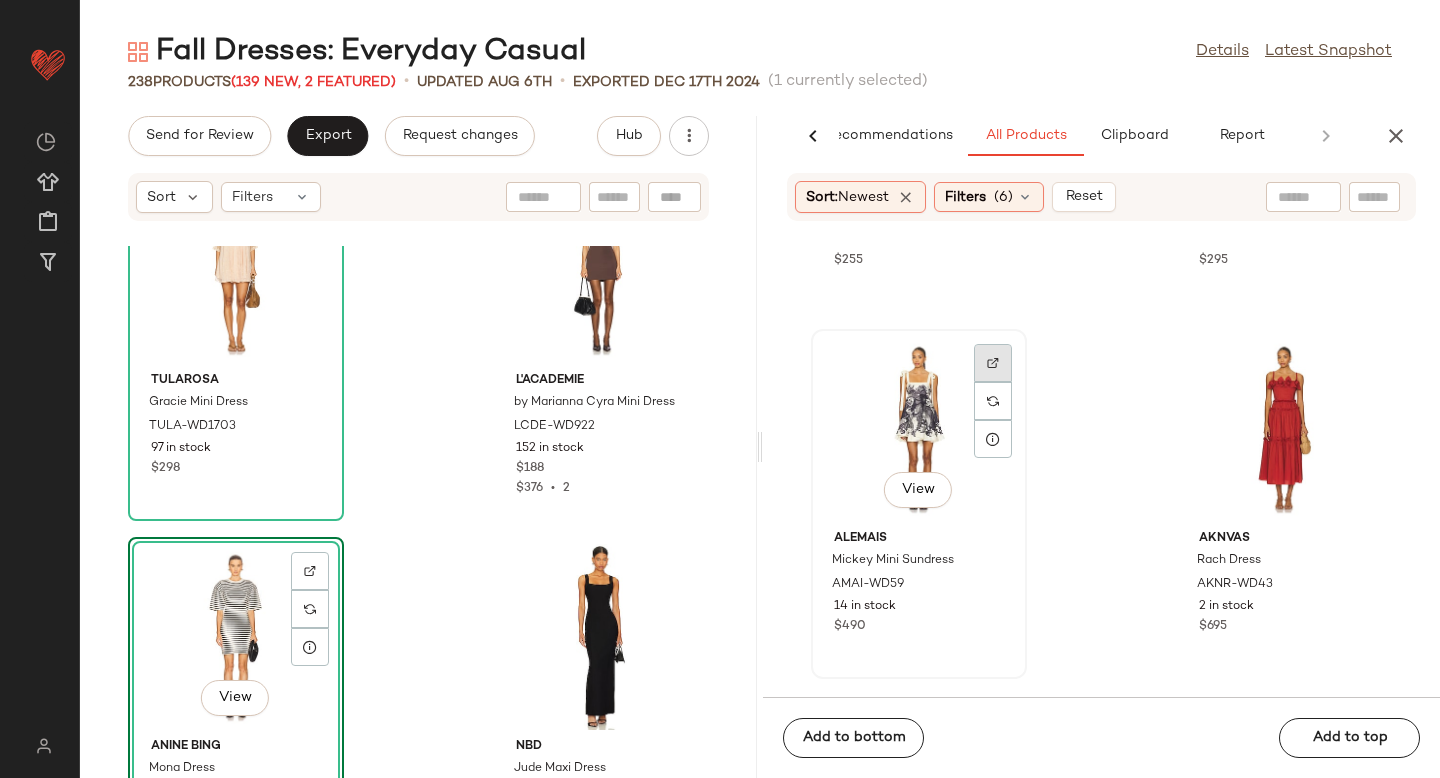 click 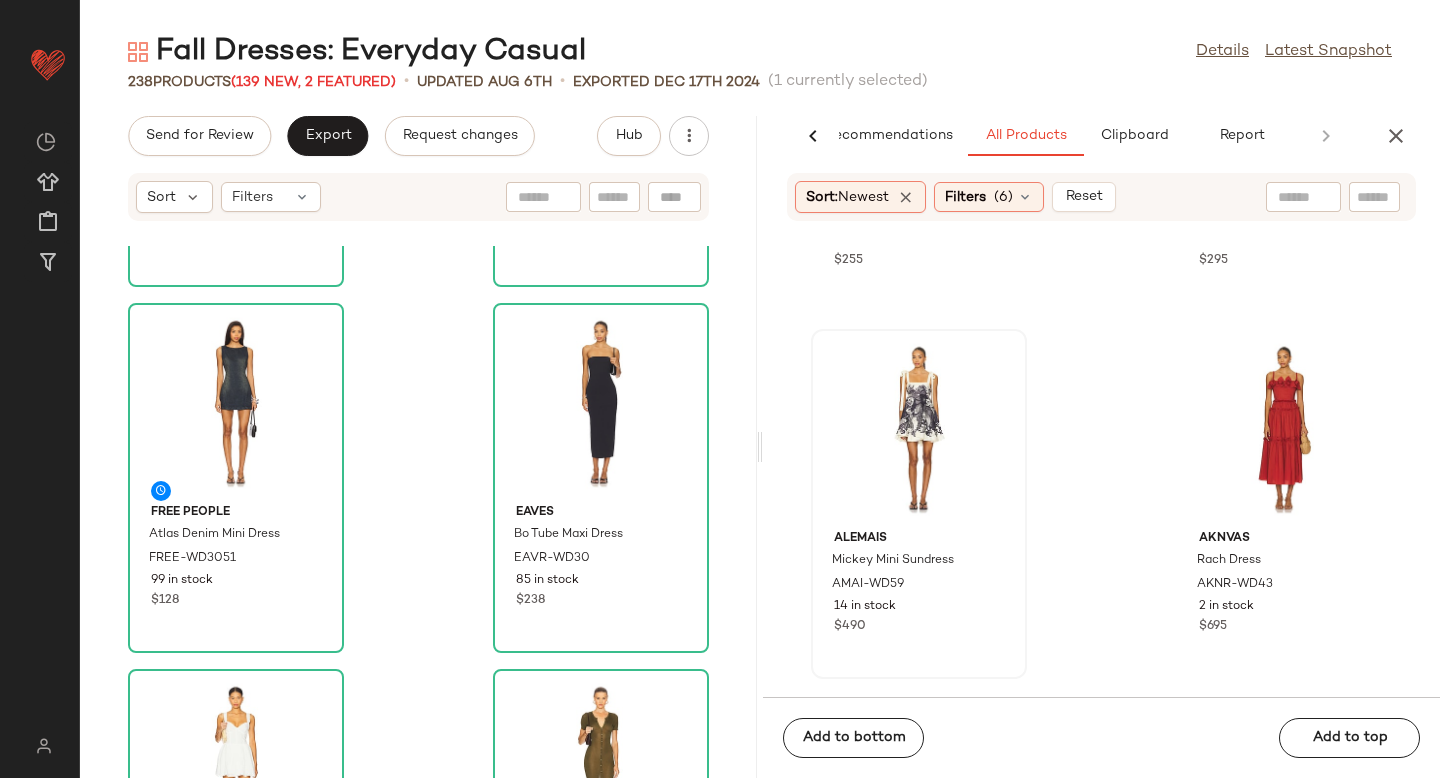 scroll, scrollTop: 24987, scrollLeft: 0, axis: vertical 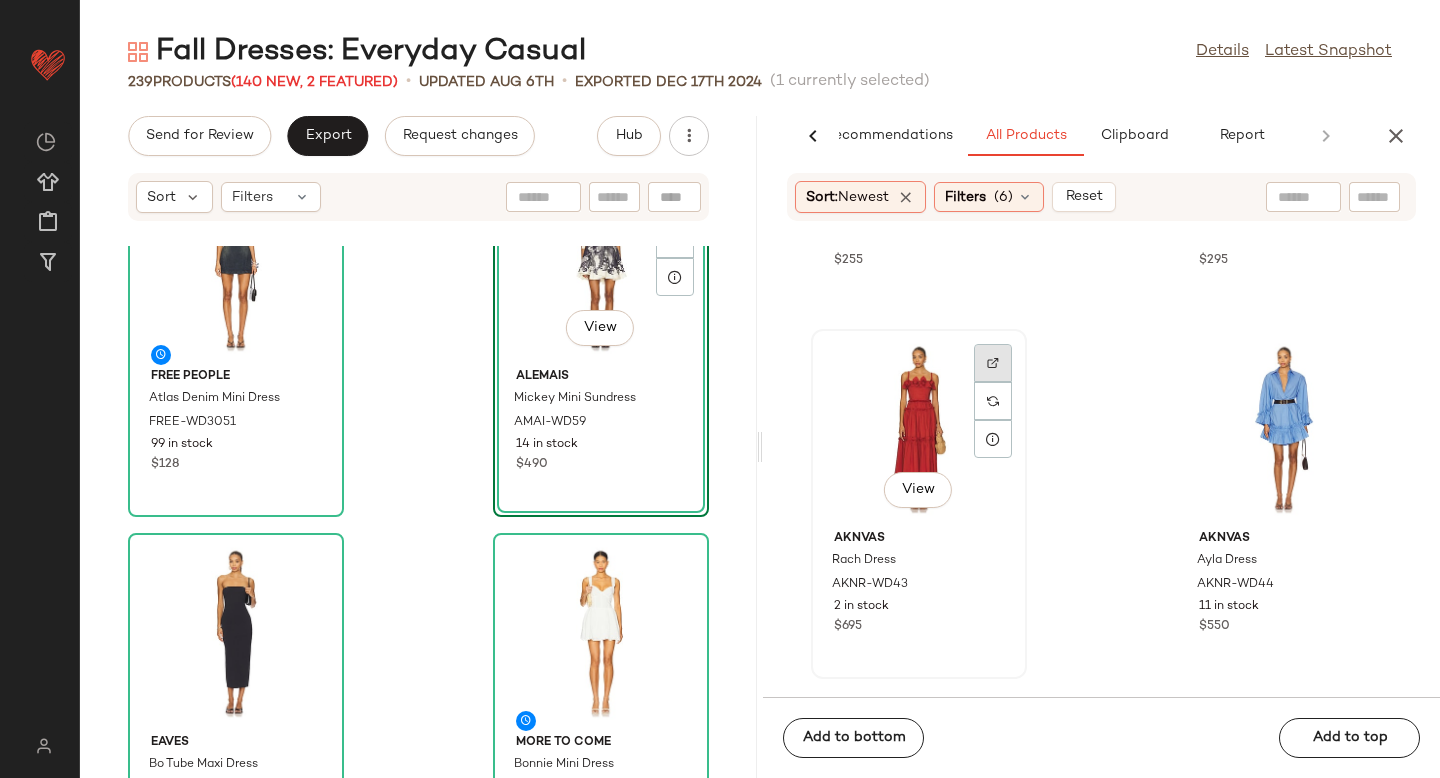 click 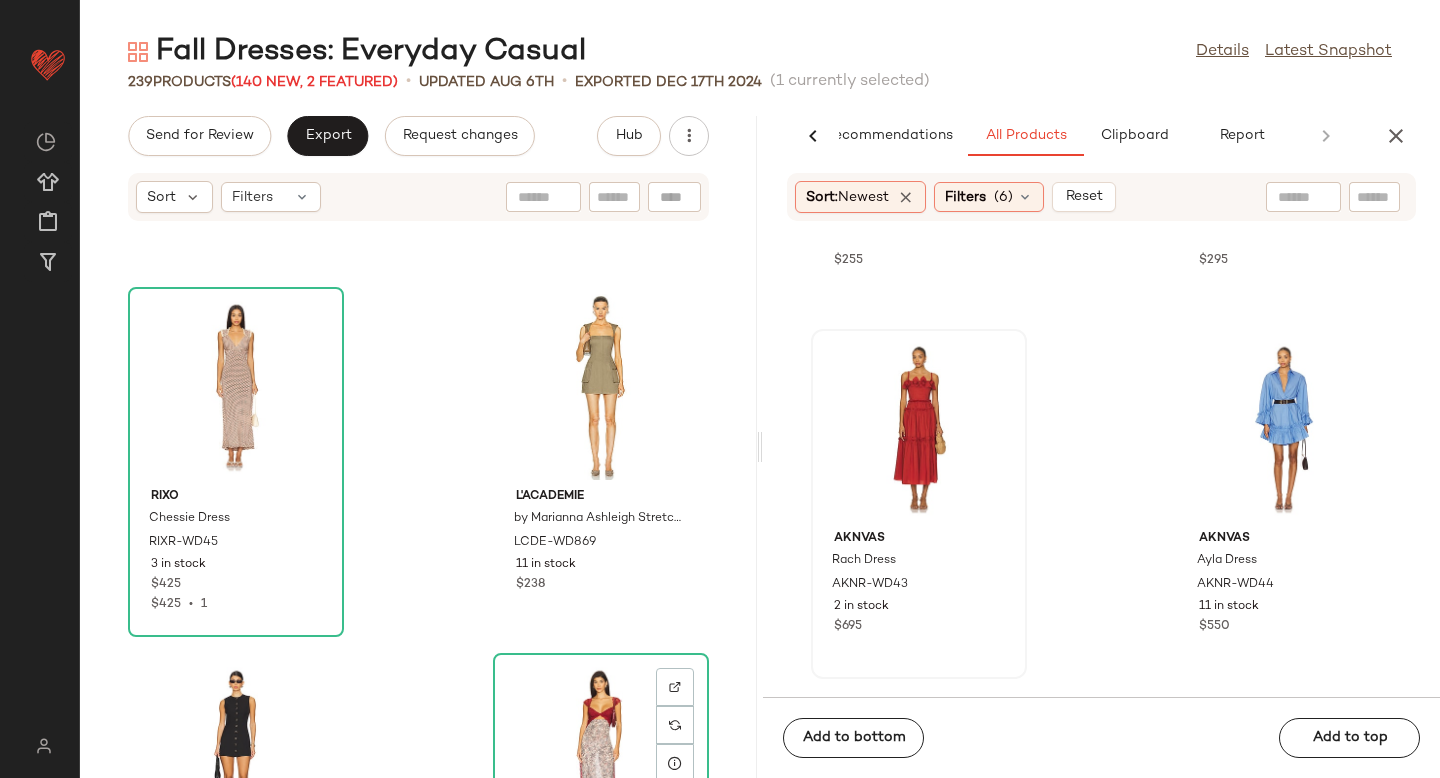 scroll, scrollTop: 11308, scrollLeft: 0, axis: vertical 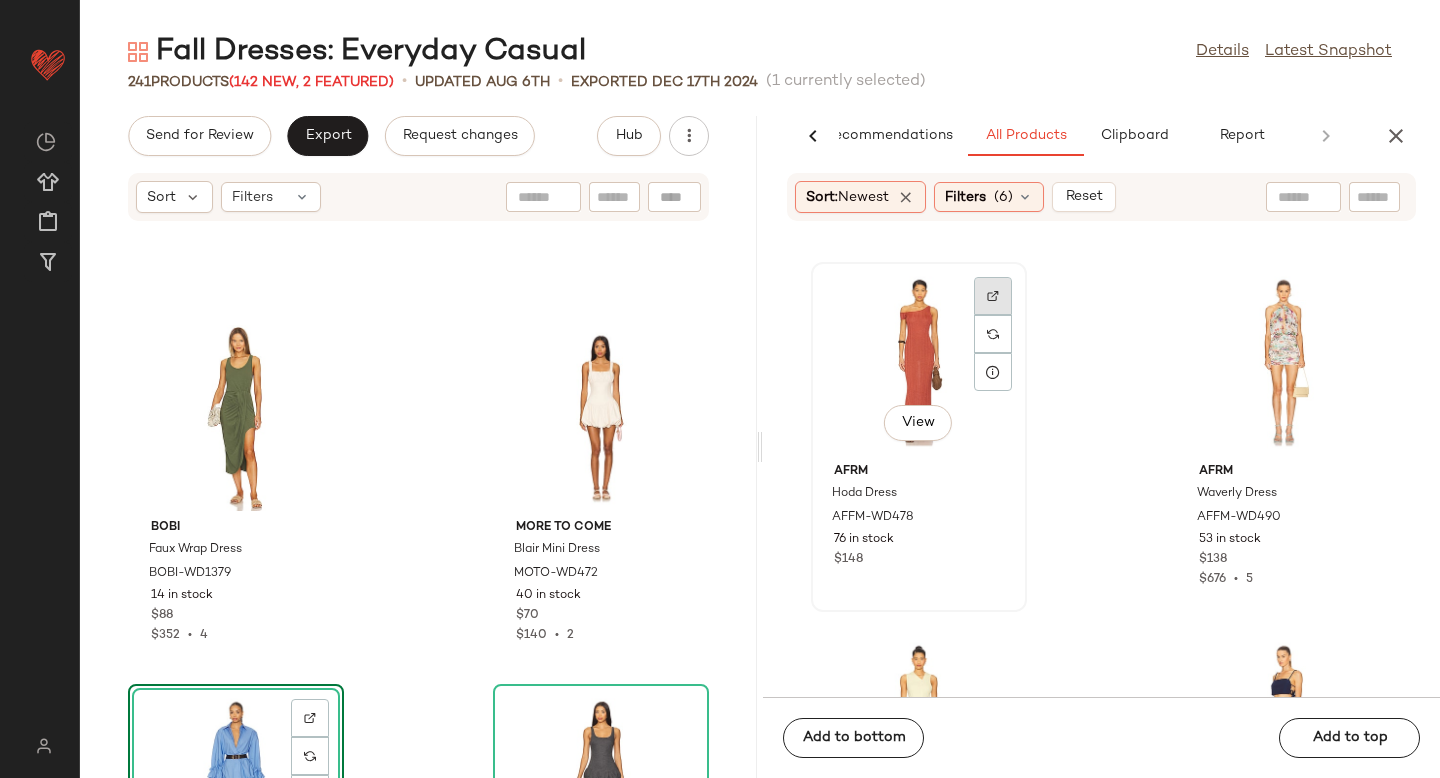 click 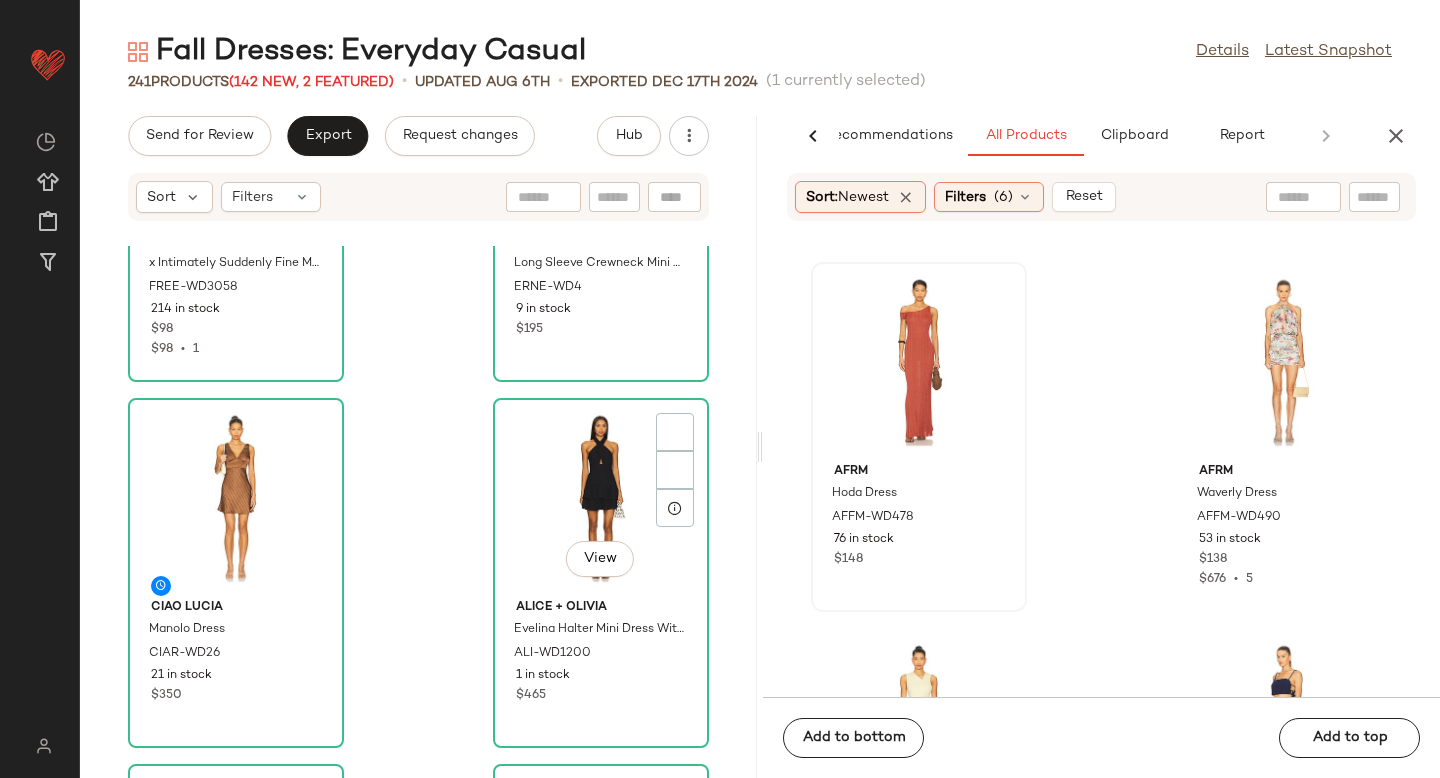 scroll, scrollTop: 12459, scrollLeft: 0, axis: vertical 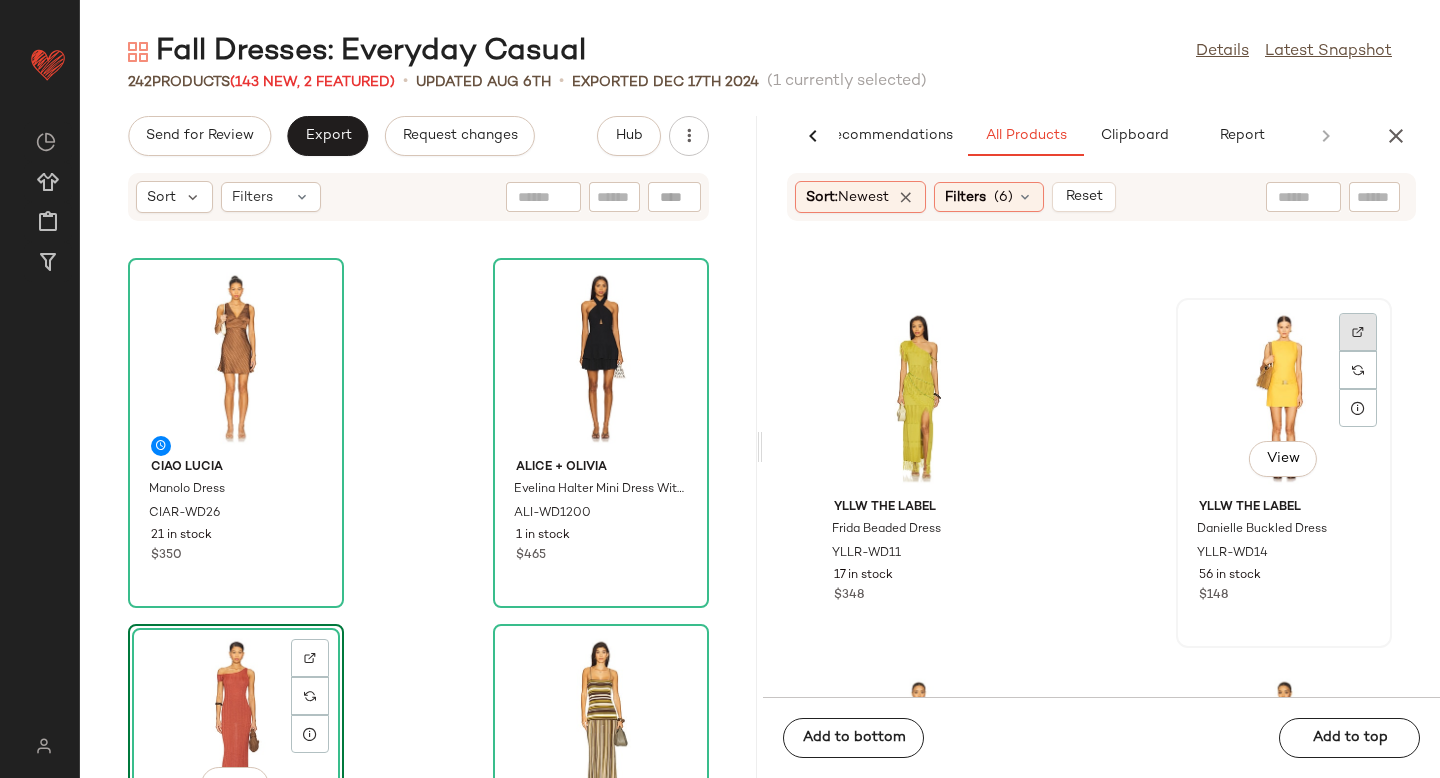 click 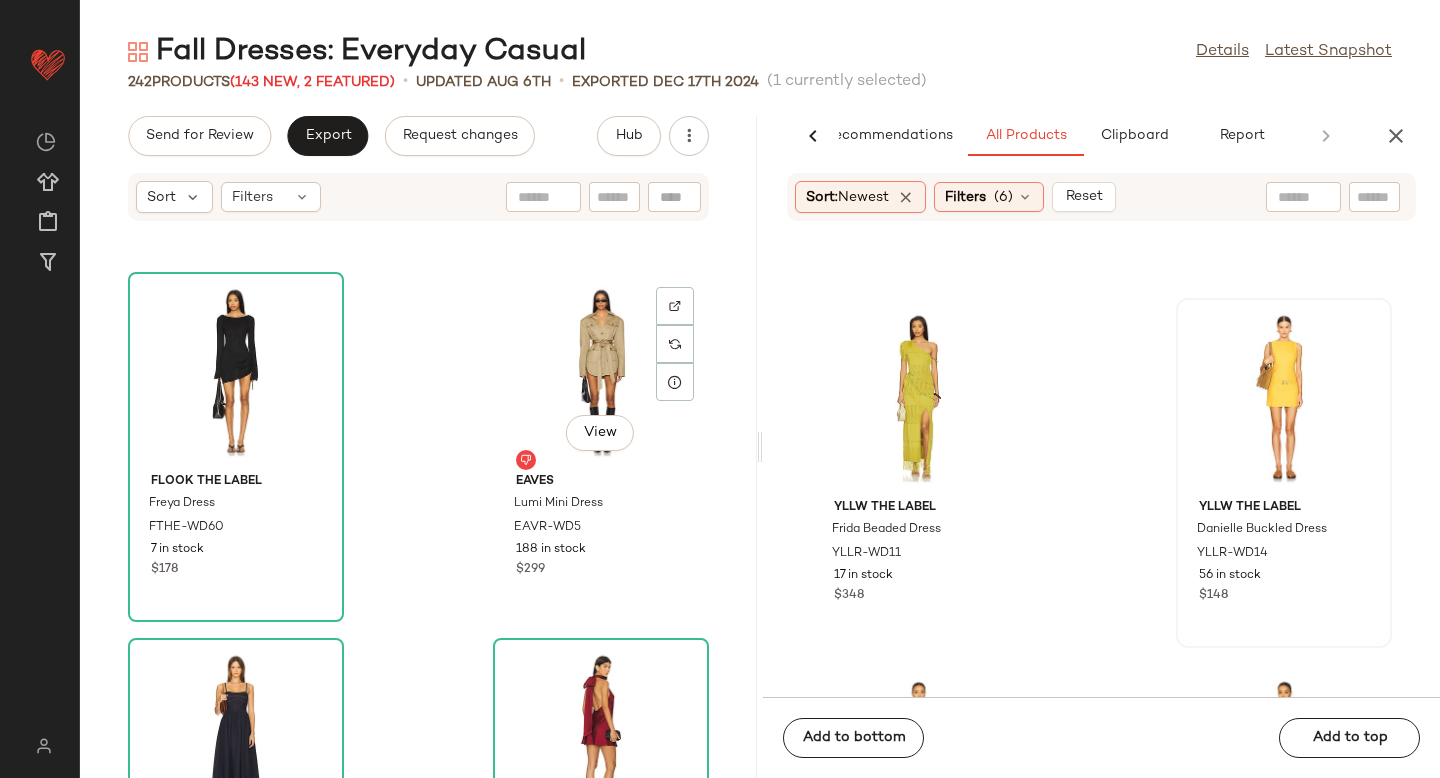 scroll, scrollTop: 8445, scrollLeft: 0, axis: vertical 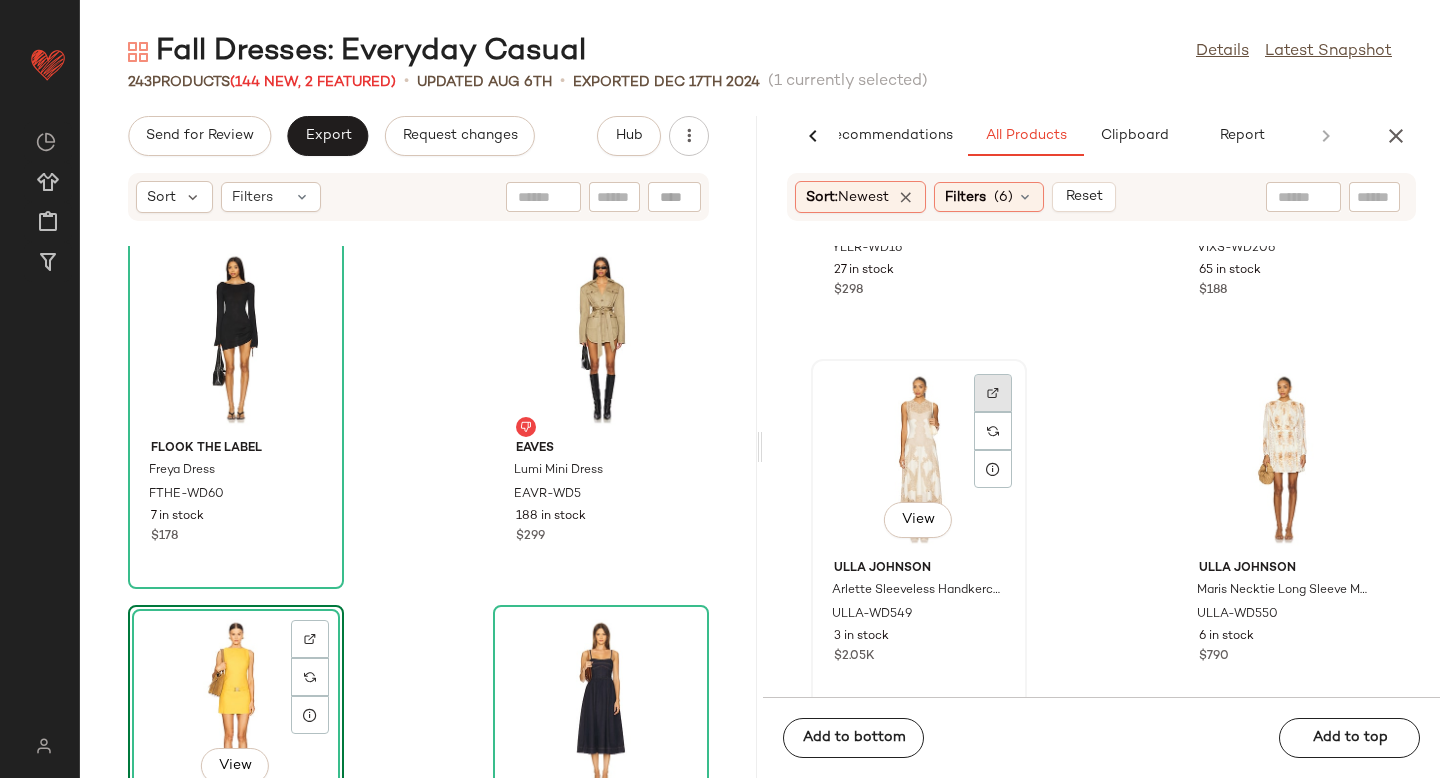 click 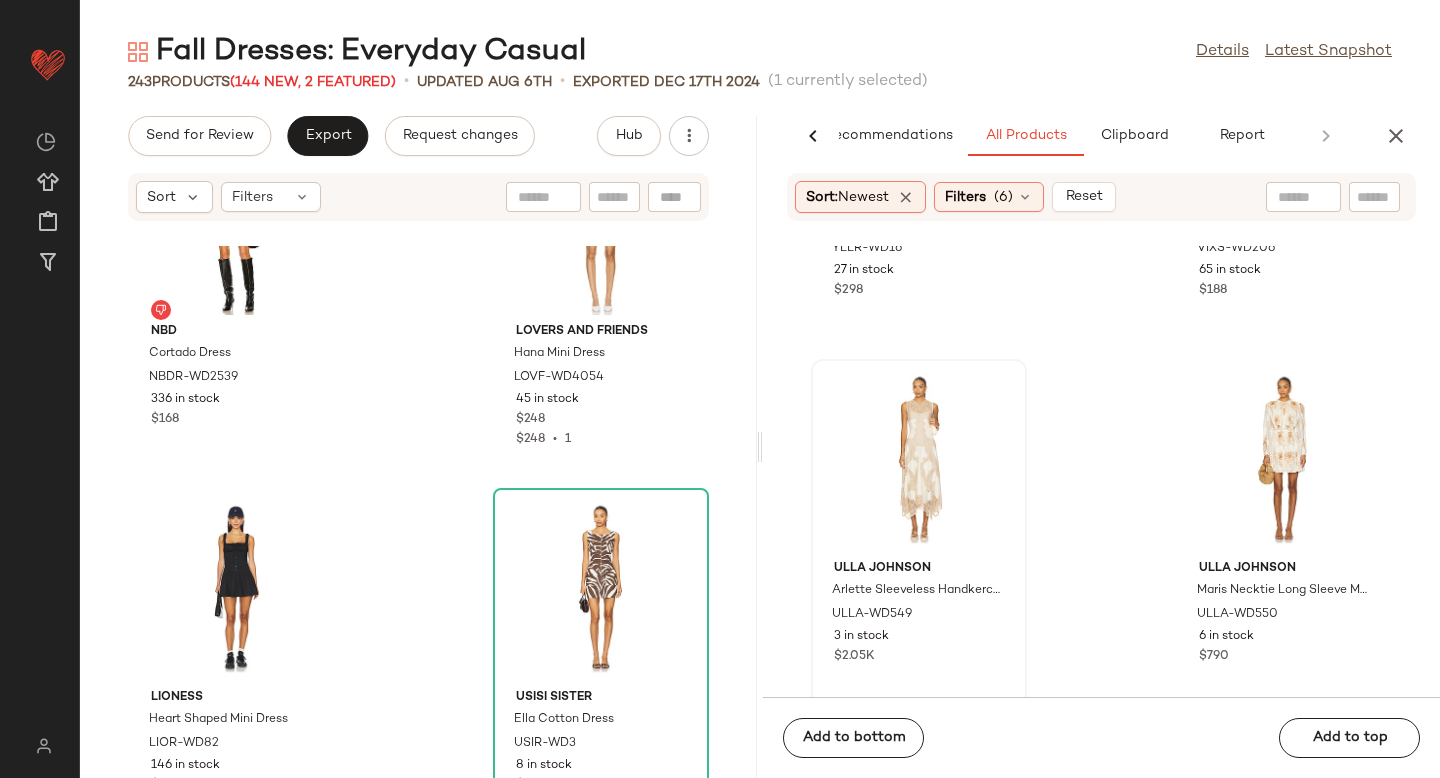 scroll, scrollTop: 24545, scrollLeft: 0, axis: vertical 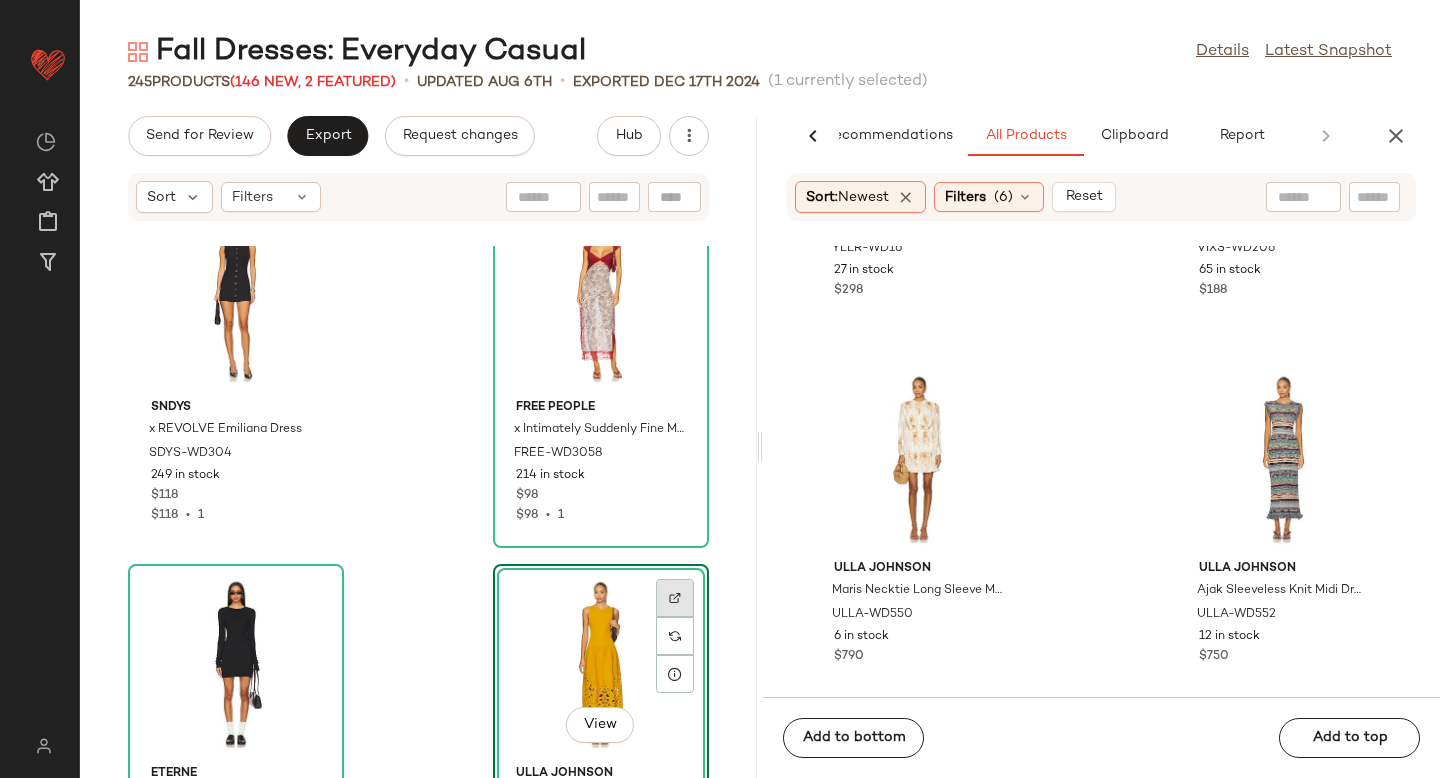 click 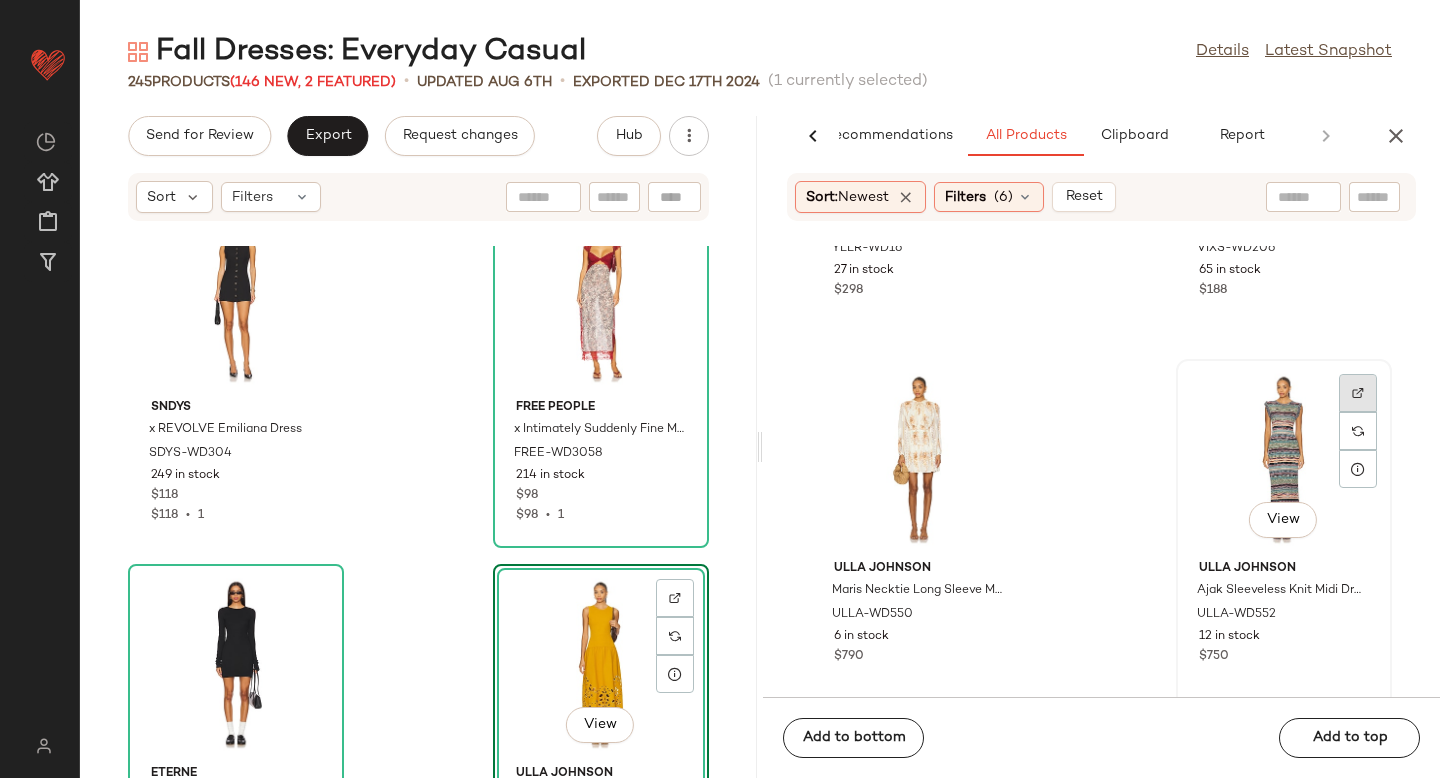 click 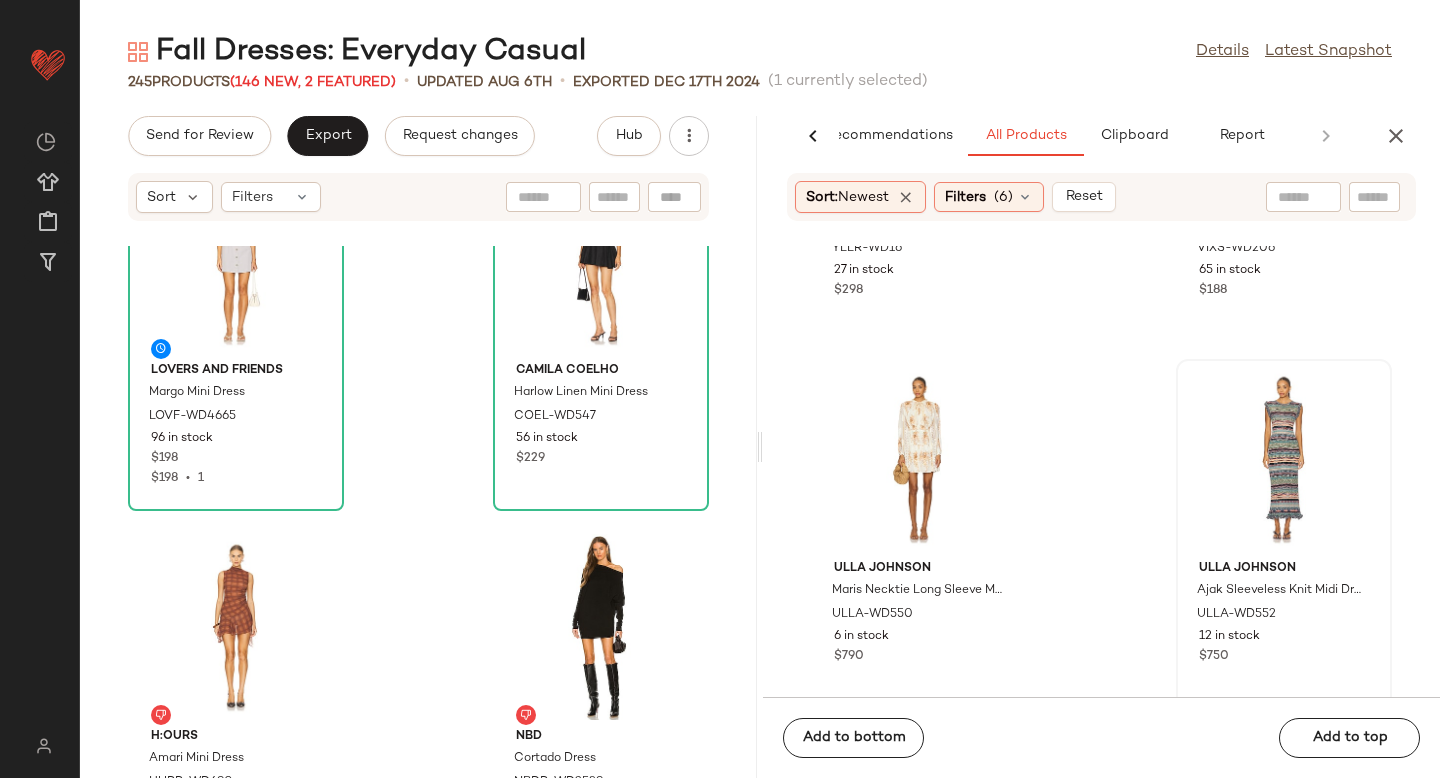 scroll, scrollTop: 24291, scrollLeft: 0, axis: vertical 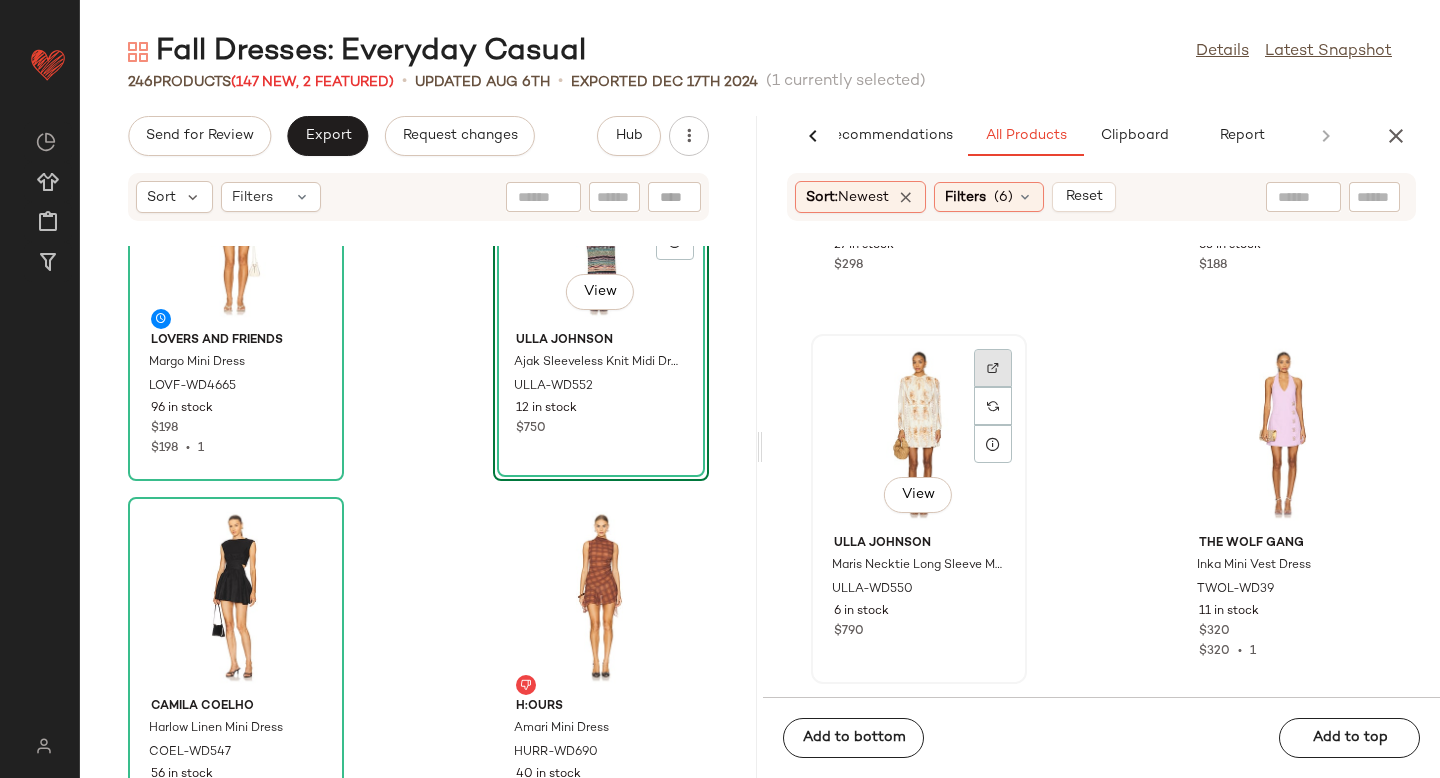 click 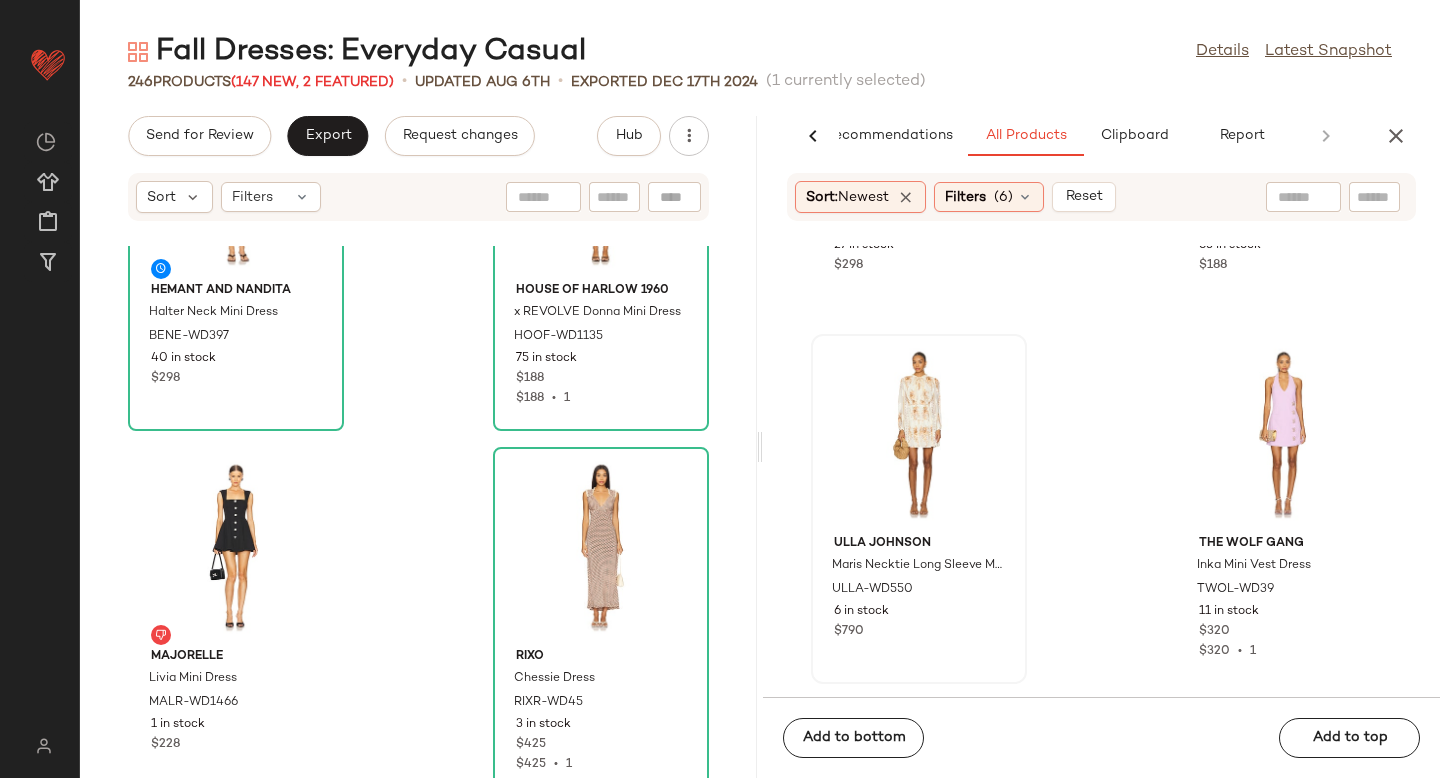 scroll, scrollTop: 11006, scrollLeft: 0, axis: vertical 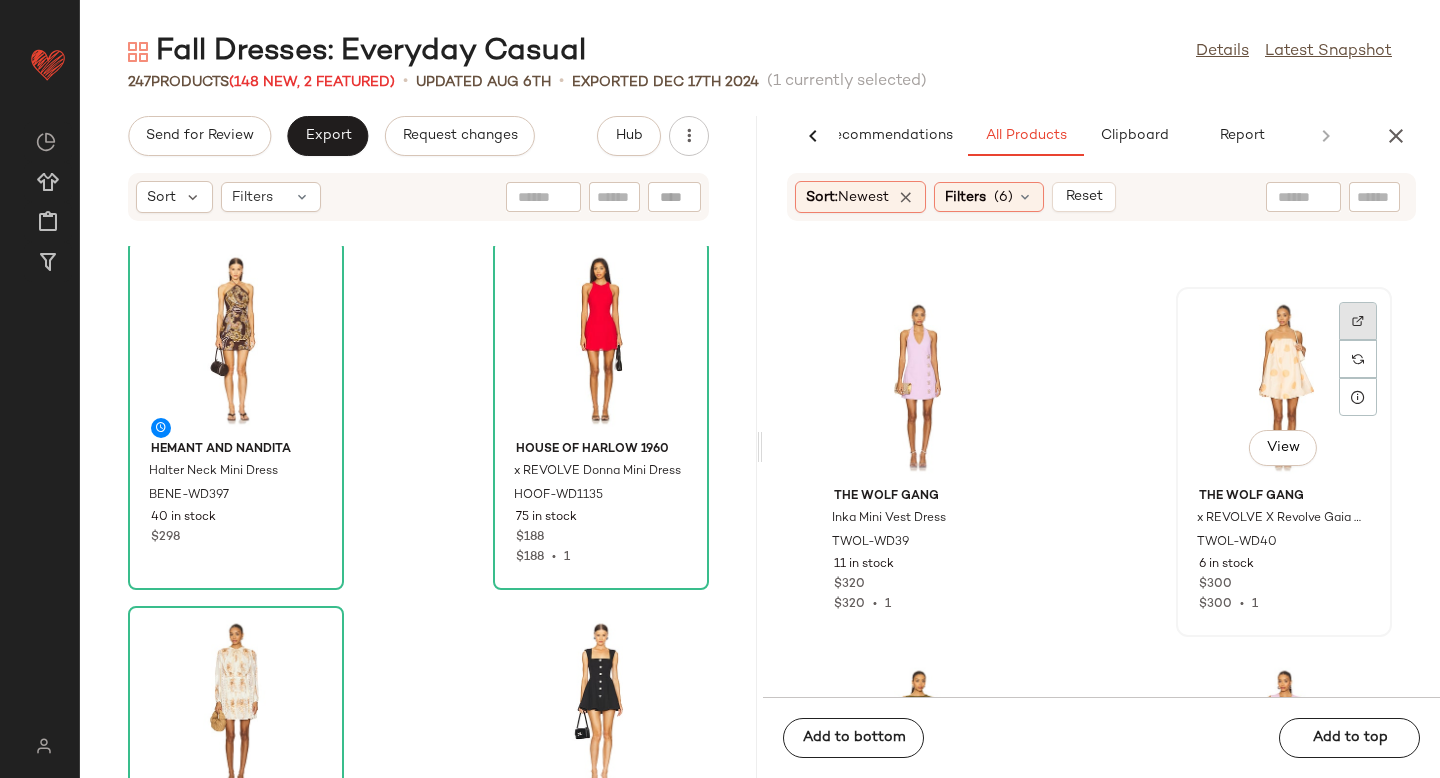 click 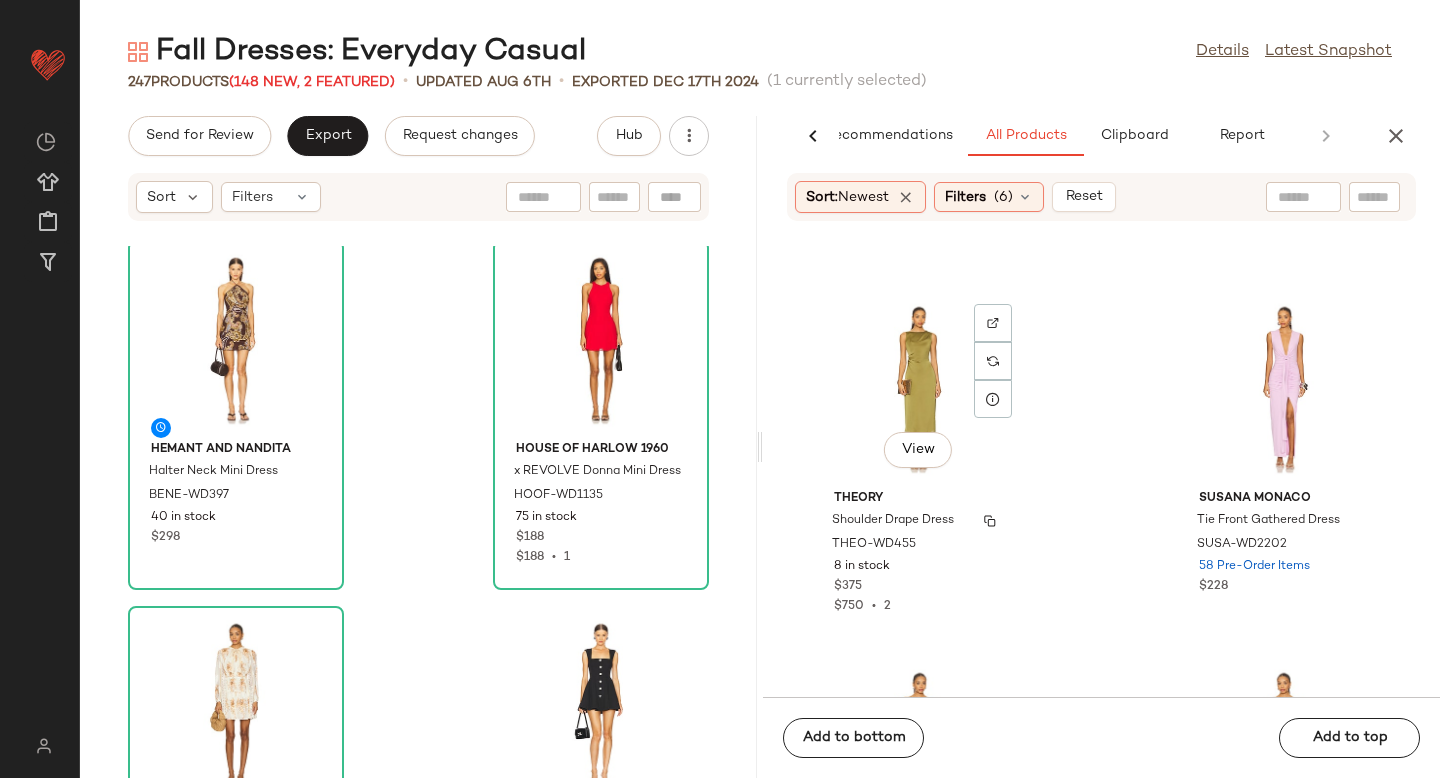 scroll, scrollTop: 103188, scrollLeft: 0, axis: vertical 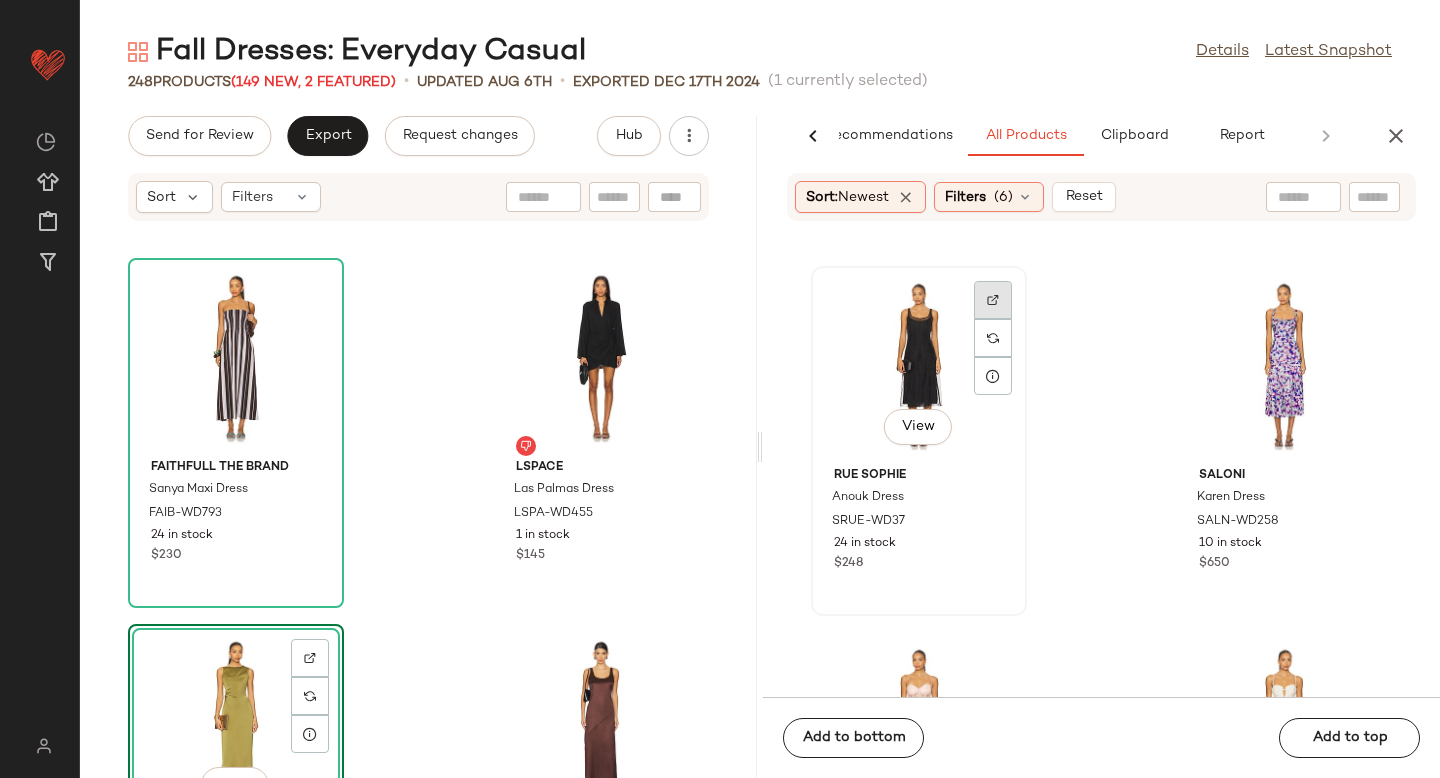 click 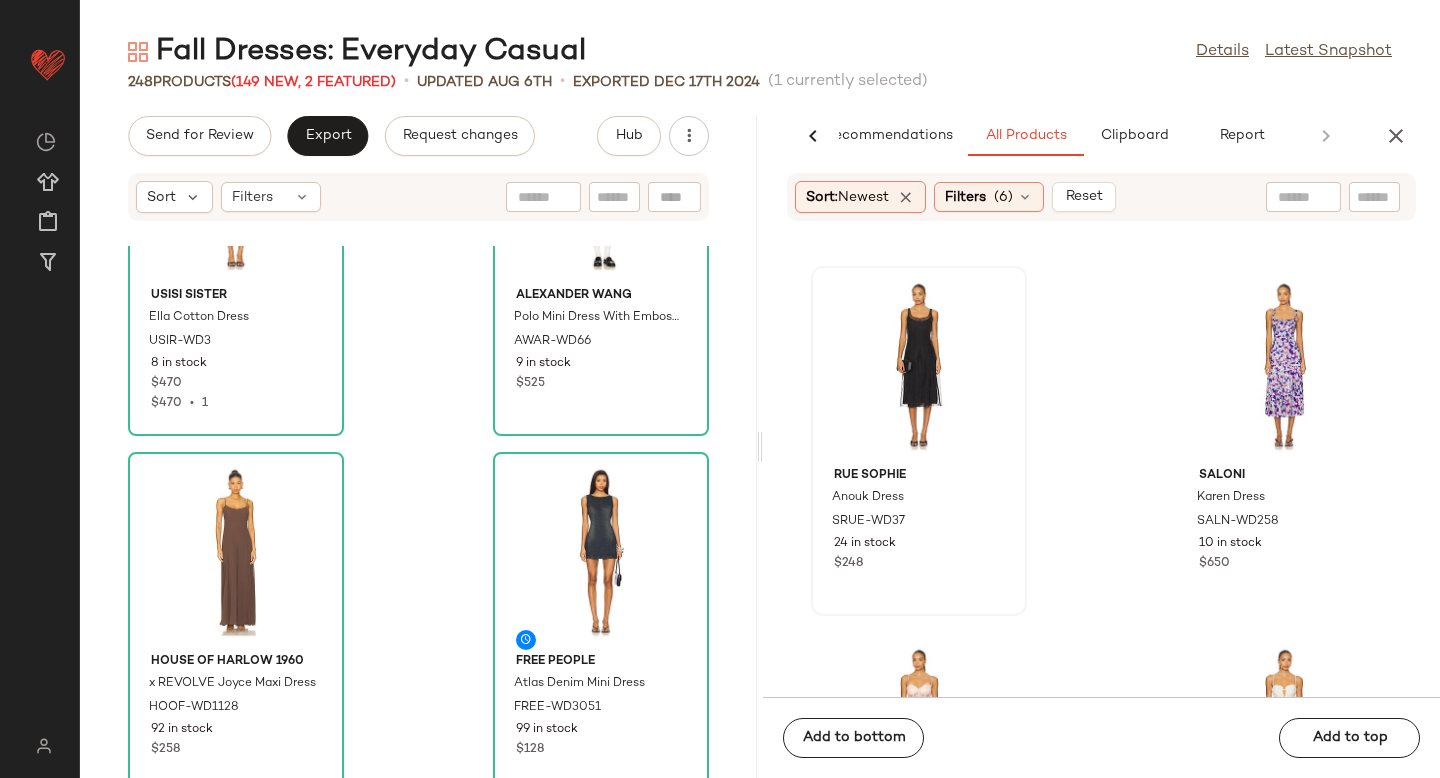 scroll, scrollTop: 25956, scrollLeft: 0, axis: vertical 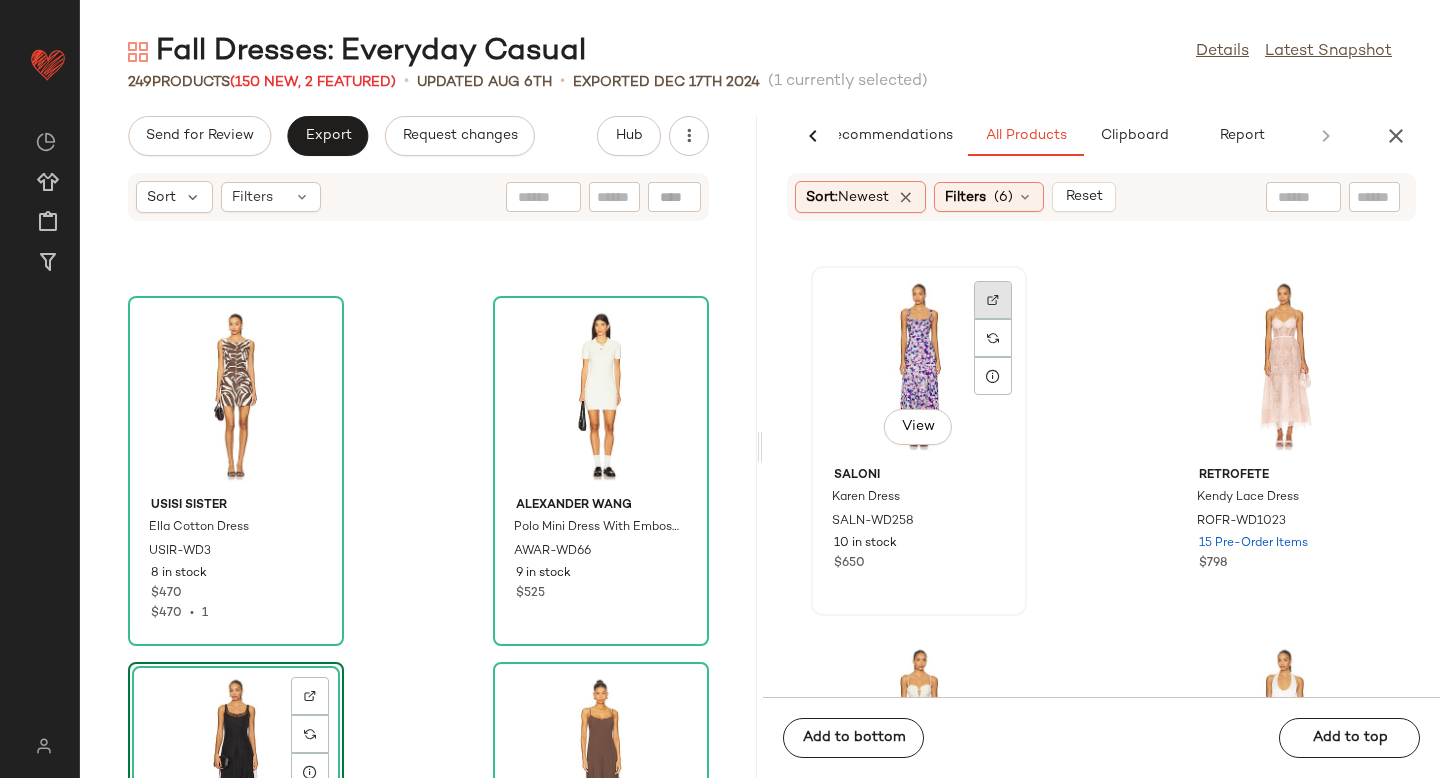 click 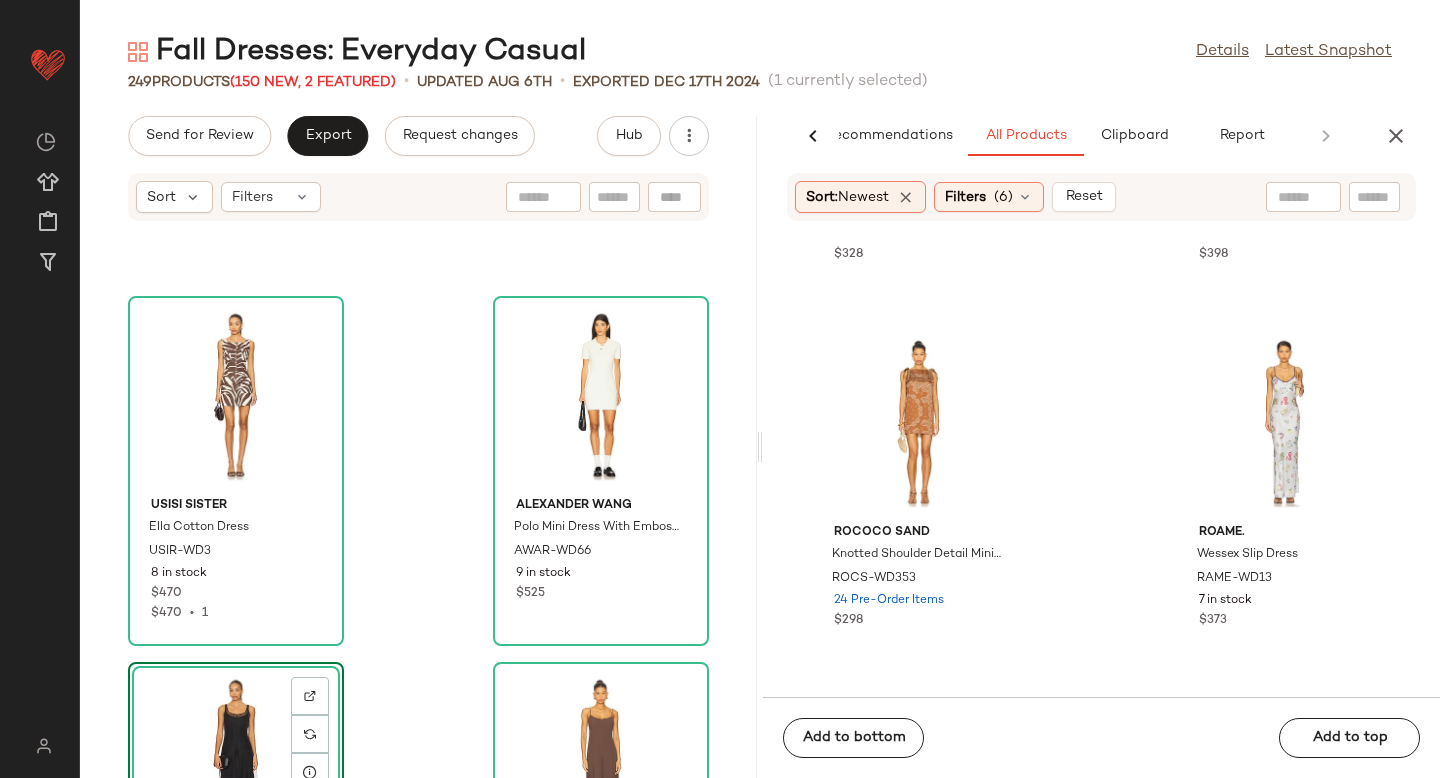 scroll, scrollTop: 107511, scrollLeft: 0, axis: vertical 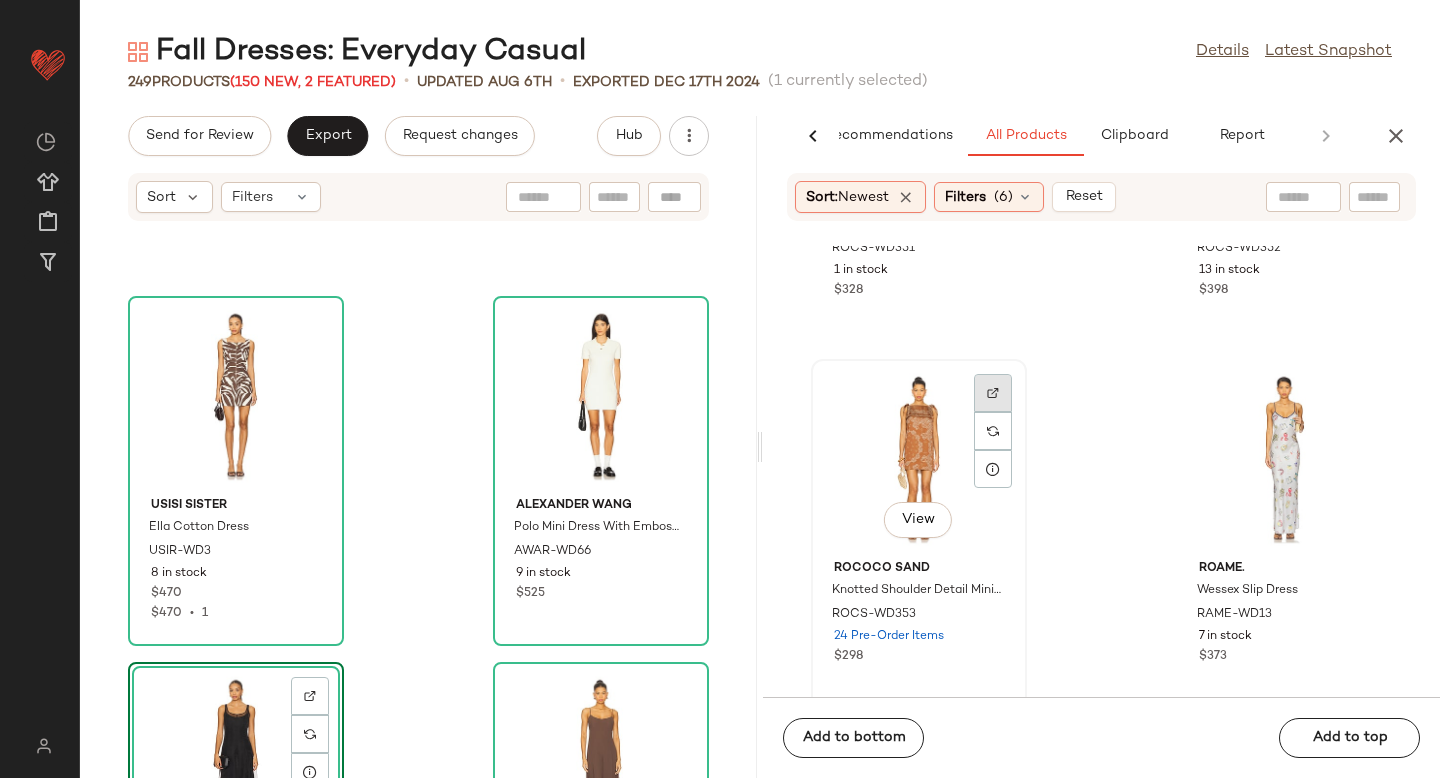 click 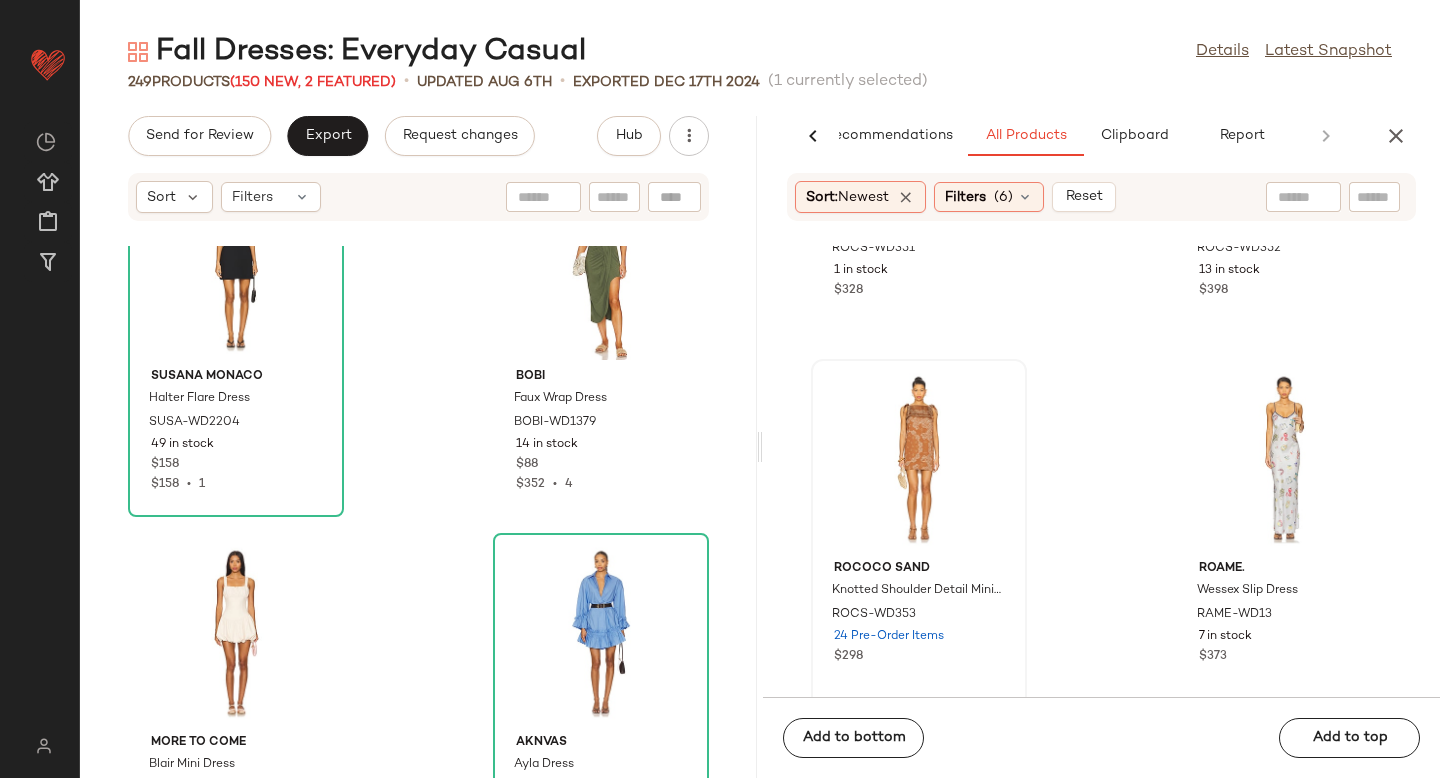scroll, scrollTop: 21639, scrollLeft: 0, axis: vertical 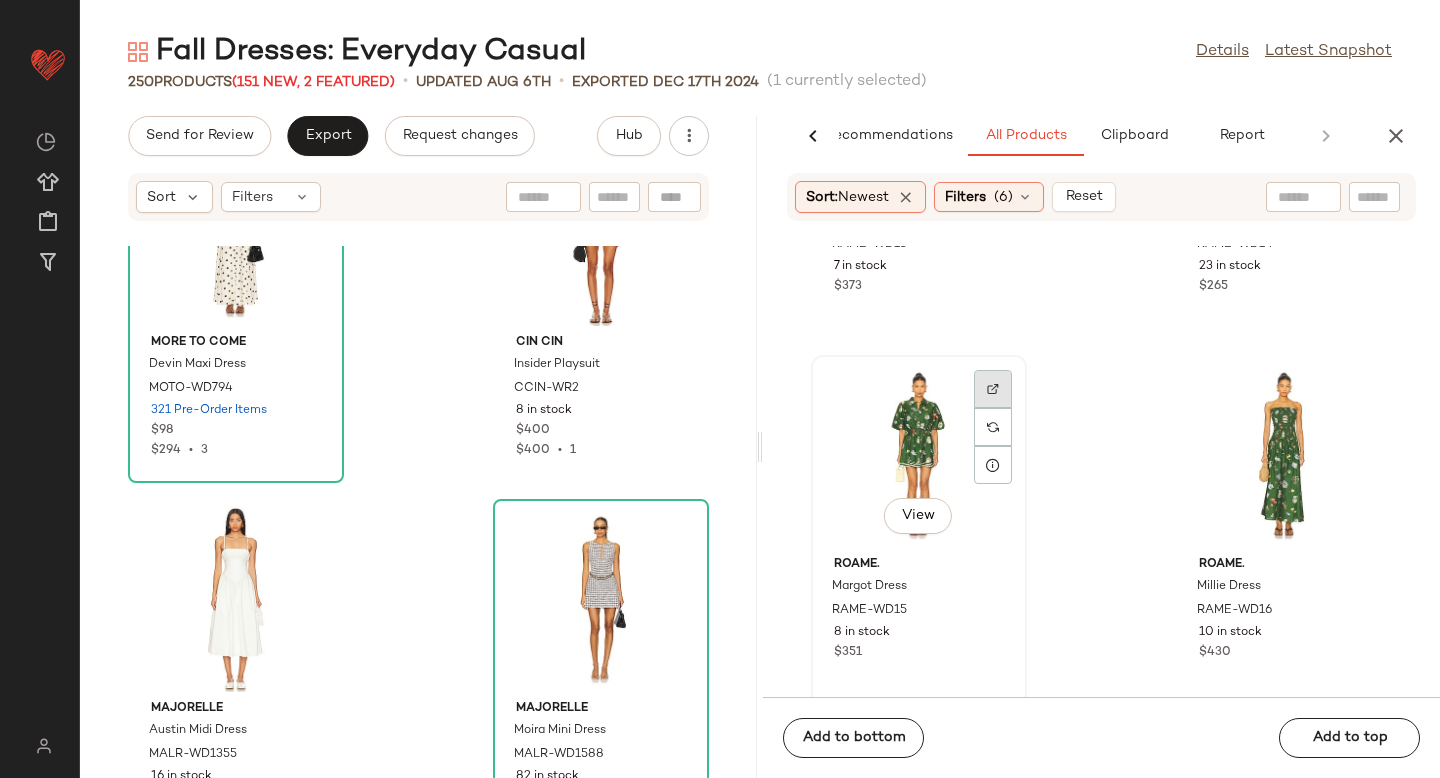 click 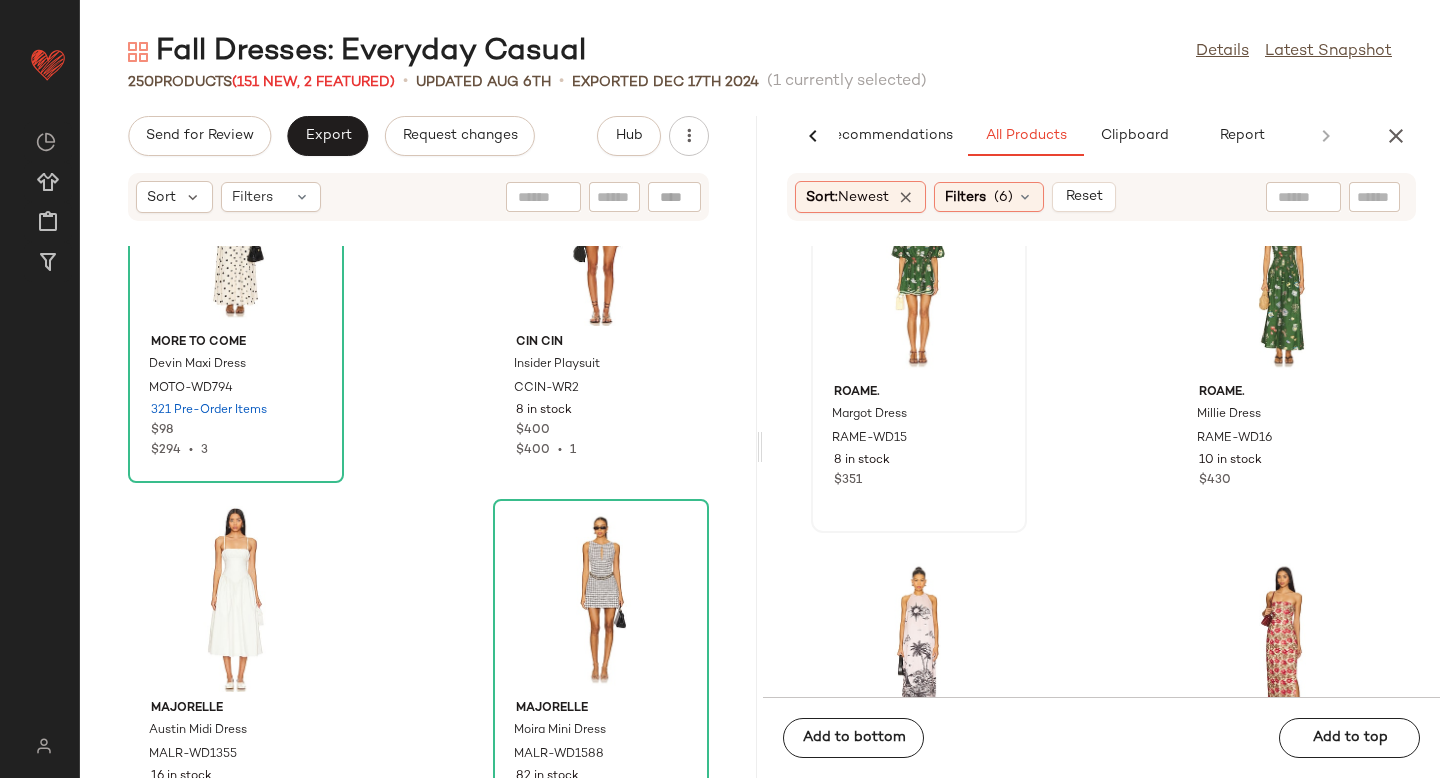 scroll, scrollTop: 108326, scrollLeft: 0, axis: vertical 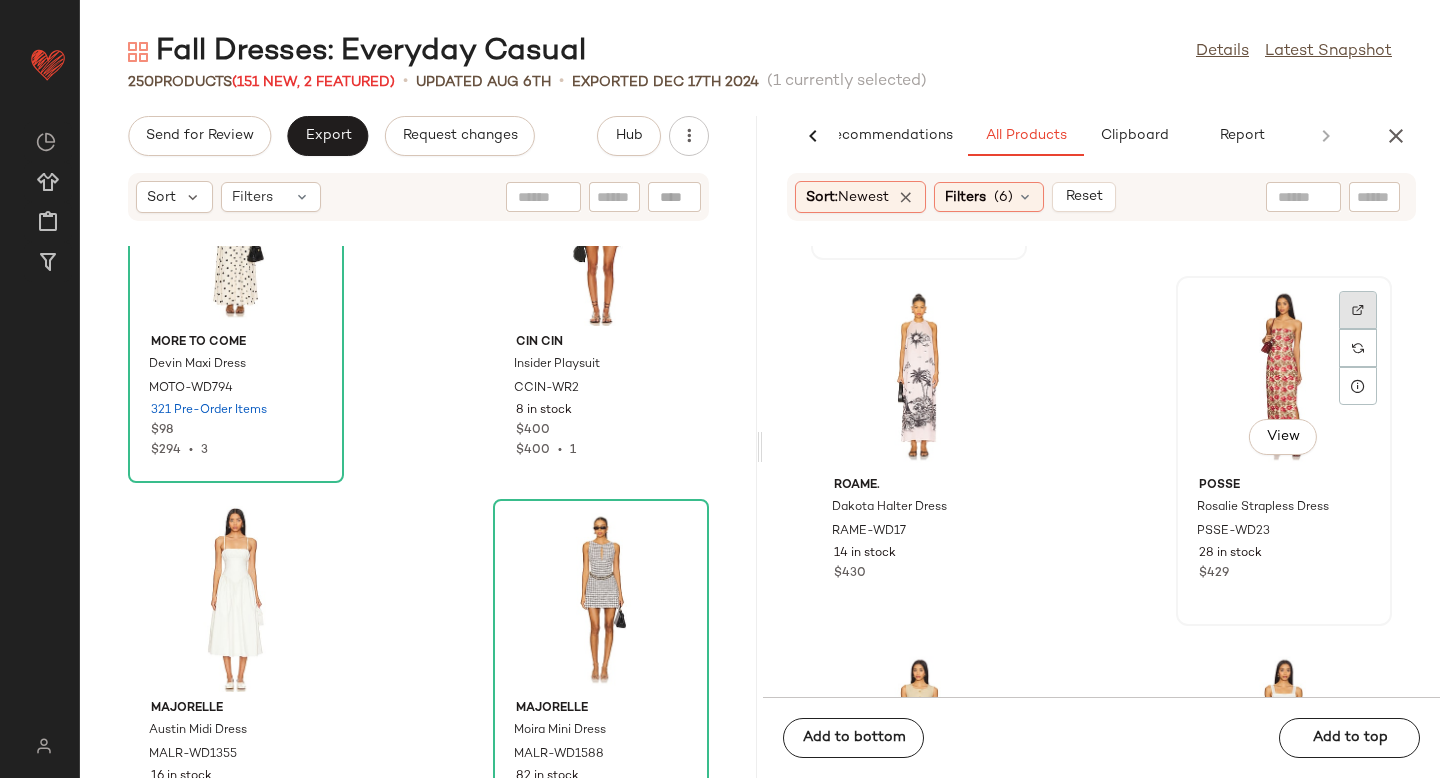 click 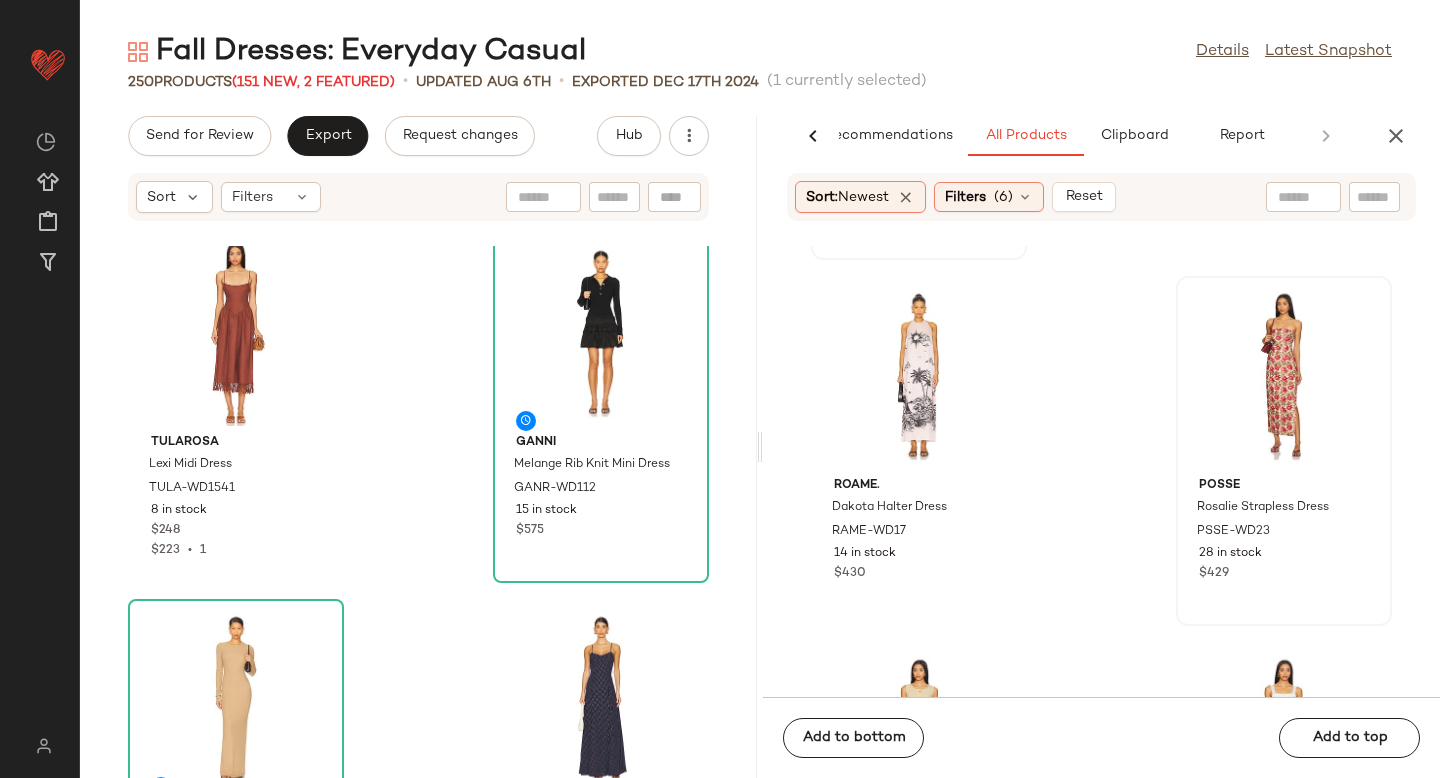 scroll, scrollTop: 14632, scrollLeft: 0, axis: vertical 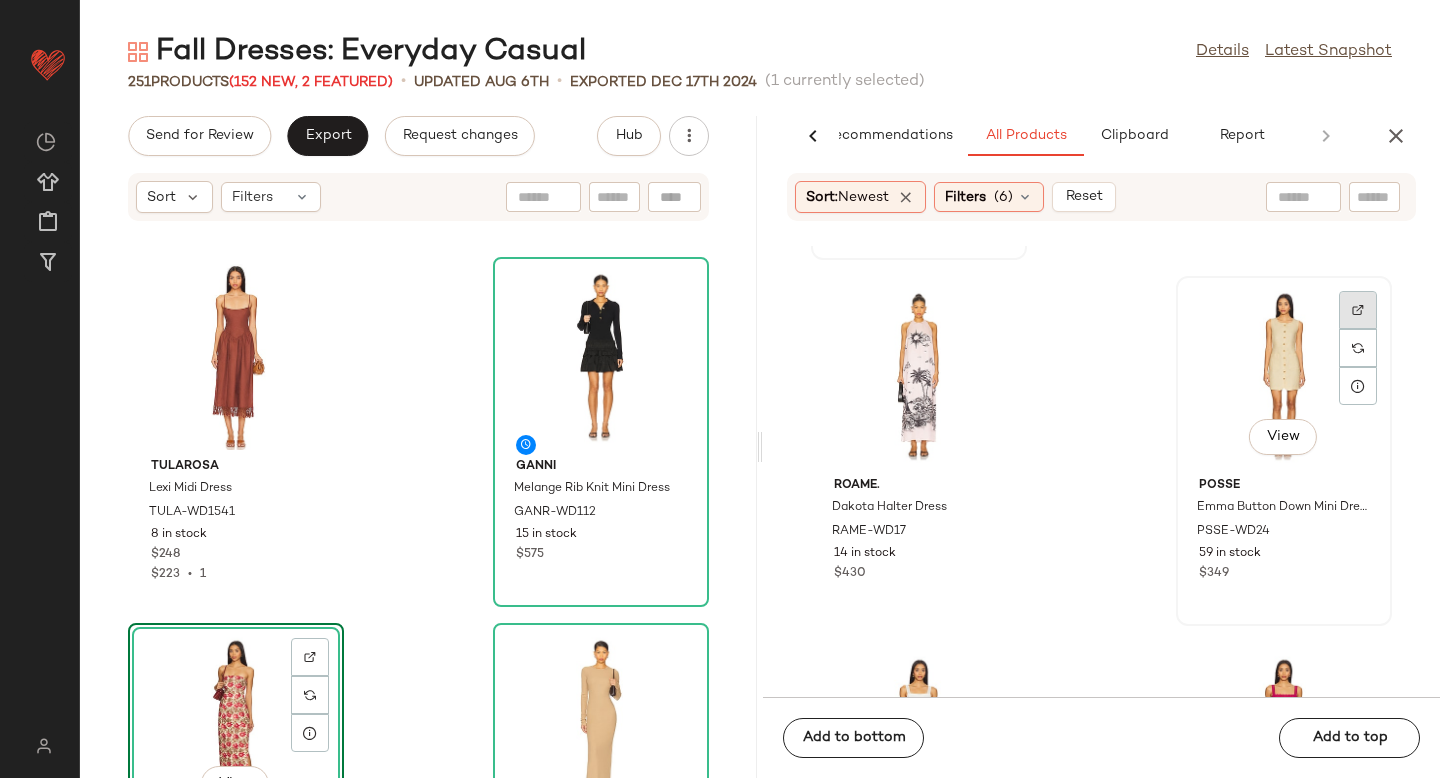 click 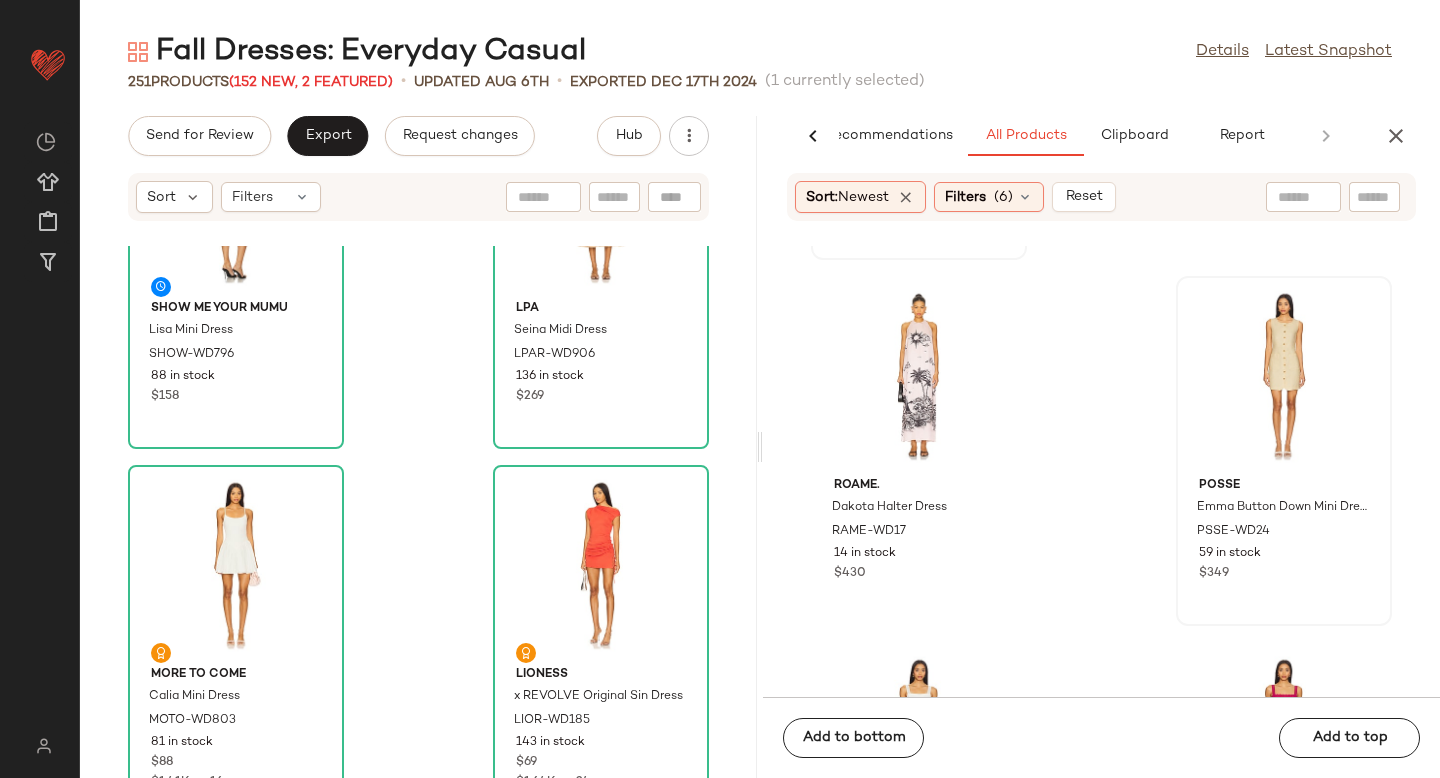 scroll, scrollTop: 9569, scrollLeft: 0, axis: vertical 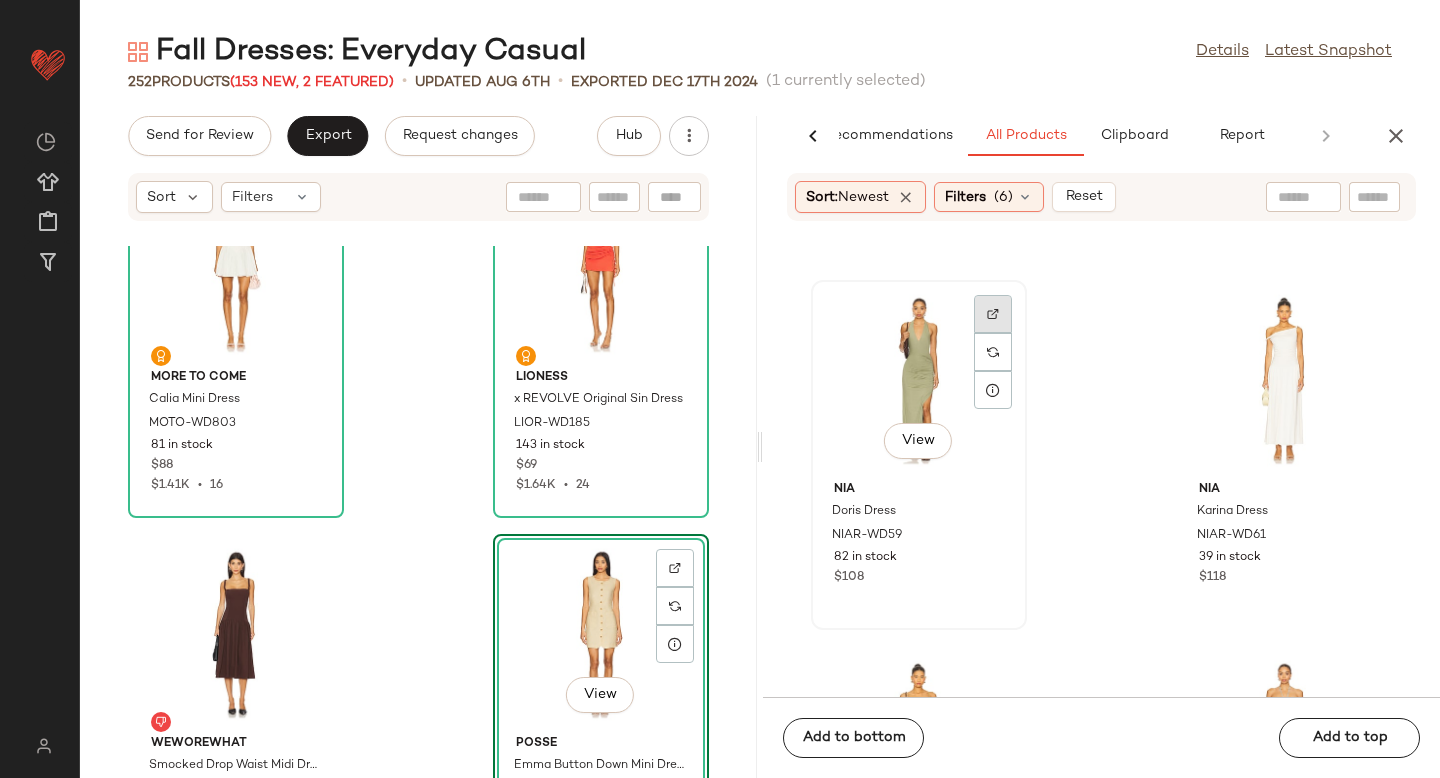 click 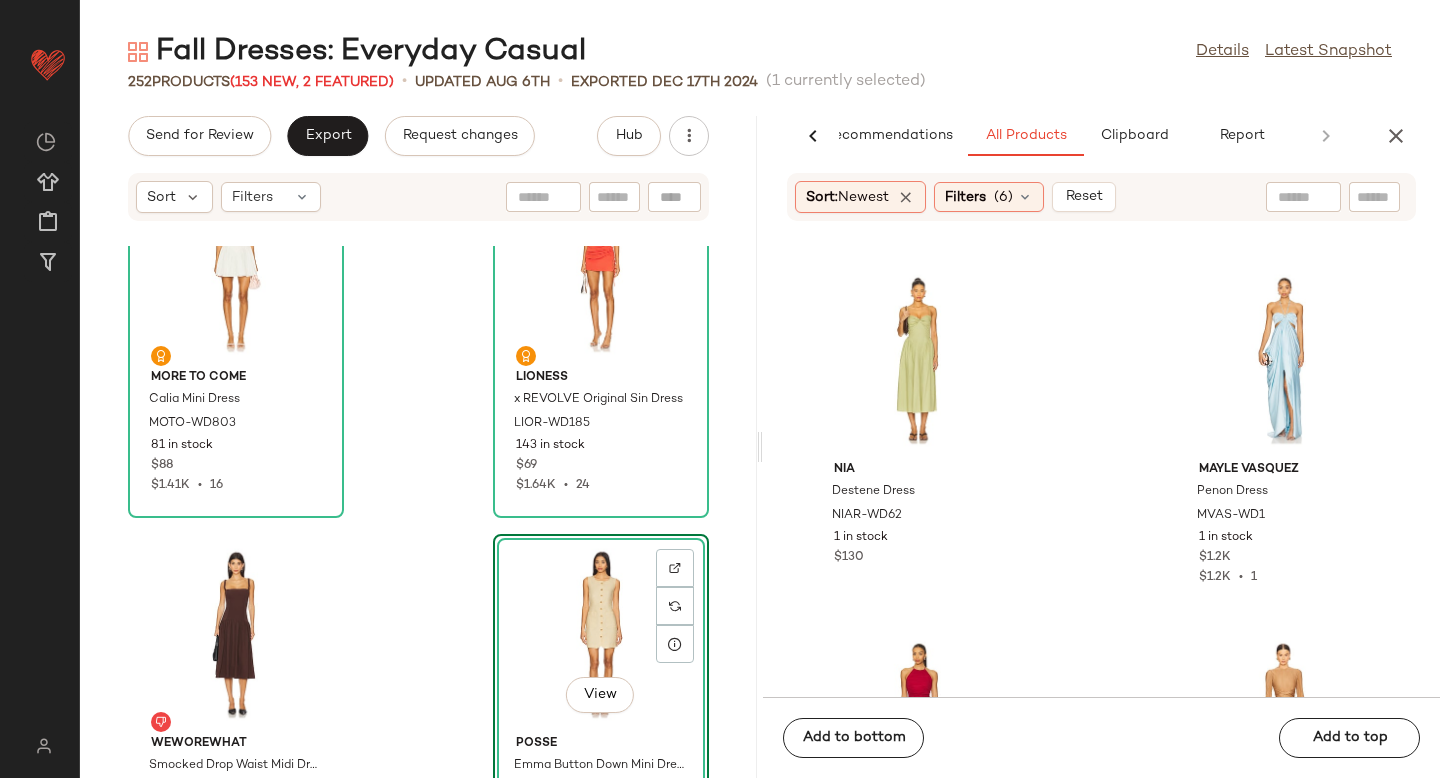 scroll, scrollTop: 109357, scrollLeft: 0, axis: vertical 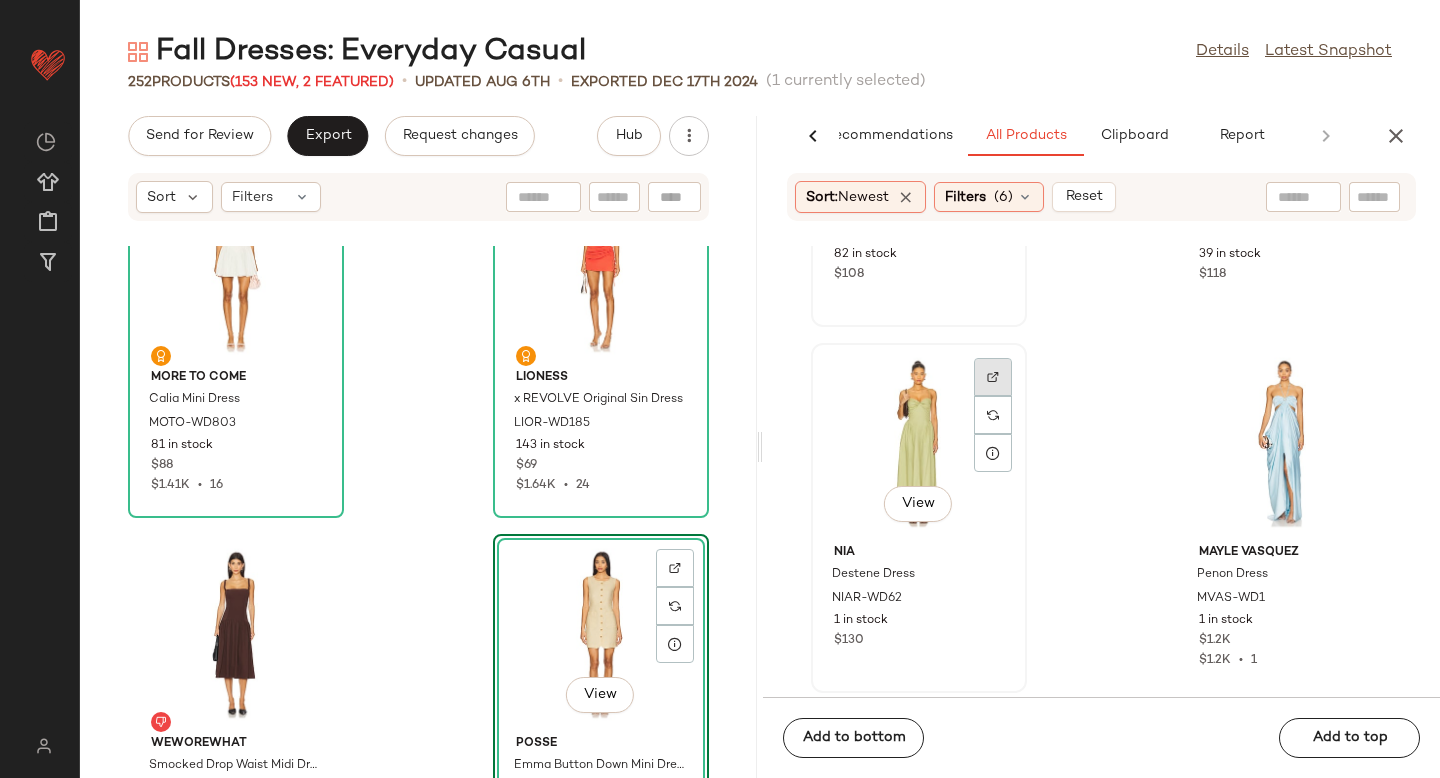 click 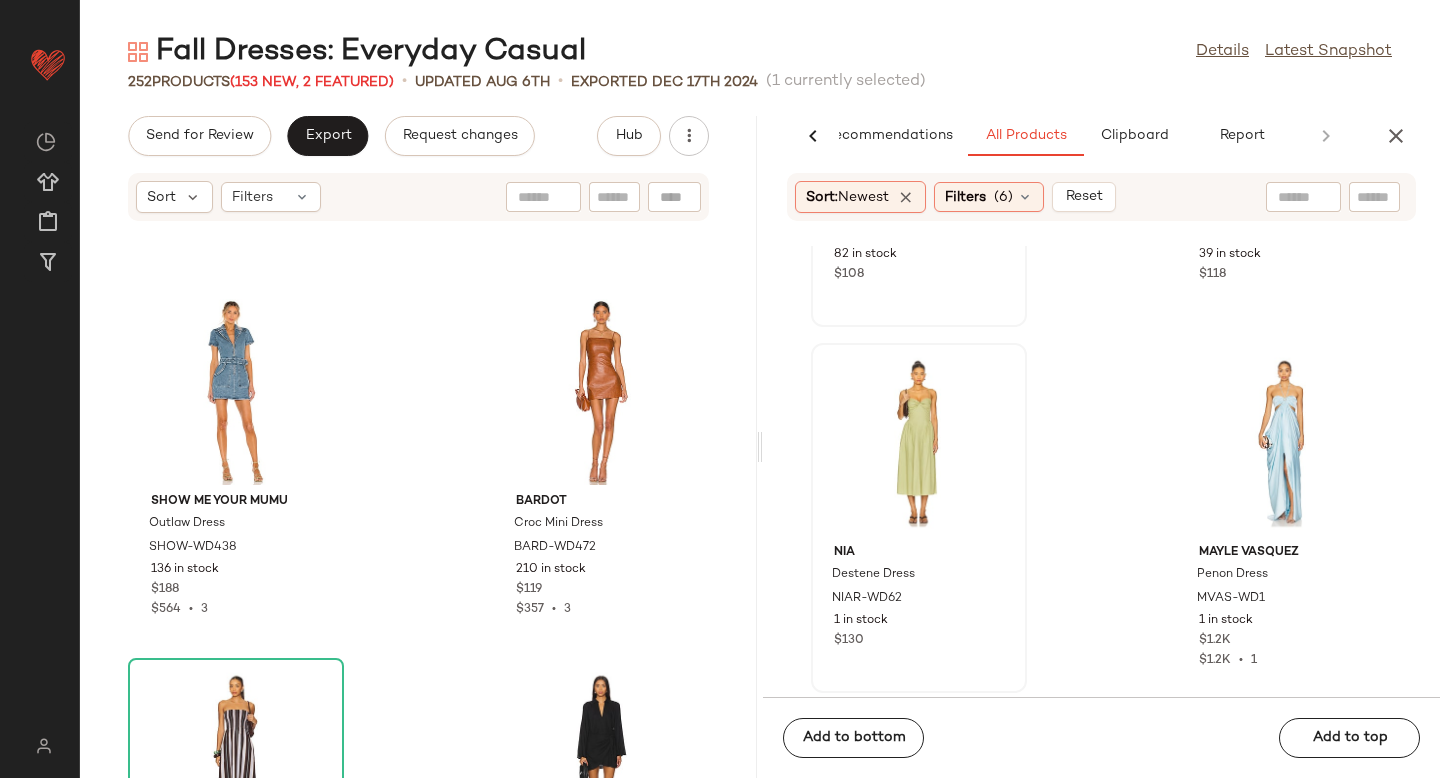 scroll, scrollTop: 18579, scrollLeft: 0, axis: vertical 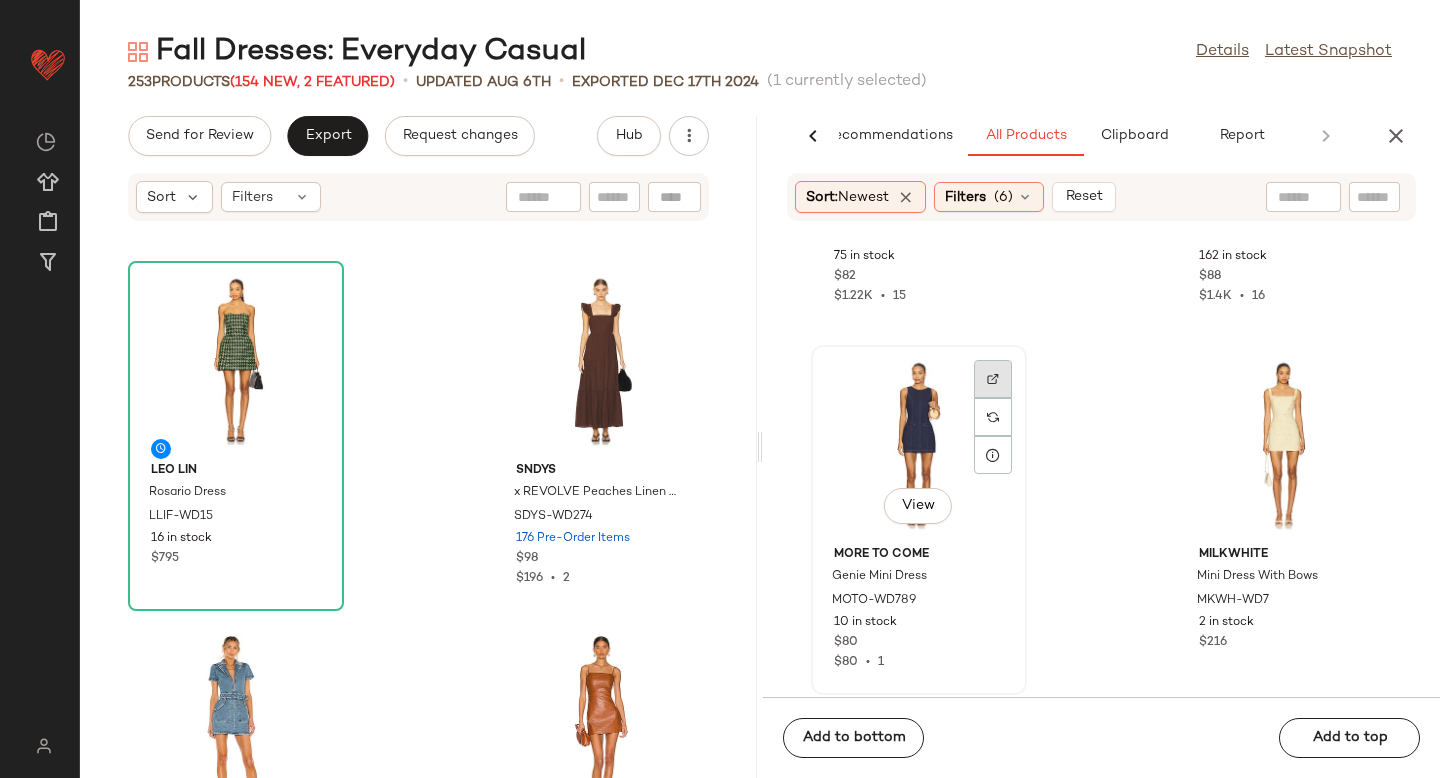 click 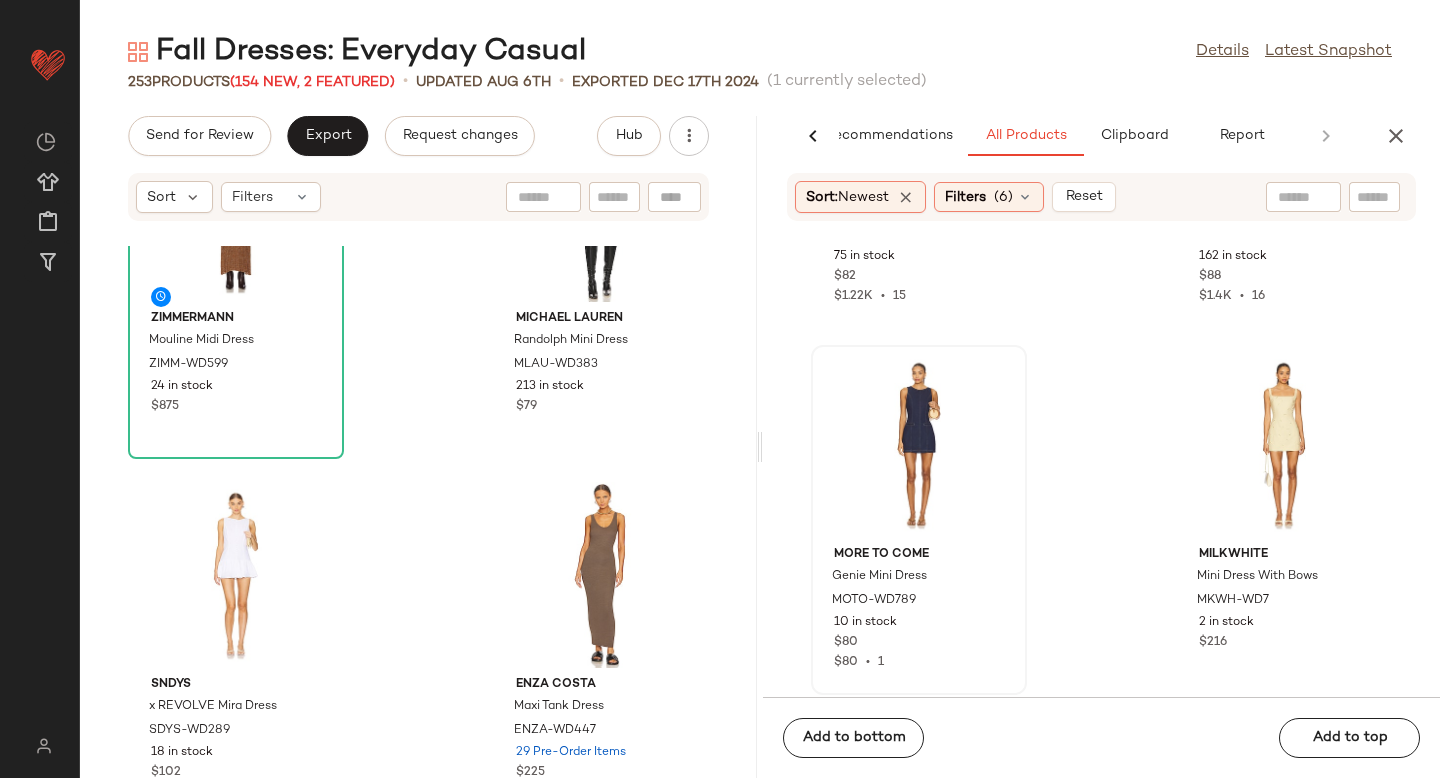 scroll, scrollTop: 20953, scrollLeft: 0, axis: vertical 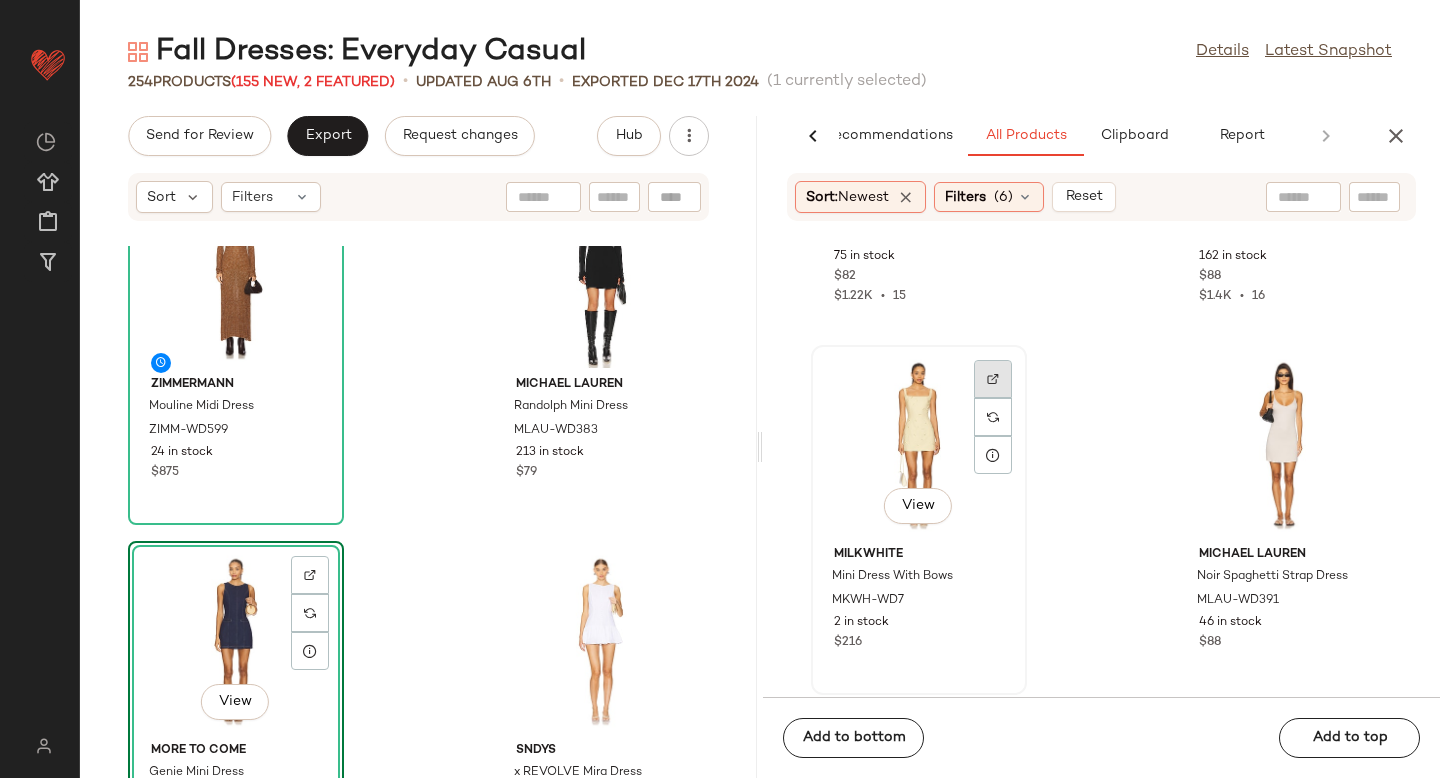 click 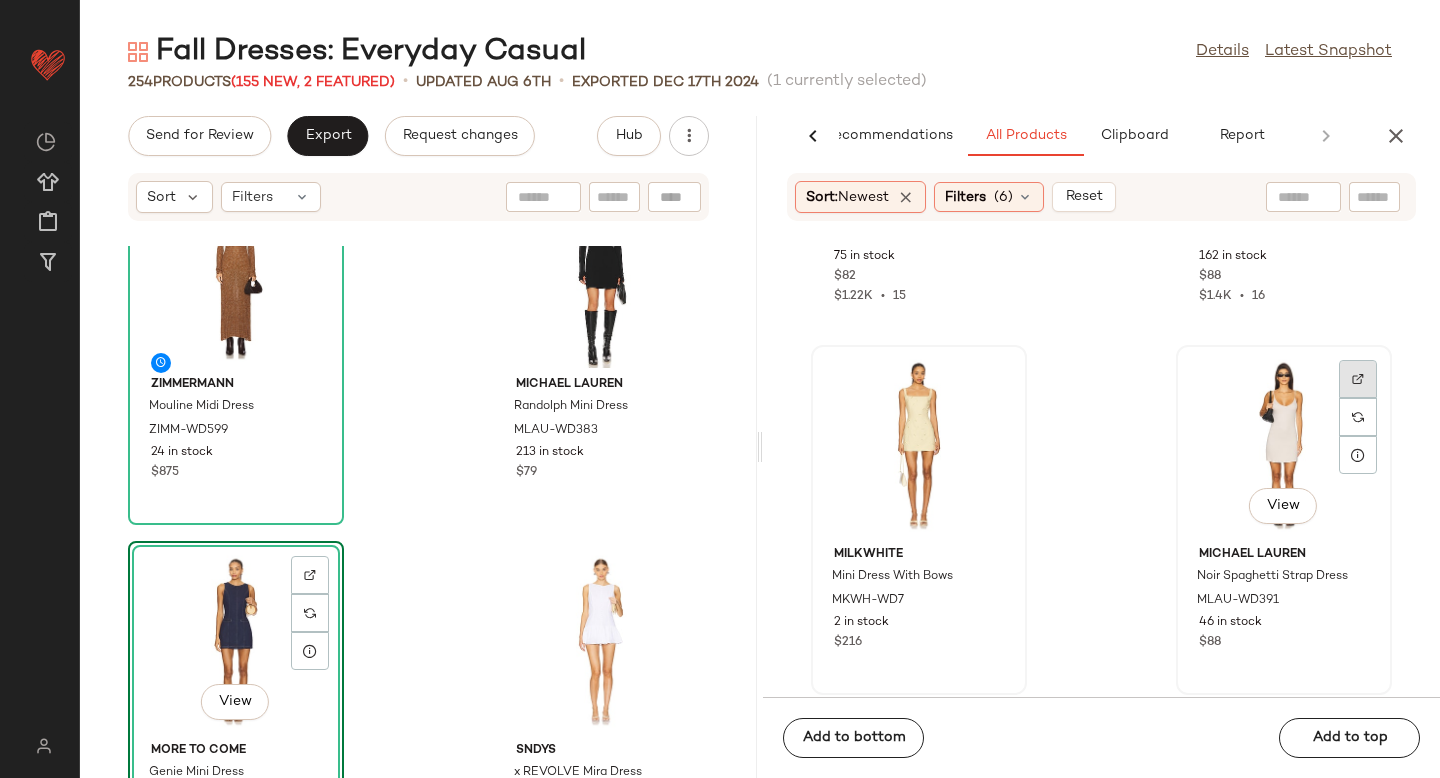 click 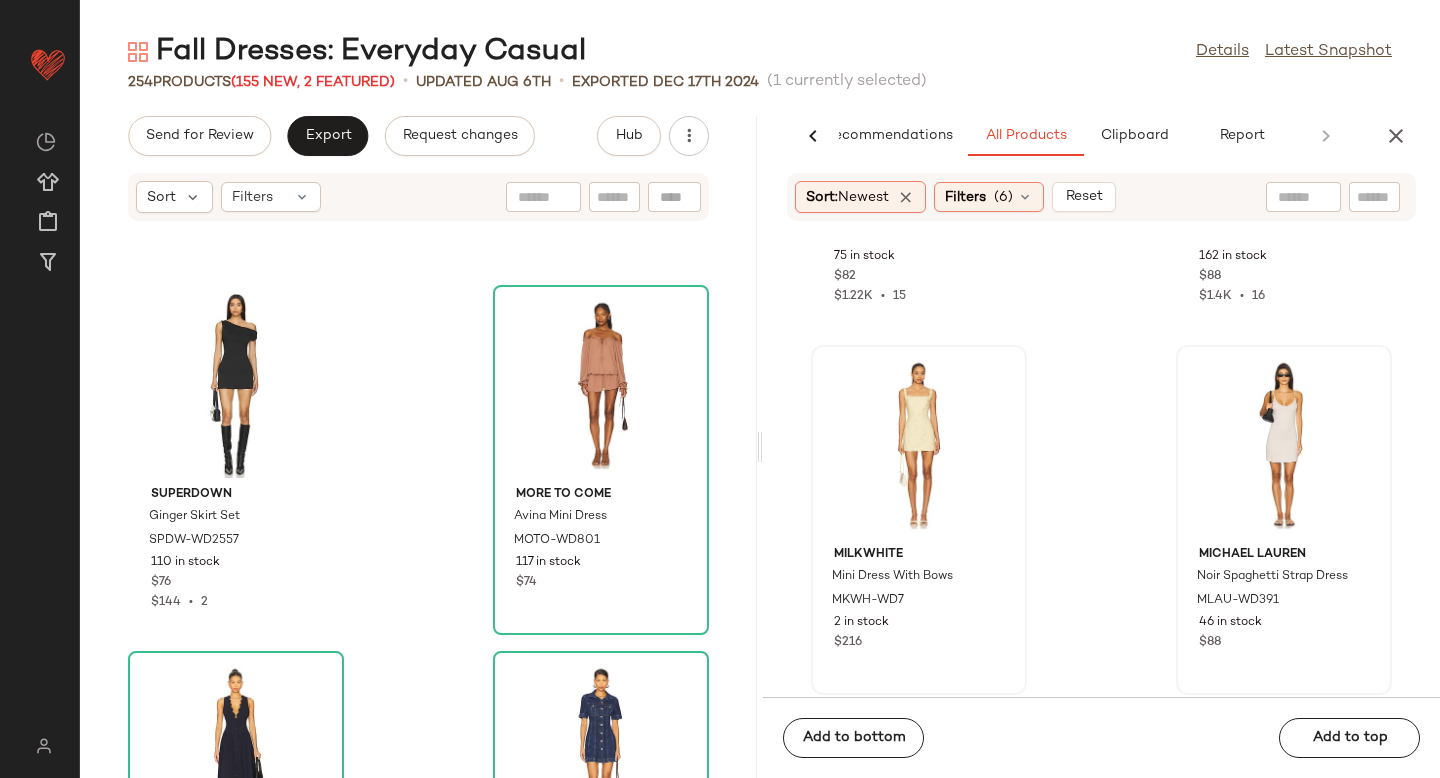 scroll, scrollTop: 31865, scrollLeft: 0, axis: vertical 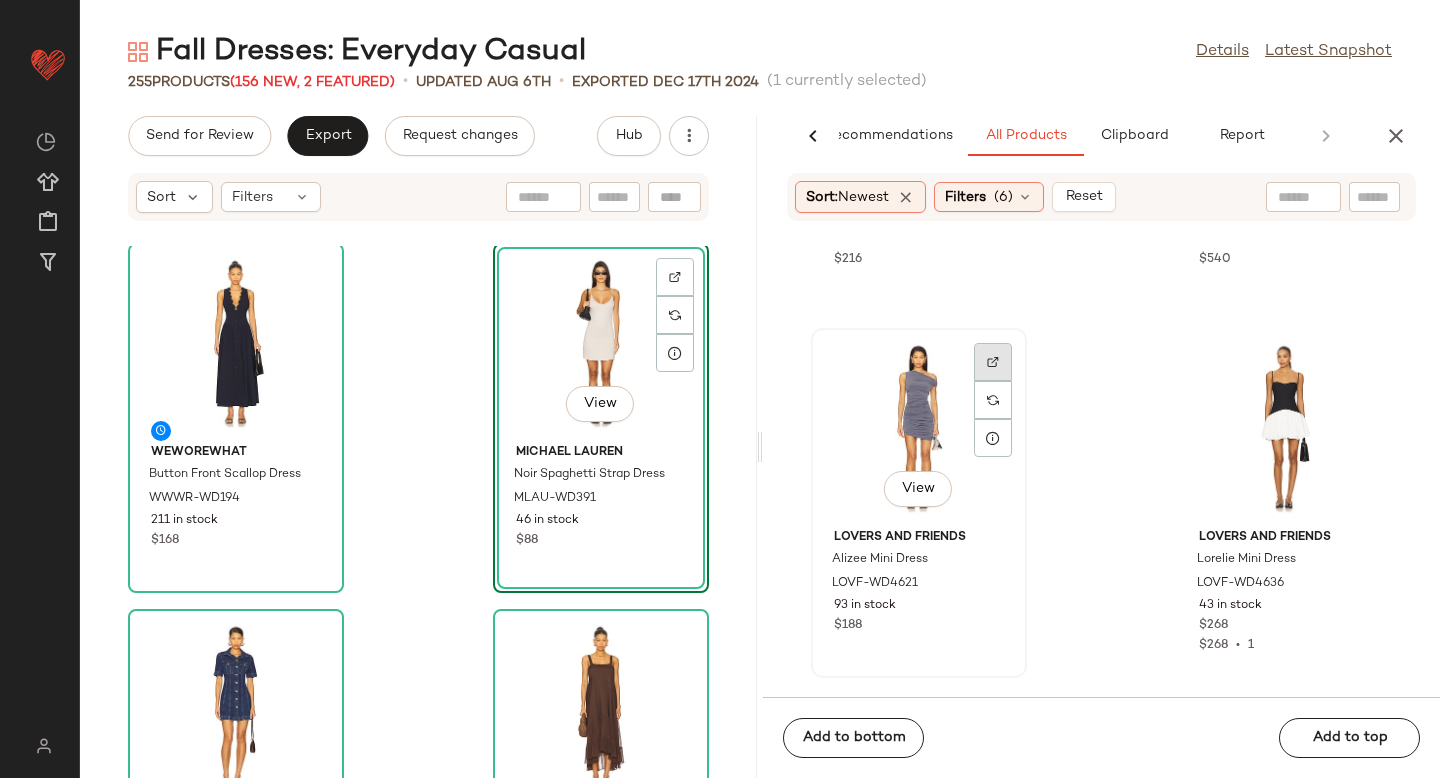 click 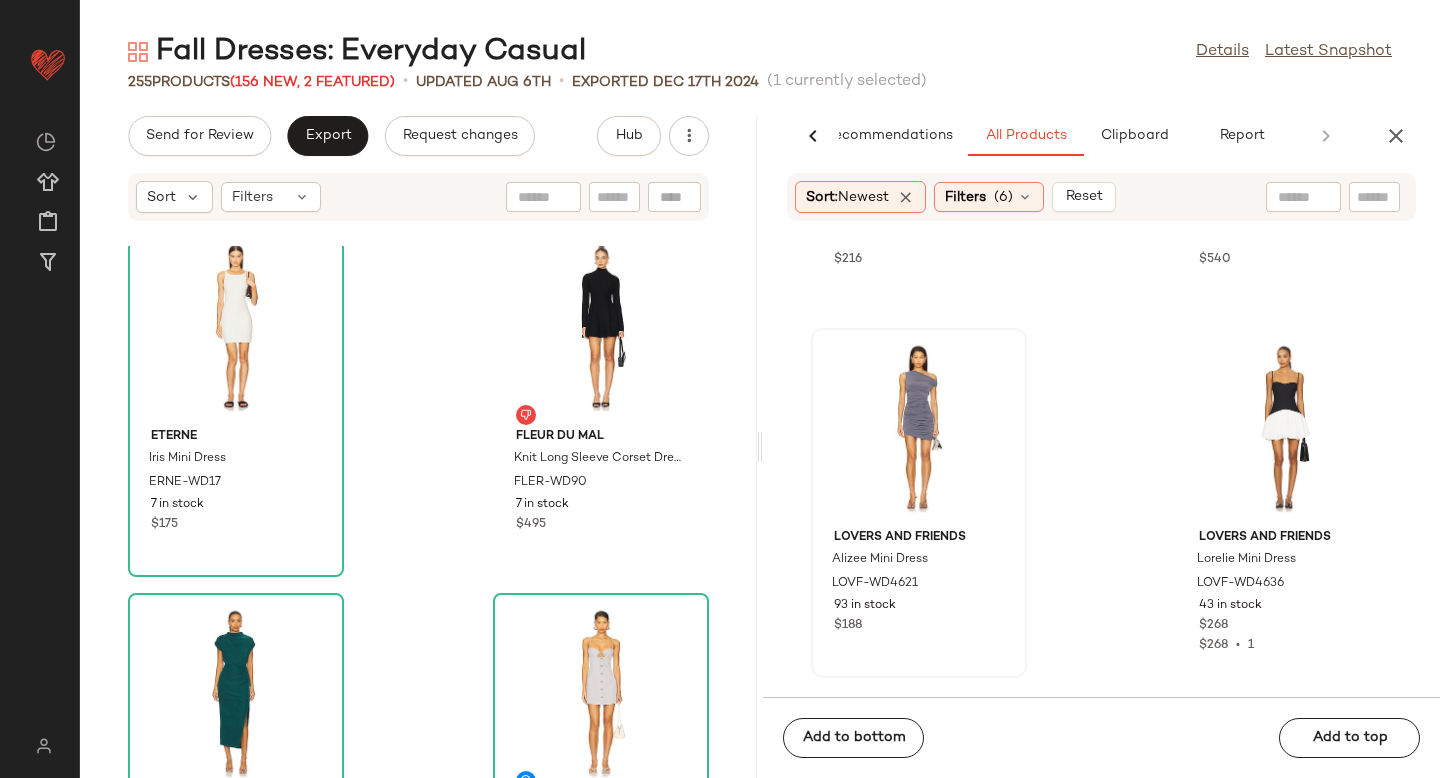 scroll, scrollTop: 24961, scrollLeft: 0, axis: vertical 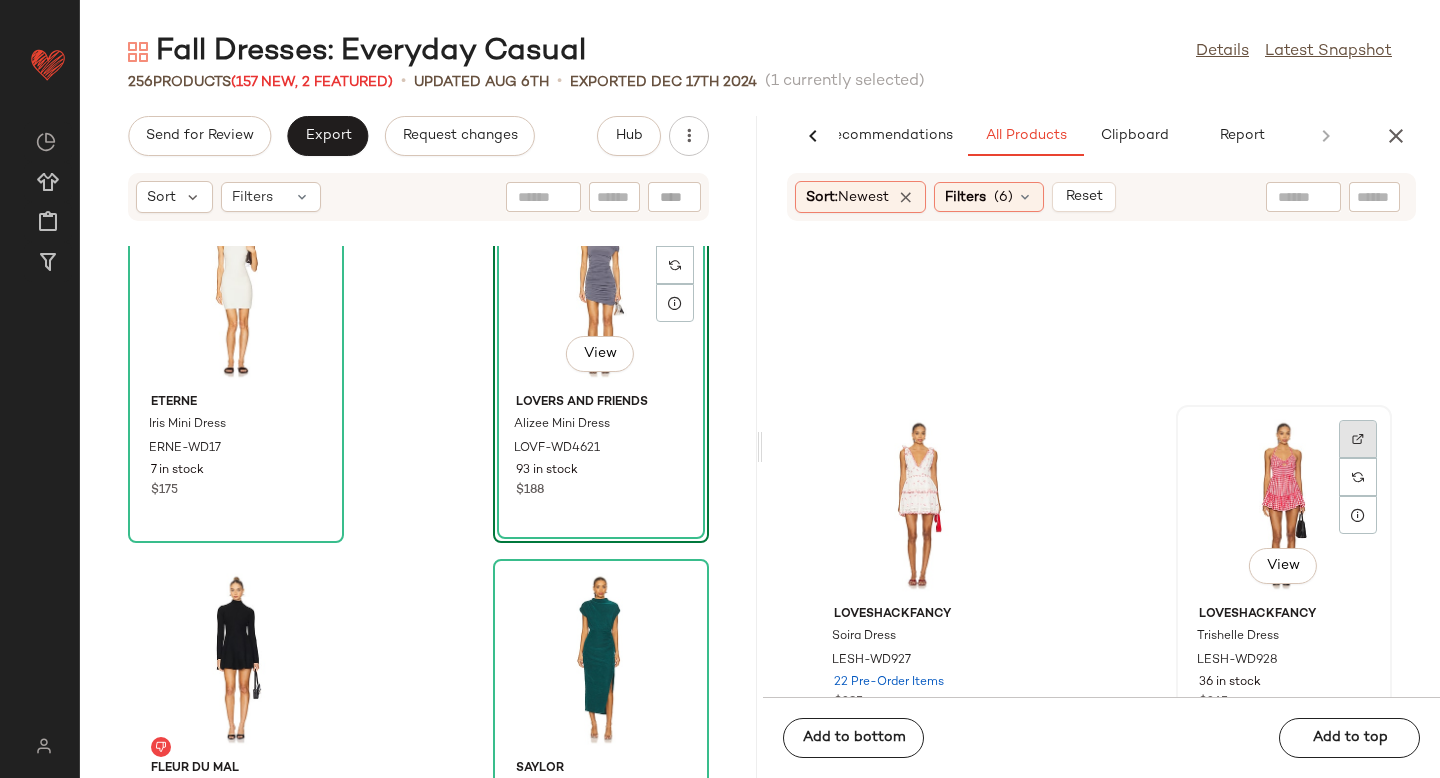 click 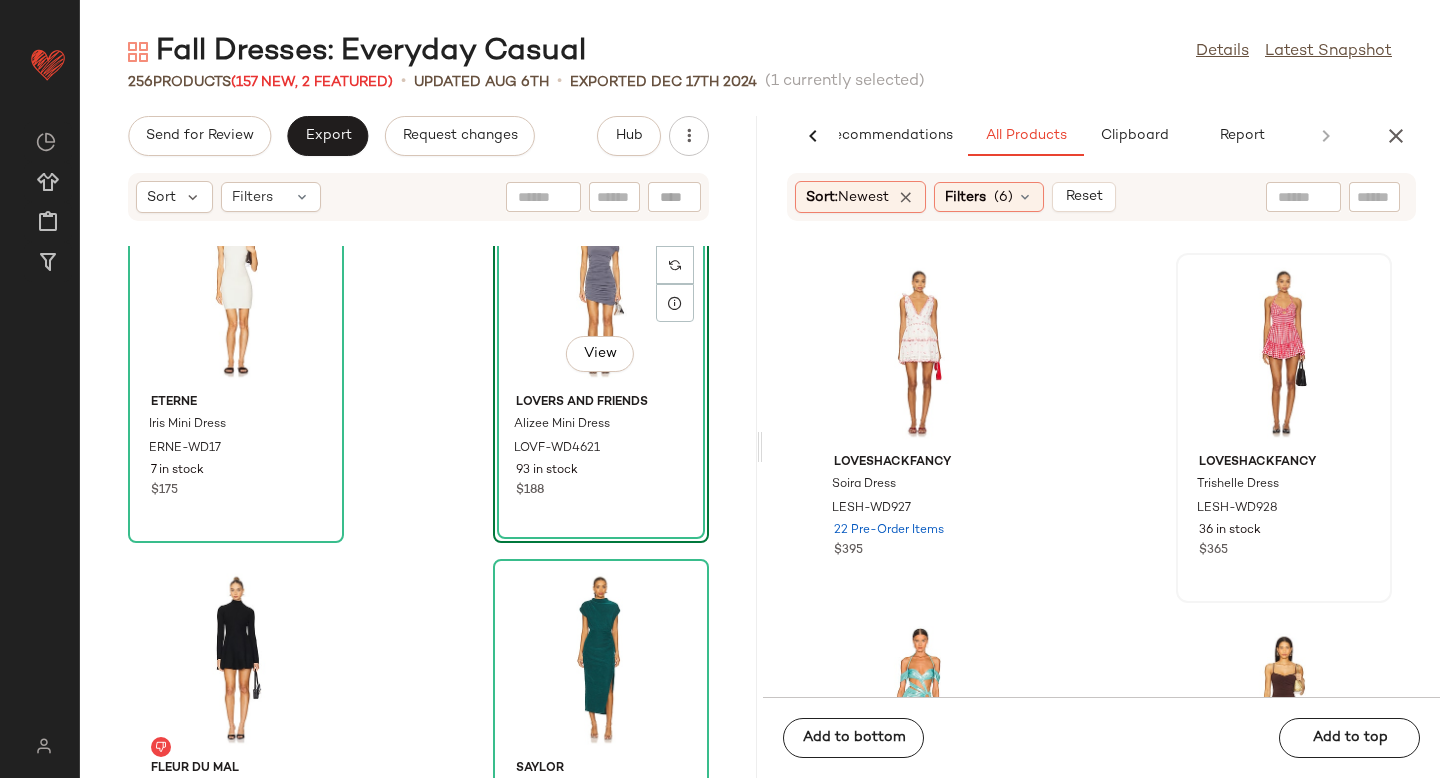 scroll, scrollTop: 112301, scrollLeft: 0, axis: vertical 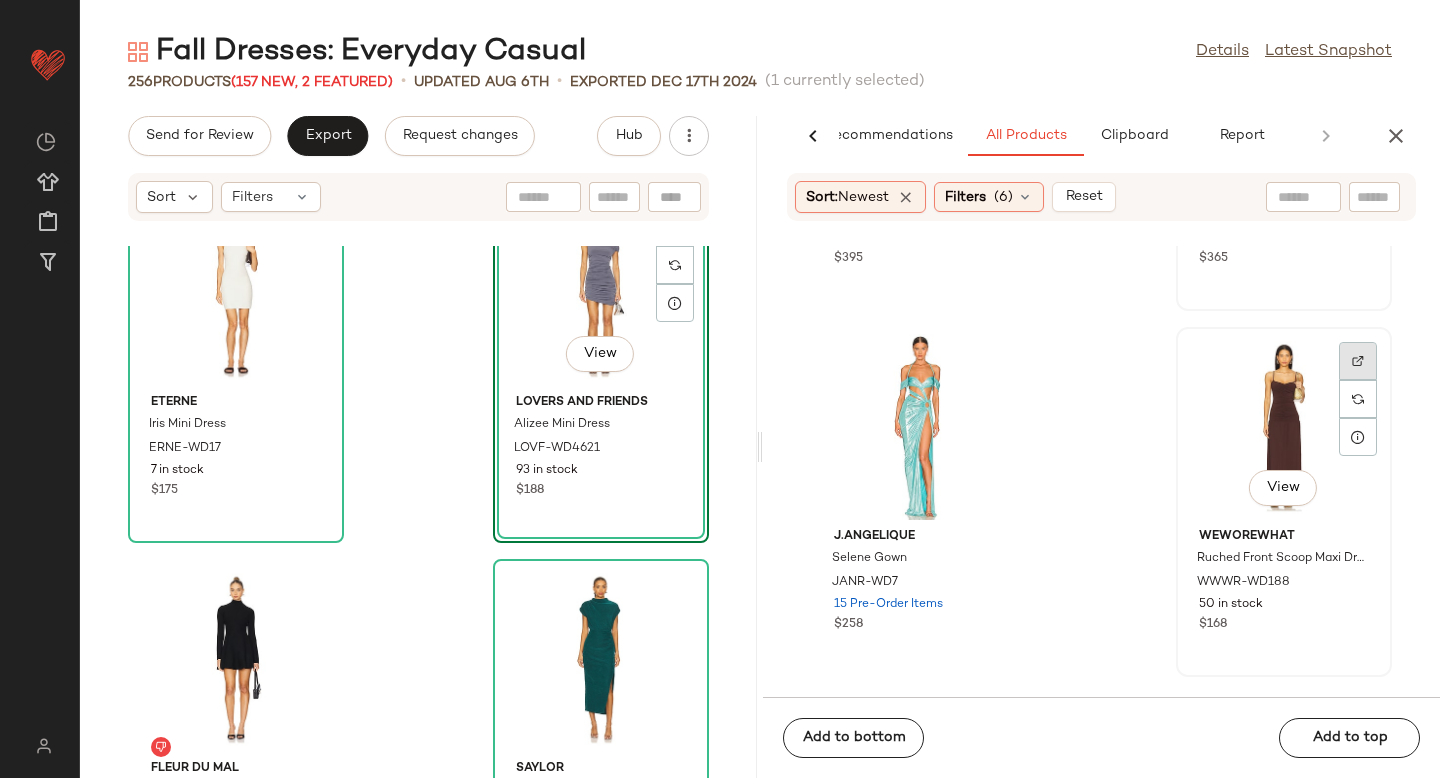click 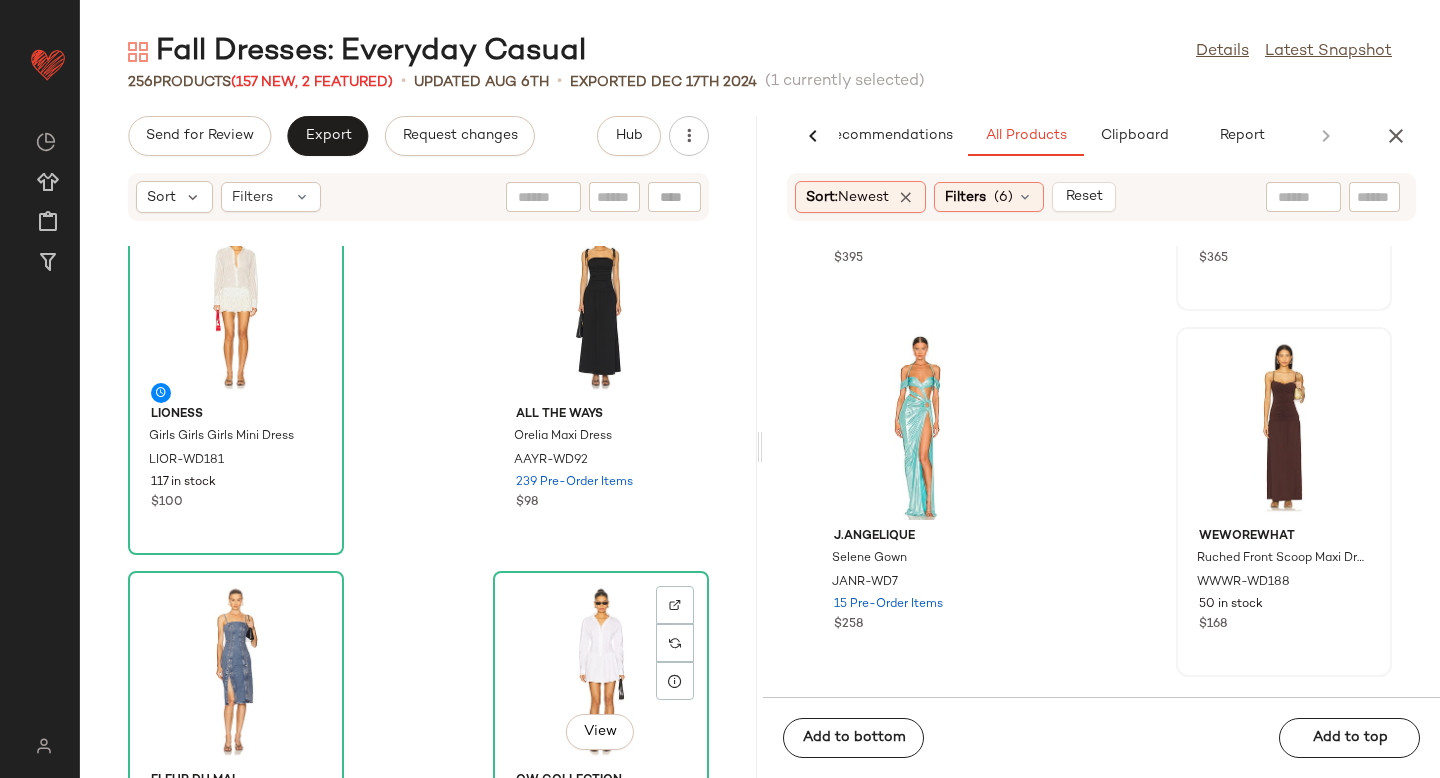 scroll, scrollTop: 20148, scrollLeft: 0, axis: vertical 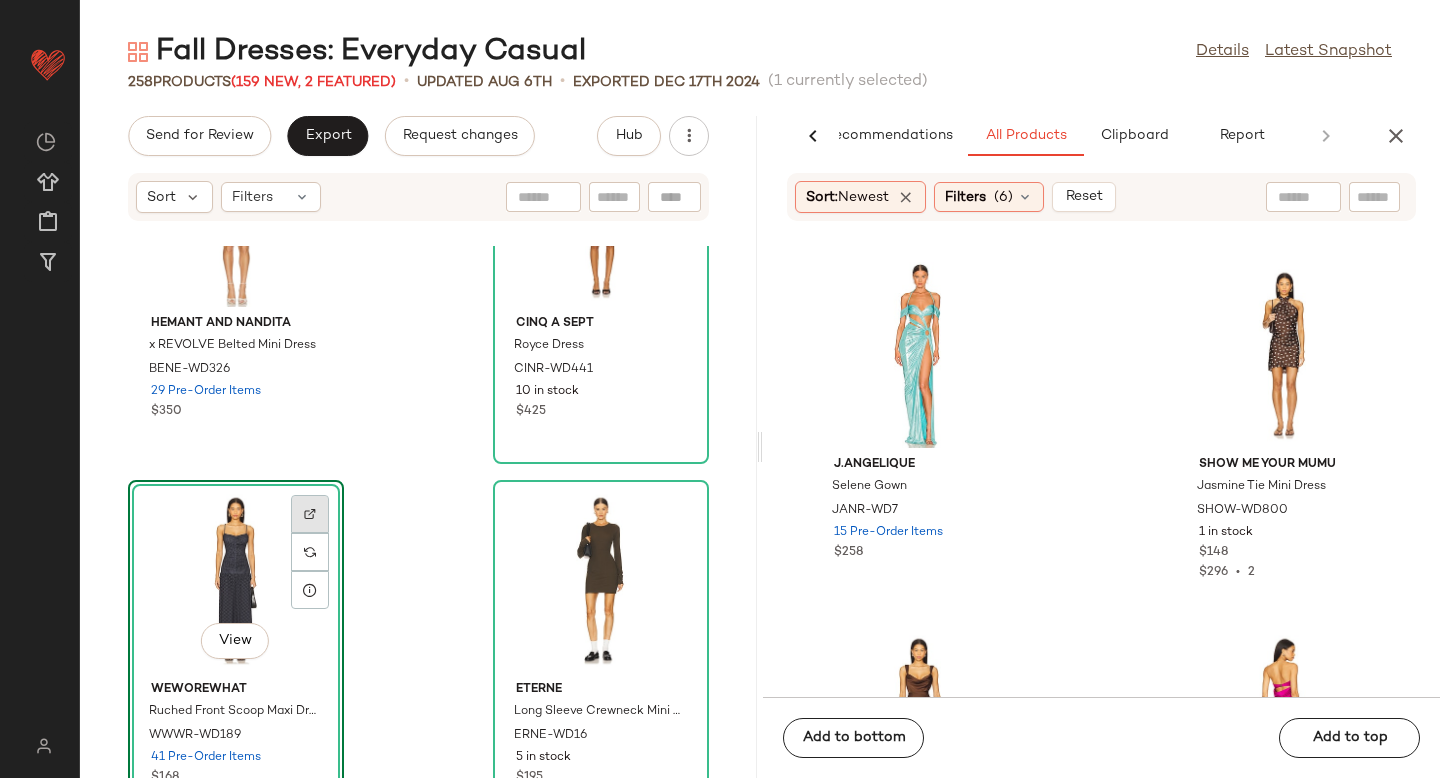 click 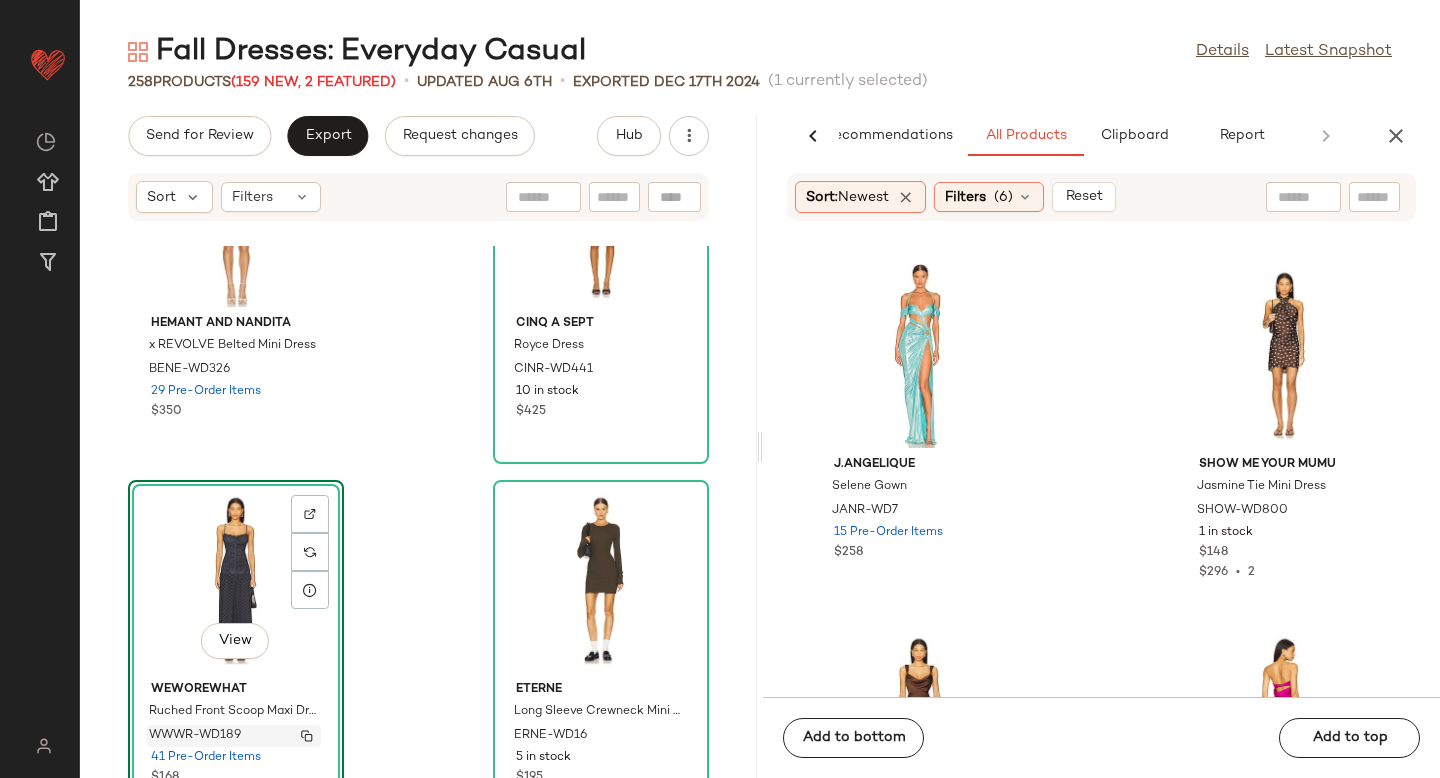click on "WWWR-WD189" at bounding box center [195, 736] 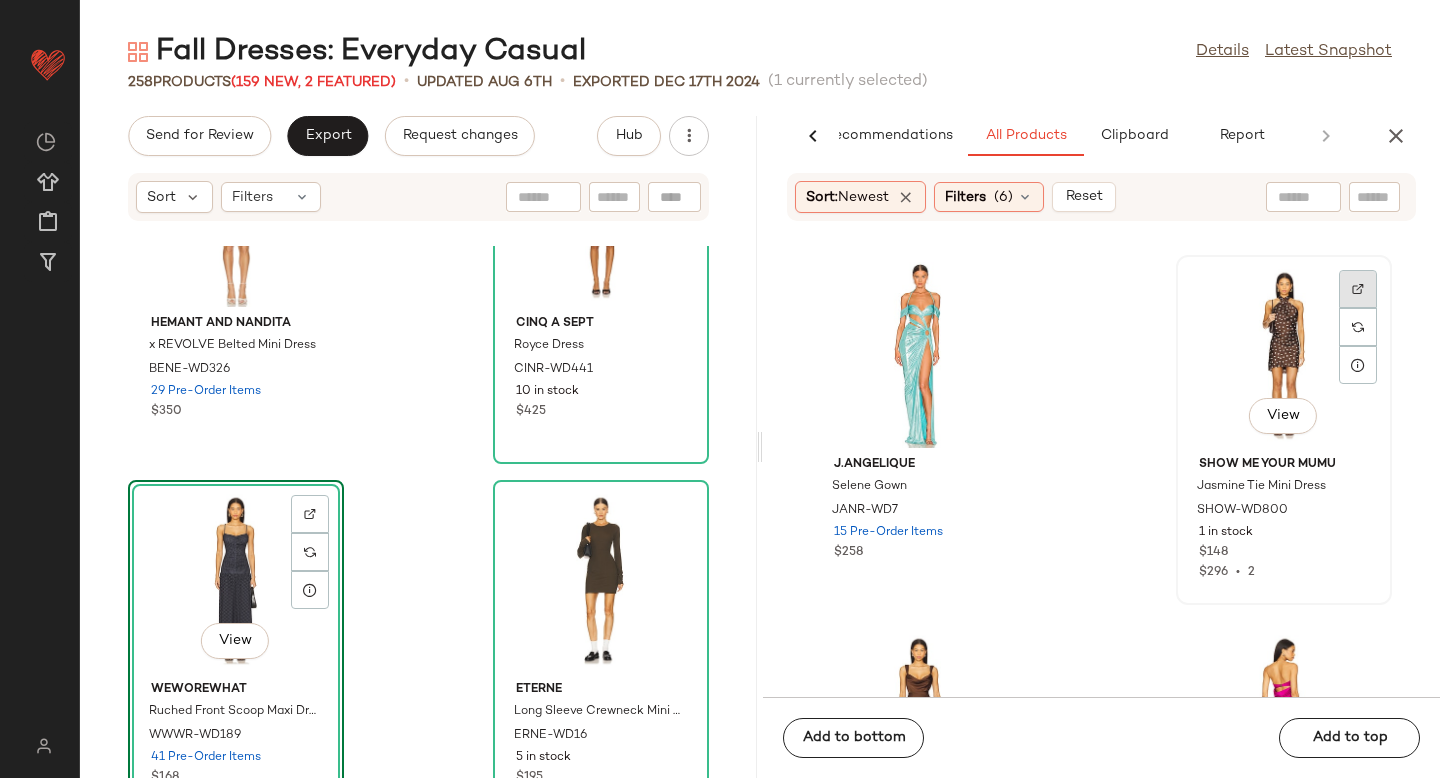 click 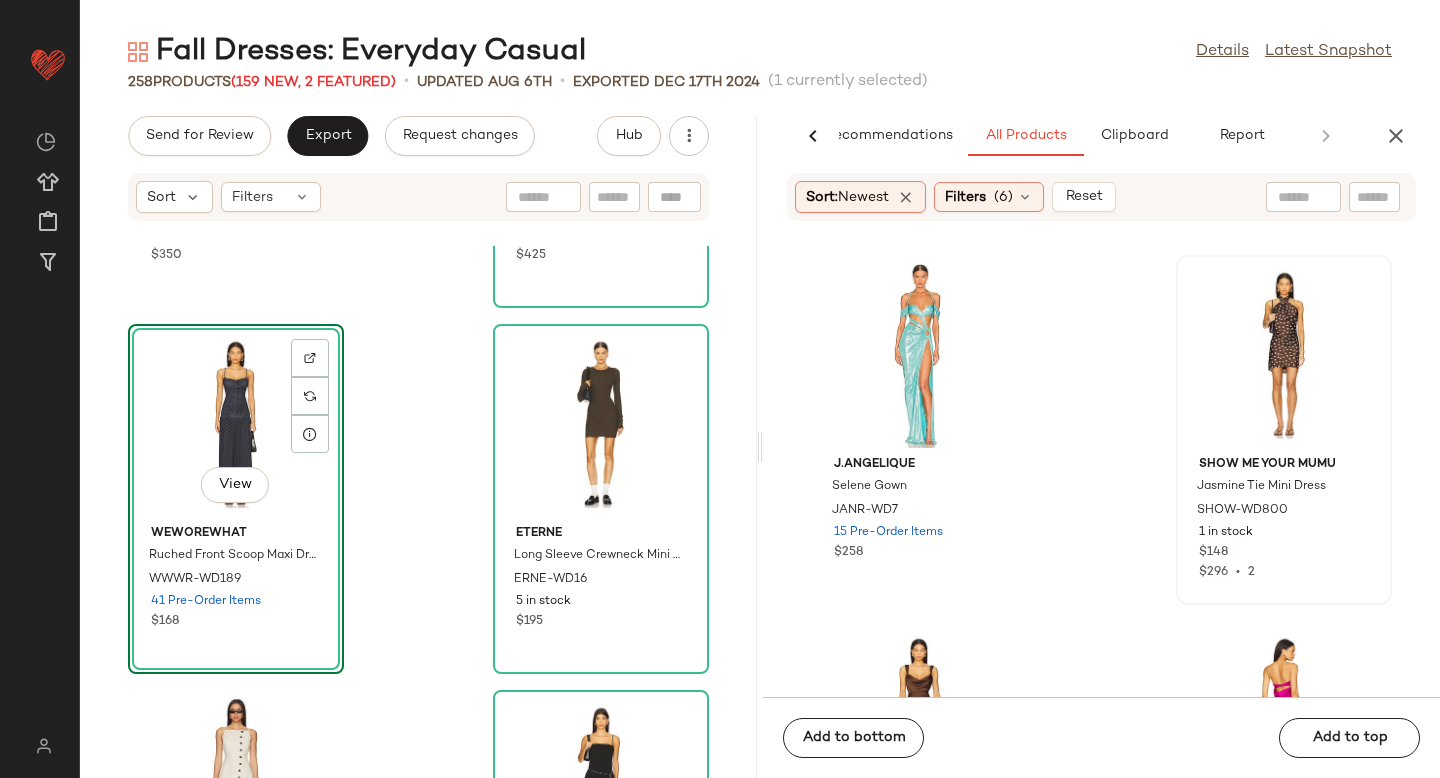 scroll, scrollTop: 36211, scrollLeft: 0, axis: vertical 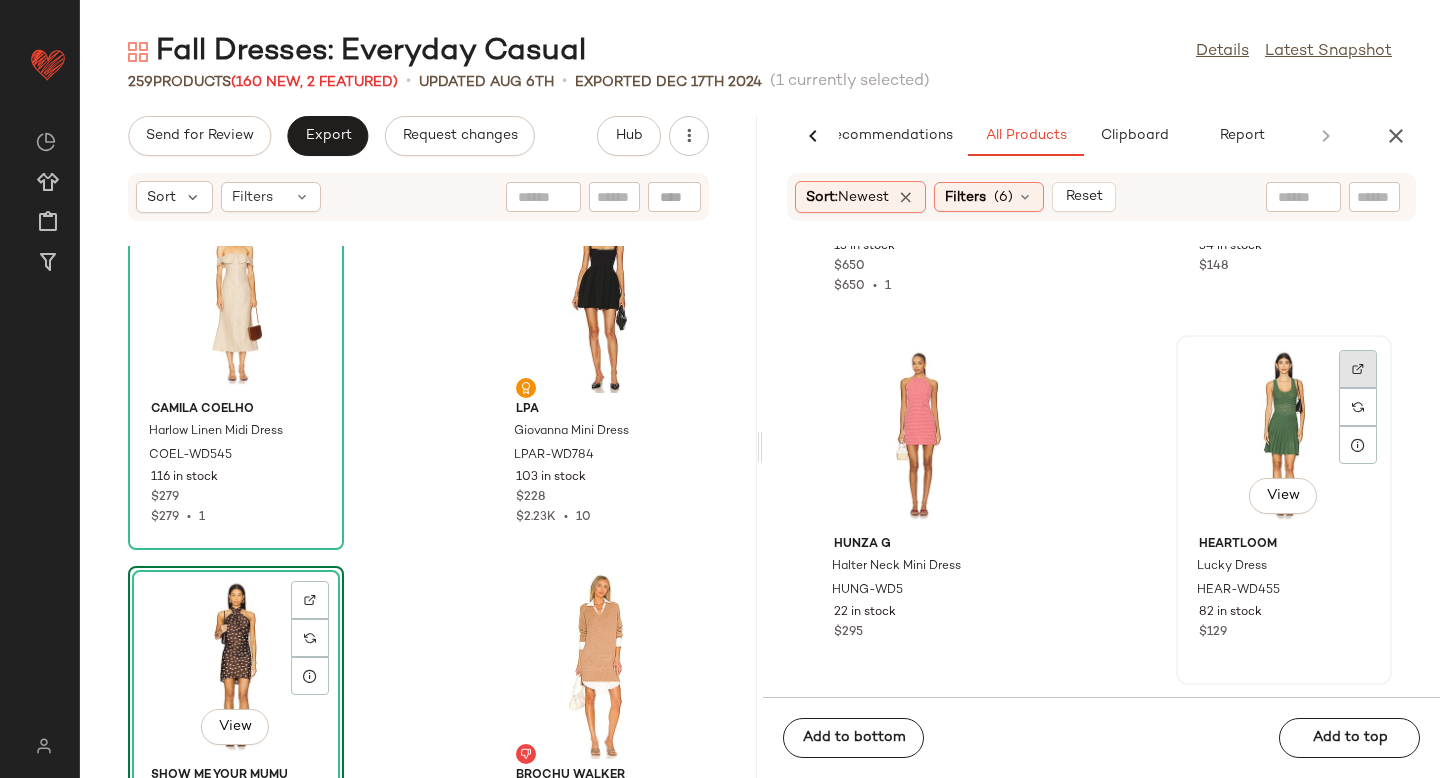 click 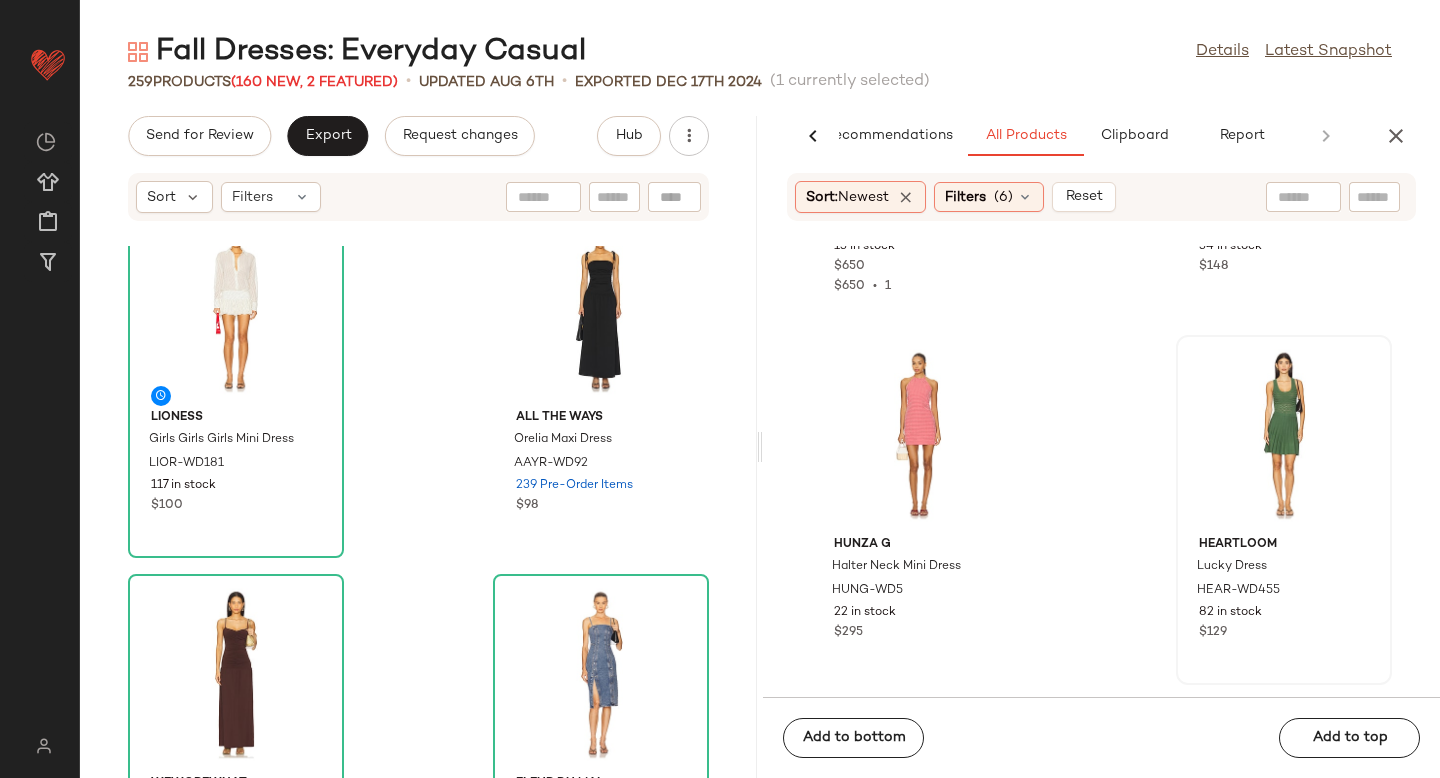 scroll, scrollTop: 20408, scrollLeft: 0, axis: vertical 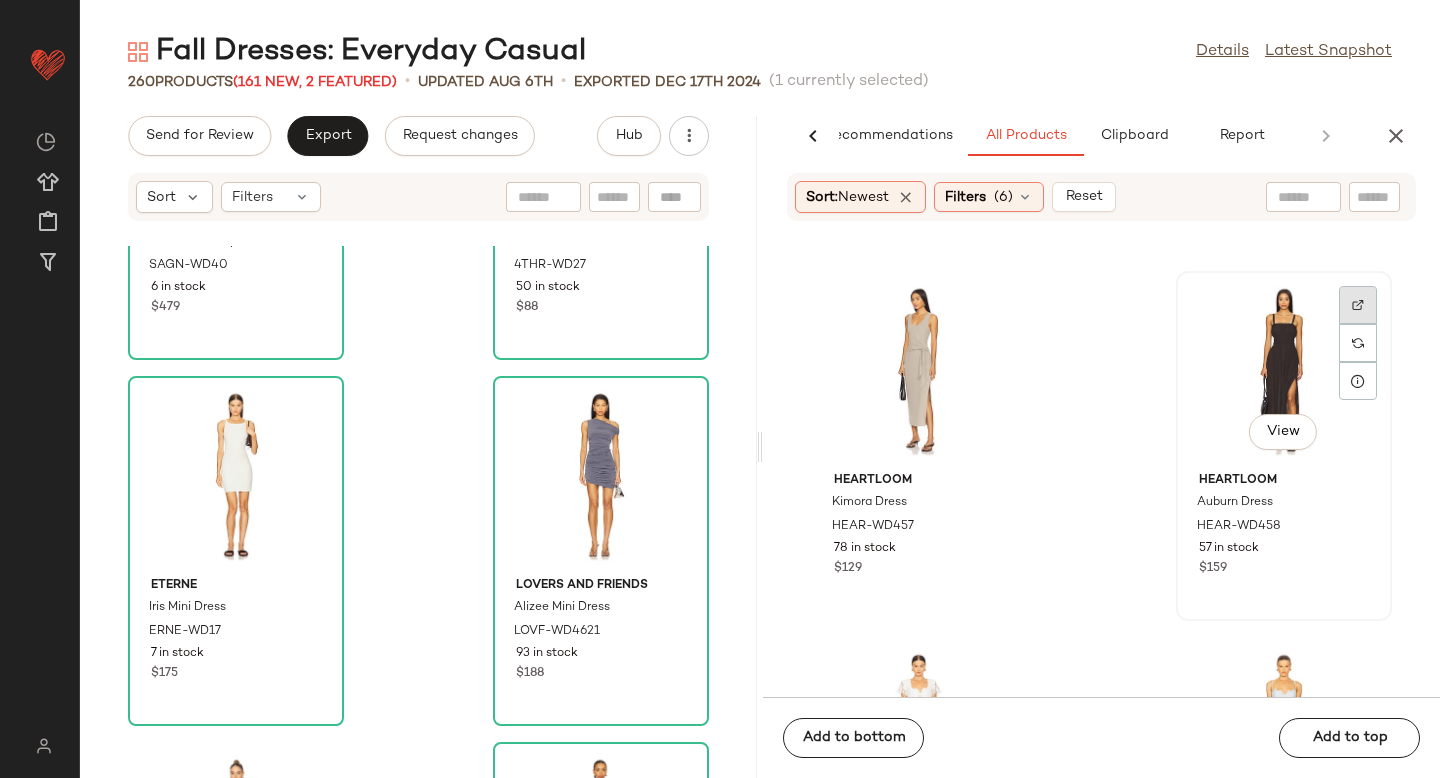 click 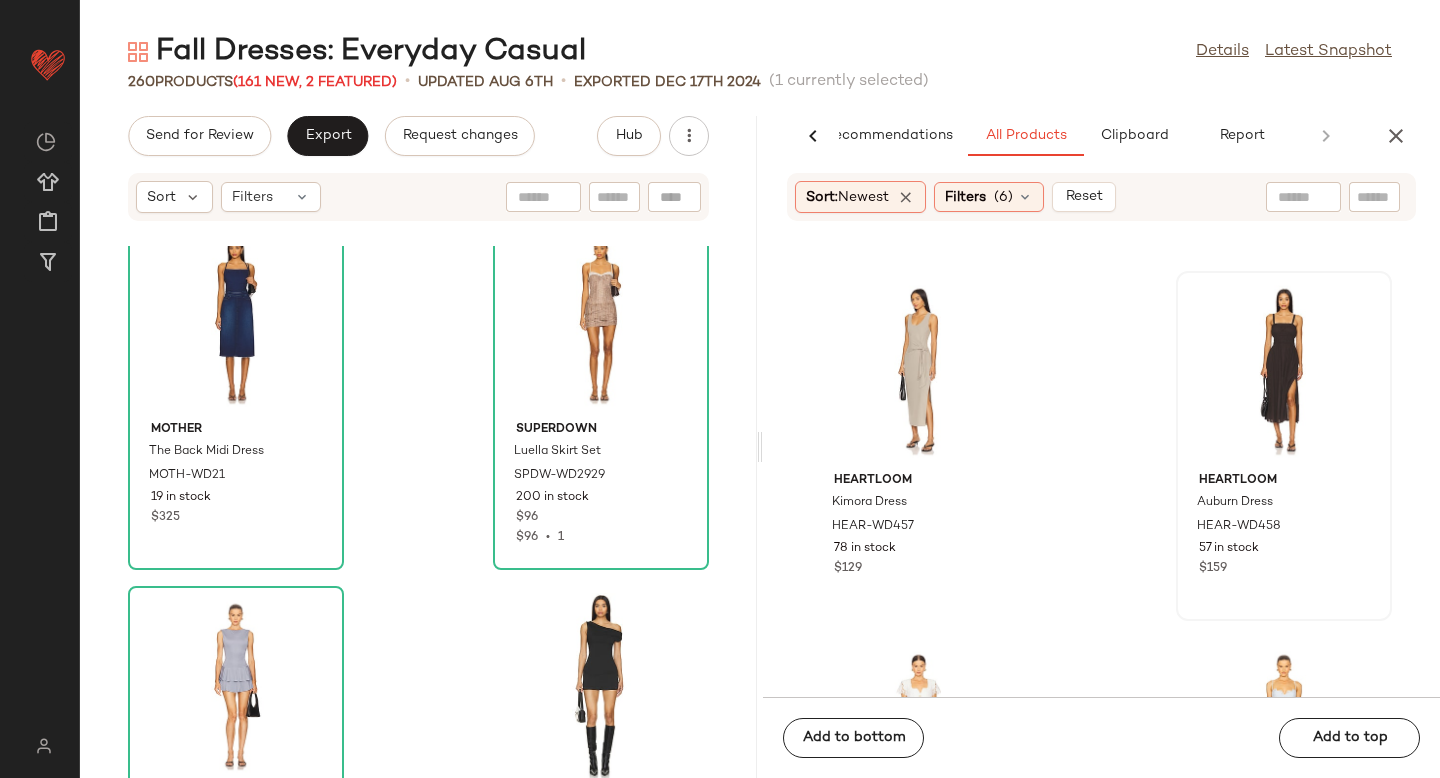 scroll, scrollTop: 31871, scrollLeft: 0, axis: vertical 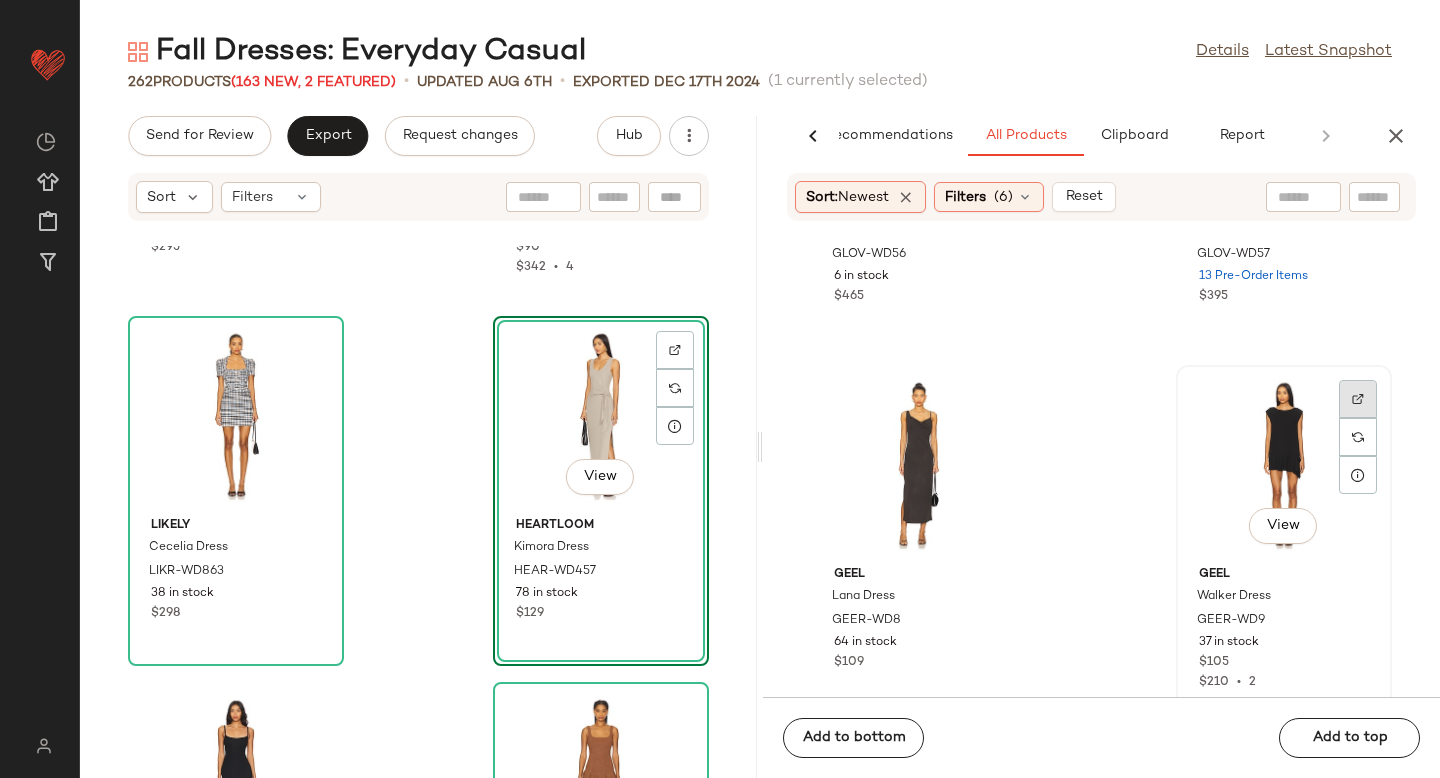 click 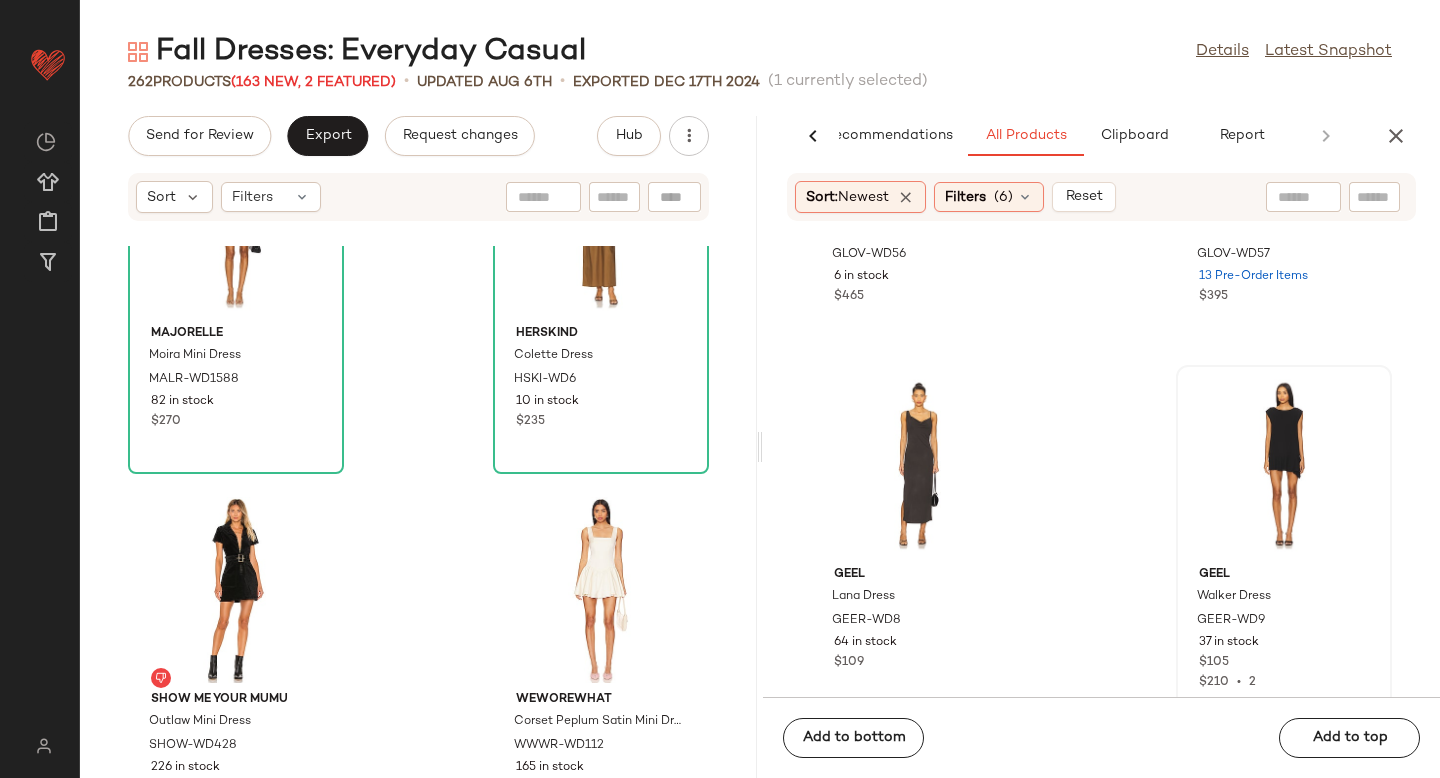 scroll, scrollTop: 39090, scrollLeft: 0, axis: vertical 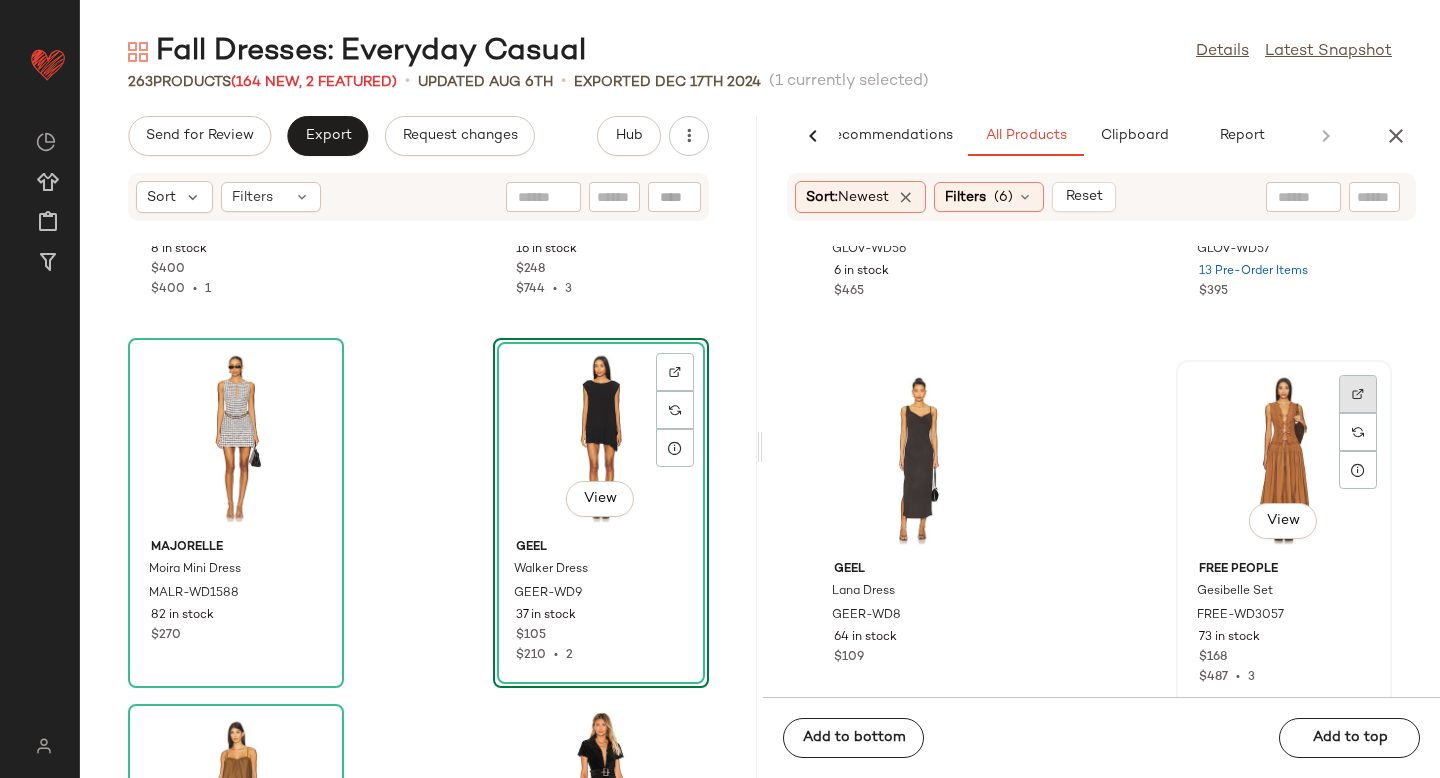 click 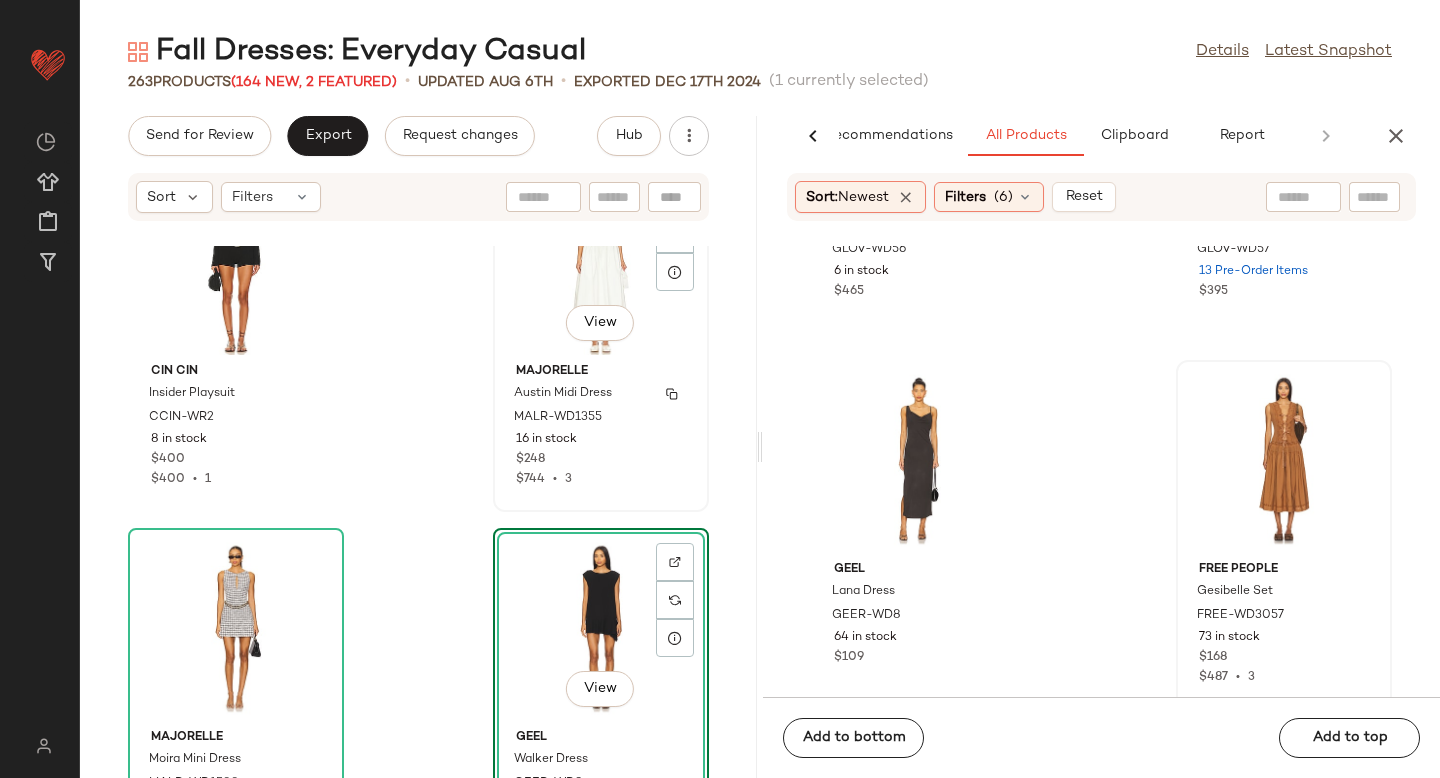 scroll, scrollTop: 38885, scrollLeft: 0, axis: vertical 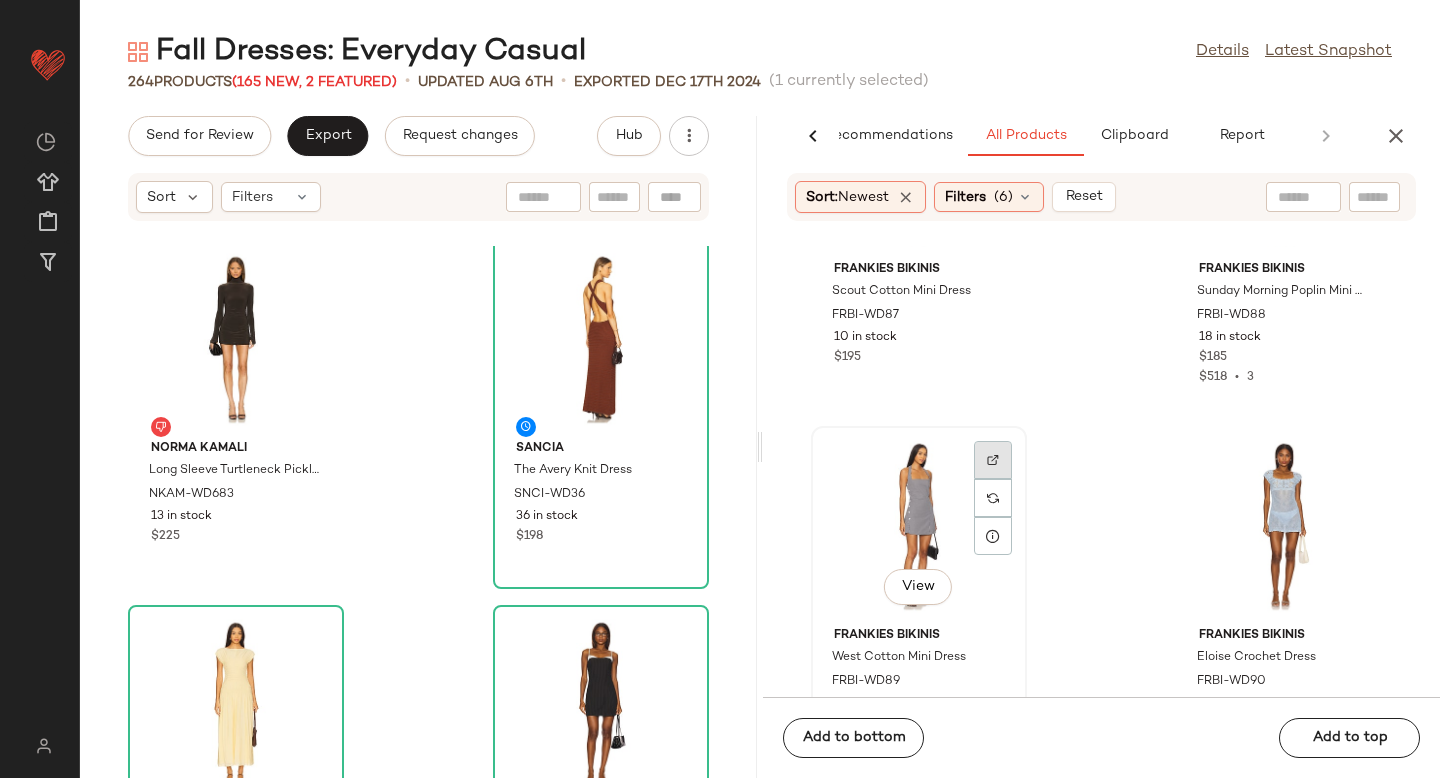 click 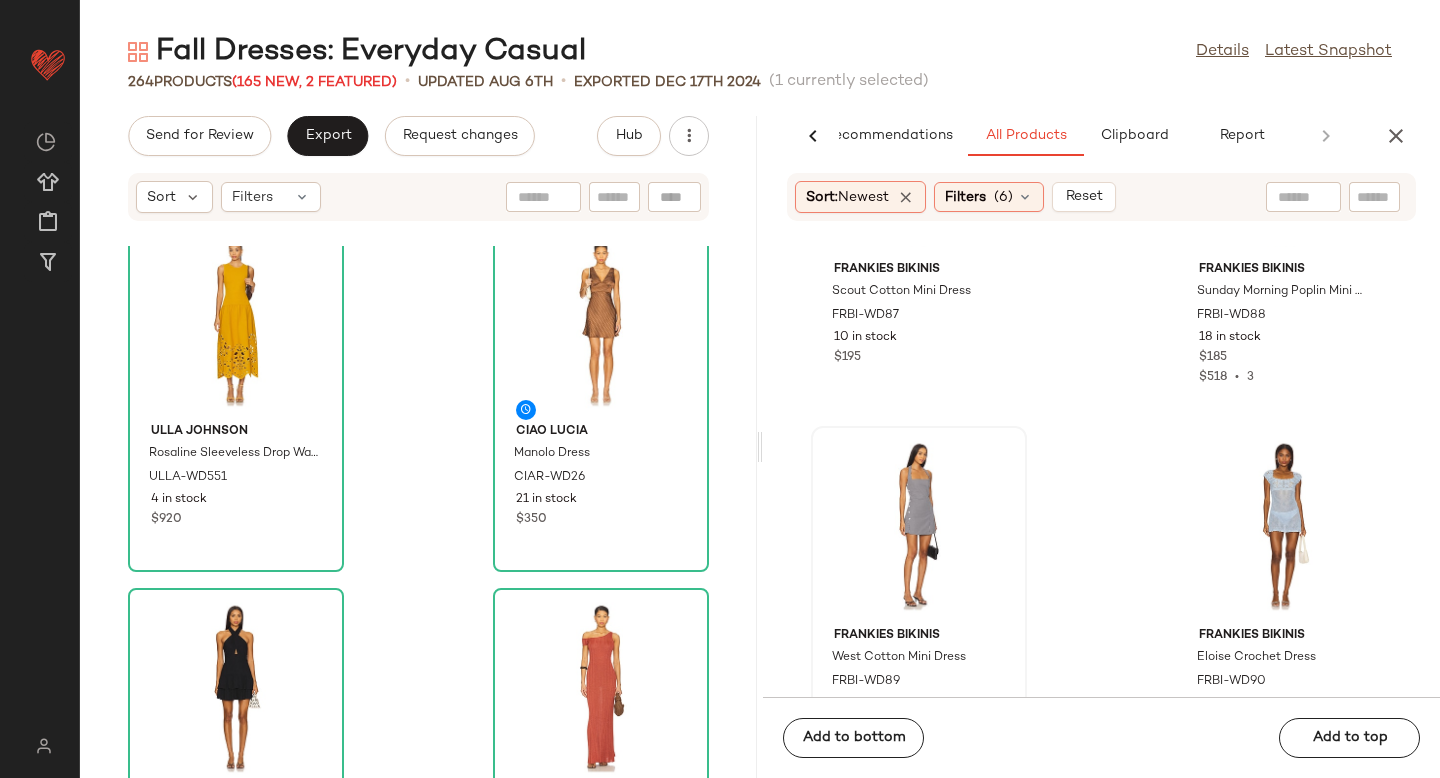 scroll, scrollTop: 13214, scrollLeft: 0, axis: vertical 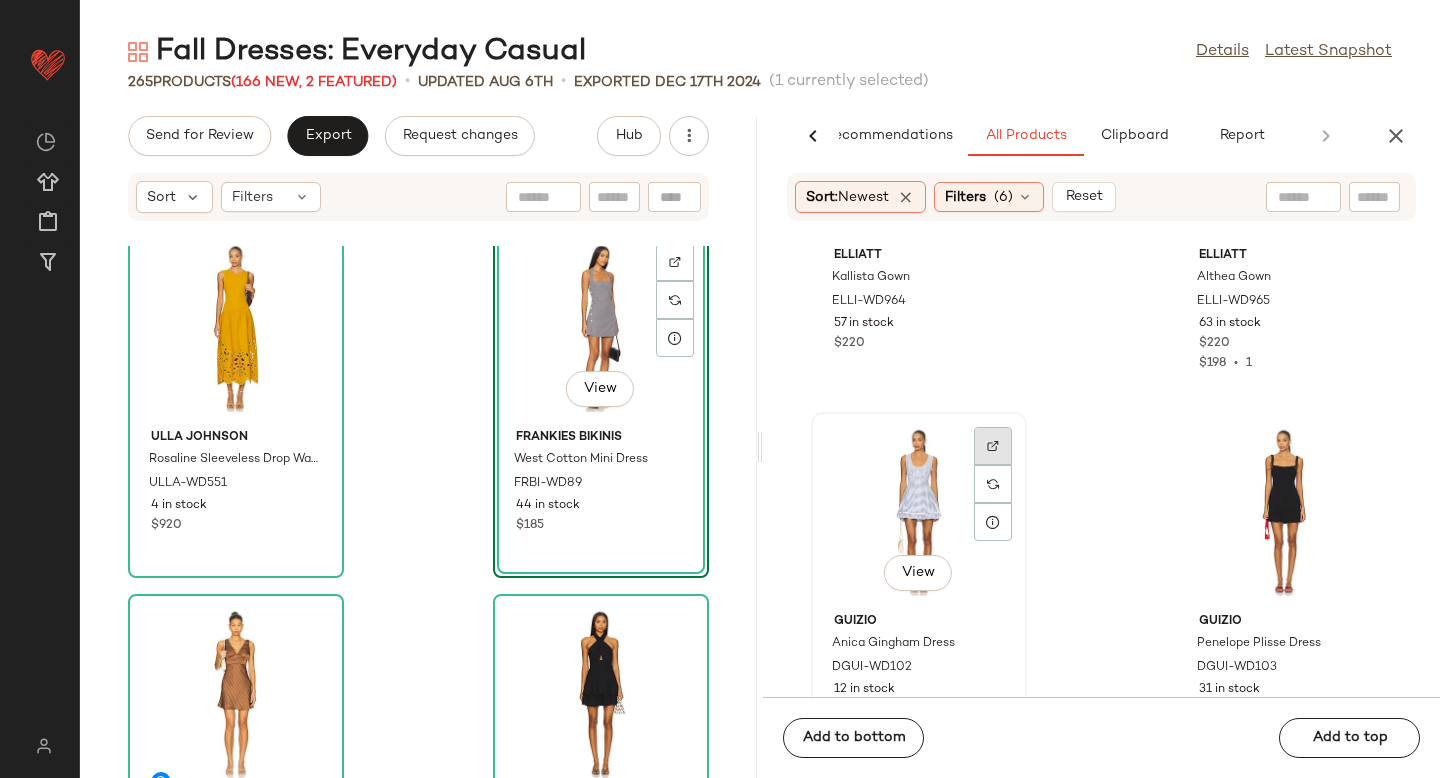 click 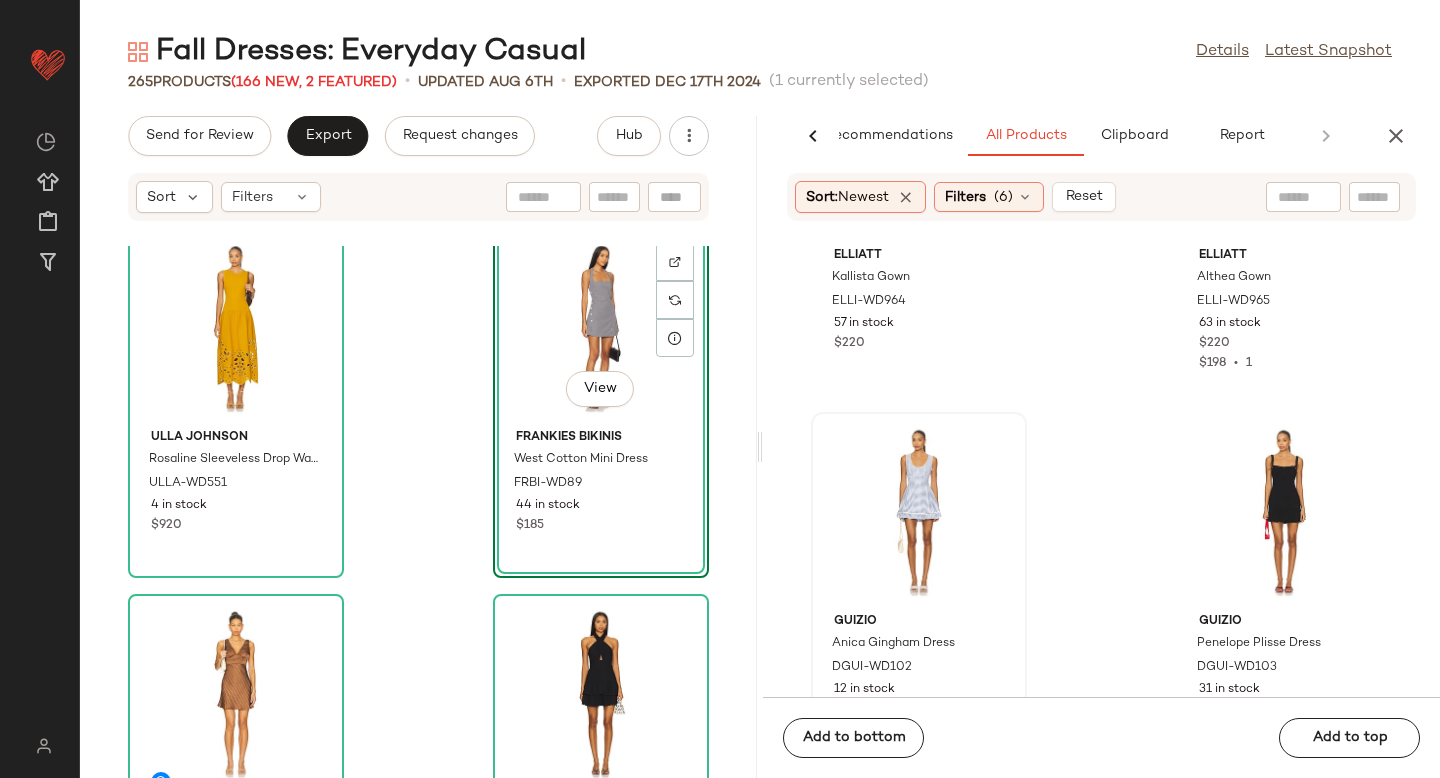 scroll, scrollTop: 117085, scrollLeft: 0, axis: vertical 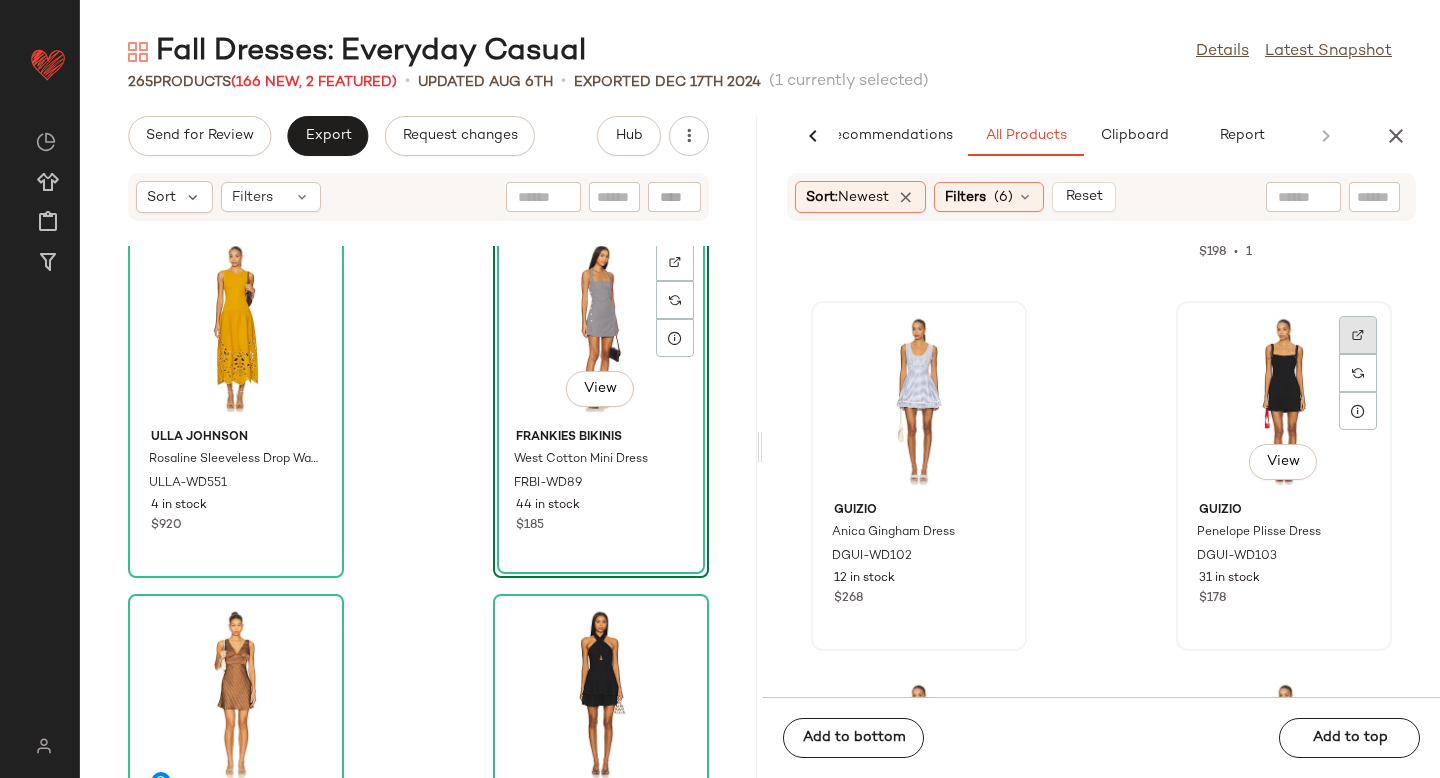 click 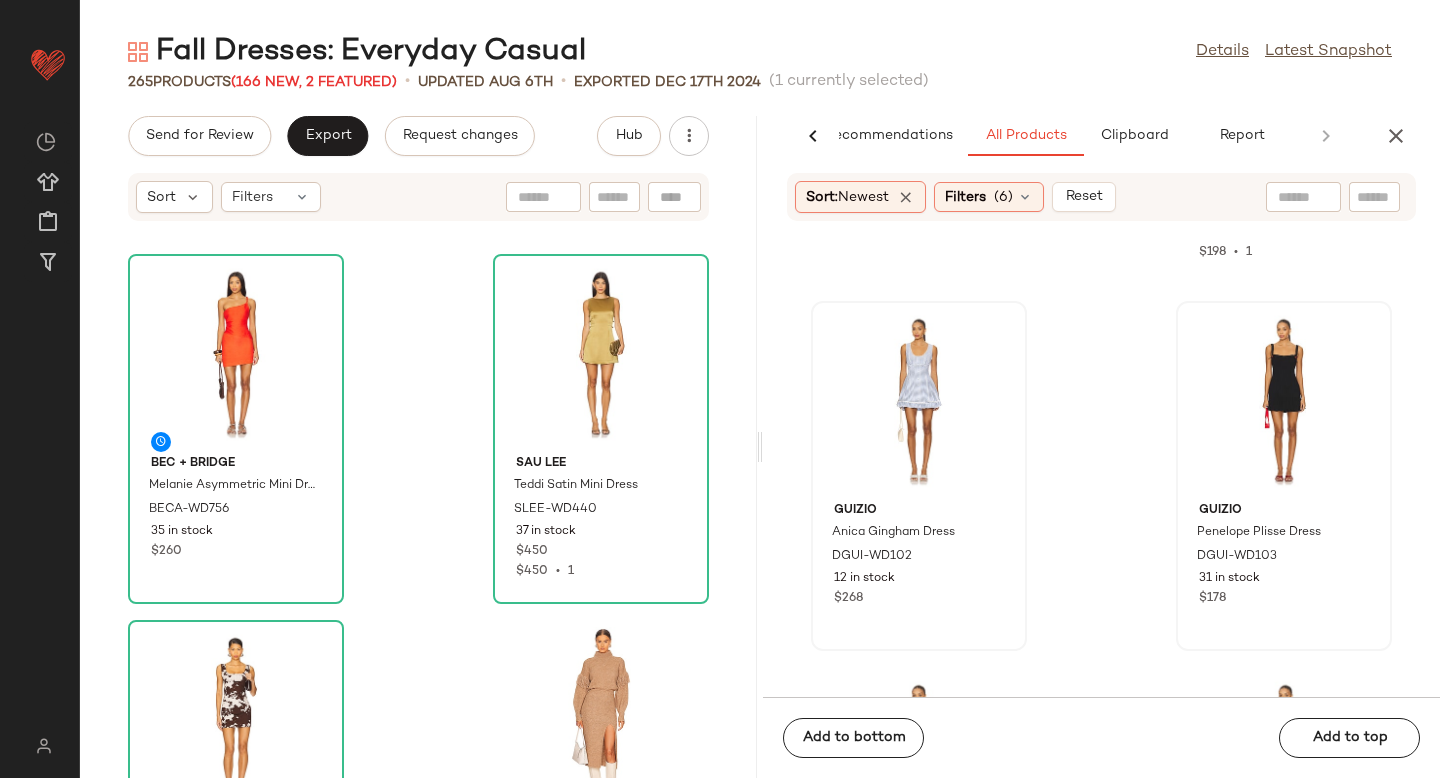 scroll, scrollTop: 6551, scrollLeft: 0, axis: vertical 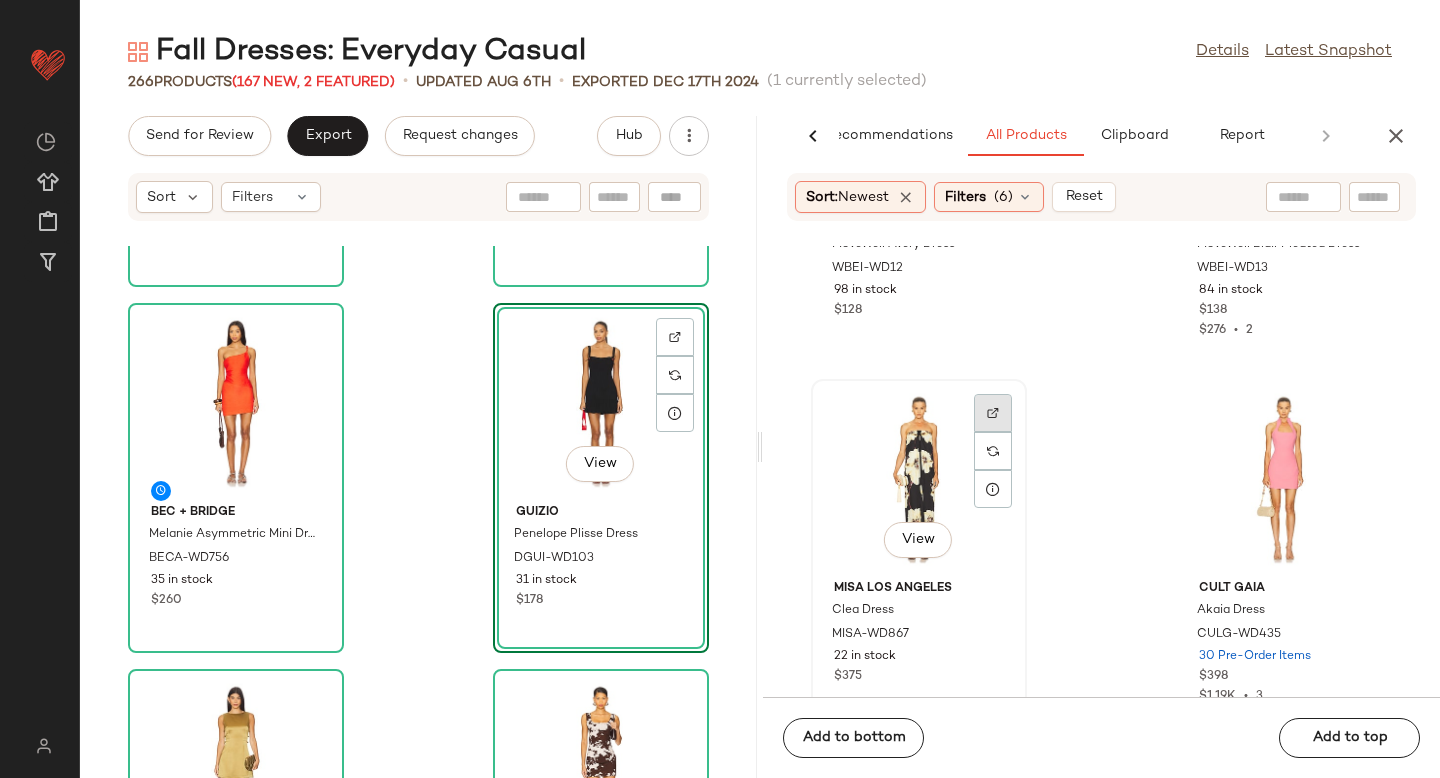 click 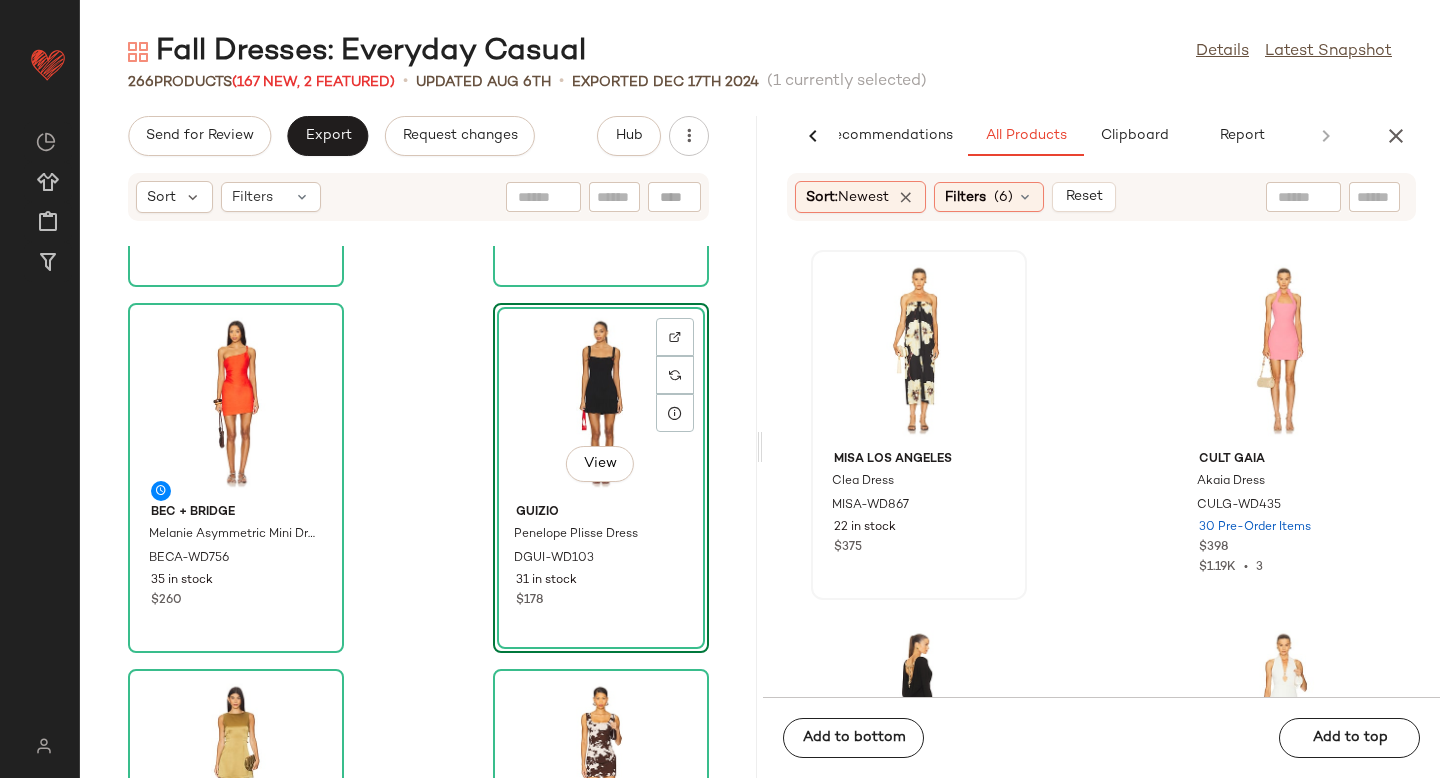 scroll, scrollTop: 118530, scrollLeft: 0, axis: vertical 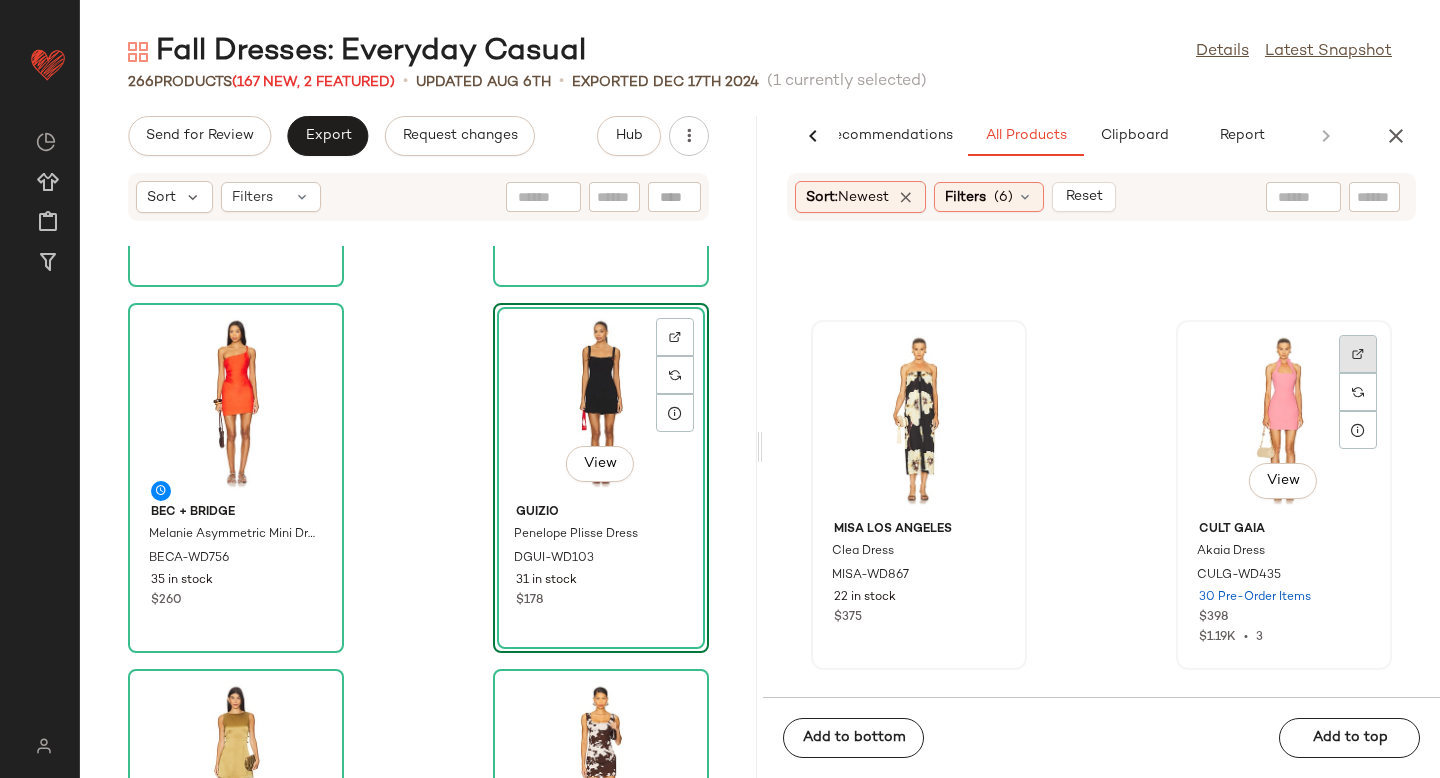 click 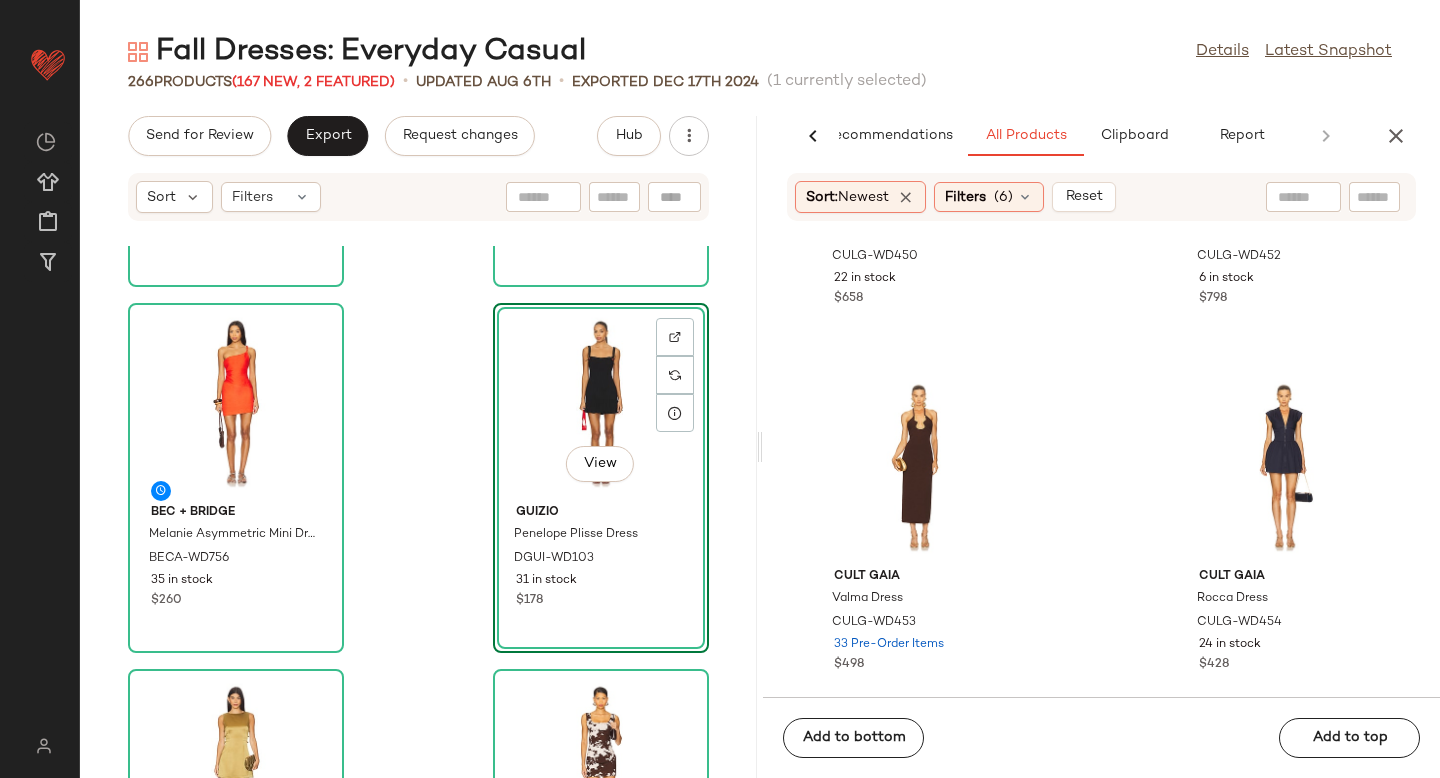 scroll, scrollTop: 120351, scrollLeft: 0, axis: vertical 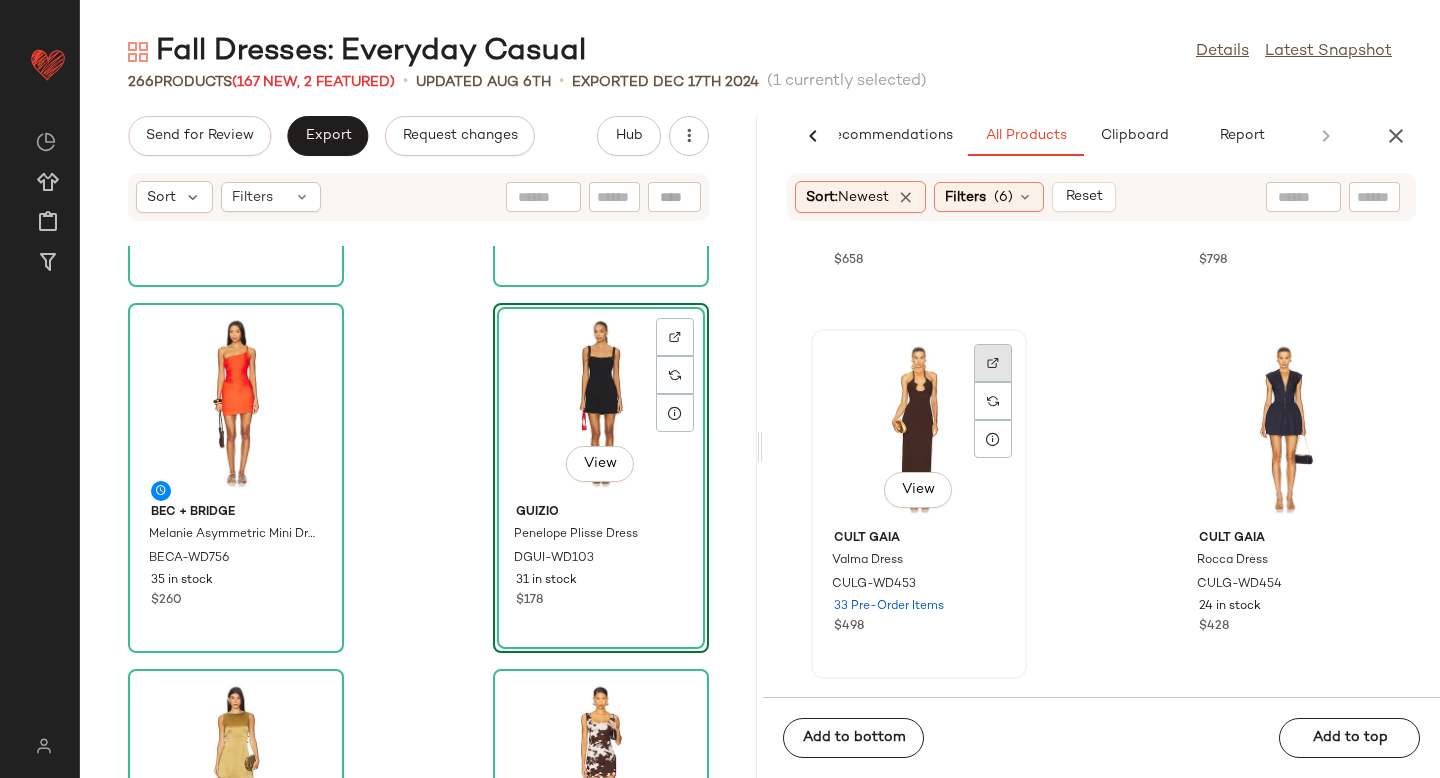 click 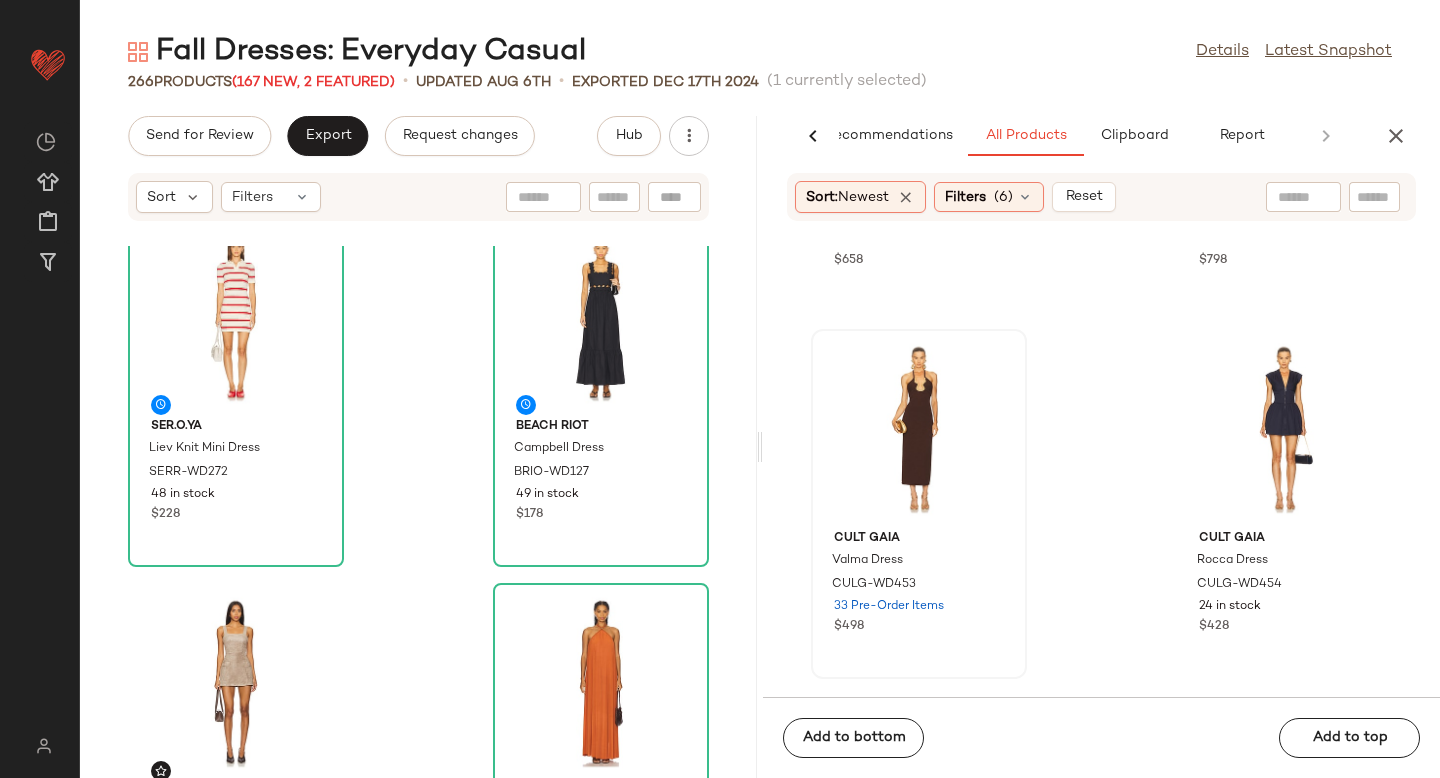 scroll, scrollTop: 8115, scrollLeft: 0, axis: vertical 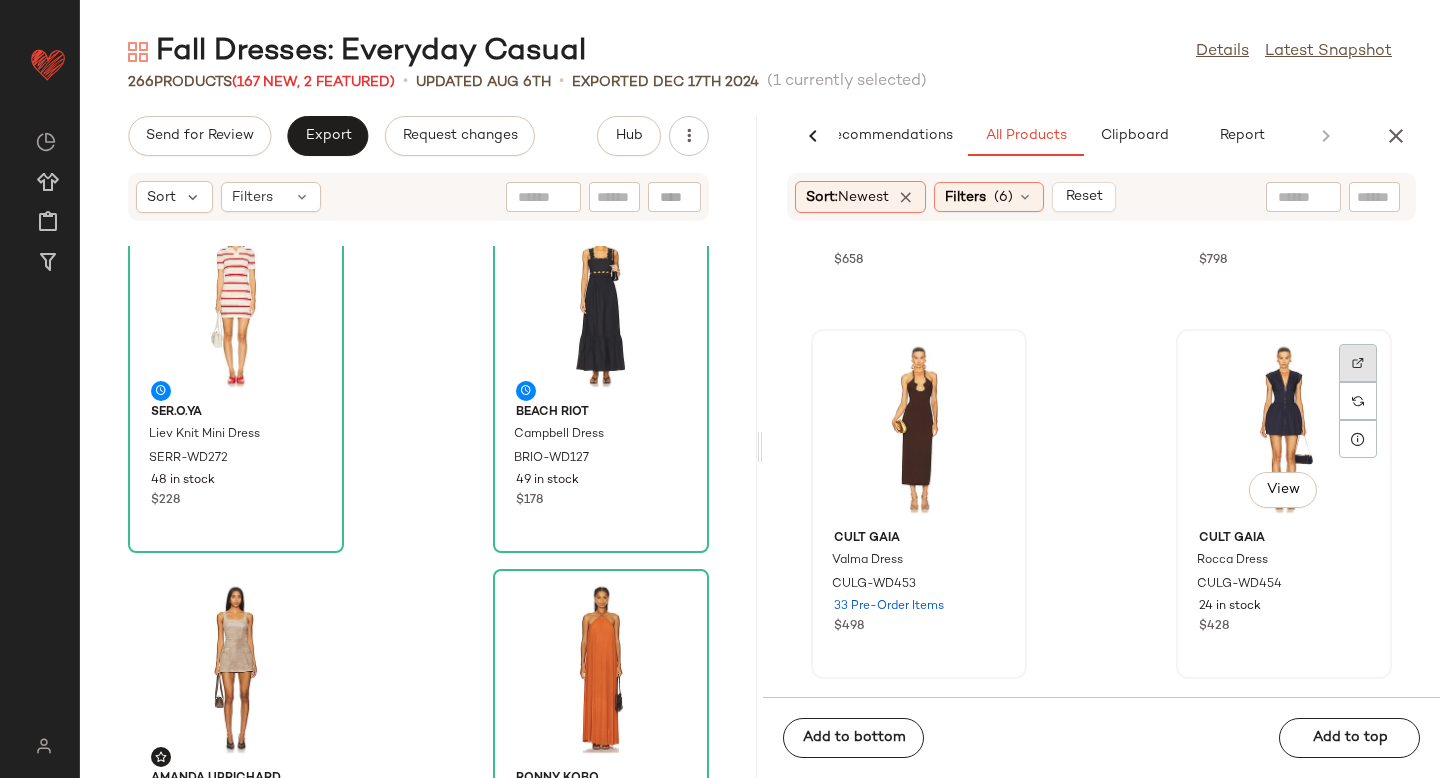 click 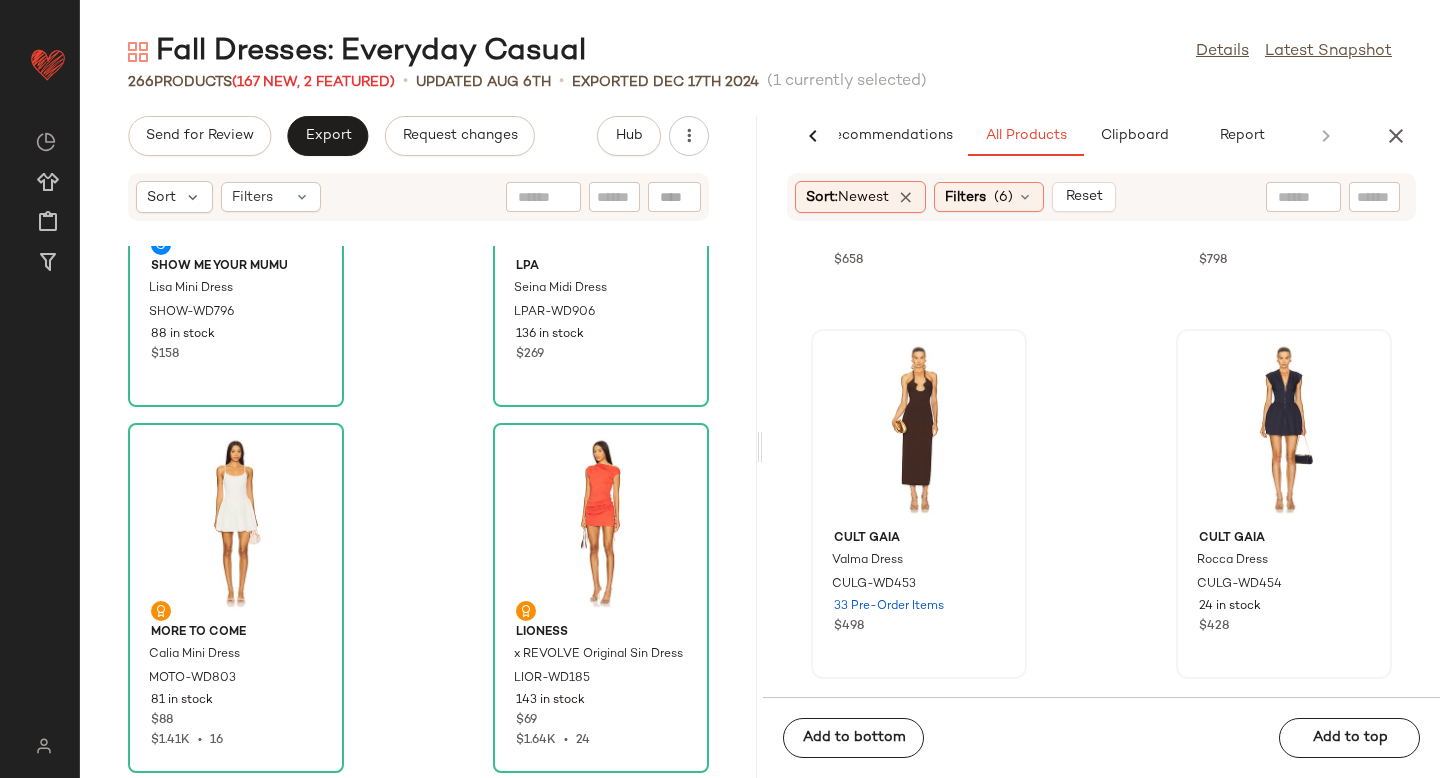 scroll, scrollTop: 9848, scrollLeft: 0, axis: vertical 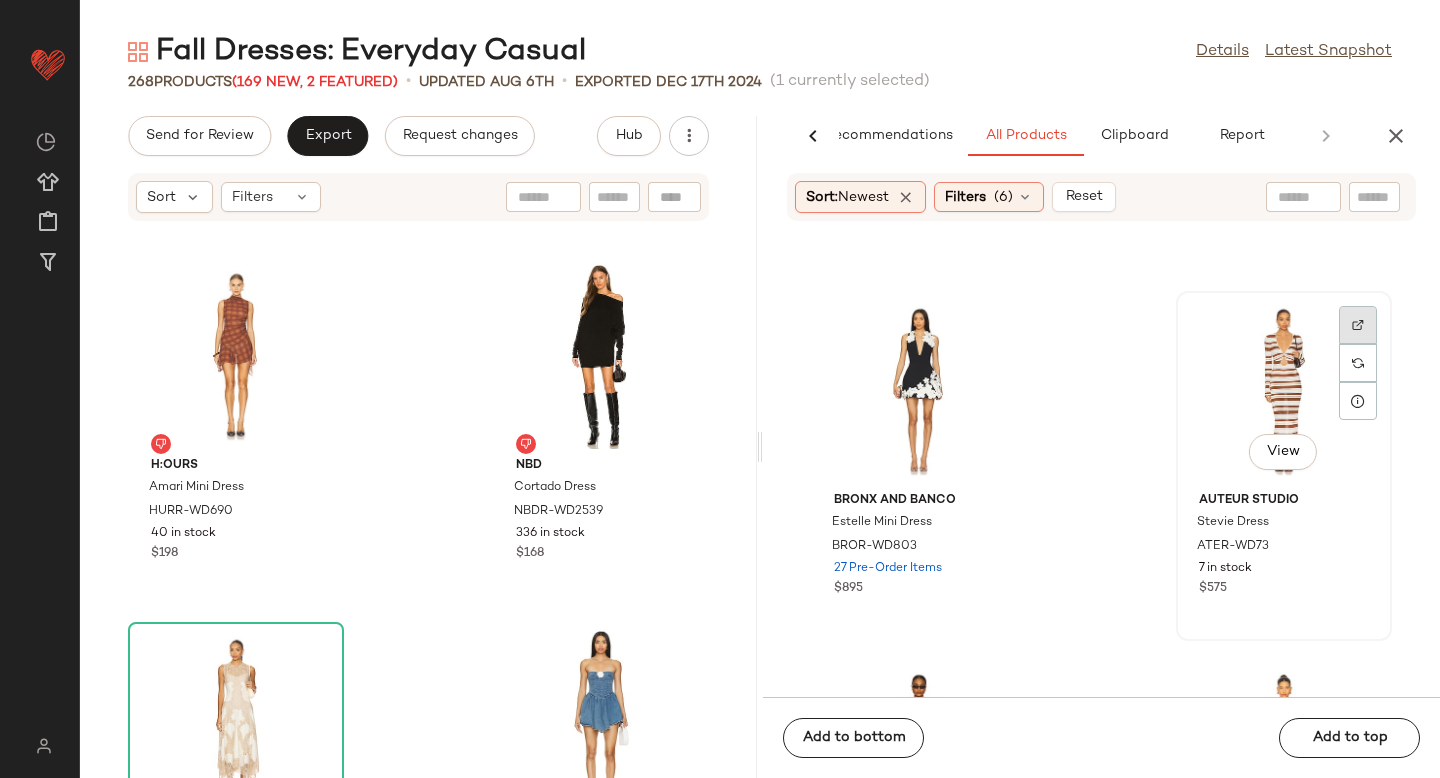 click 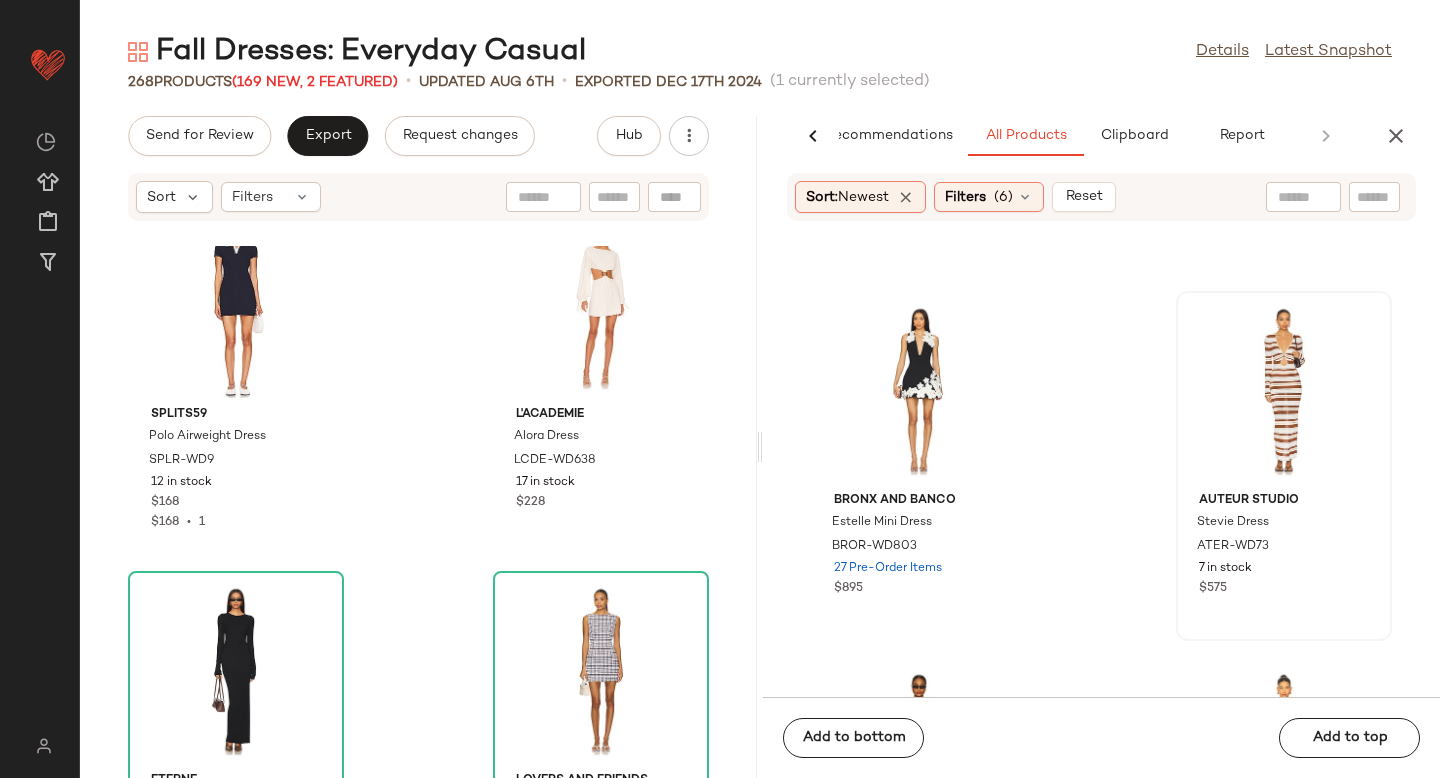 scroll, scrollTop: 30458, scrollLeft: 0, axis: vertical 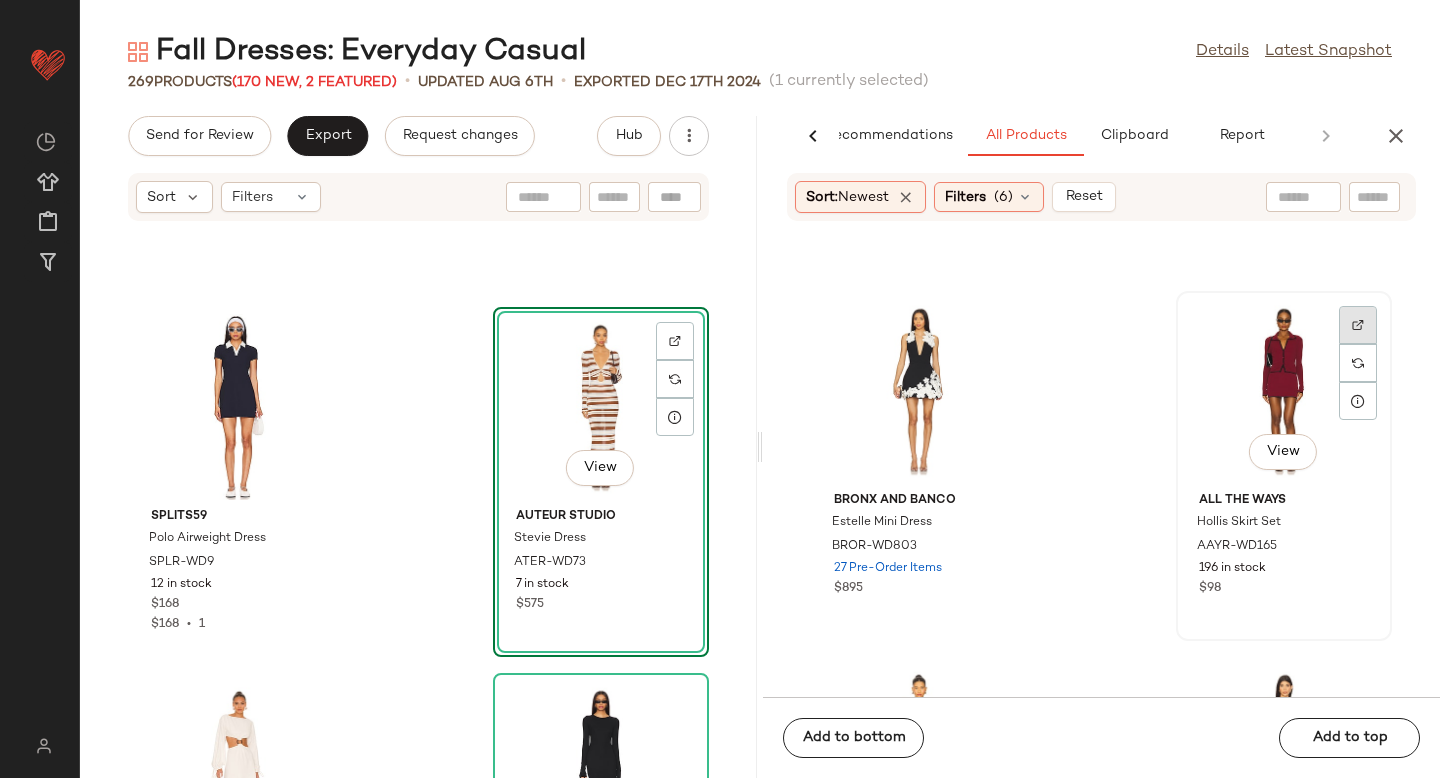 click 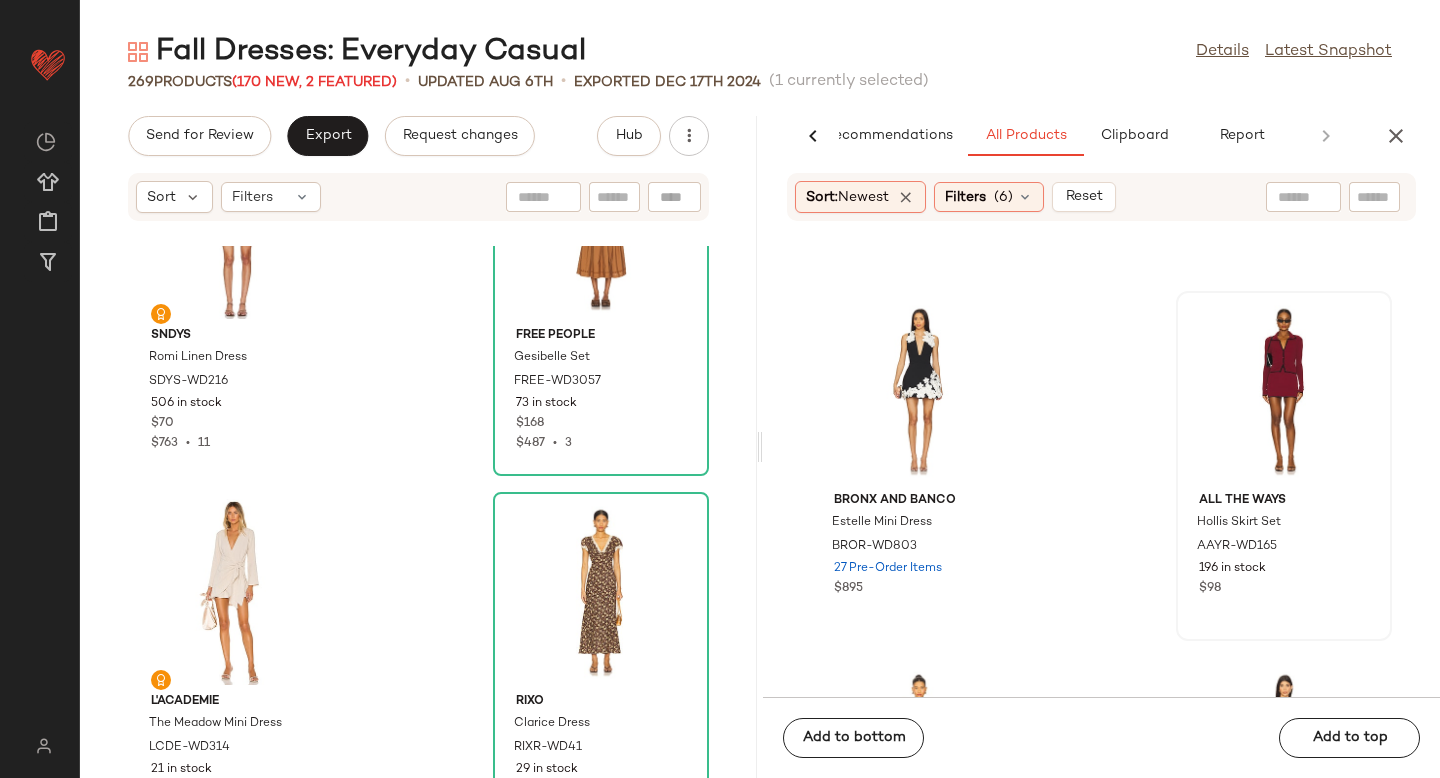 scroll, scrollTop: 190, scrollLeft: 0, axis: vertical 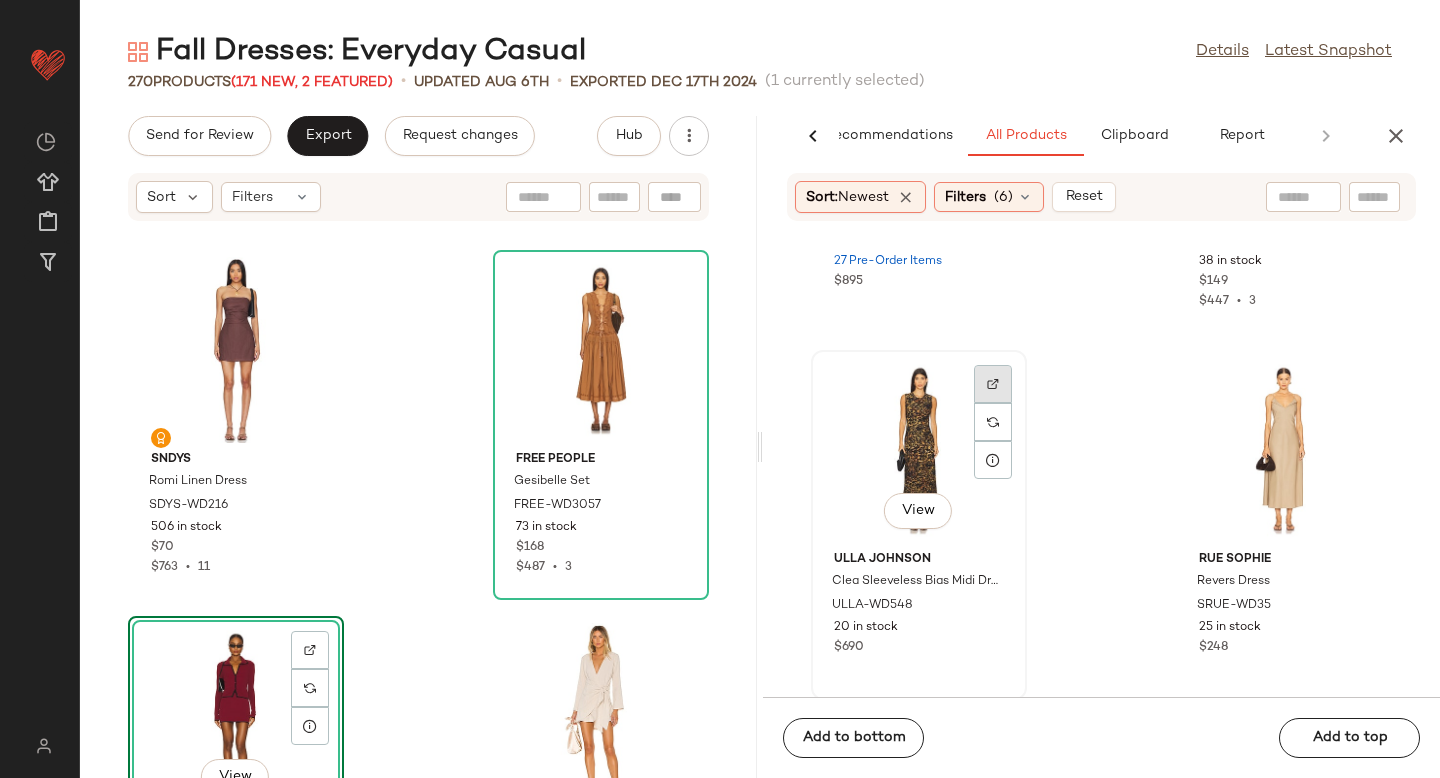 click 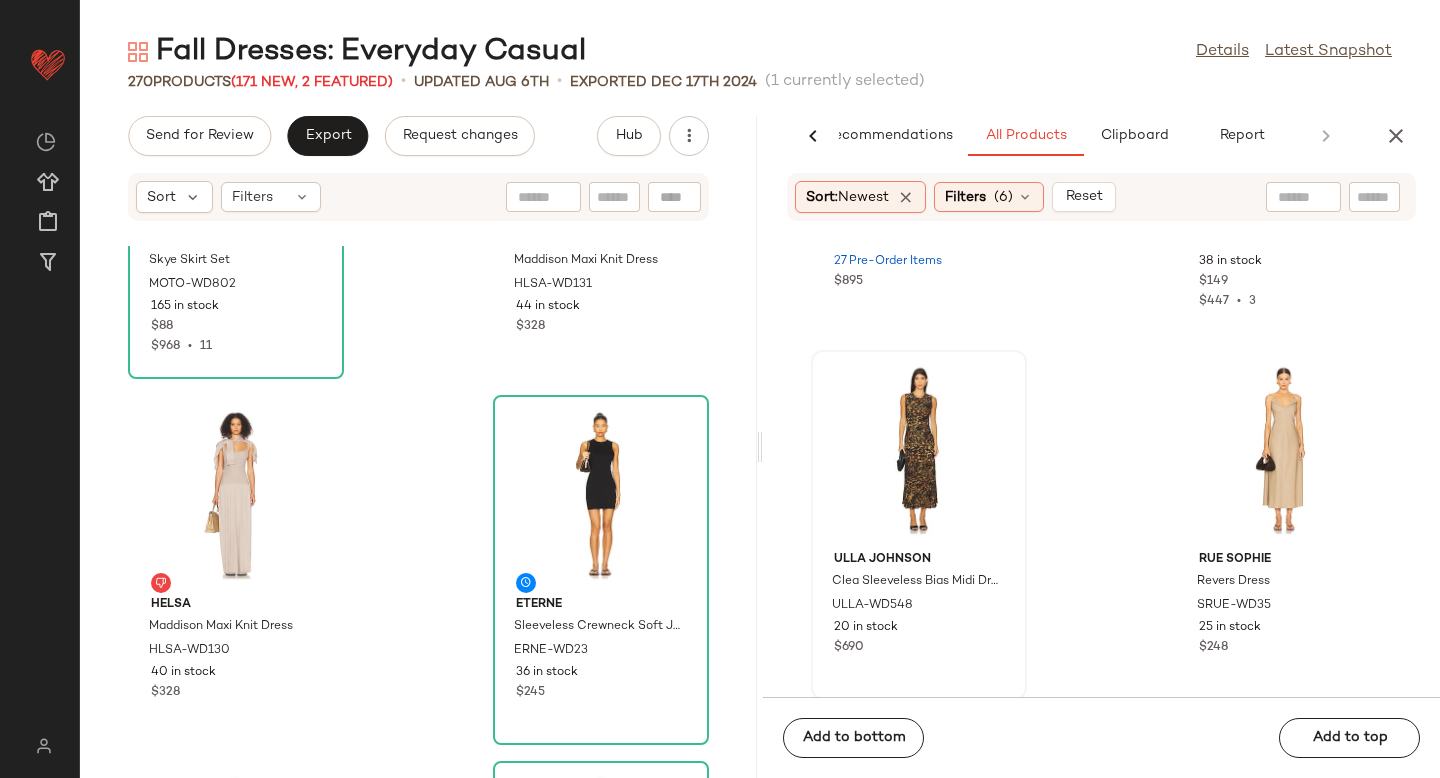 scroll, scrollTop: 5448, scrollLeft: 0, axis: vertical 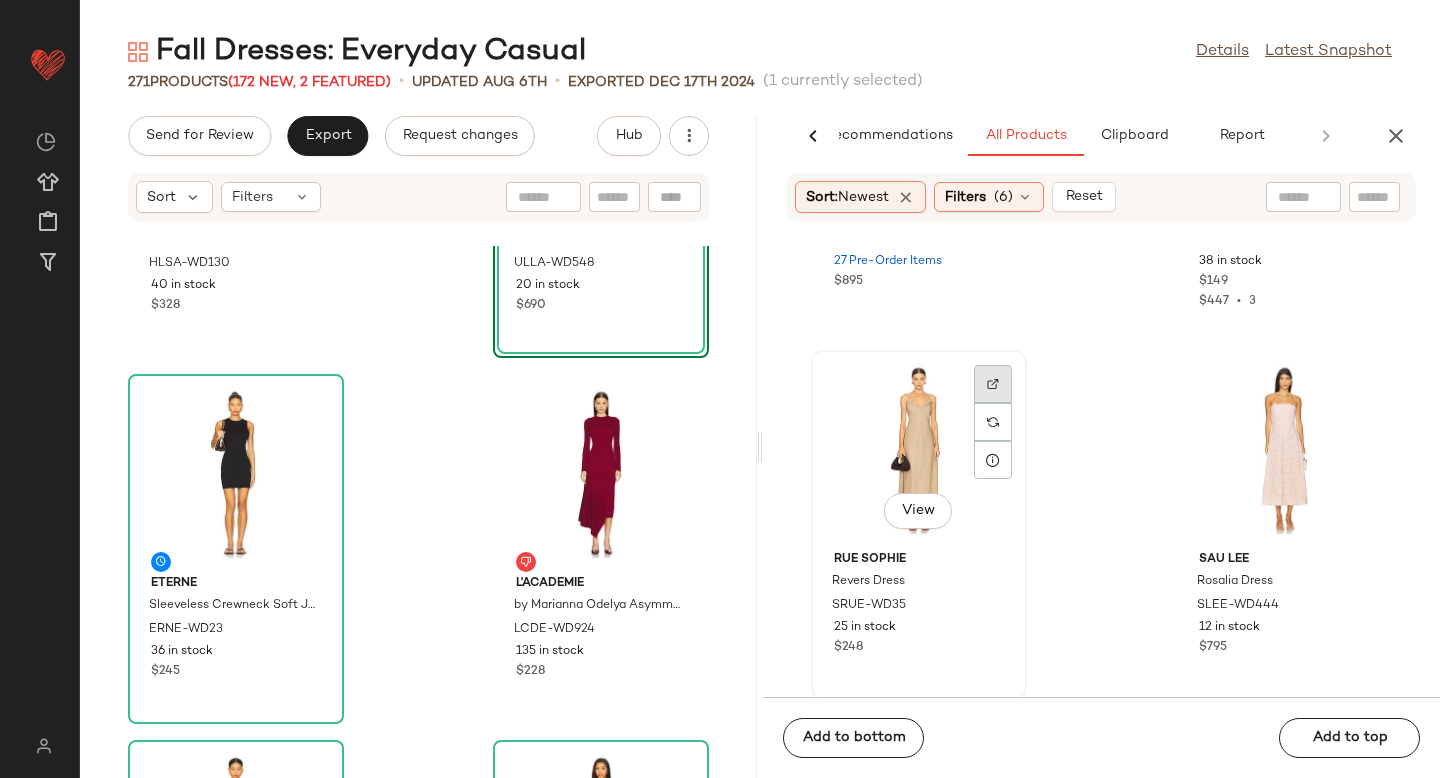 click 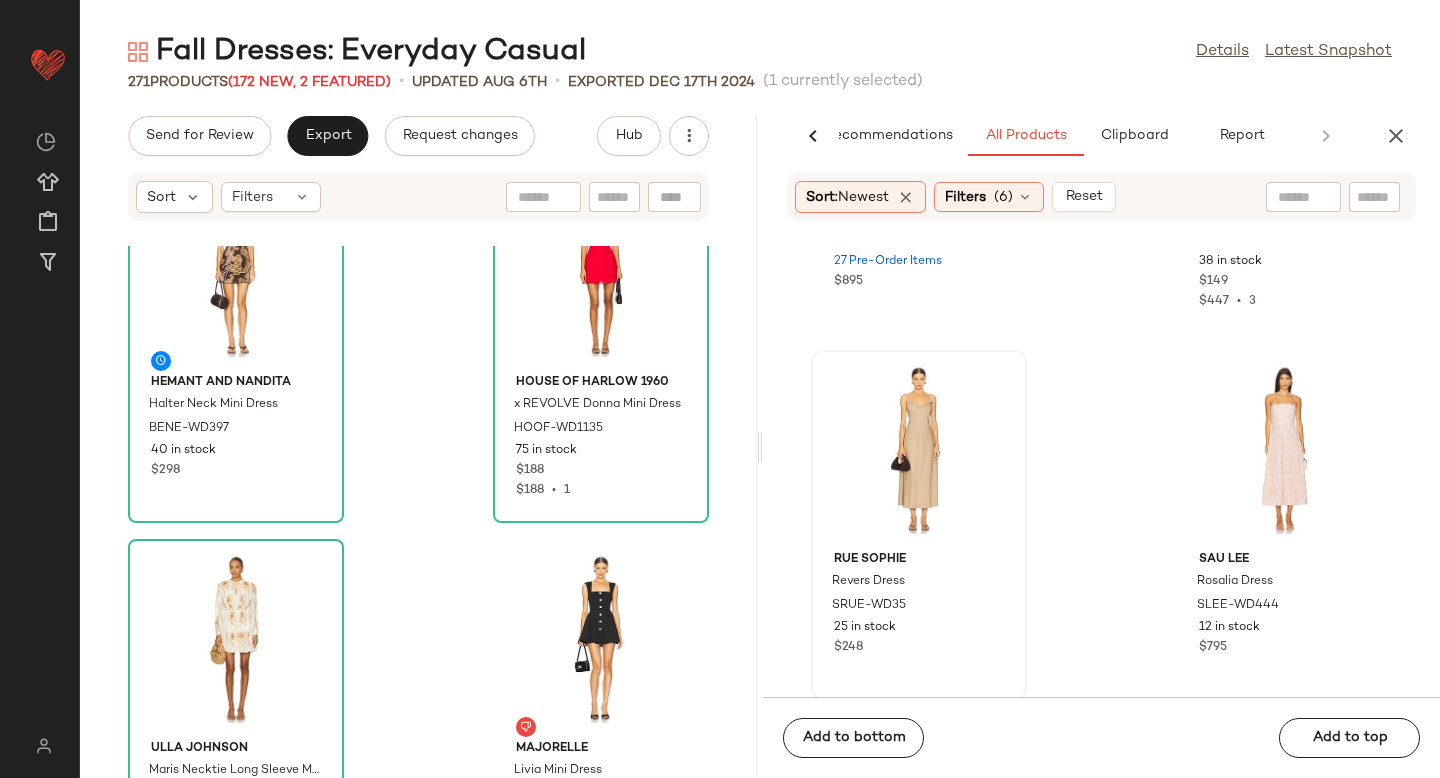 scroll, scrollTop: 12115, scrollLeft: 0, axis: vertical 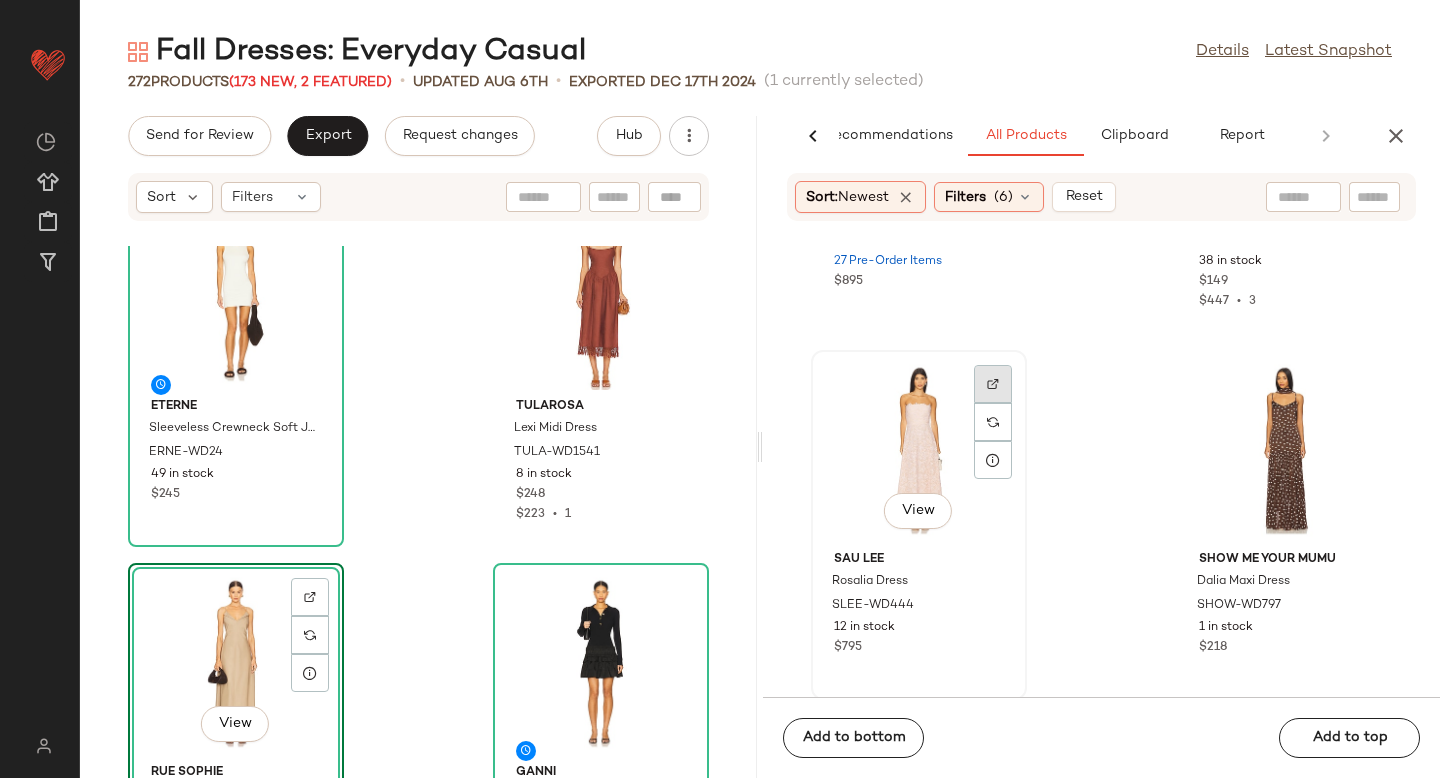 click 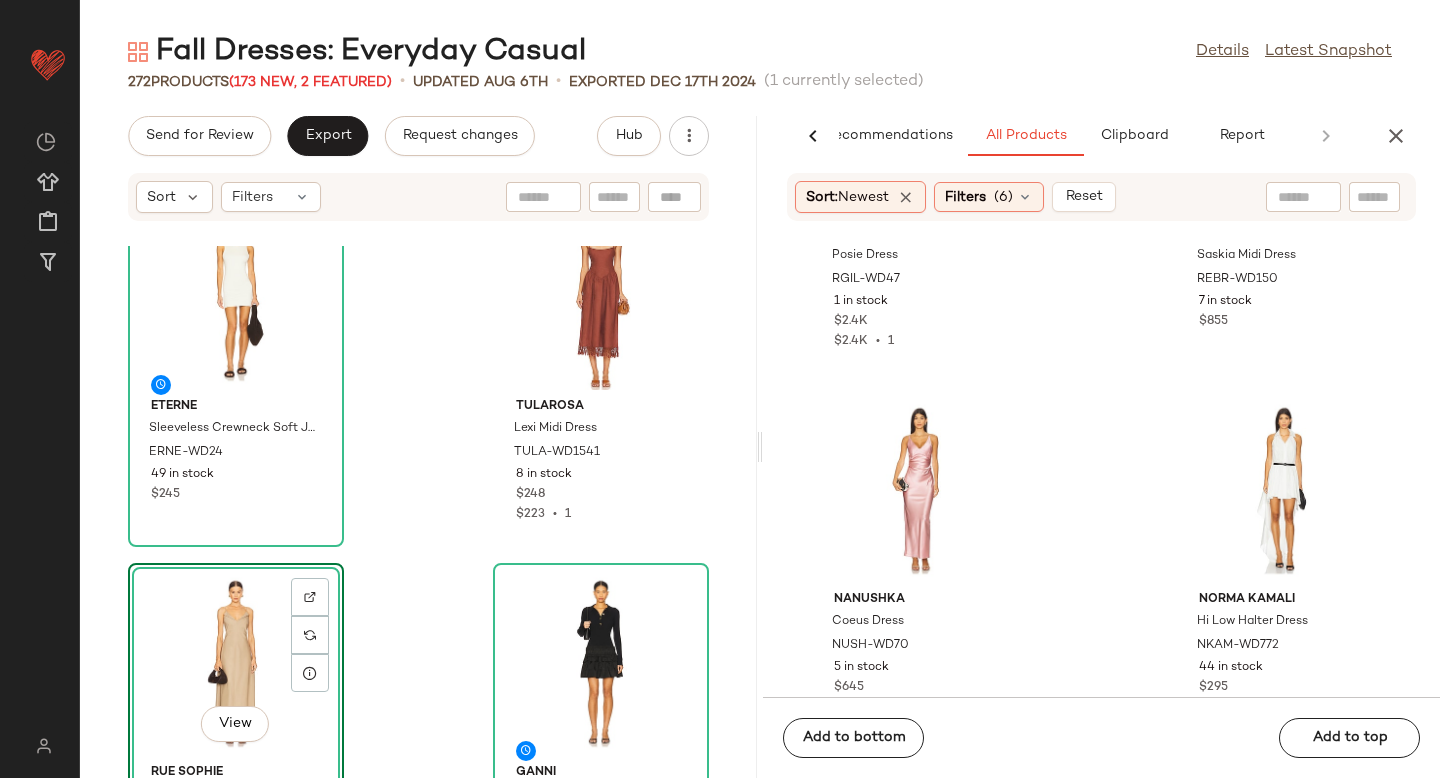 scroll, scrollTop: 122488, scrollLeft: 0, axis: vertical 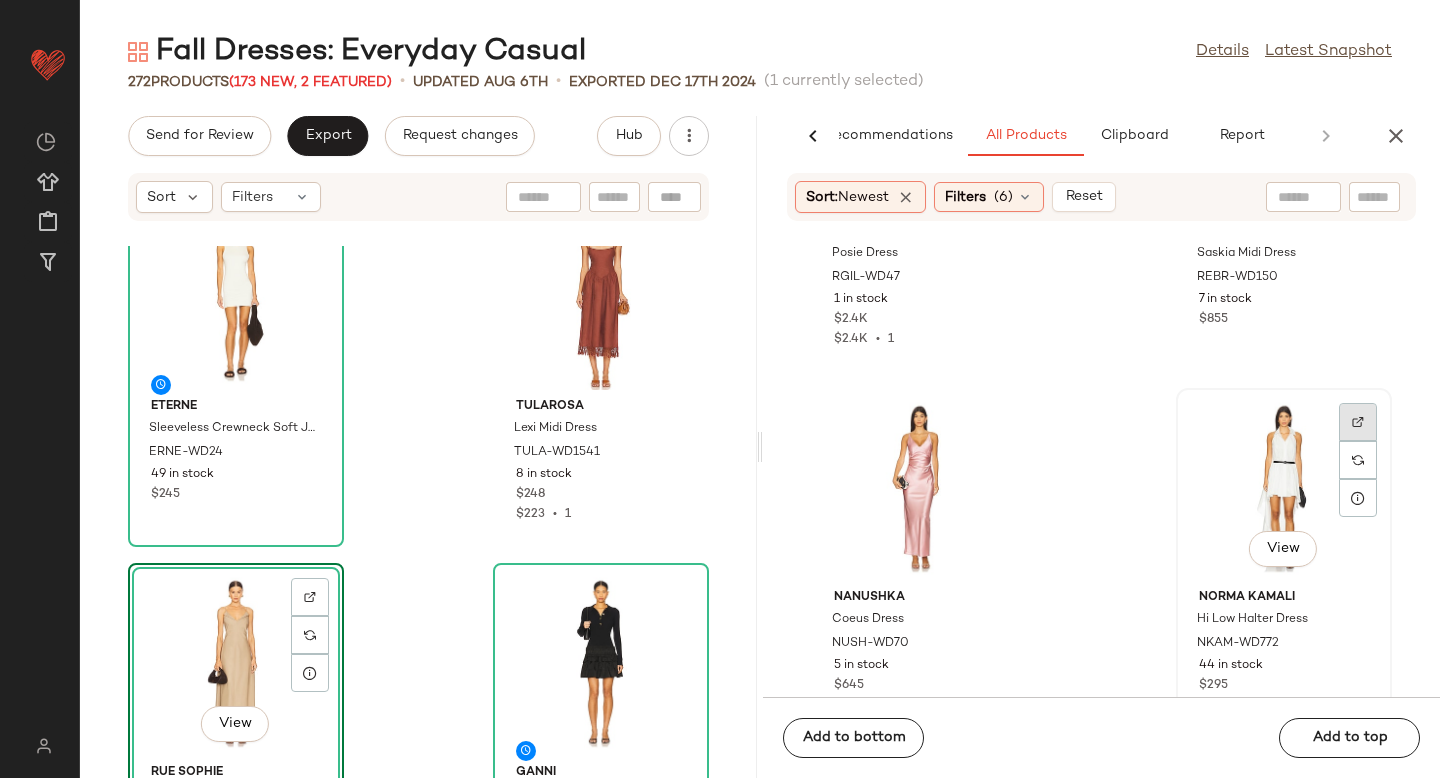 click 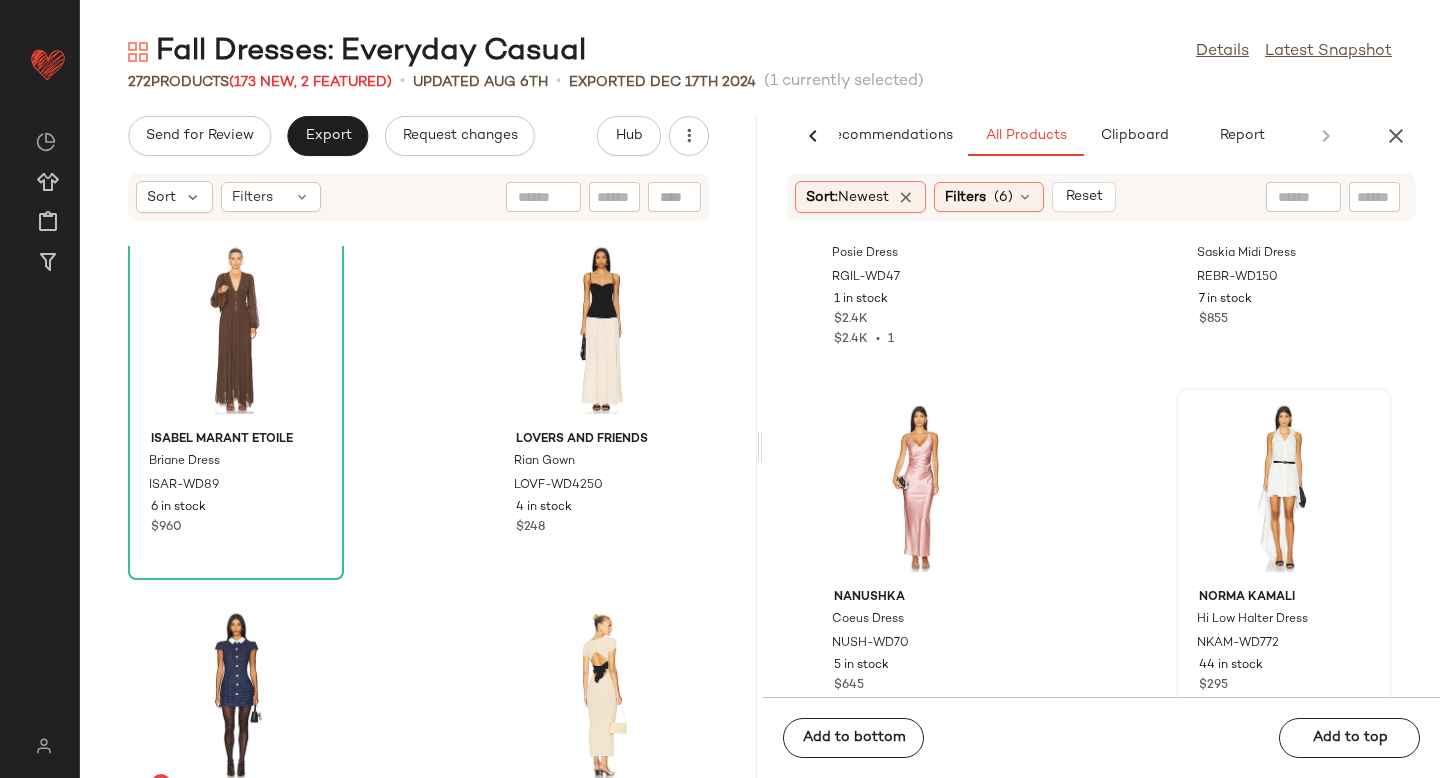 scroll, scrollTop: 16840, scrollLeft: 0, axis: vertical 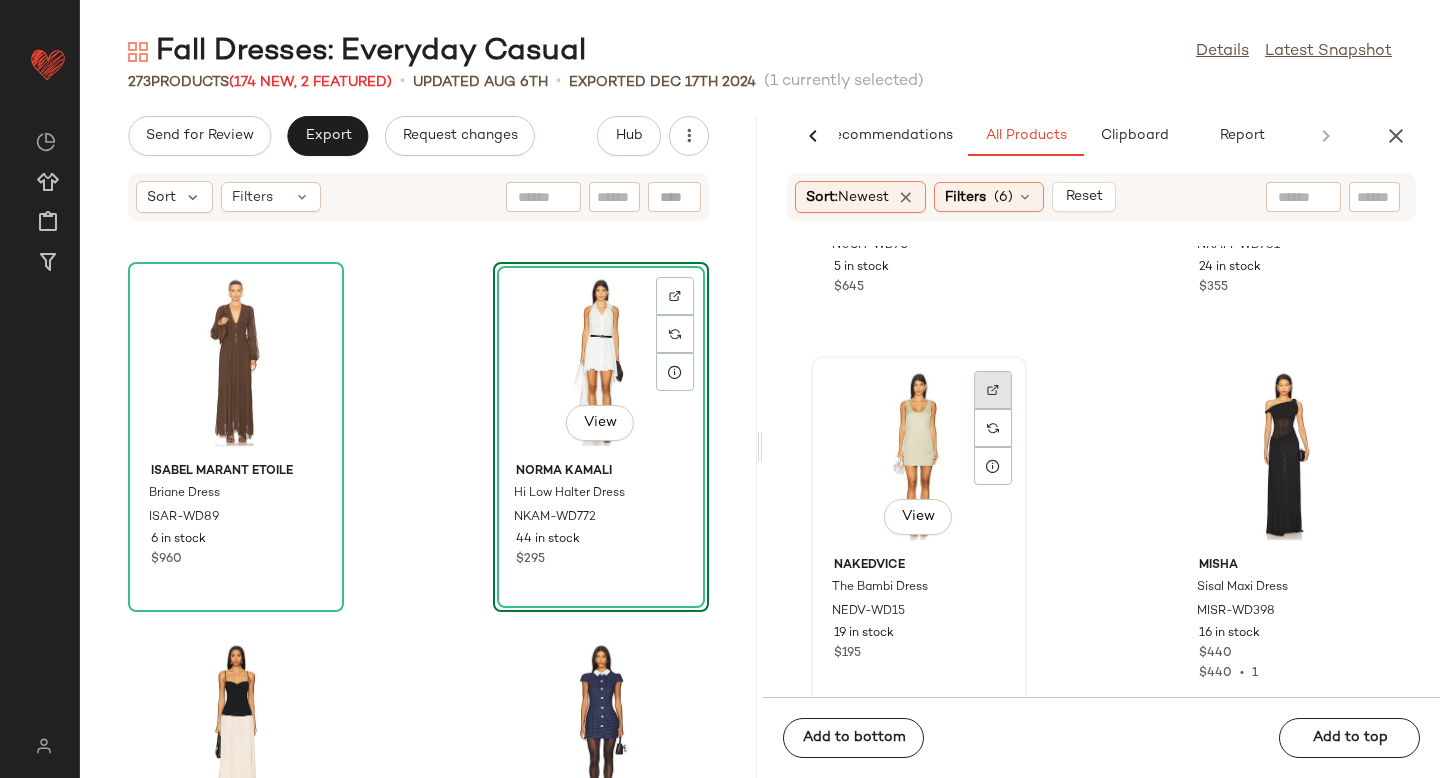 click 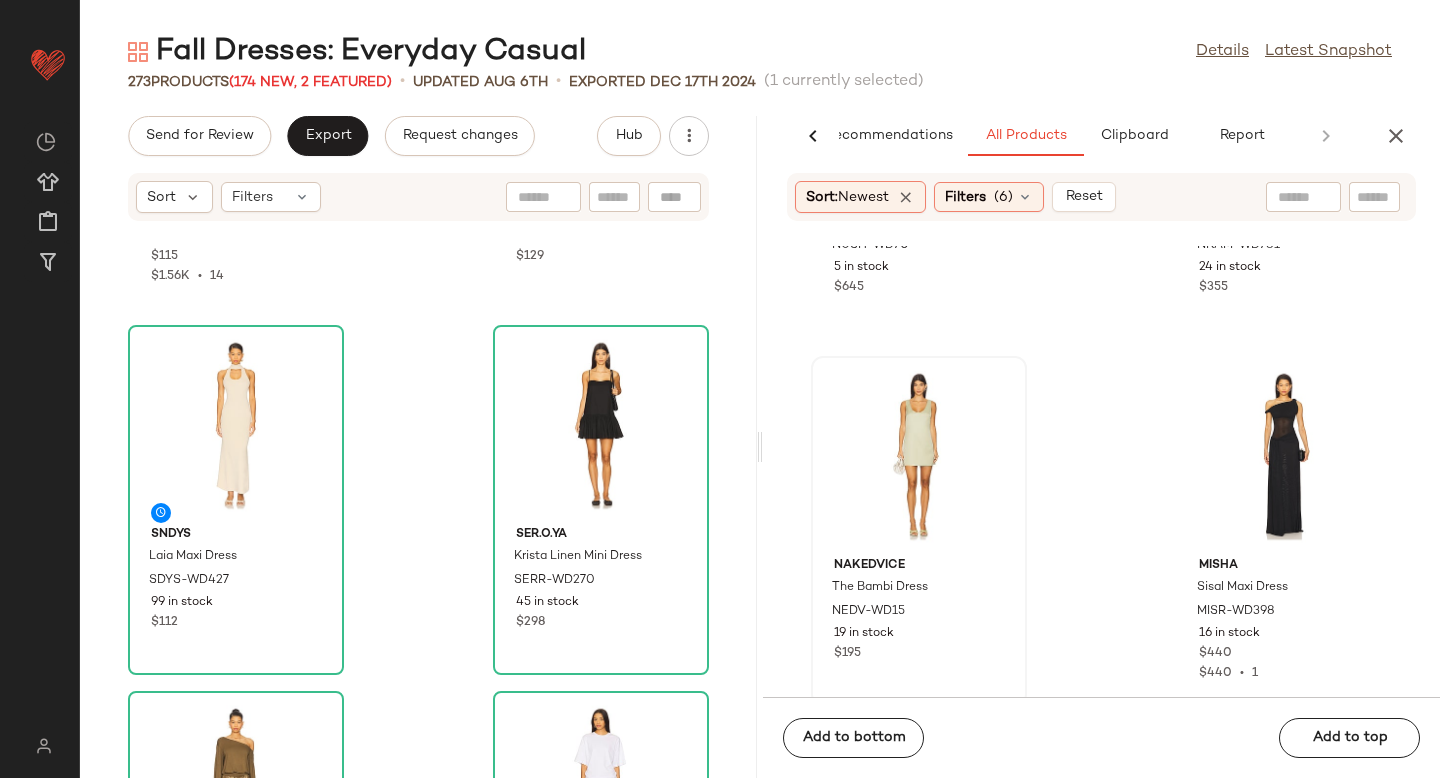 scroll, scrollTop: 17928, scrollLeft: 0, axis: vertical 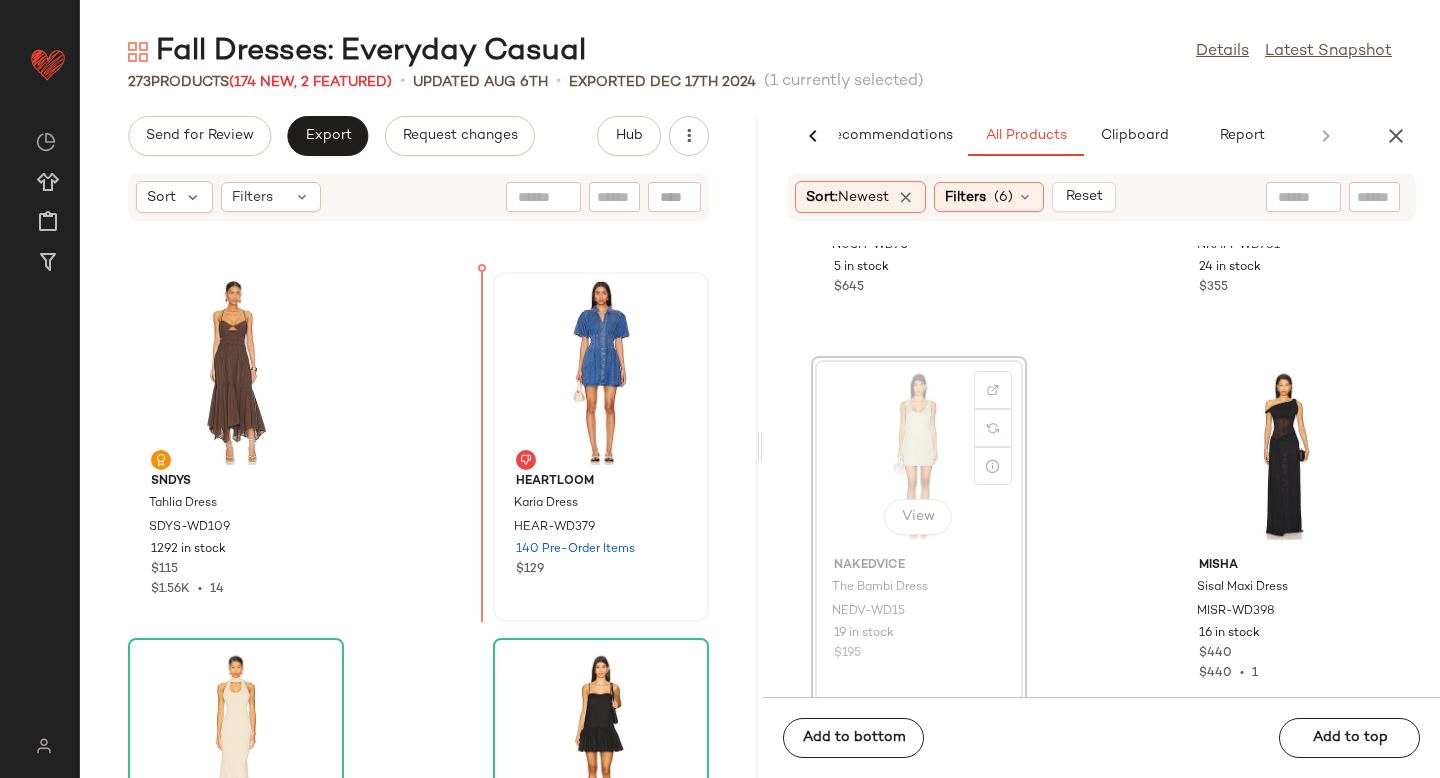 drag, startPoint x: 875, startPoint y: 408, endPoint x: 509, endPoint y: 444, distance: 367.76624 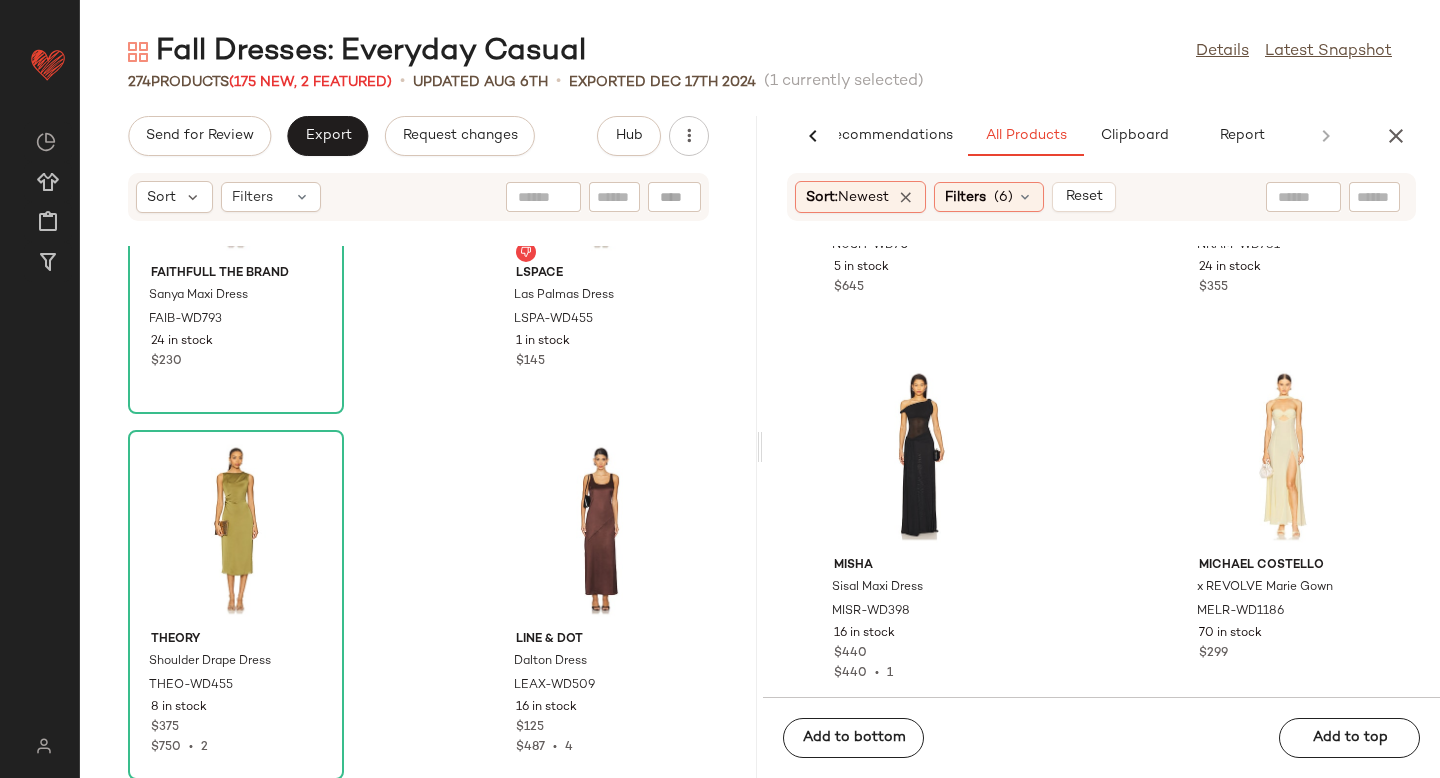 scroll, scrollTop: 21302, scrollLeft: 0, axis: vertical 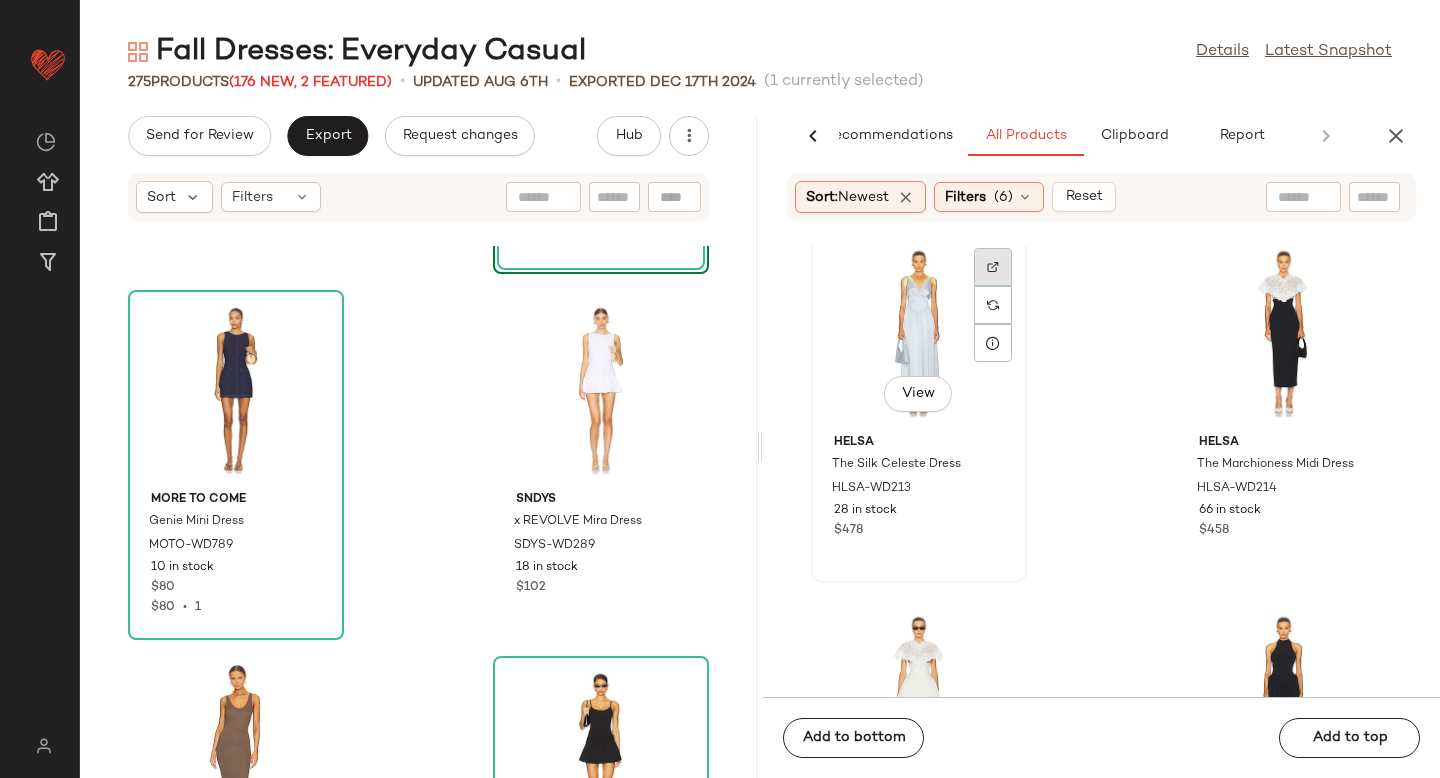 click 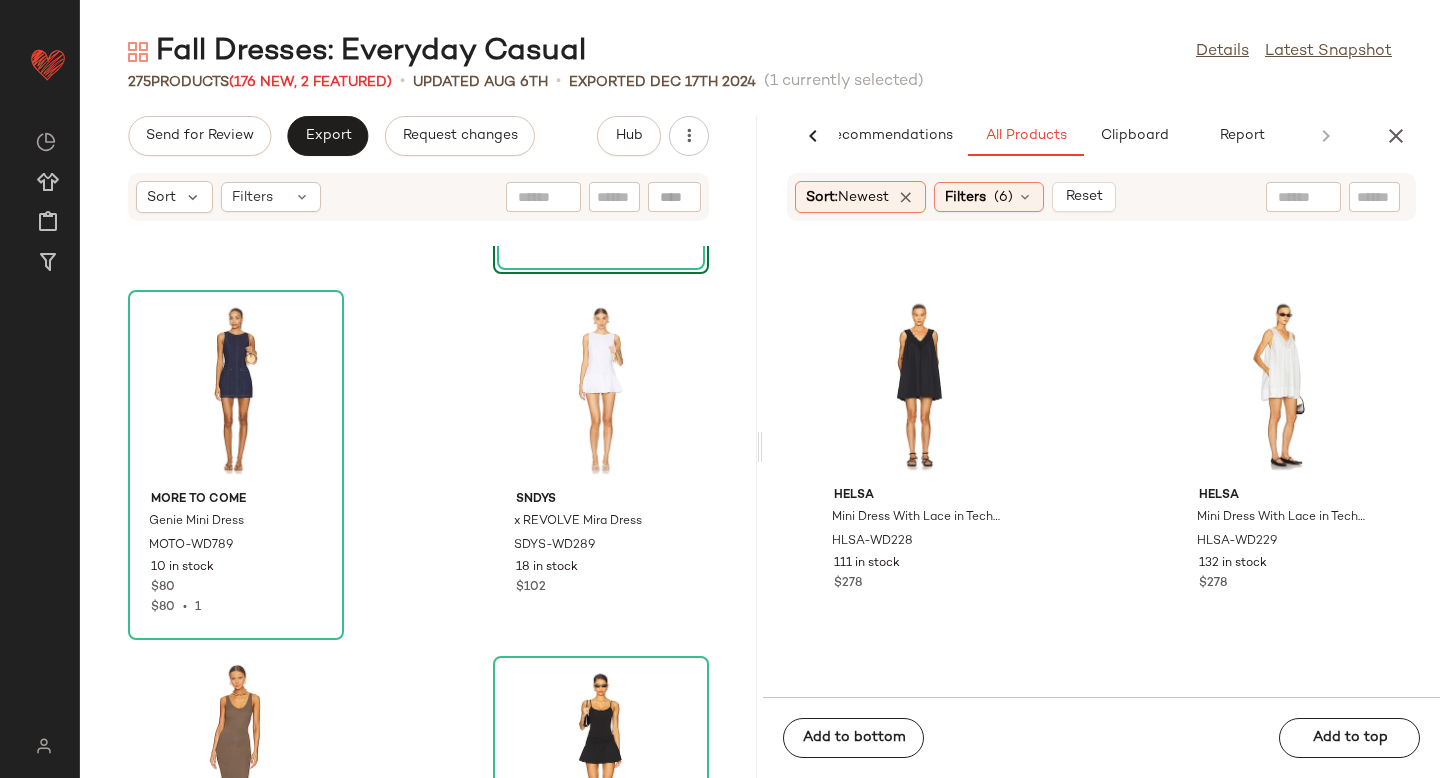 scroll, scrollTop: 126985, scrollLeft: 0, axis: vertical 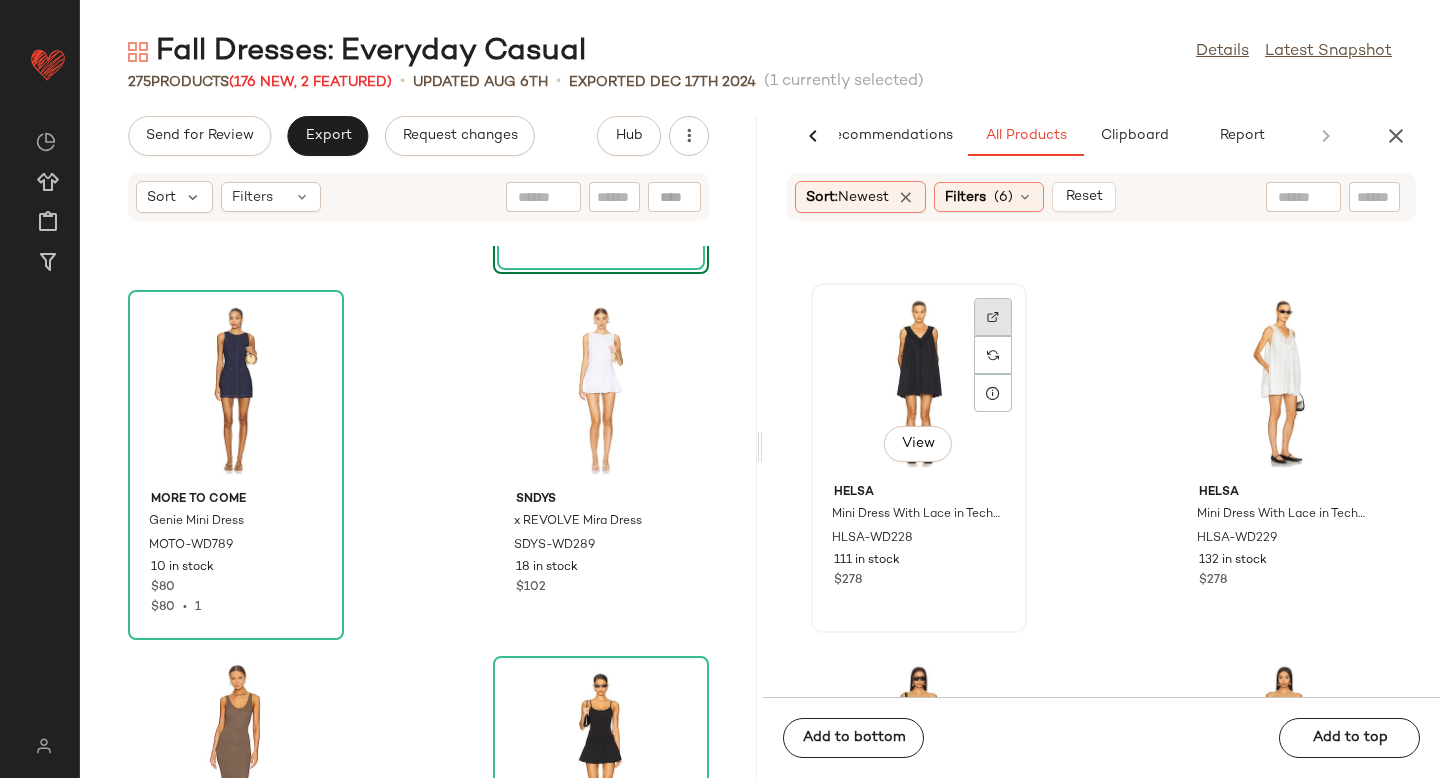 click 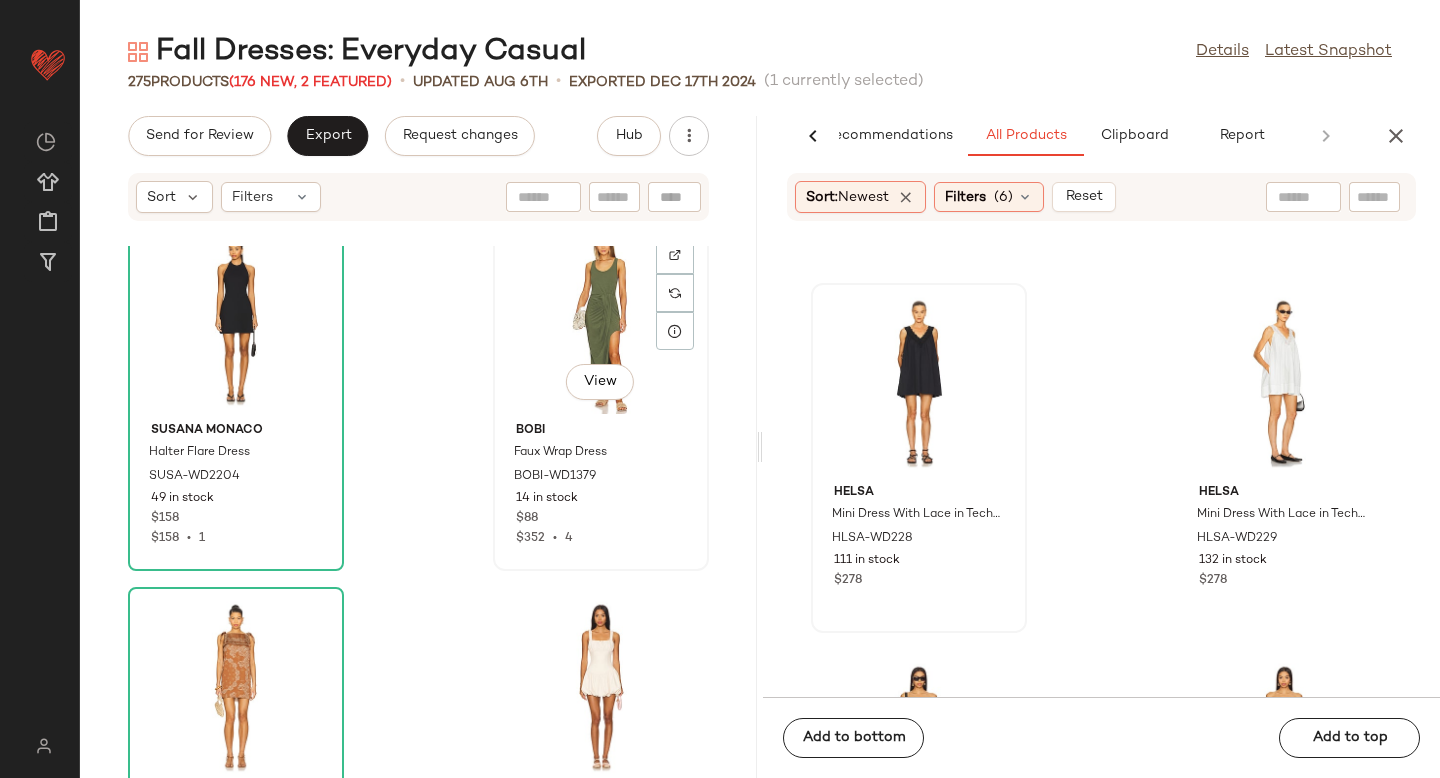 scroll, scrollTop: 24870, scrollLeft: 0, axis: vertical 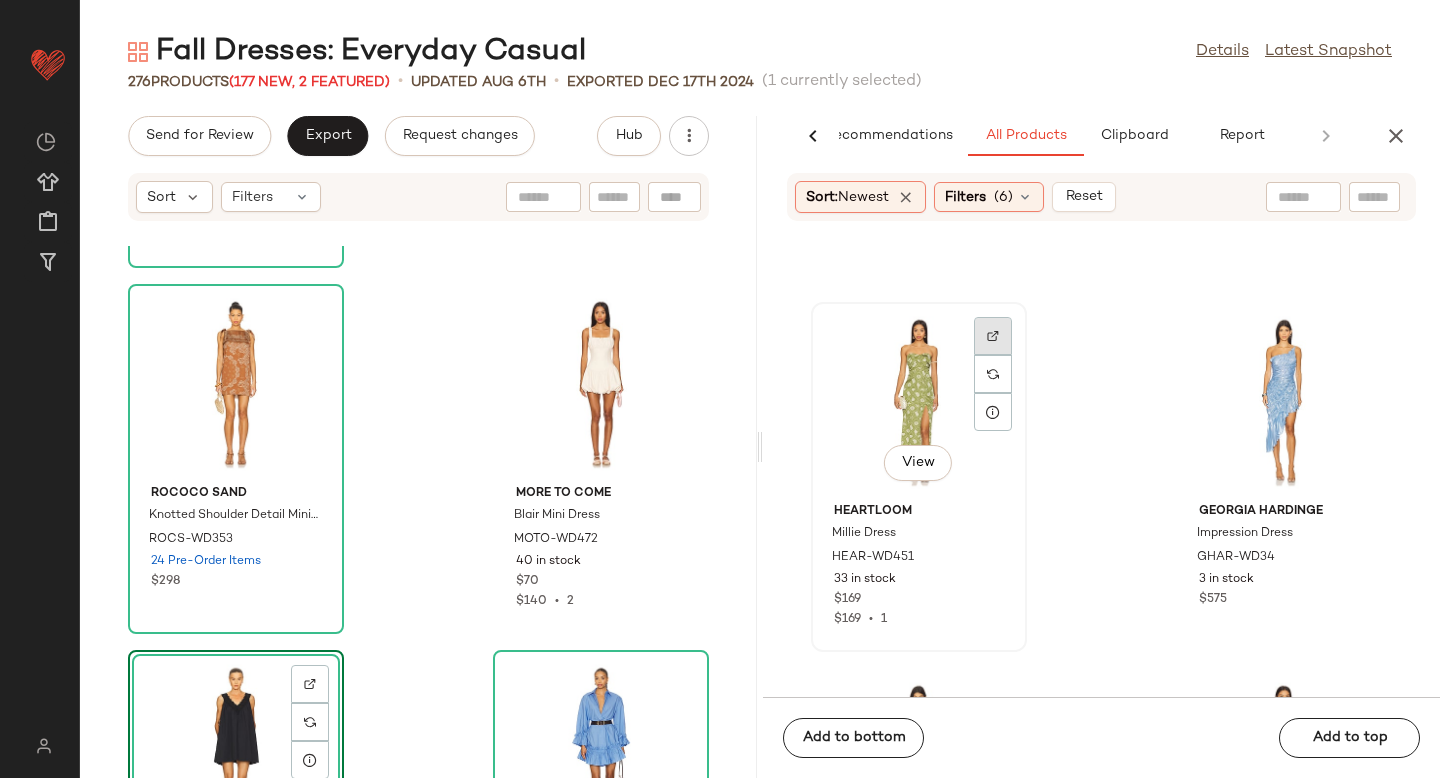 click 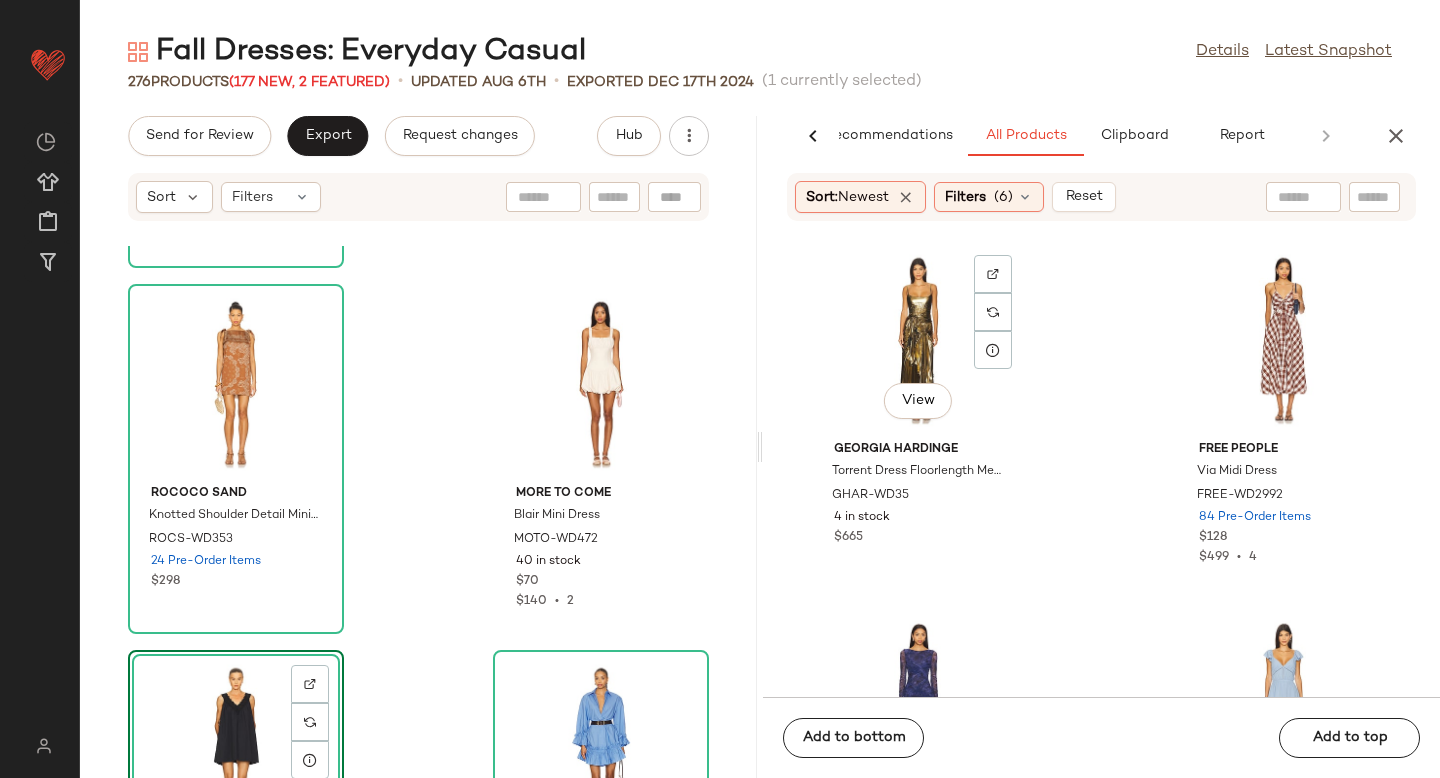 scroll, scrollTop: 127737, scrollLeft: 0, axis: vertical 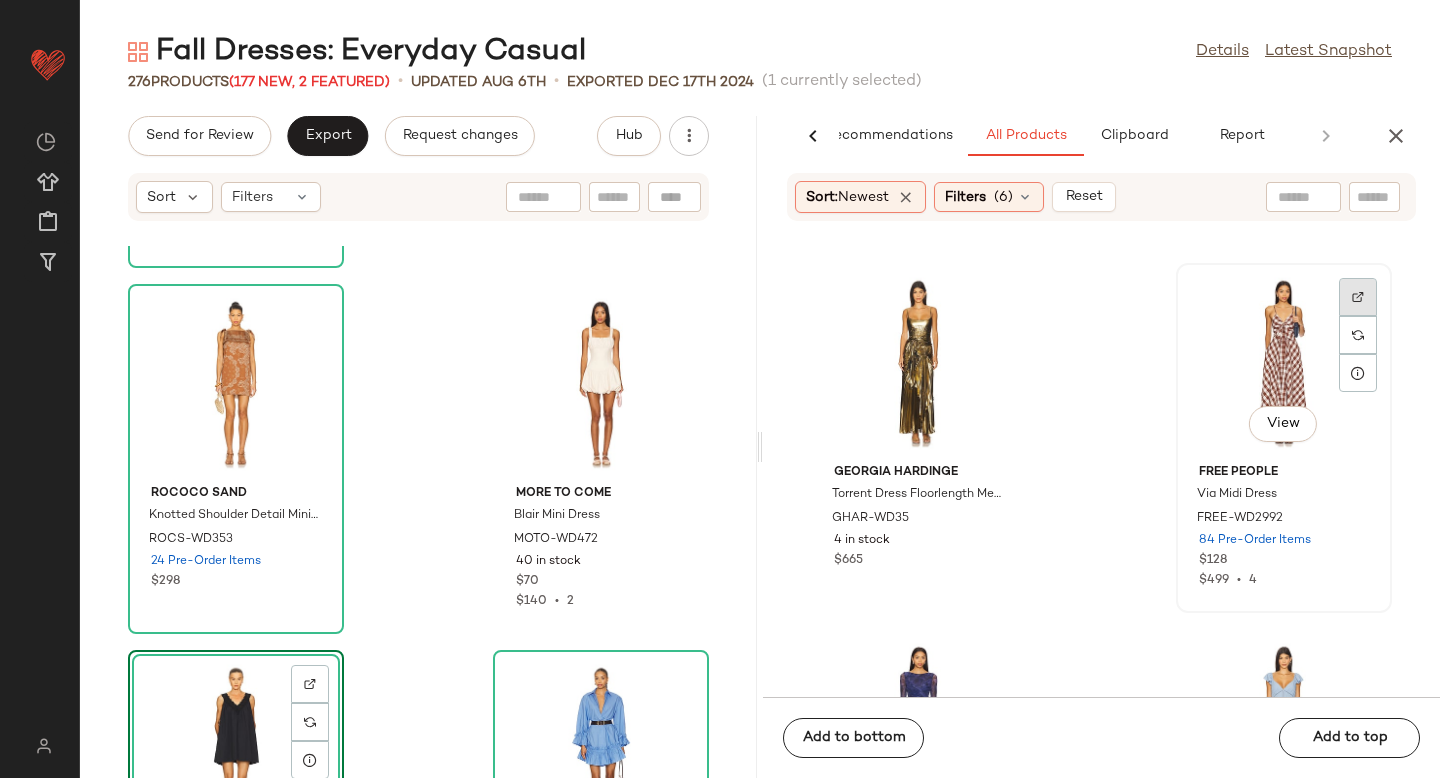 click 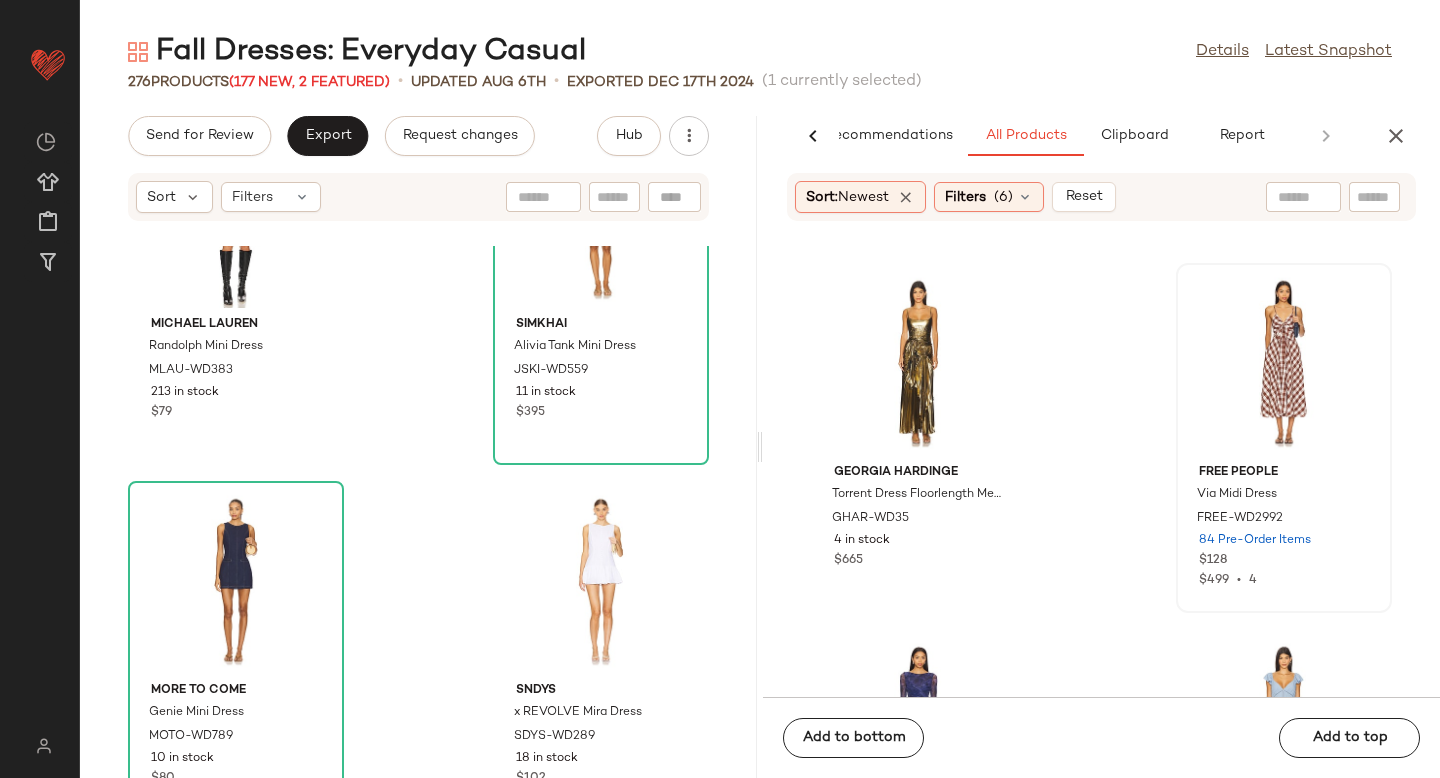 scroll, scrollTop: 23350, scrollLeft: 0, axis: vertical 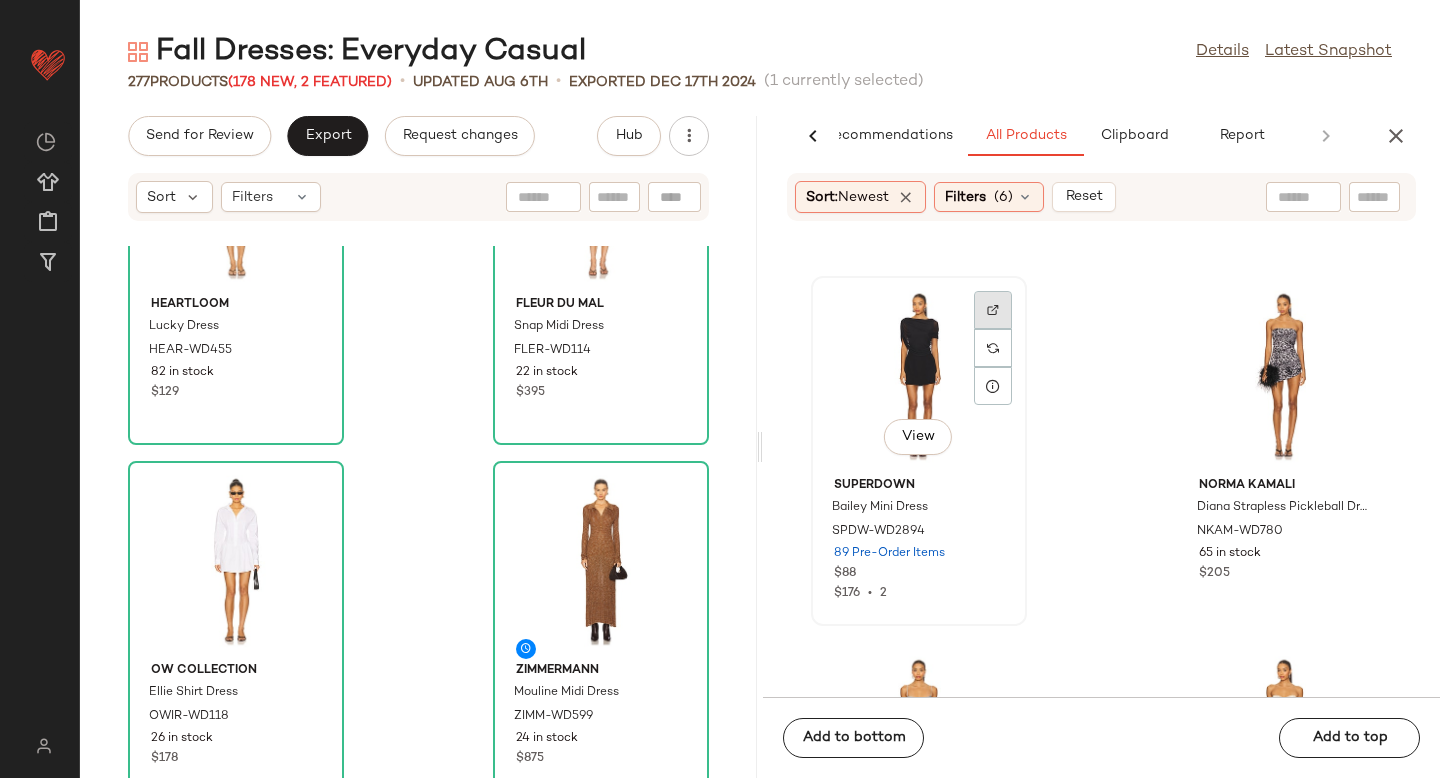 click 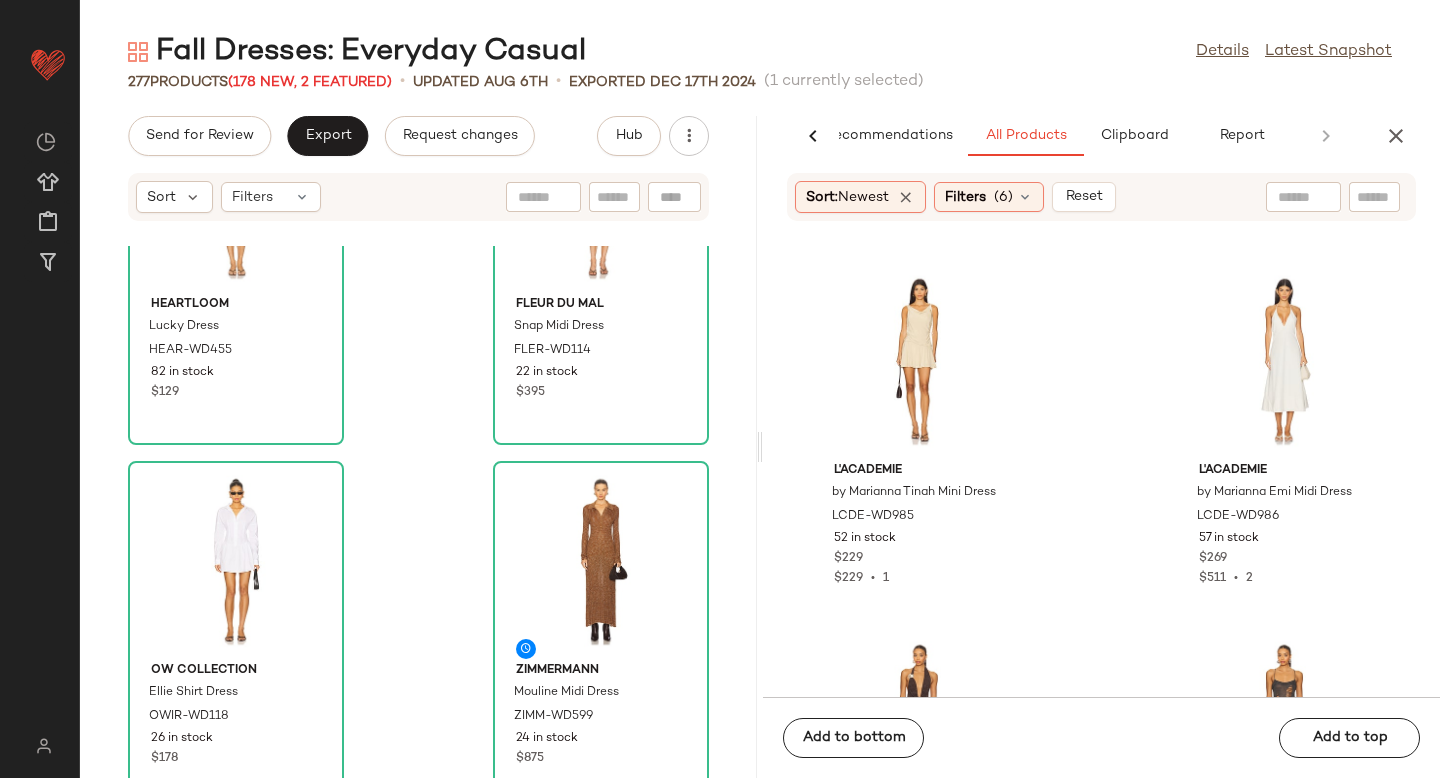 scroll, scrollTop: 130964, scrollLeft: 0, axis: vertical 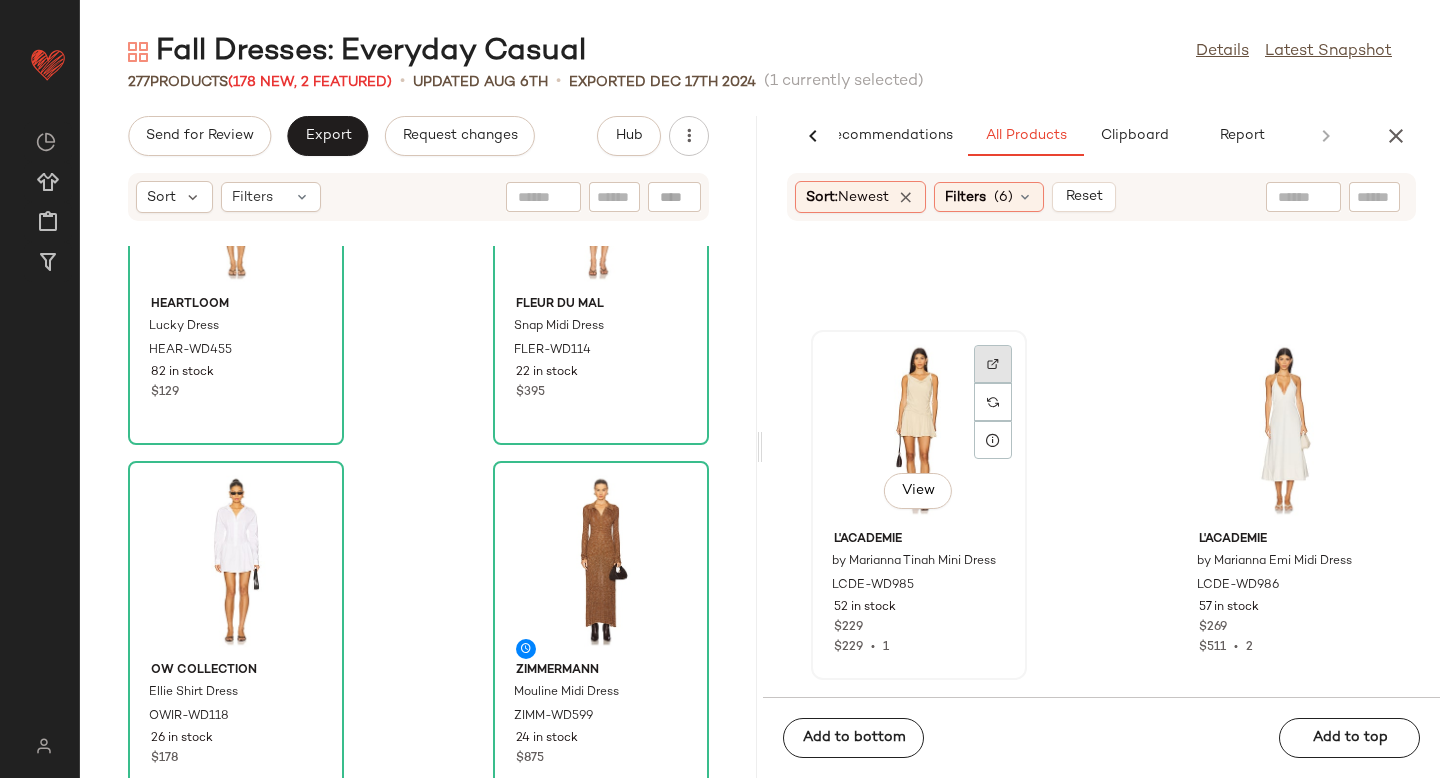 click 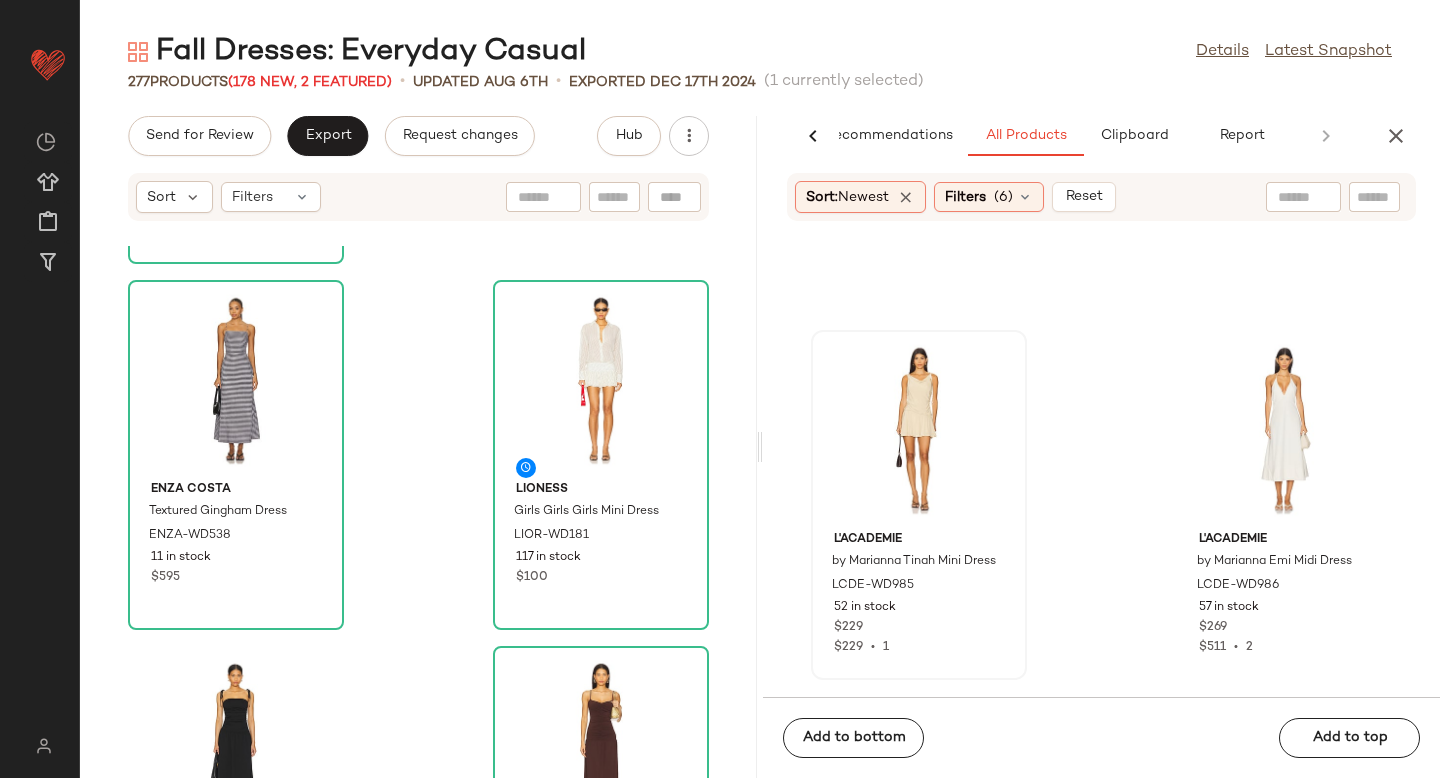 scroll, scrollTop: 21724, scrollLeft: 0, axis: vertical 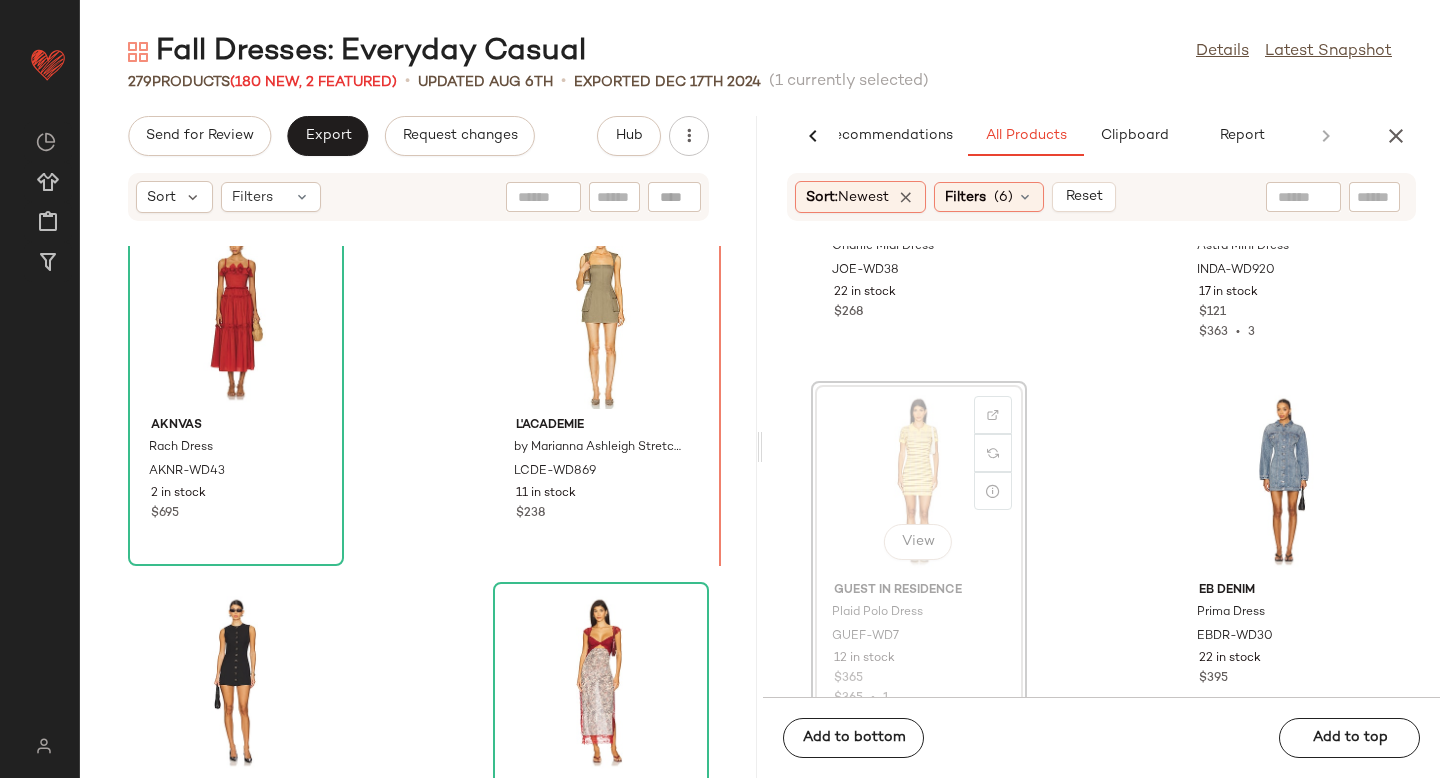 drag, startPoint x: 899, startPoint y: 449, endPoint x: 865, endPoint y: 451, distance: 34.058773 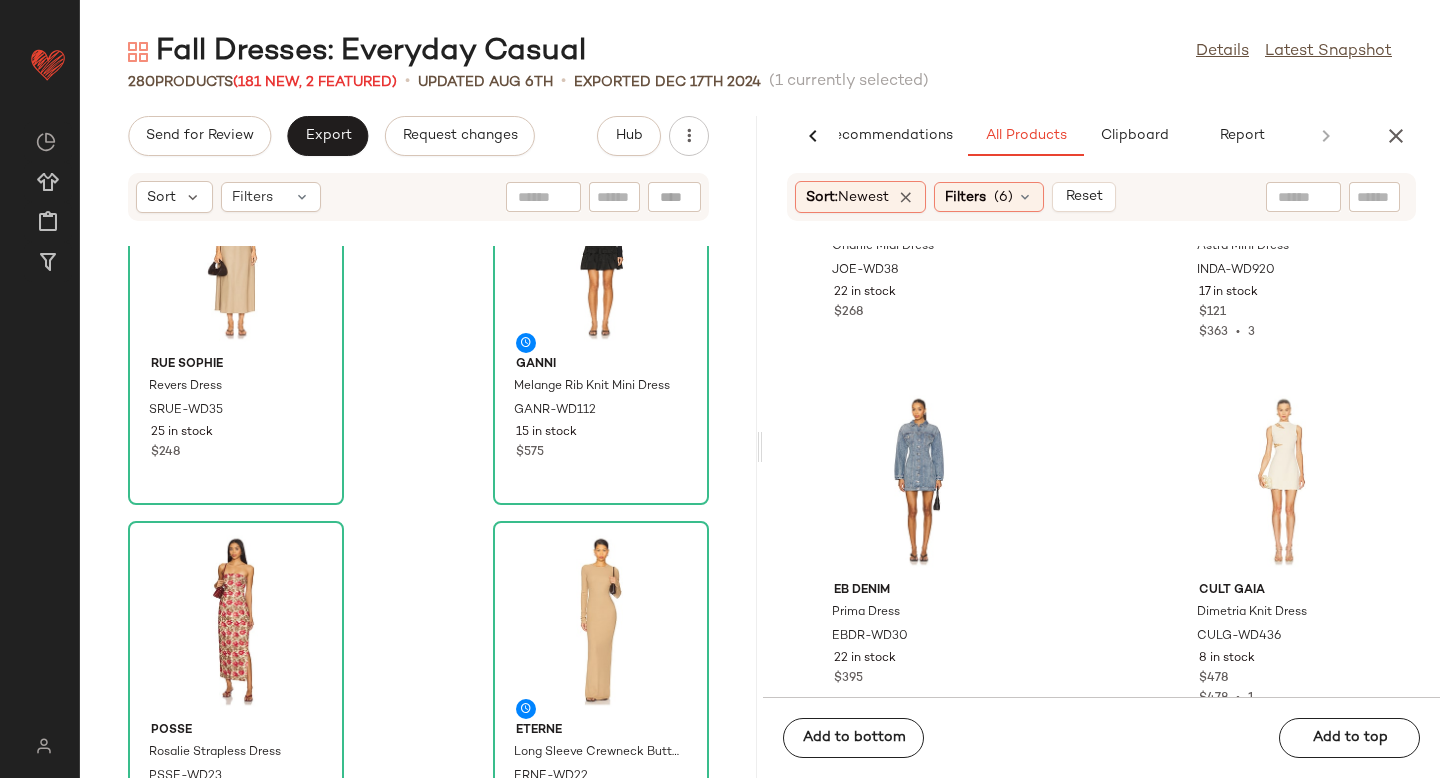 scroll, scrollTop: 16189, scrollLeft: 0, axis: vertical 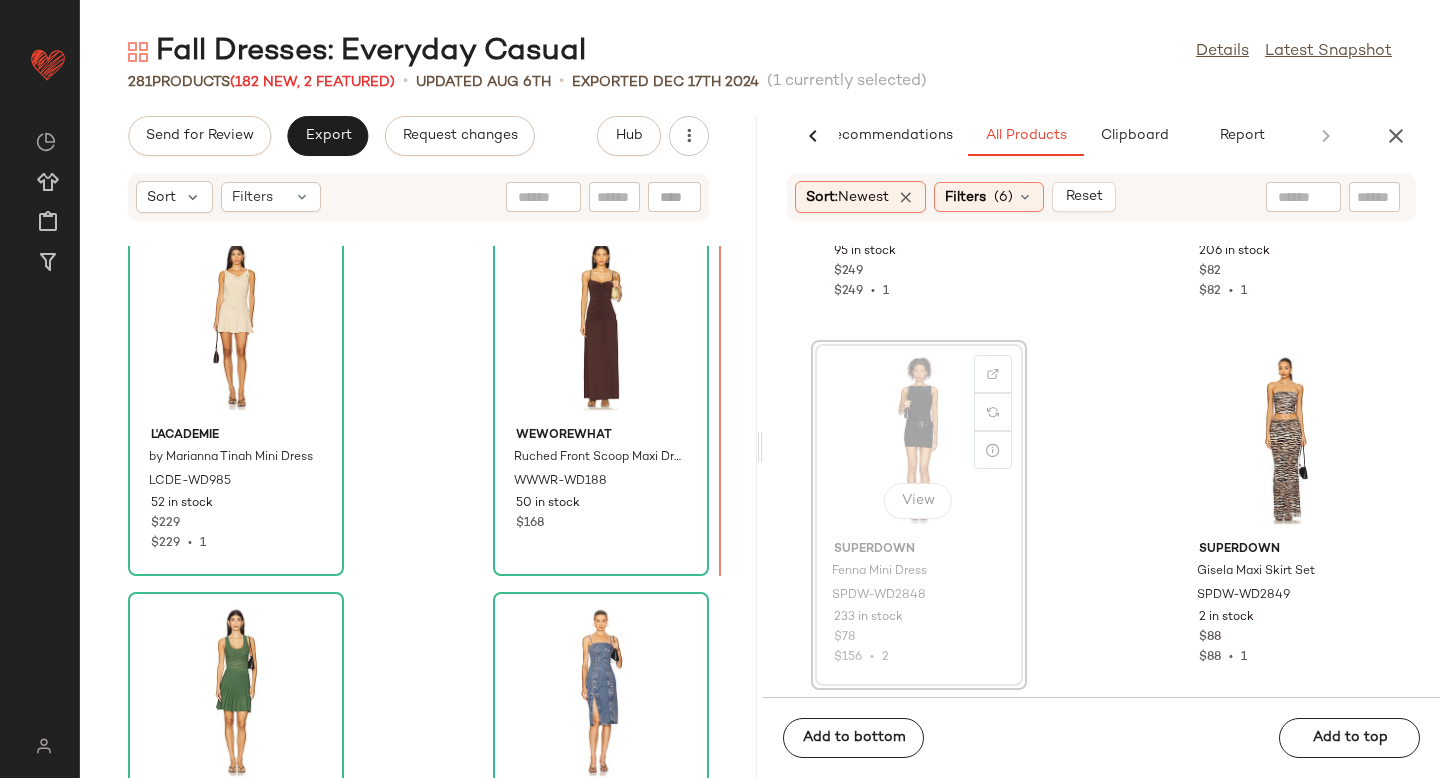 drag, startPoint x: 934, startPoint y: 383, endPoint x: 923, endPoint y: 384, distance: 11.045361 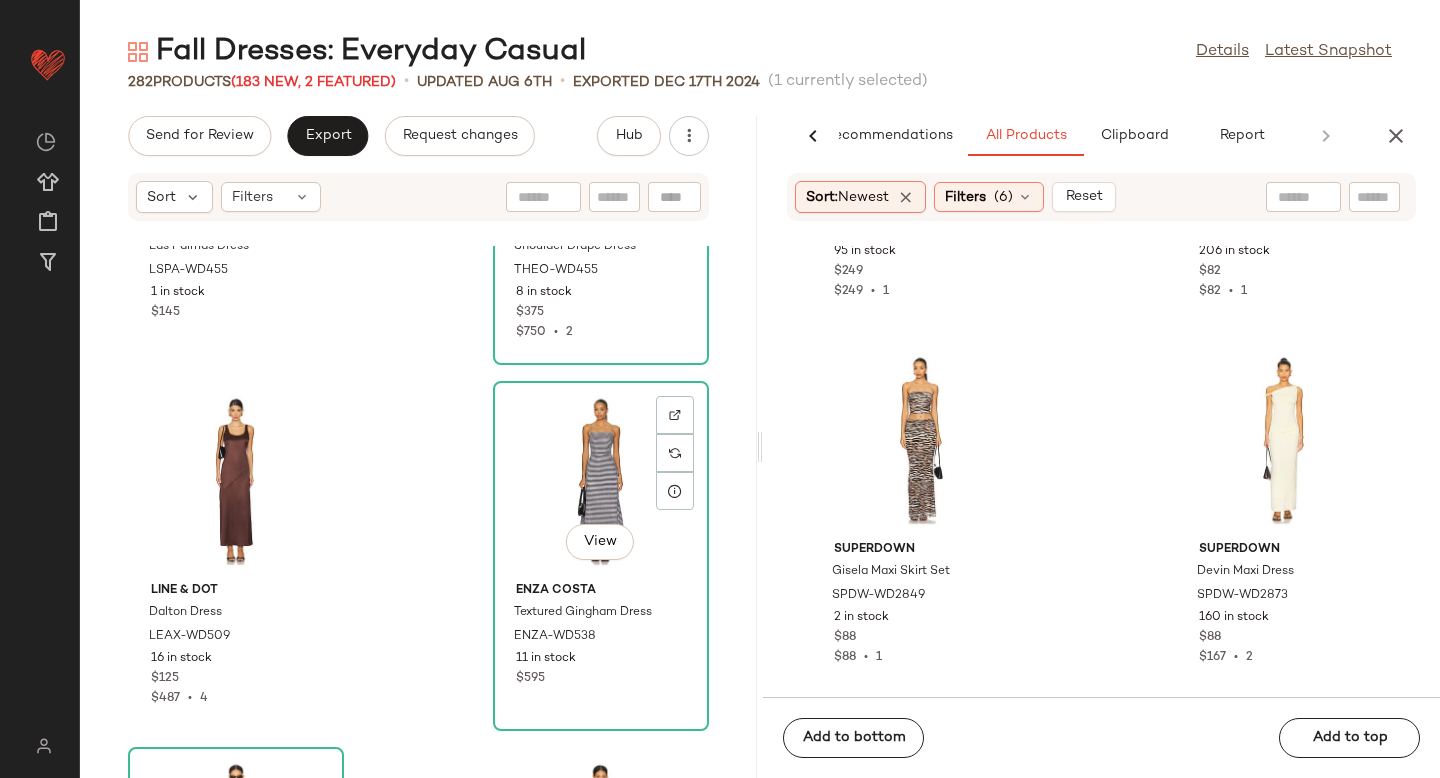 scroll, scrollTop: 21844, scrollLeft: 0, axis: vertical 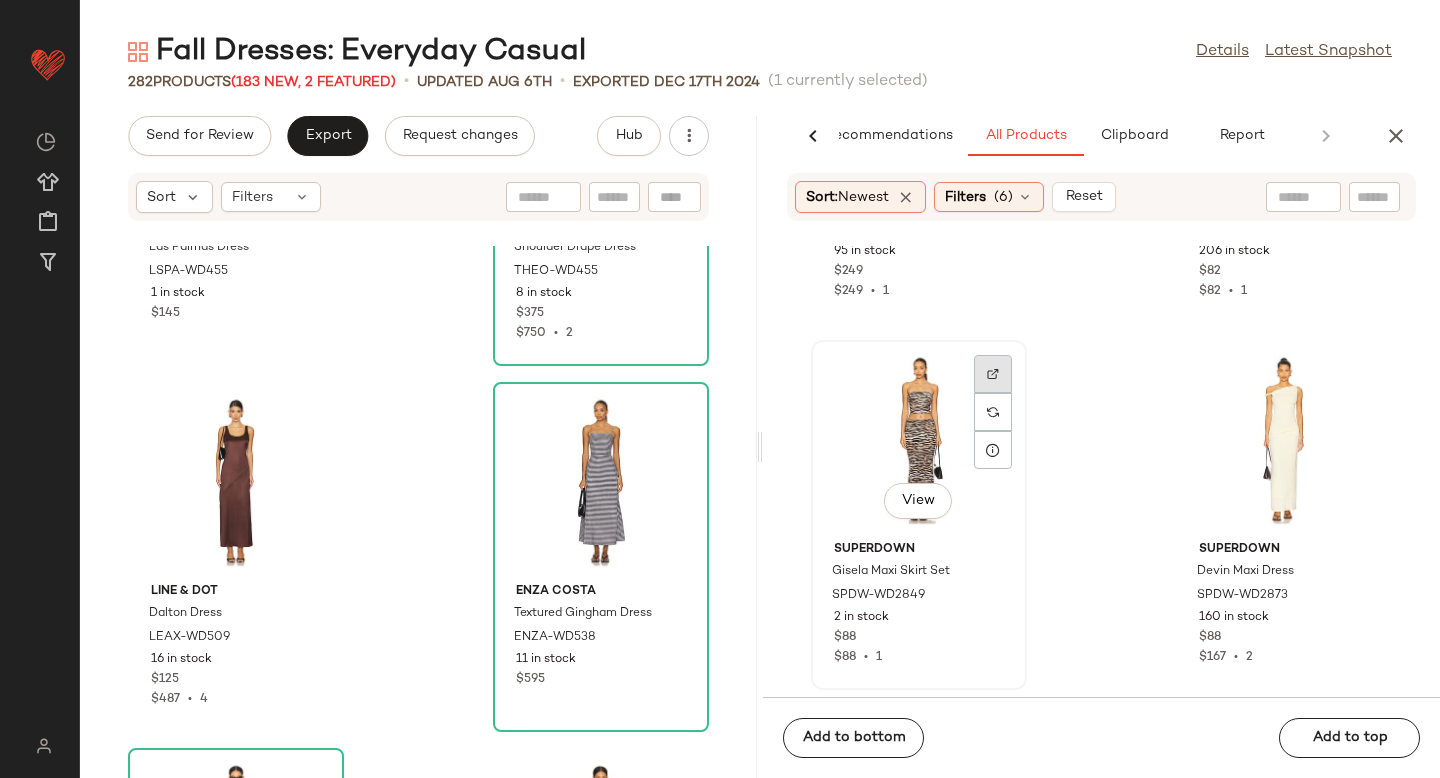 click 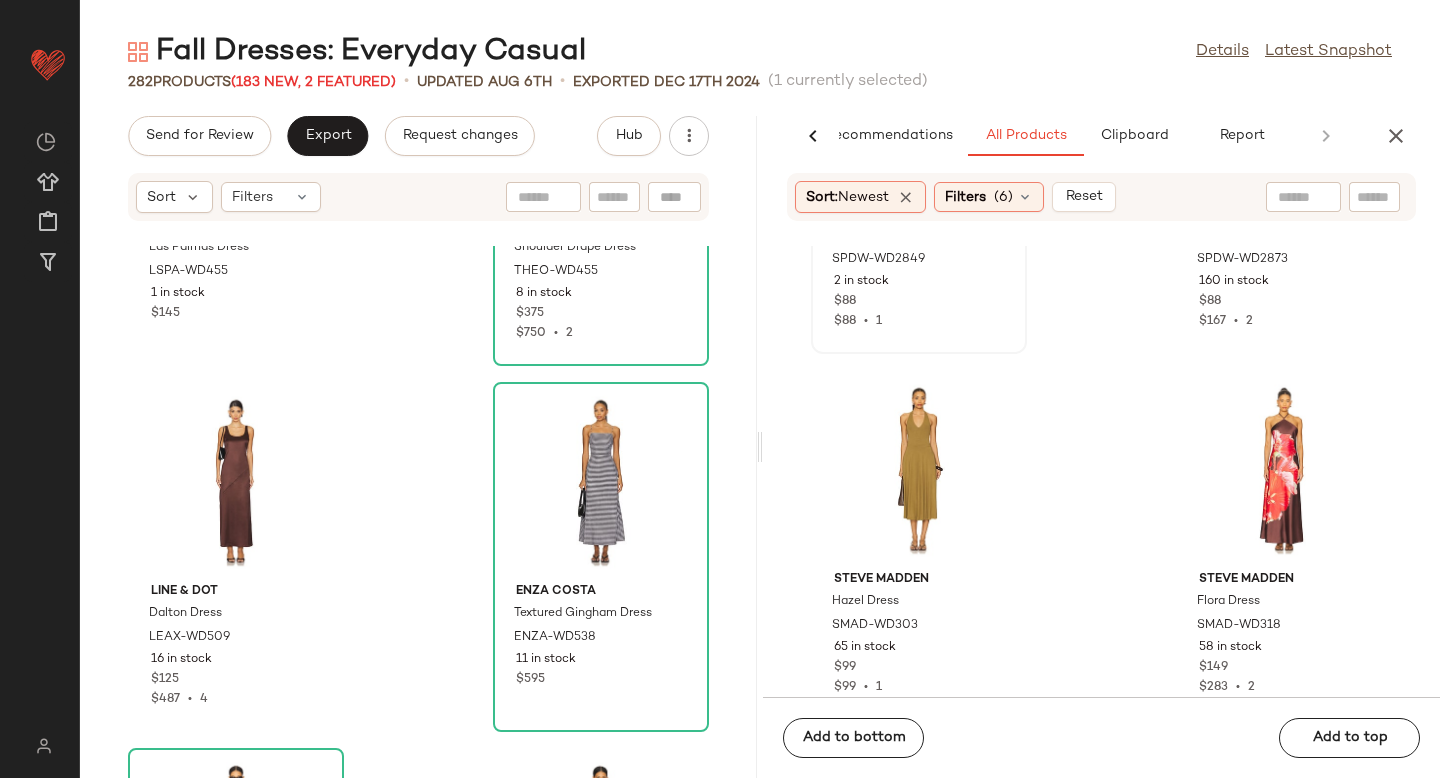 scroll, scrollTop: 138611, scrollLeft: 0, axis: vertical 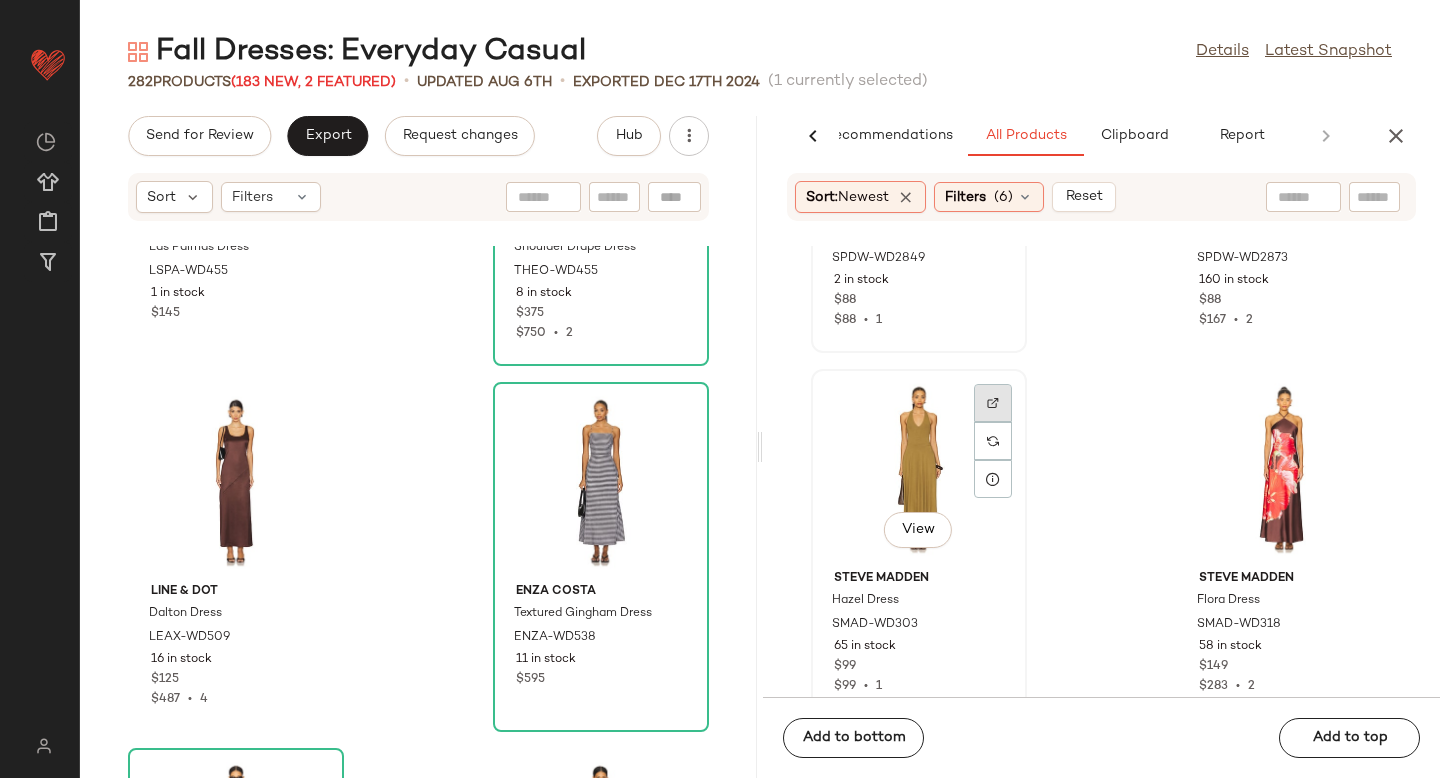 click 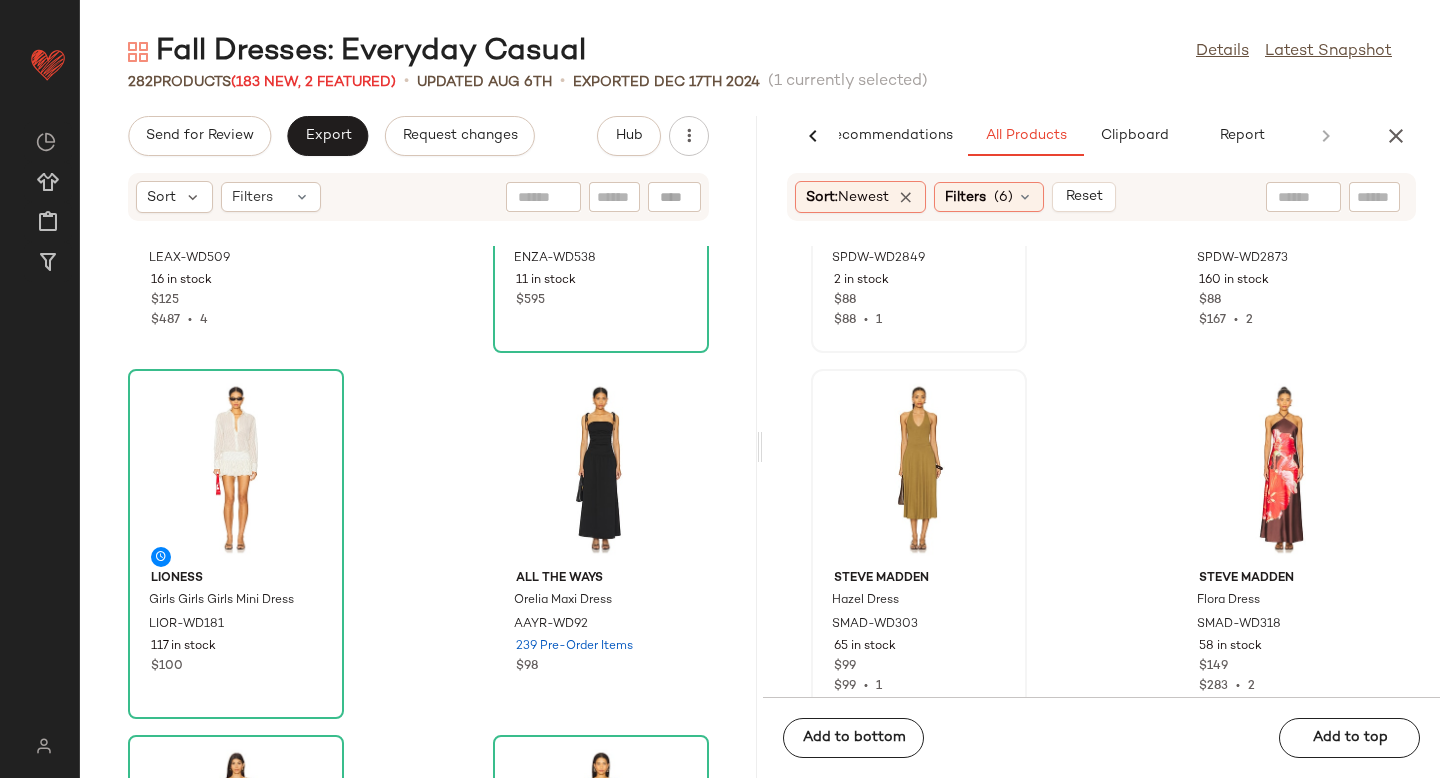 scroll, scrollTop: 22217, scrollLeft: 0, axis: vertical 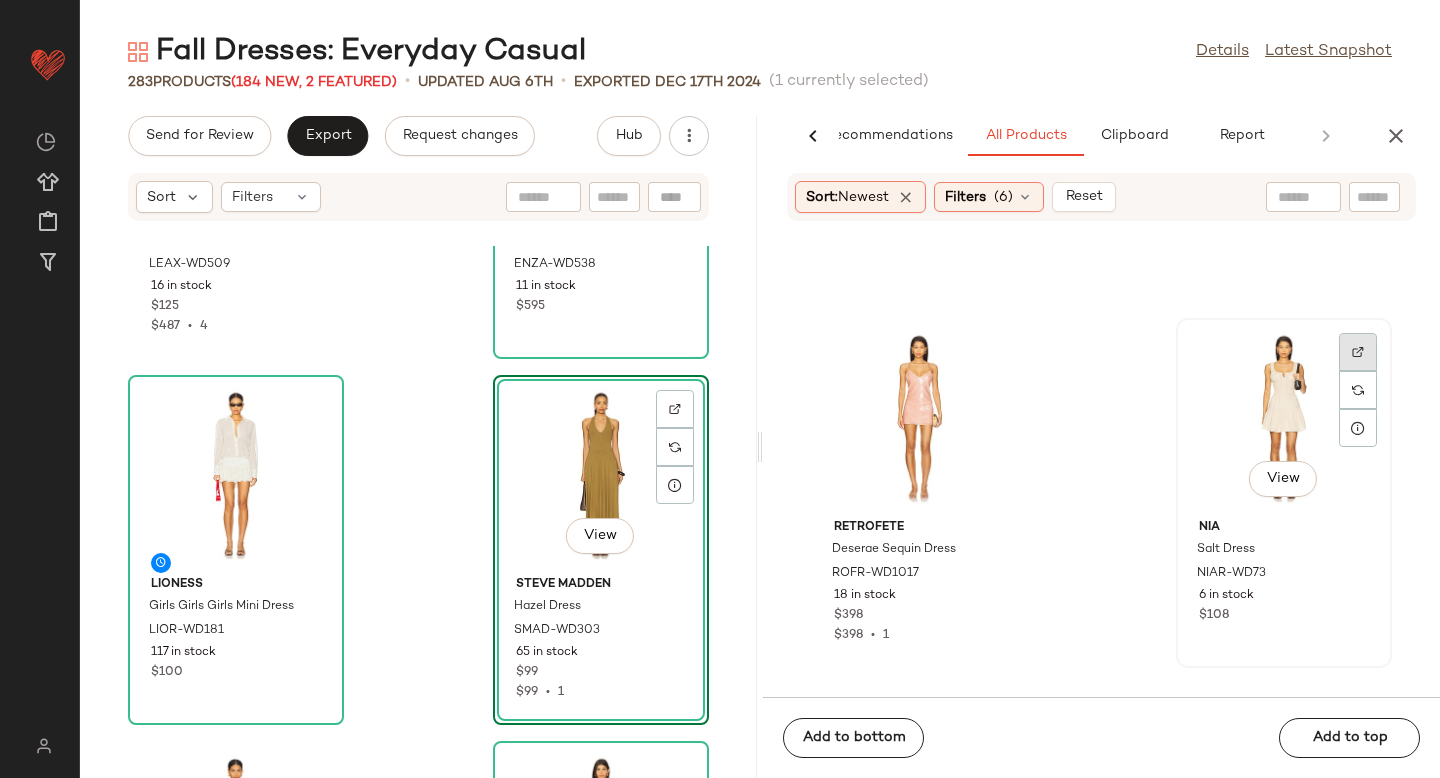 click 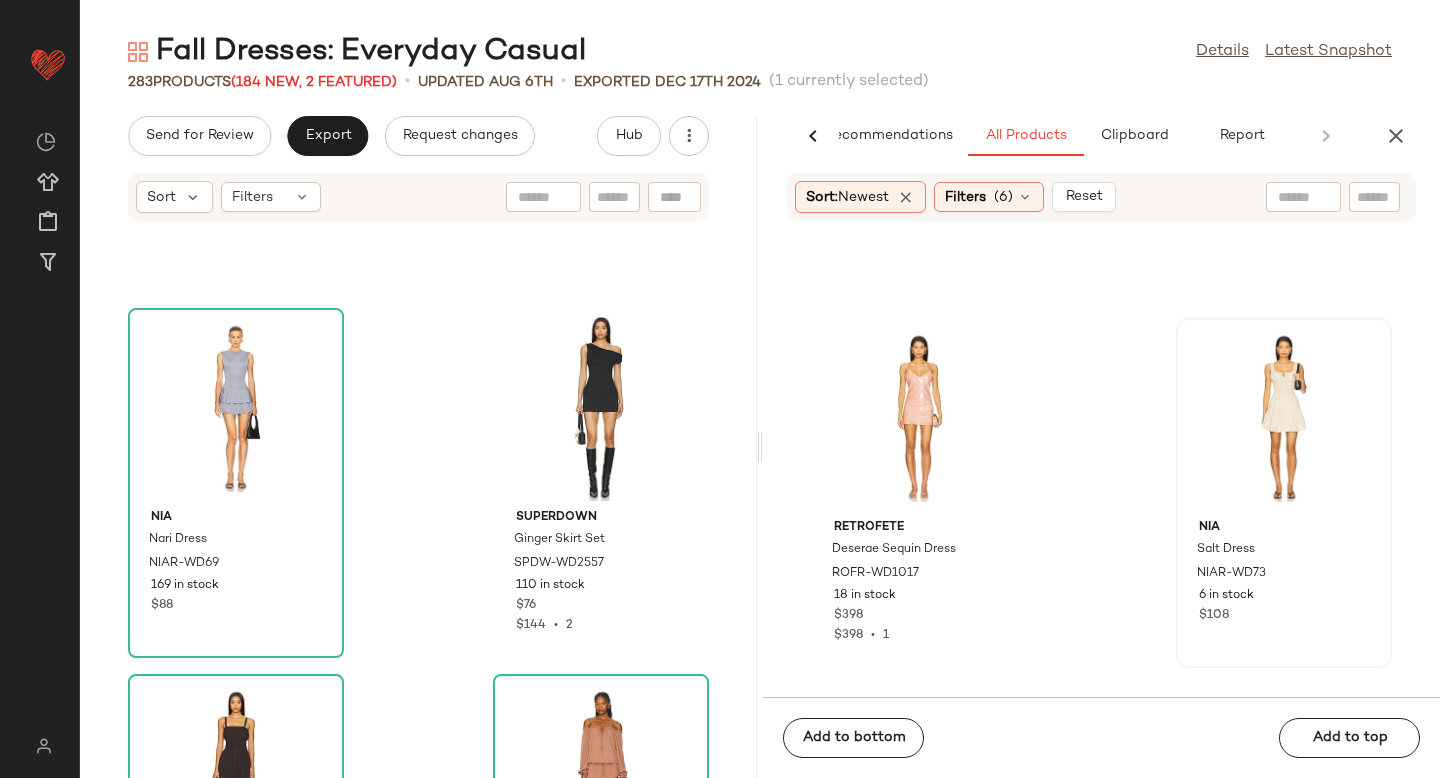 scroll, scrollTop: 35339, scrollLeft: 0, axis: vertical 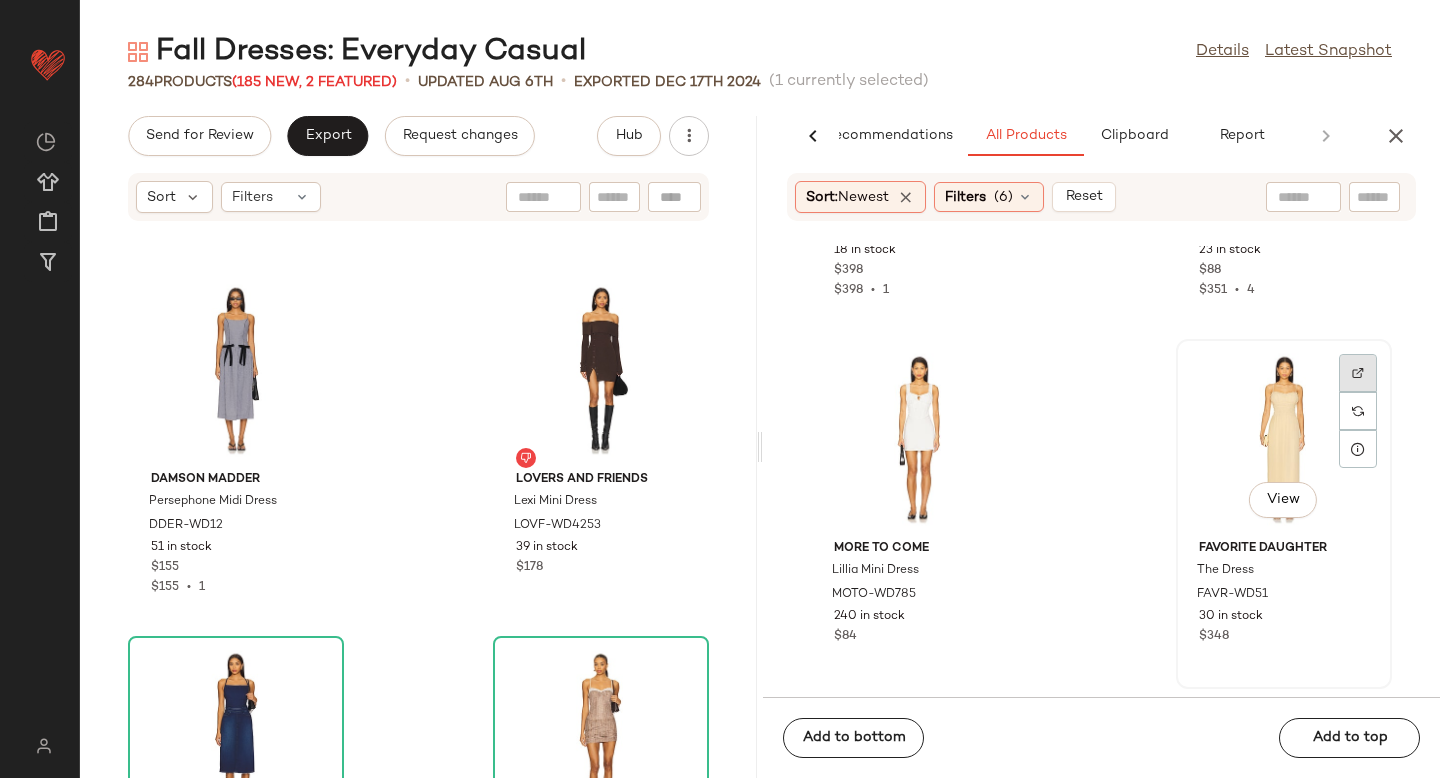 click 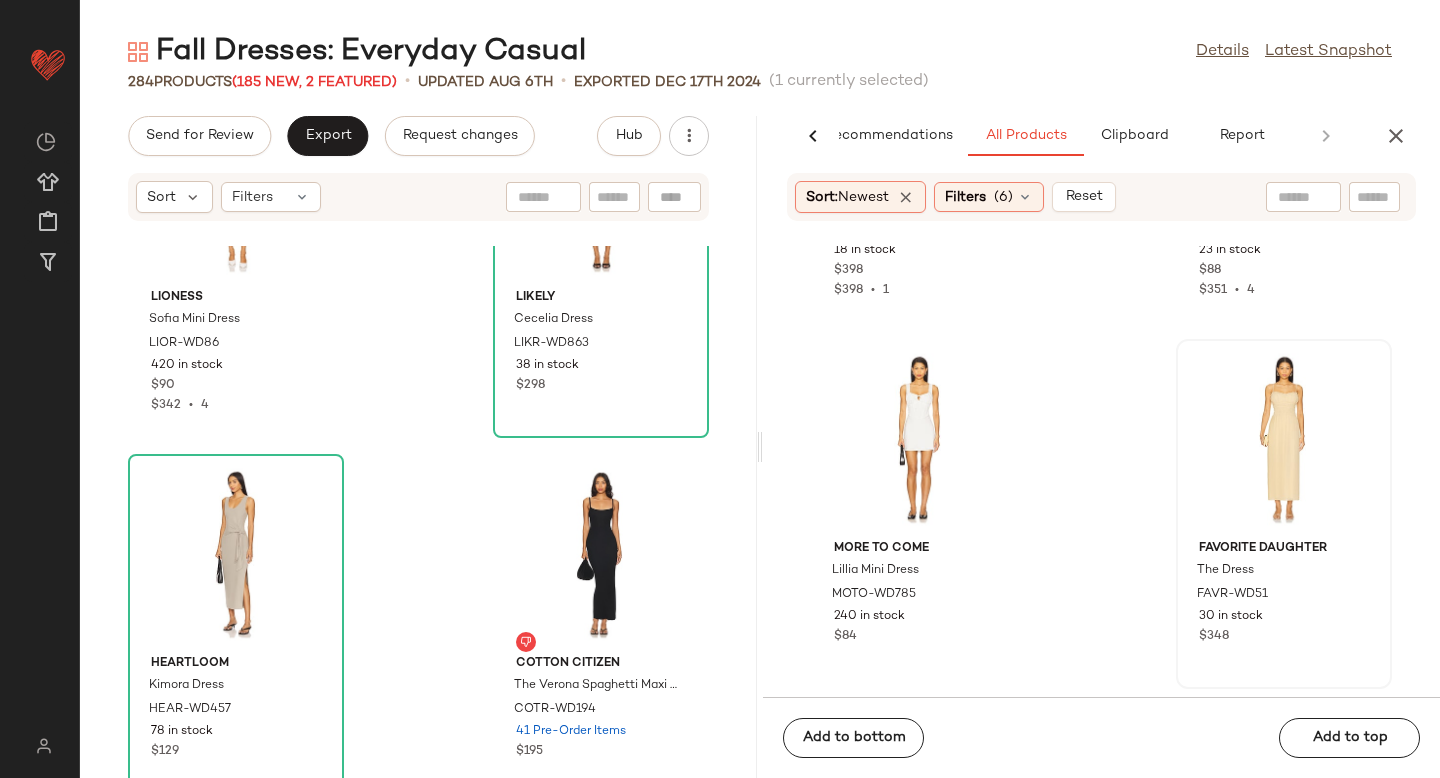 scroll, scrollTop: 38703, scrollLeft: 0, axis: vertical 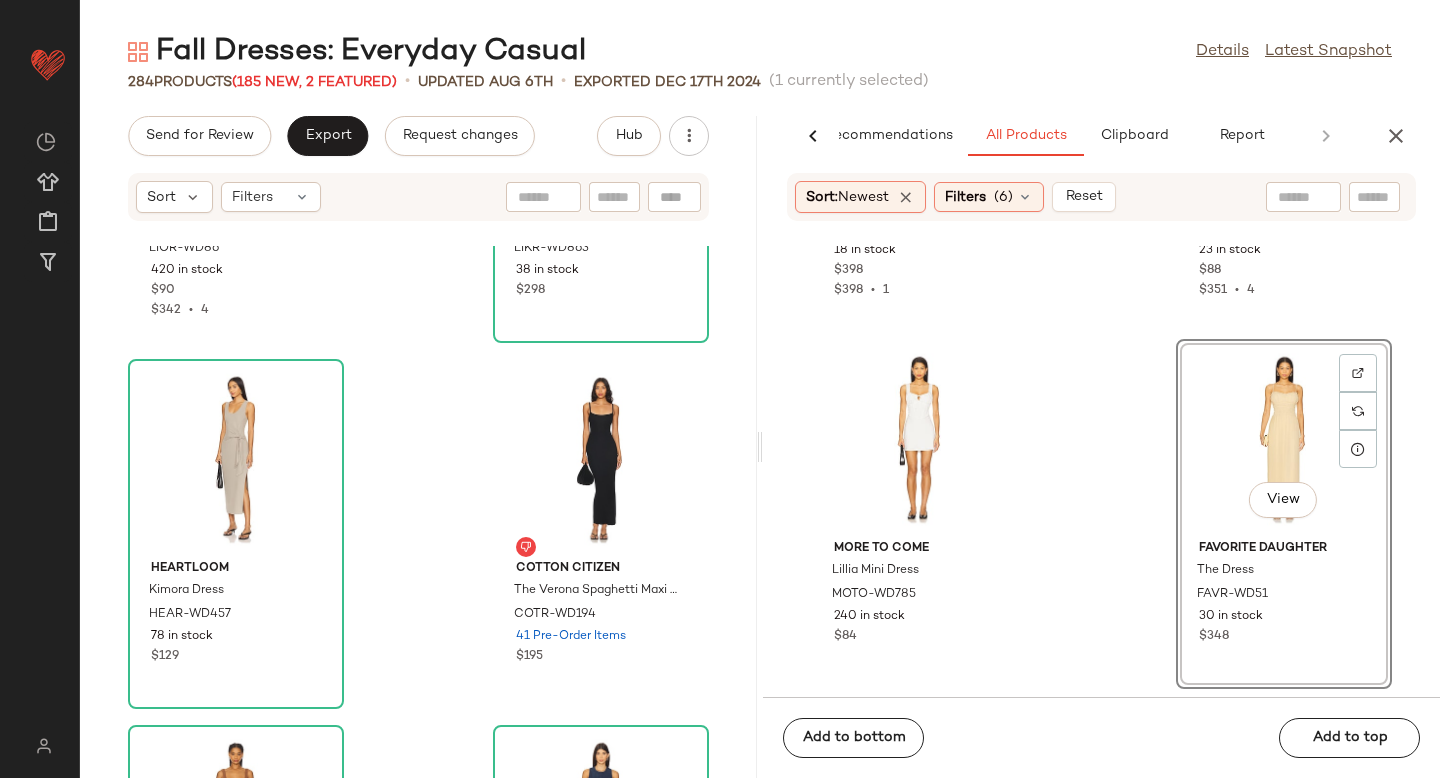drag, startPoint x: 1273, startPoint y: 370, endPoint x: 1230, endPoint y: 369, distance: 43.011627 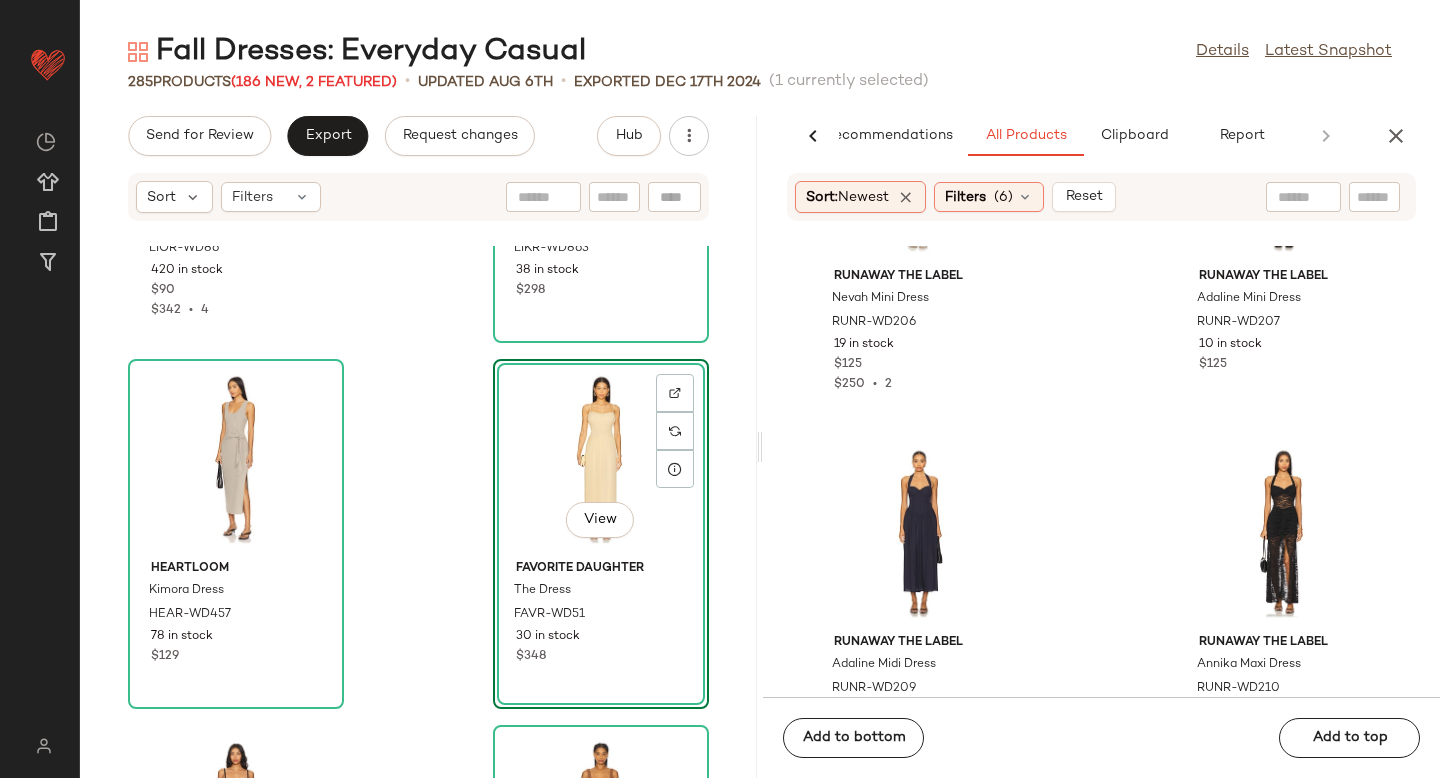 scroll, scrollTop: 142964, scrollLeft: 0, axis: vertical 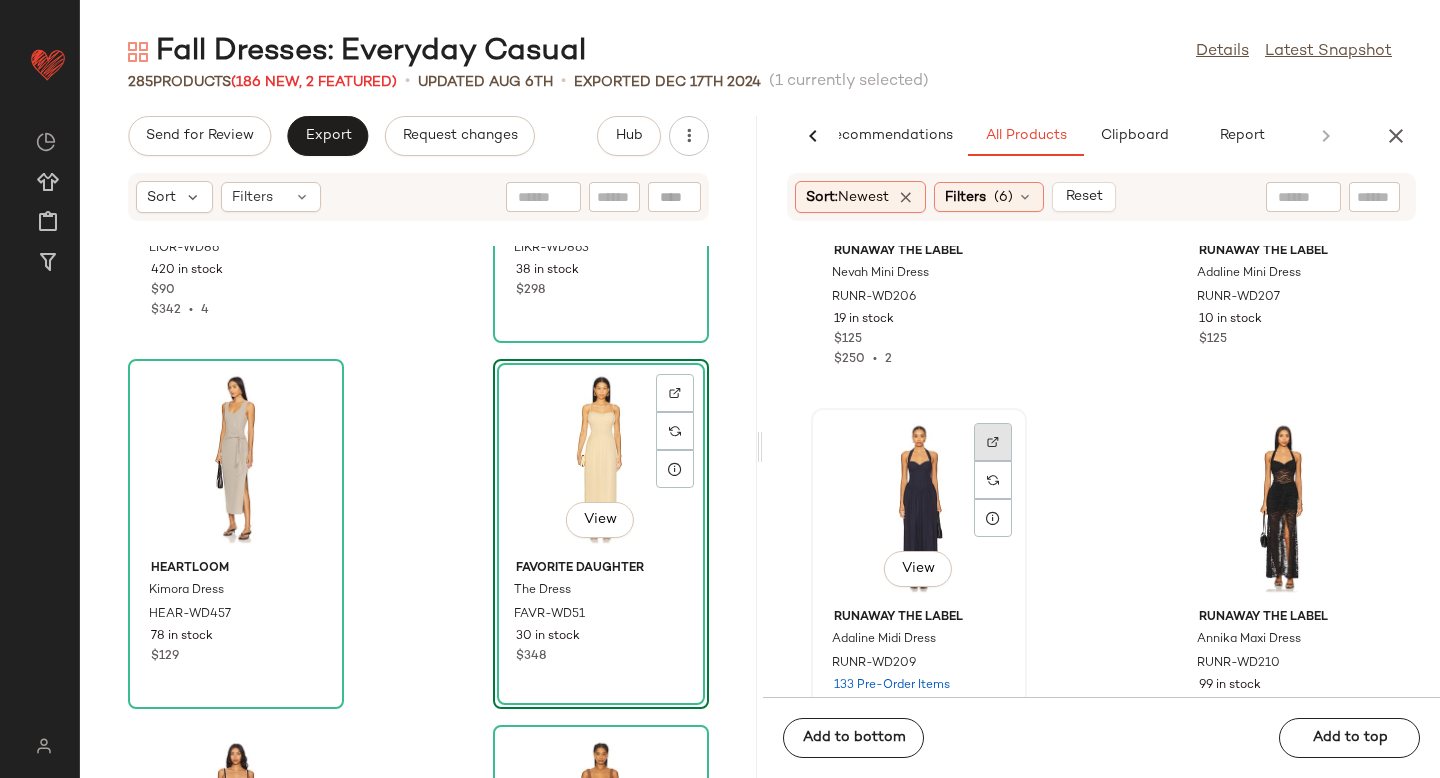 click 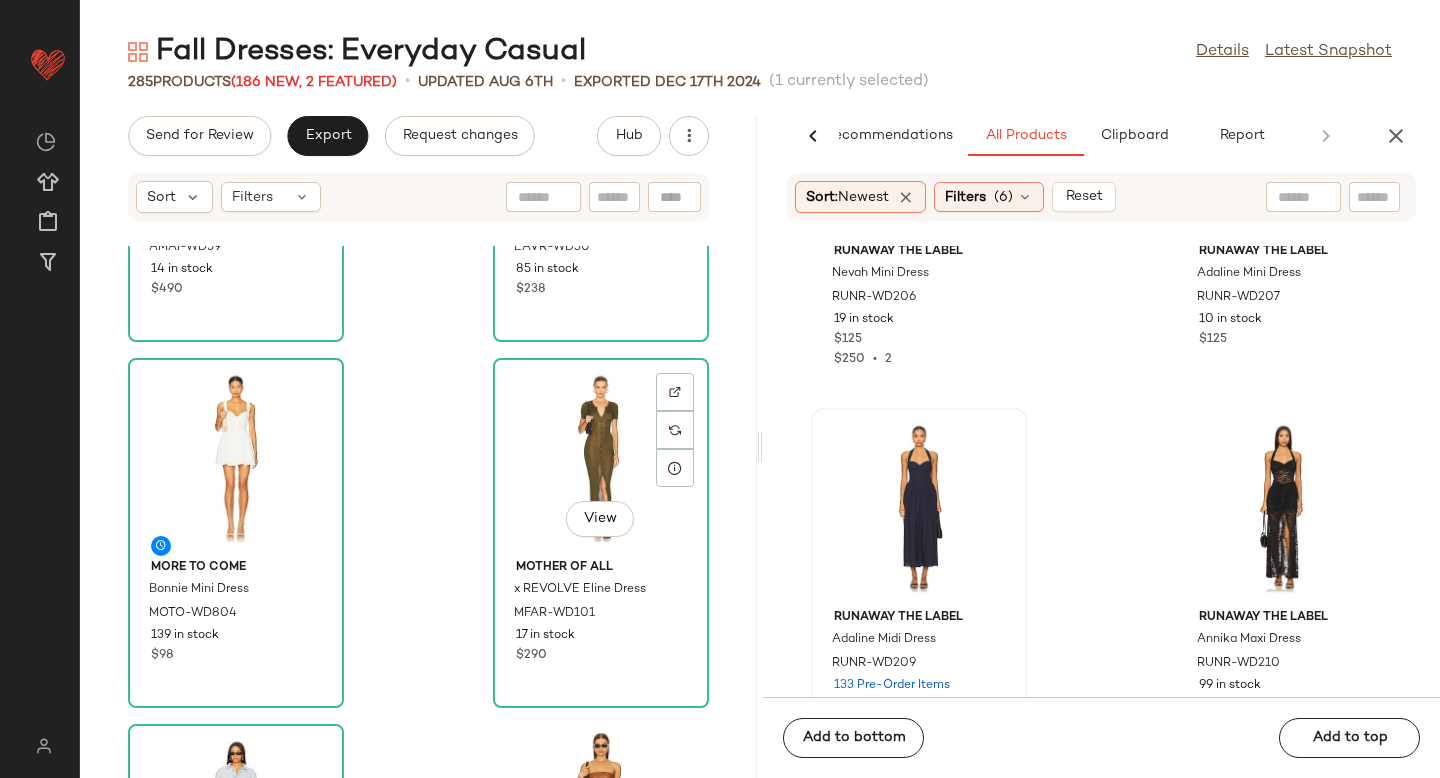 scroll, scrollTop: 32119, scrollLeft: 0, axis: vertical 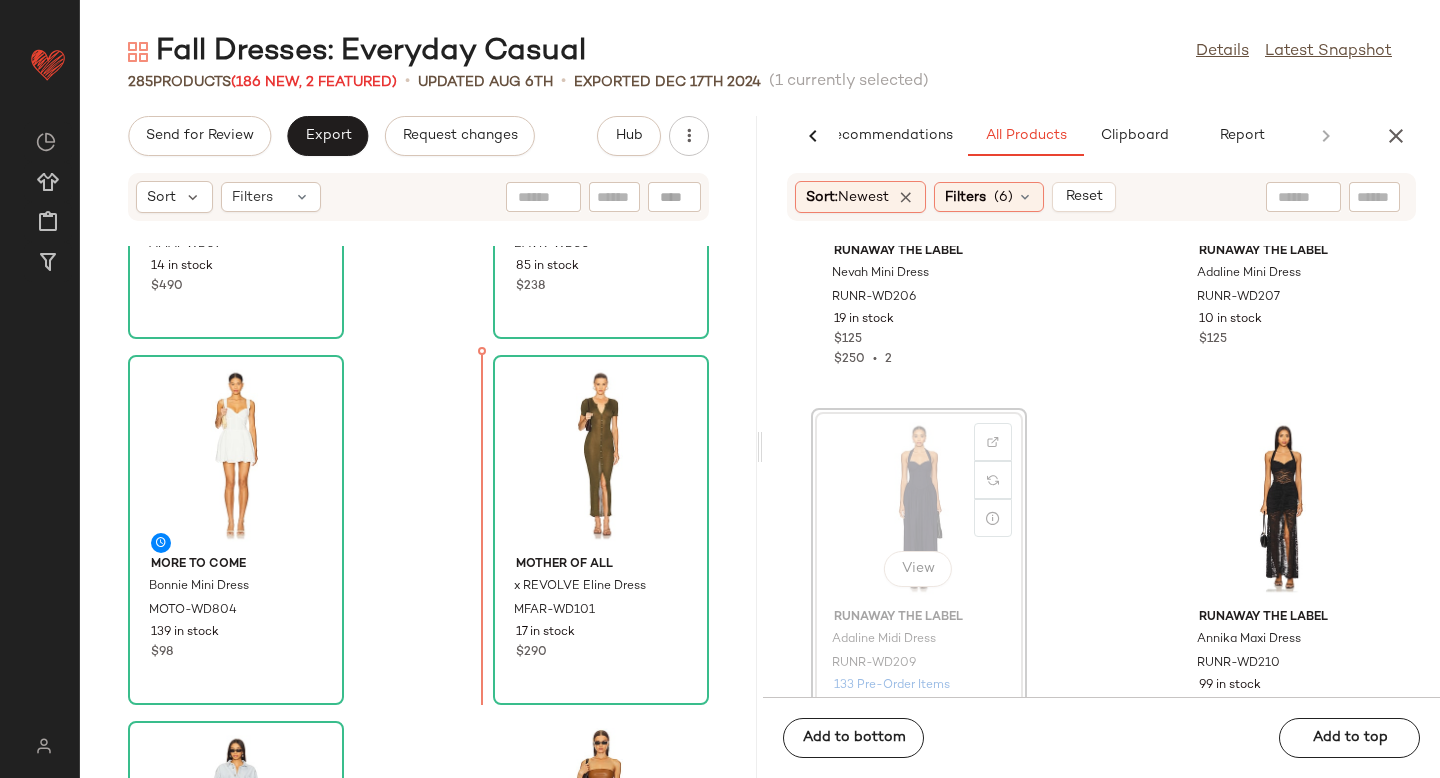 drag, startPoint x: 913, startPoint y: 471, endPoint x: 407, endPoint y: 474, distance: 506.00888 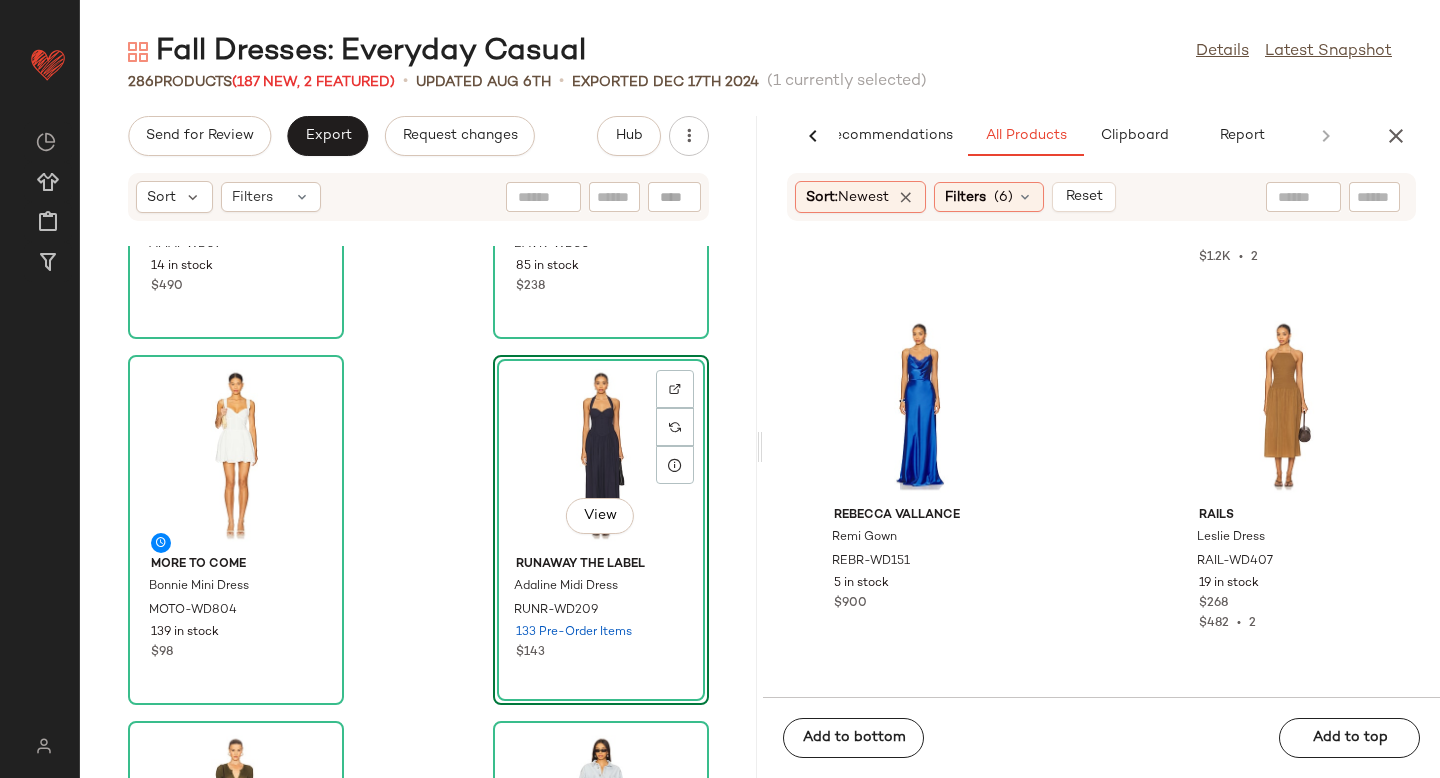 scroll, scrollTop: 143444, scrollLeft: 0, axis: vertical 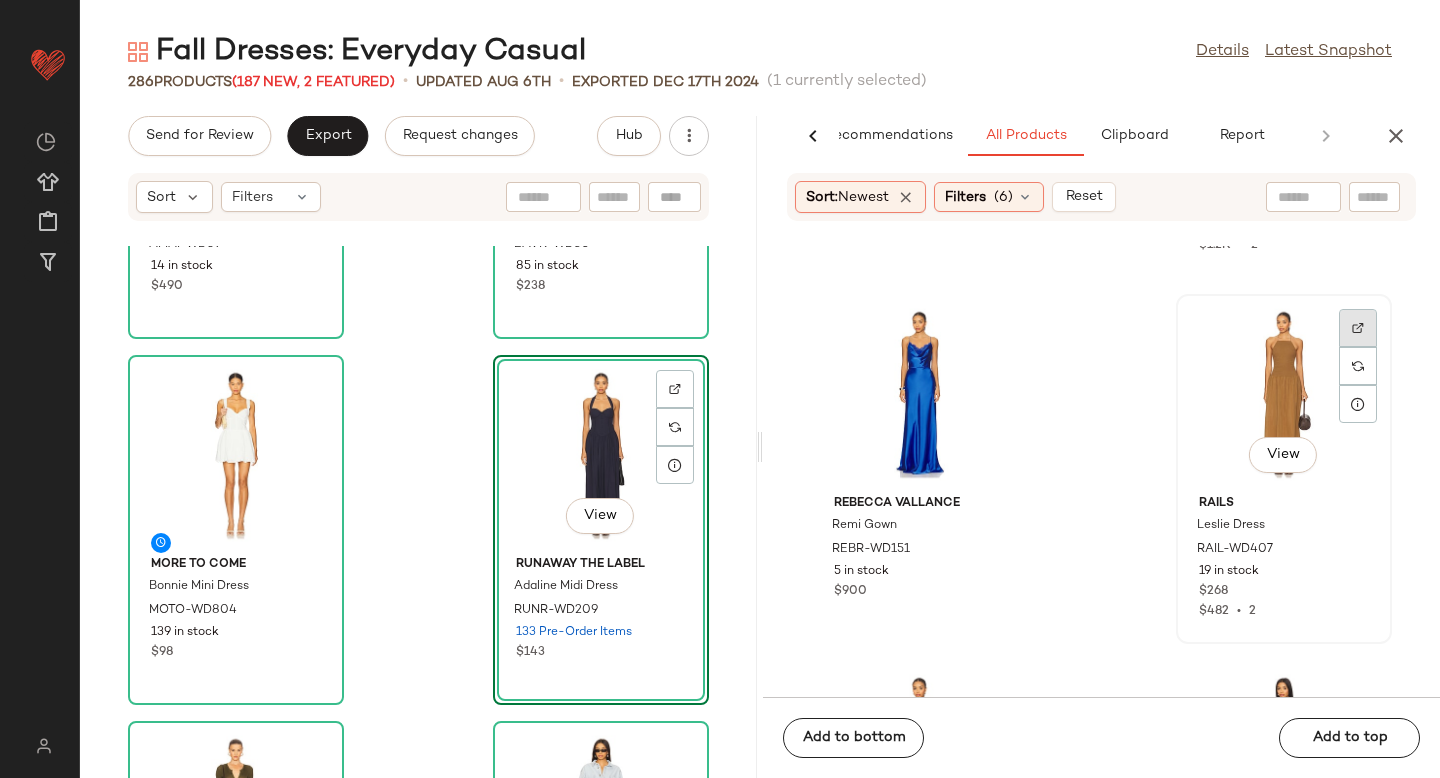click 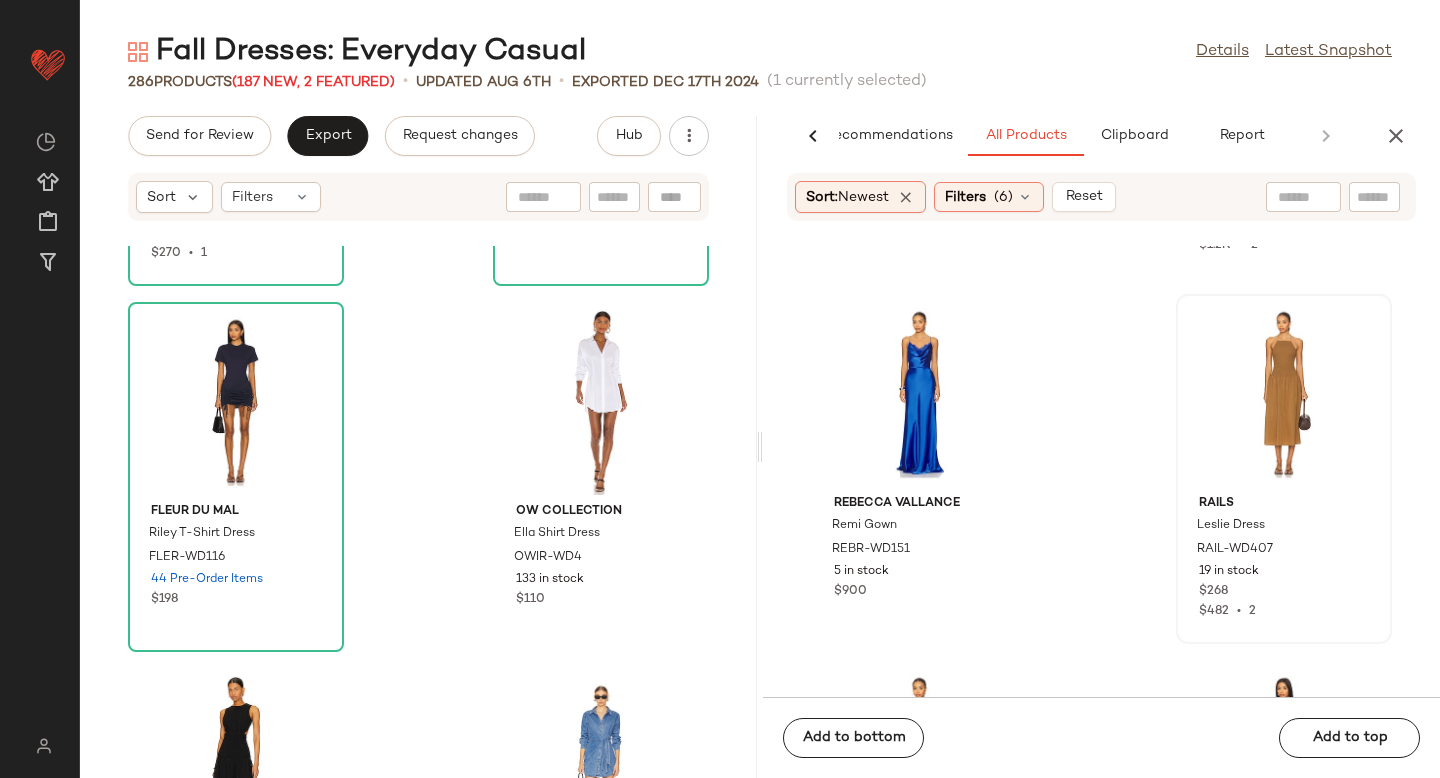 scroll, scrollTop: 27413, scrollLeft: 0, axis: vertical 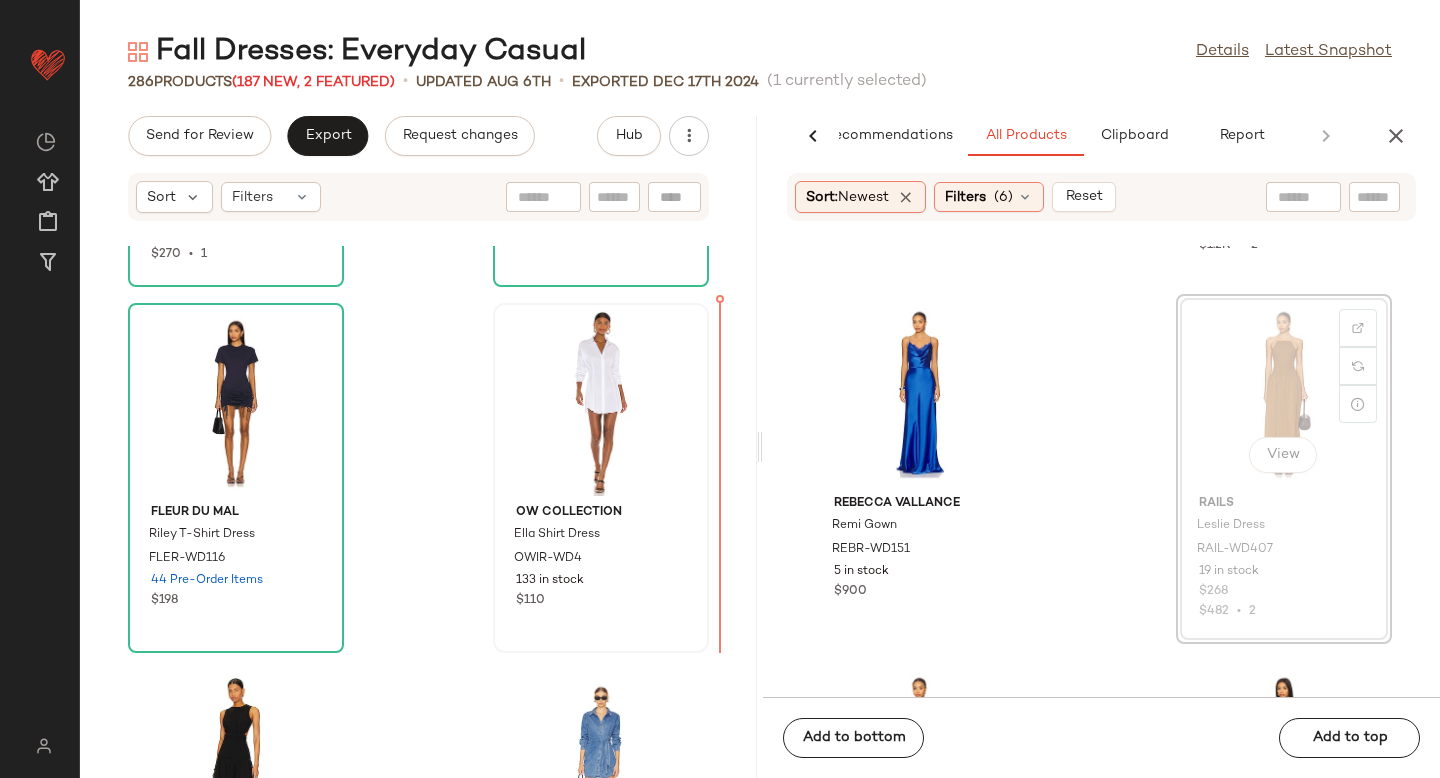 drag, startPoint x: 1256, startPoint y: 399, endPoint x: 603, endPoint y: 404, distance: 653.01917 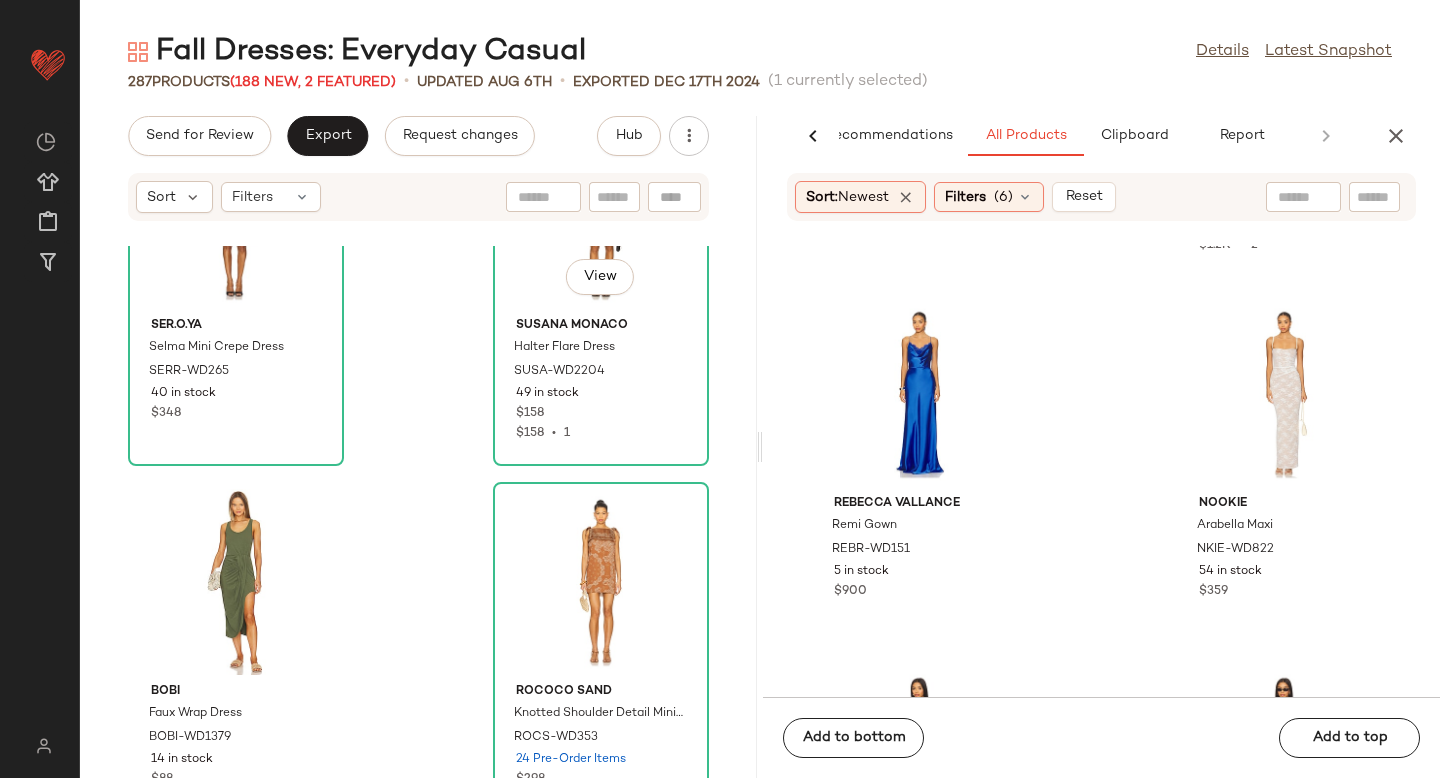 scroll, scrollTop: 25767, scrollLeft: 0, axis: vertical 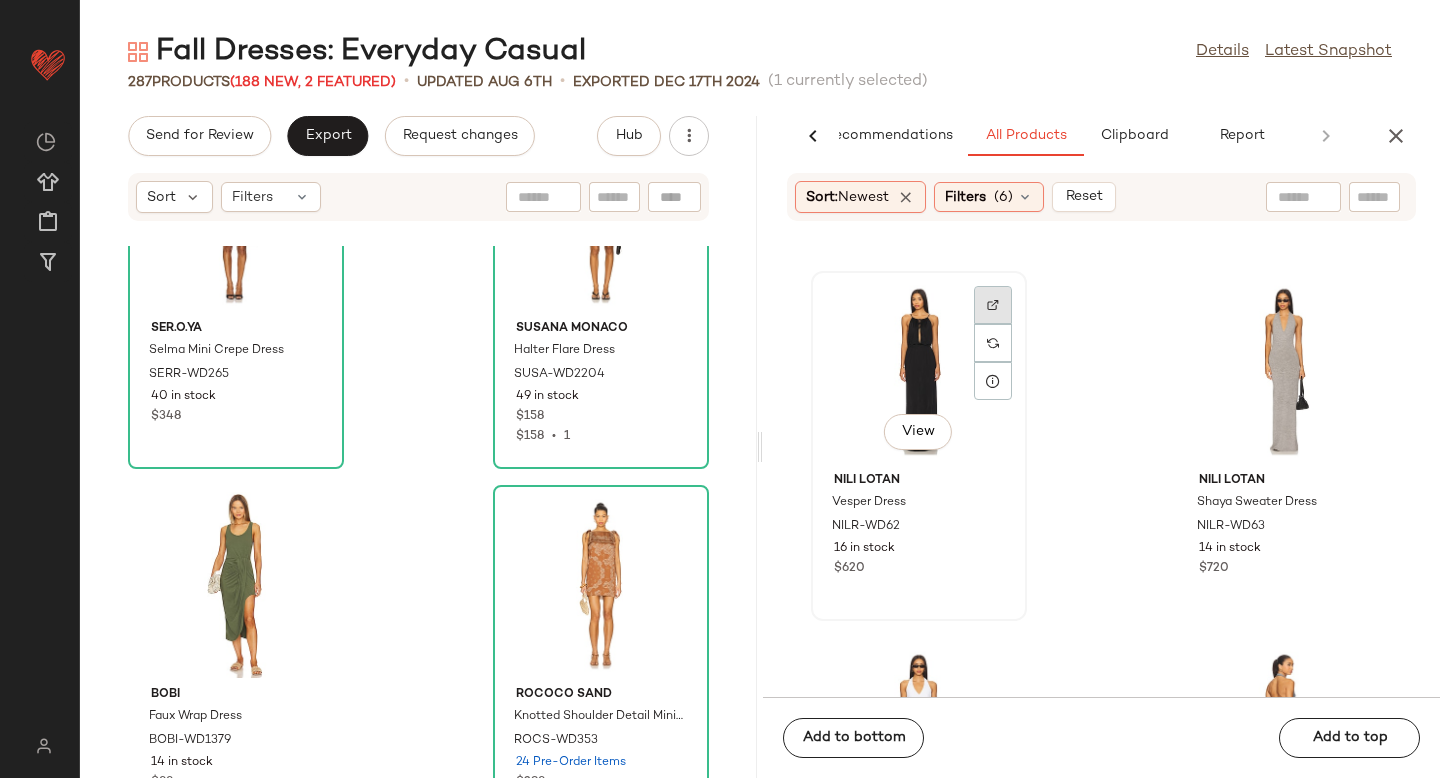 click 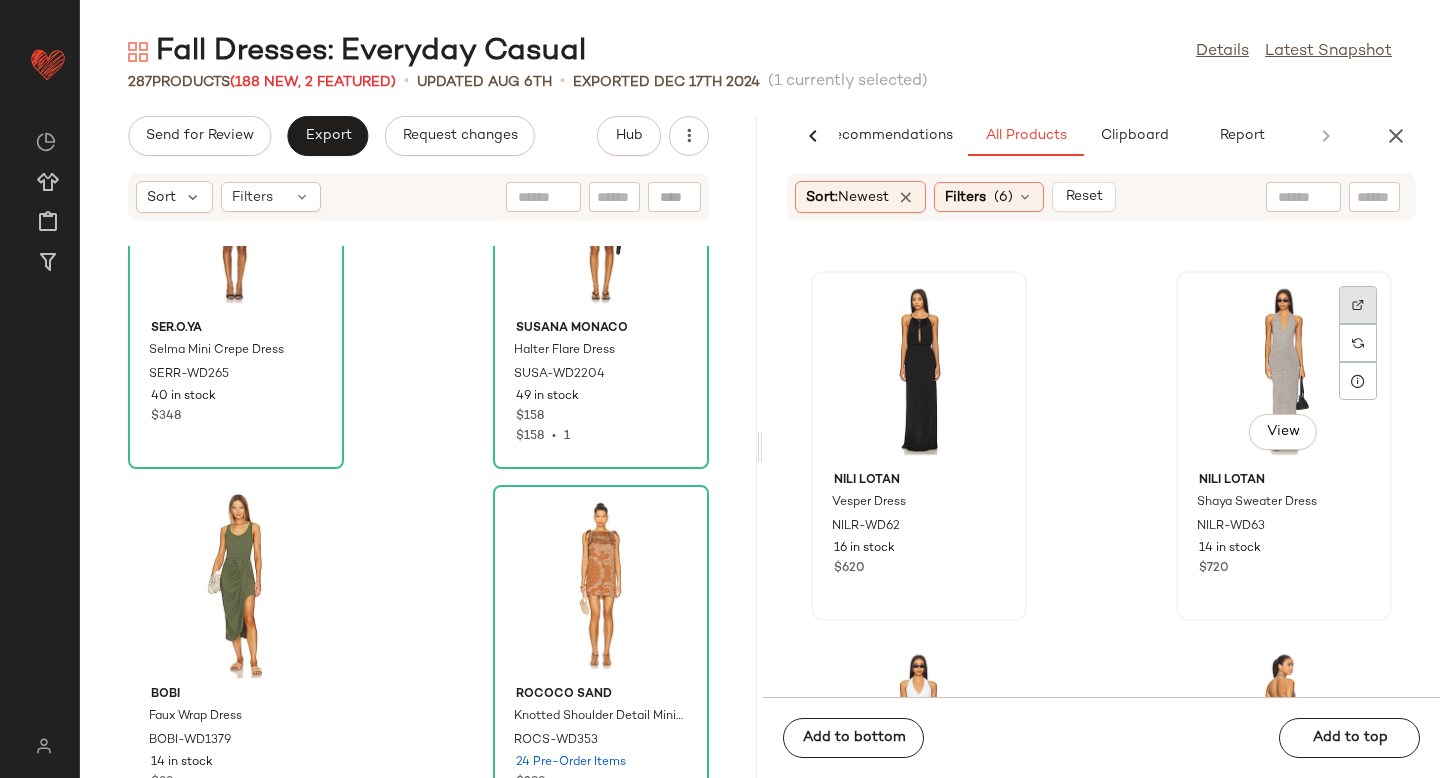 click 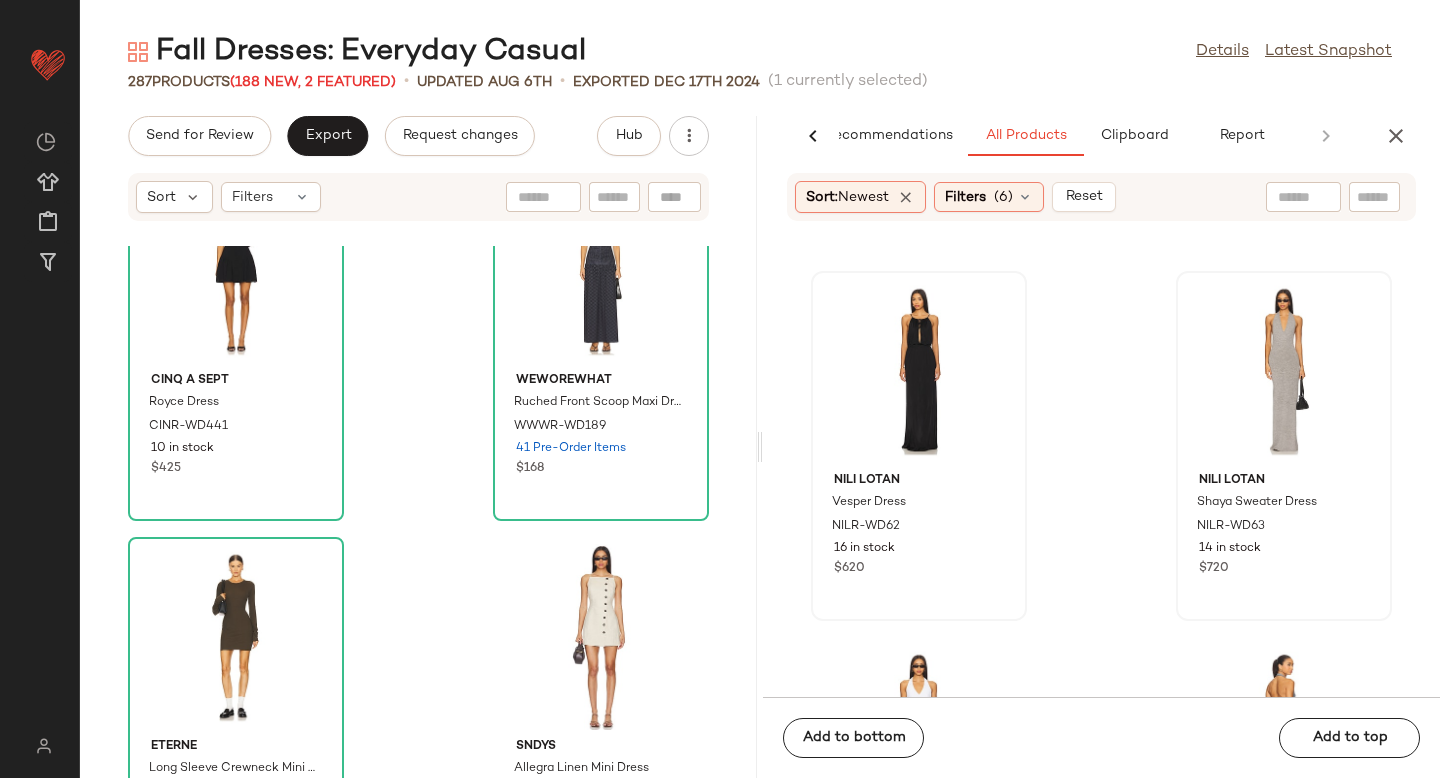 scroll, scrollTop: 41025, scrollLeft: 0, axis: vertical 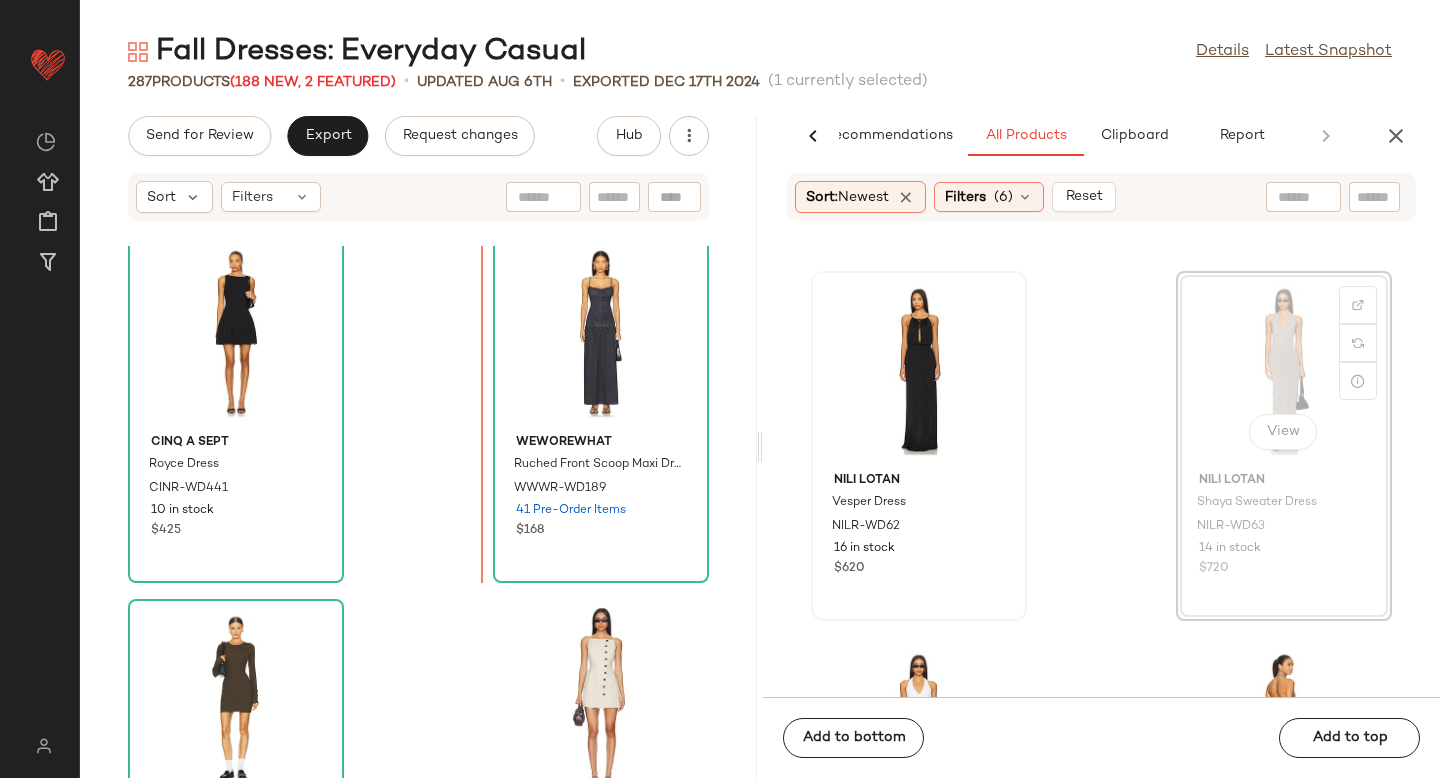 drag, startPoint x: 1299, startPoint y: 295, endPoint x: 1274, endPoint y: 302, distance: 25.96151 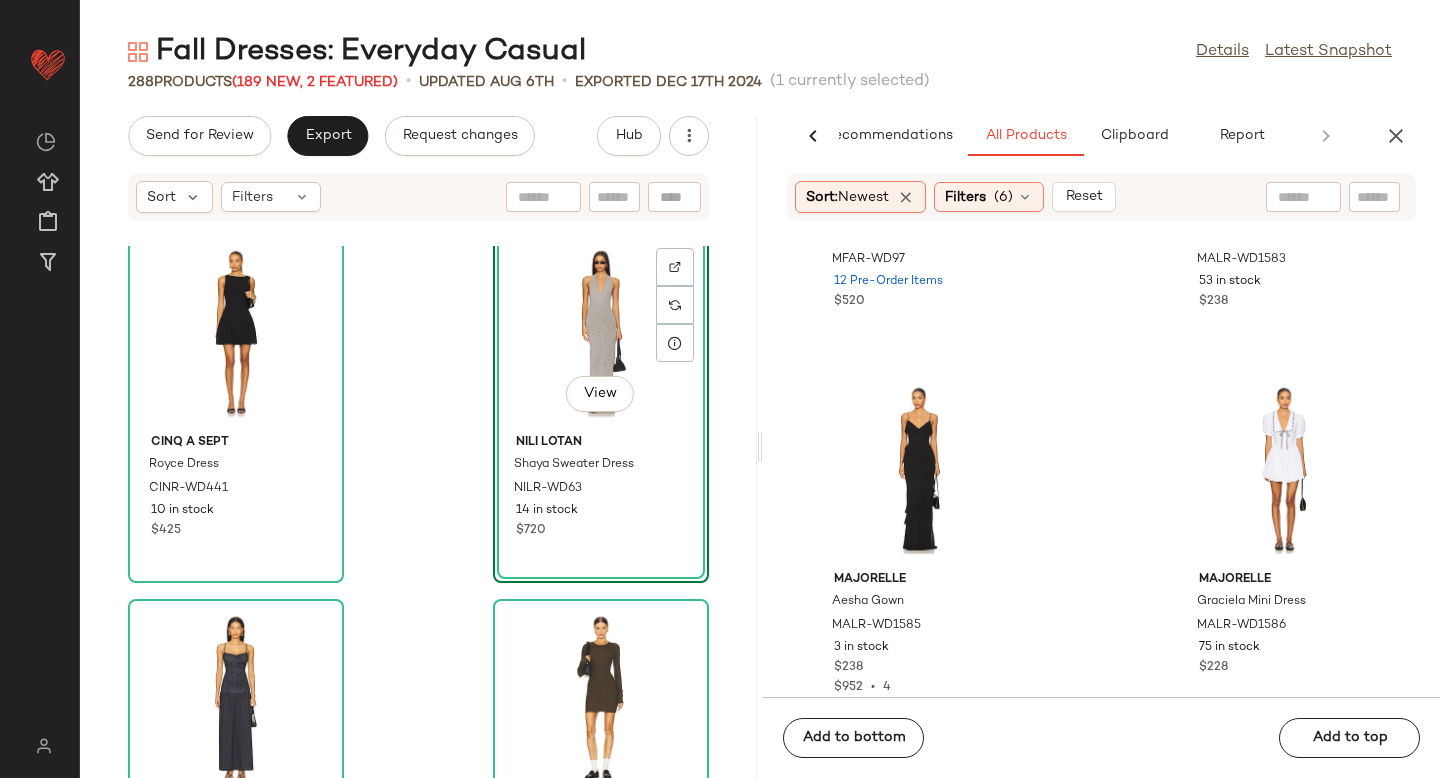 scroll, scrollTop: 144840, scrollLeft: 0, axis: vertical 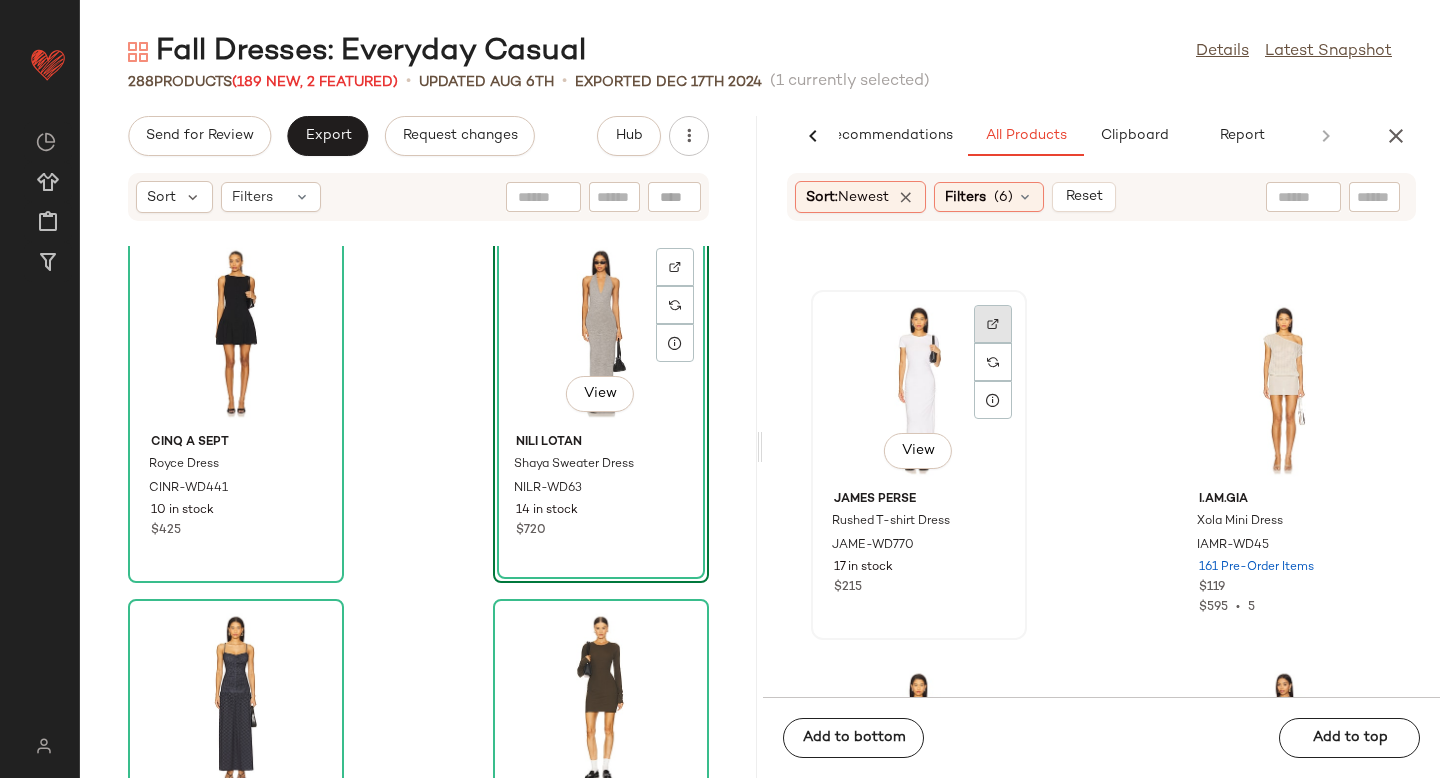 click 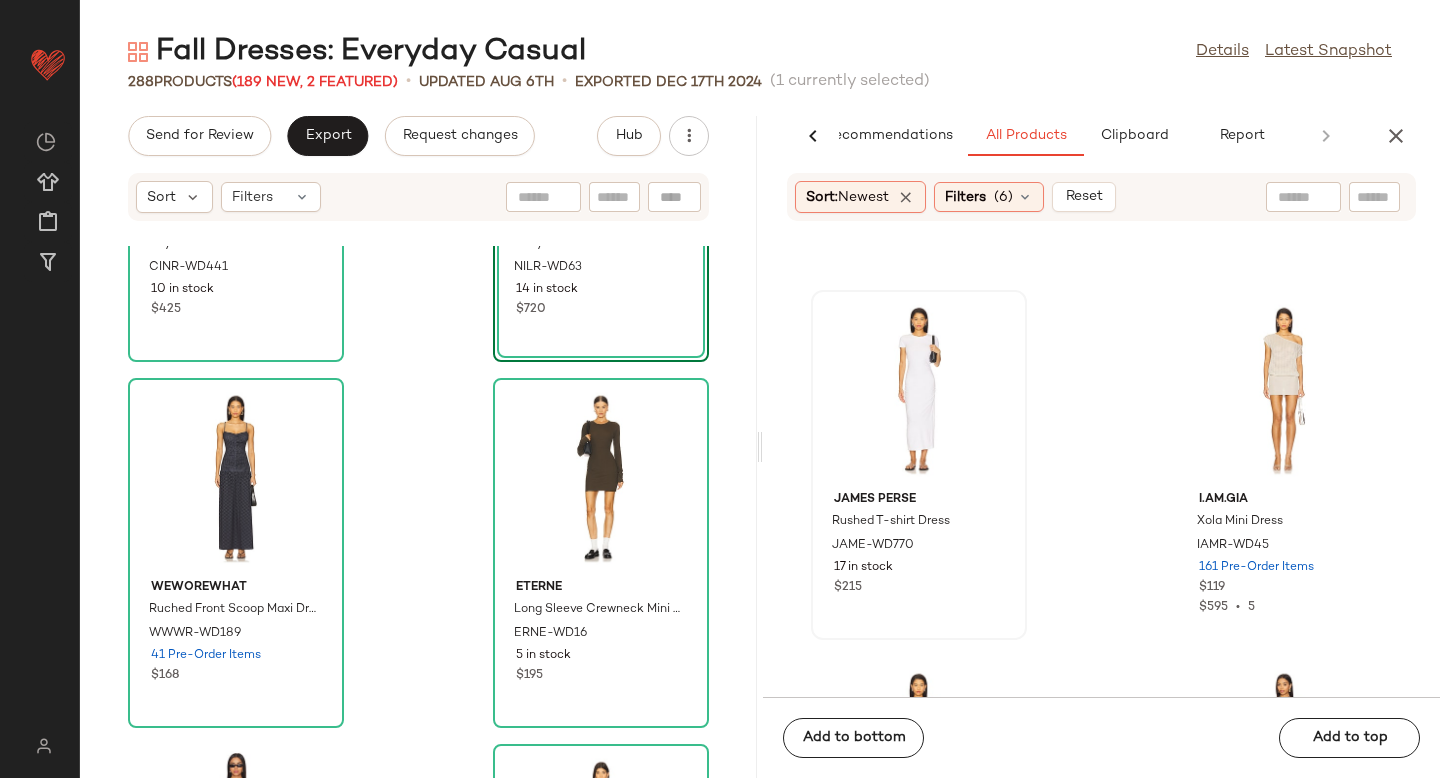 scroll, scrollTop: 41207, scrollLeft: 0, axis: vertical 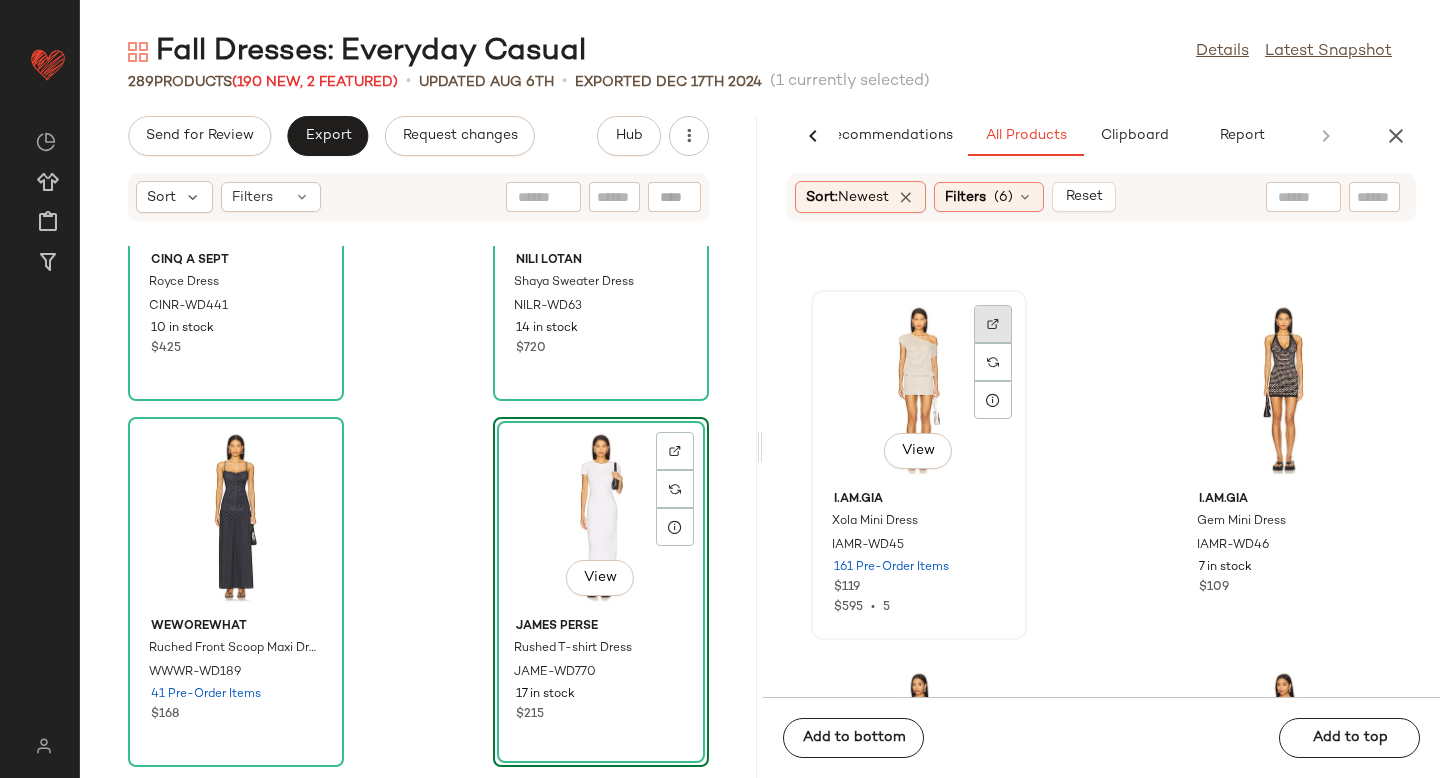 click 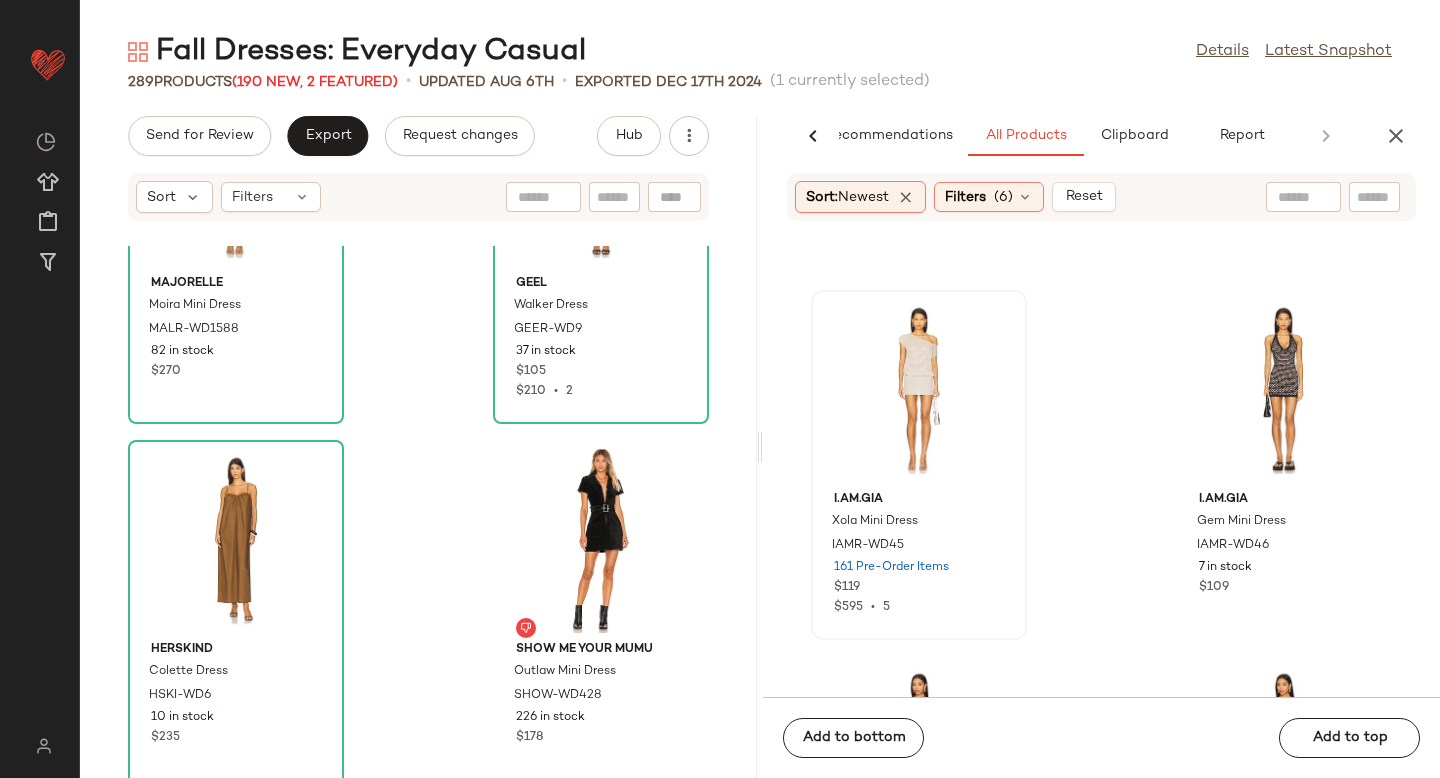 scroll, scrollTop: 44305, scrollLeft: 0, axis: vertical 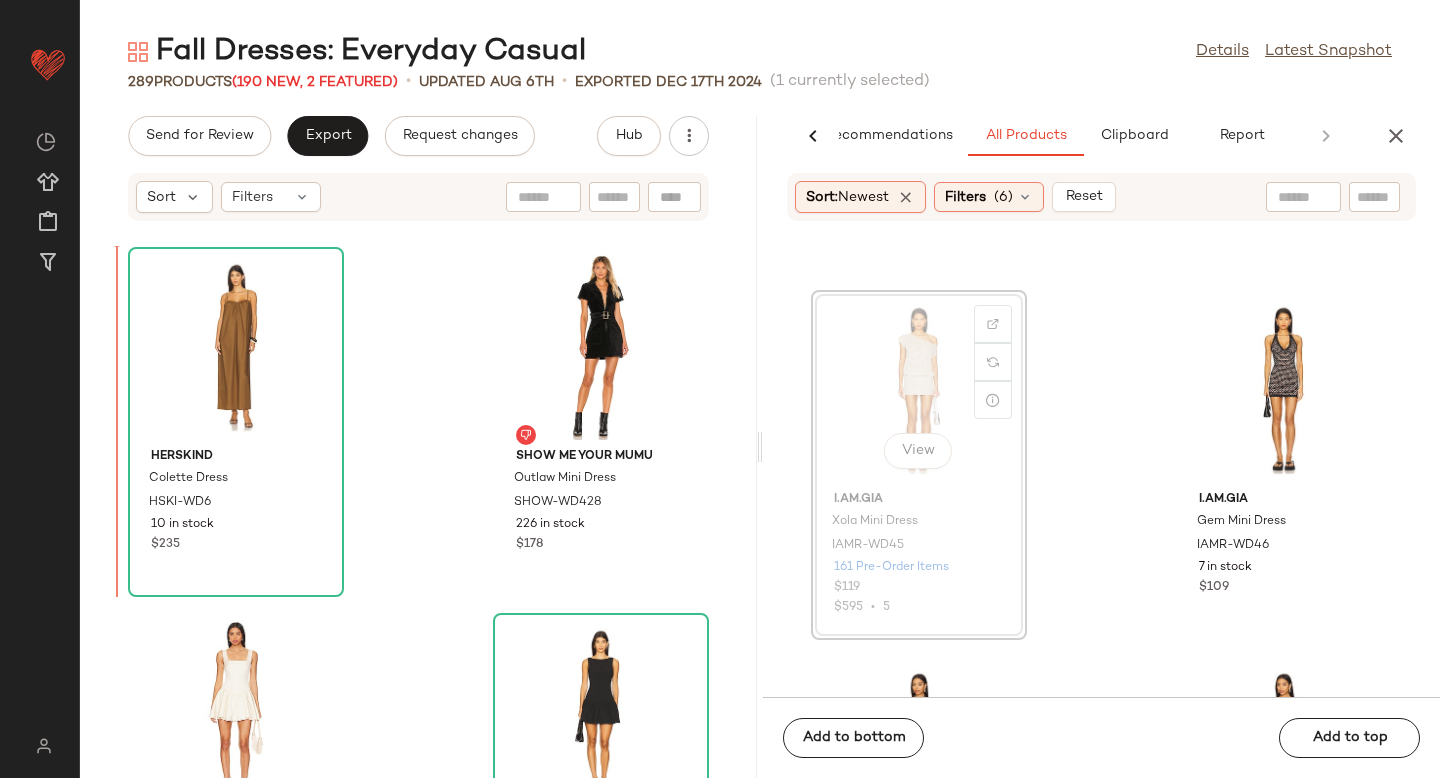 drag, startPoint x: 906, startPoint y: 381, endPoint x: 881, endPoint y: 382, distance: 25.019993 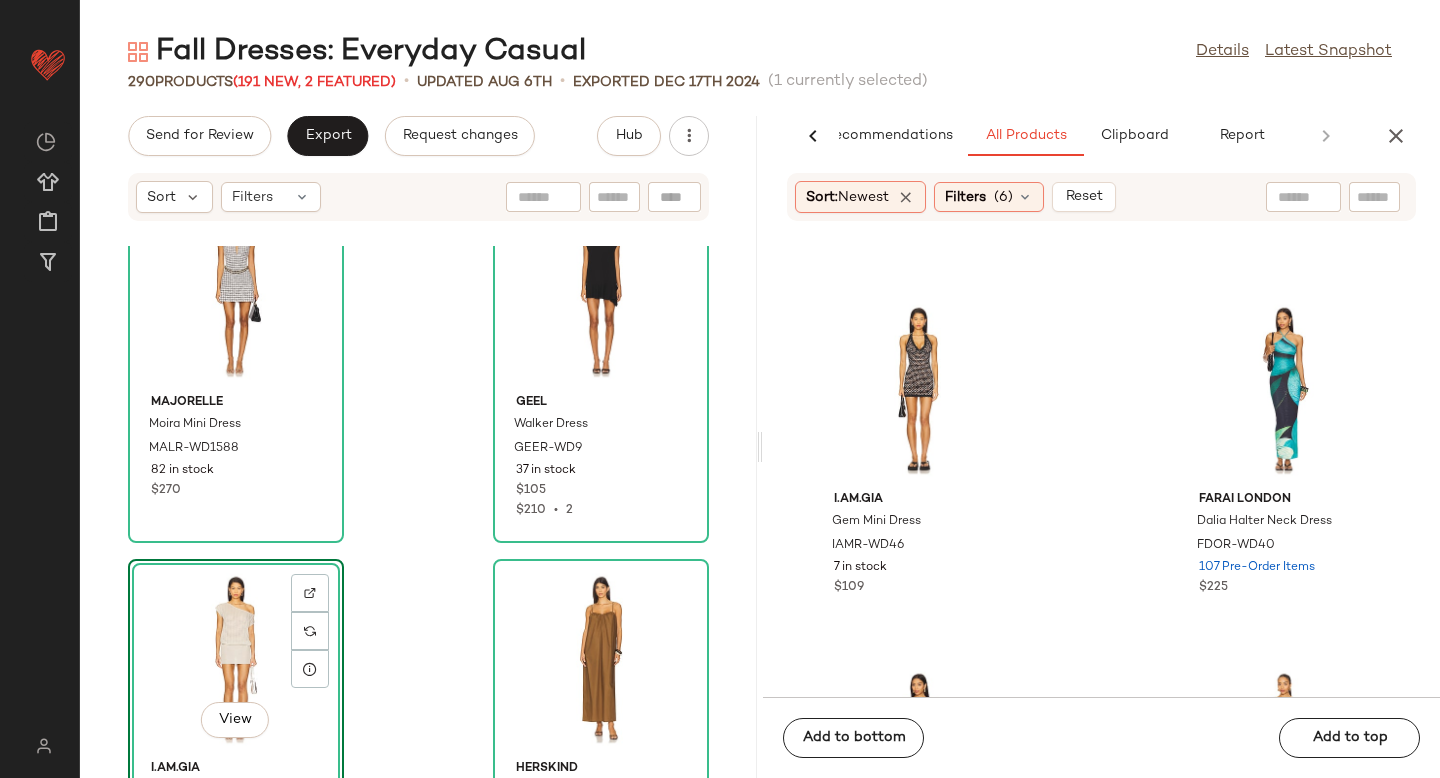 scroll, scrollTop: 44047, scrollLeft: 0, axis: vertical 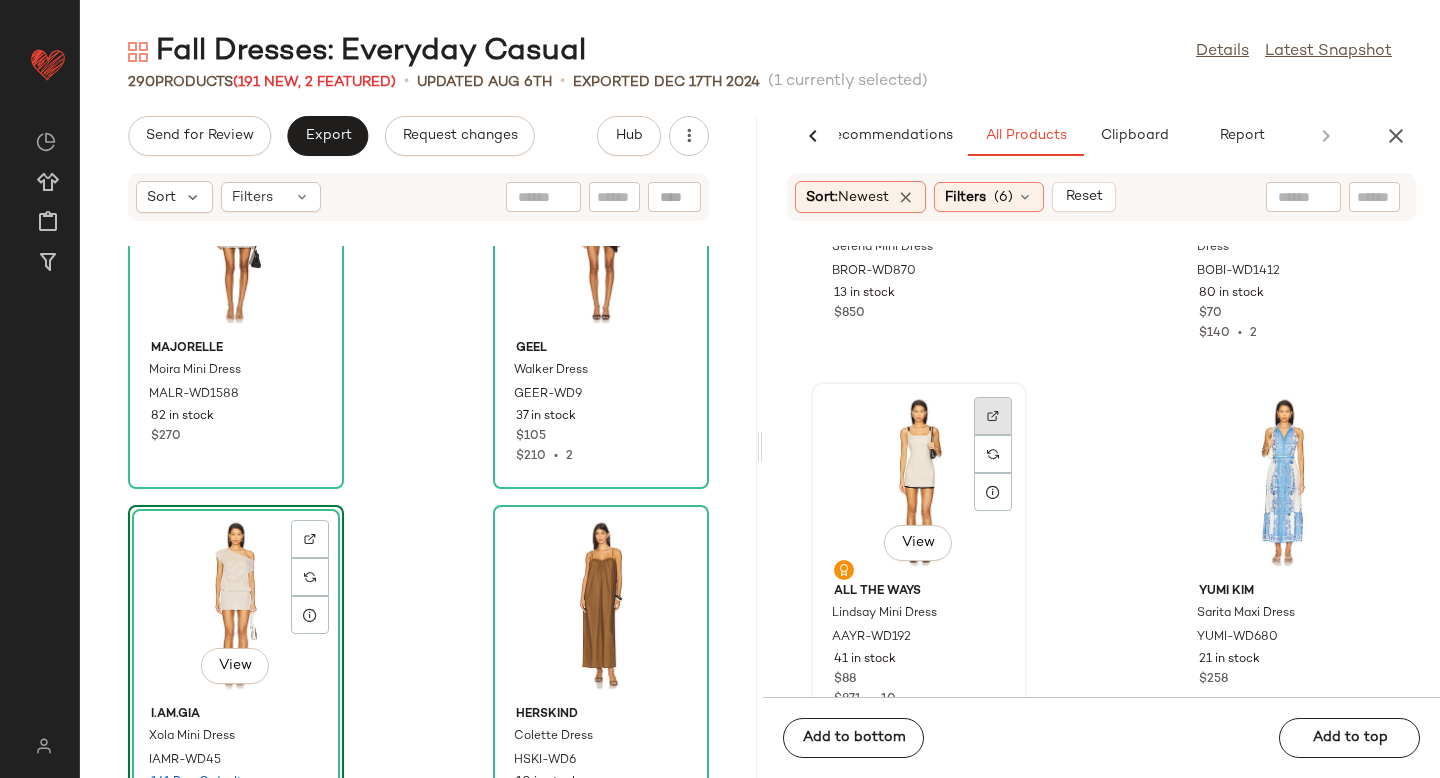 click 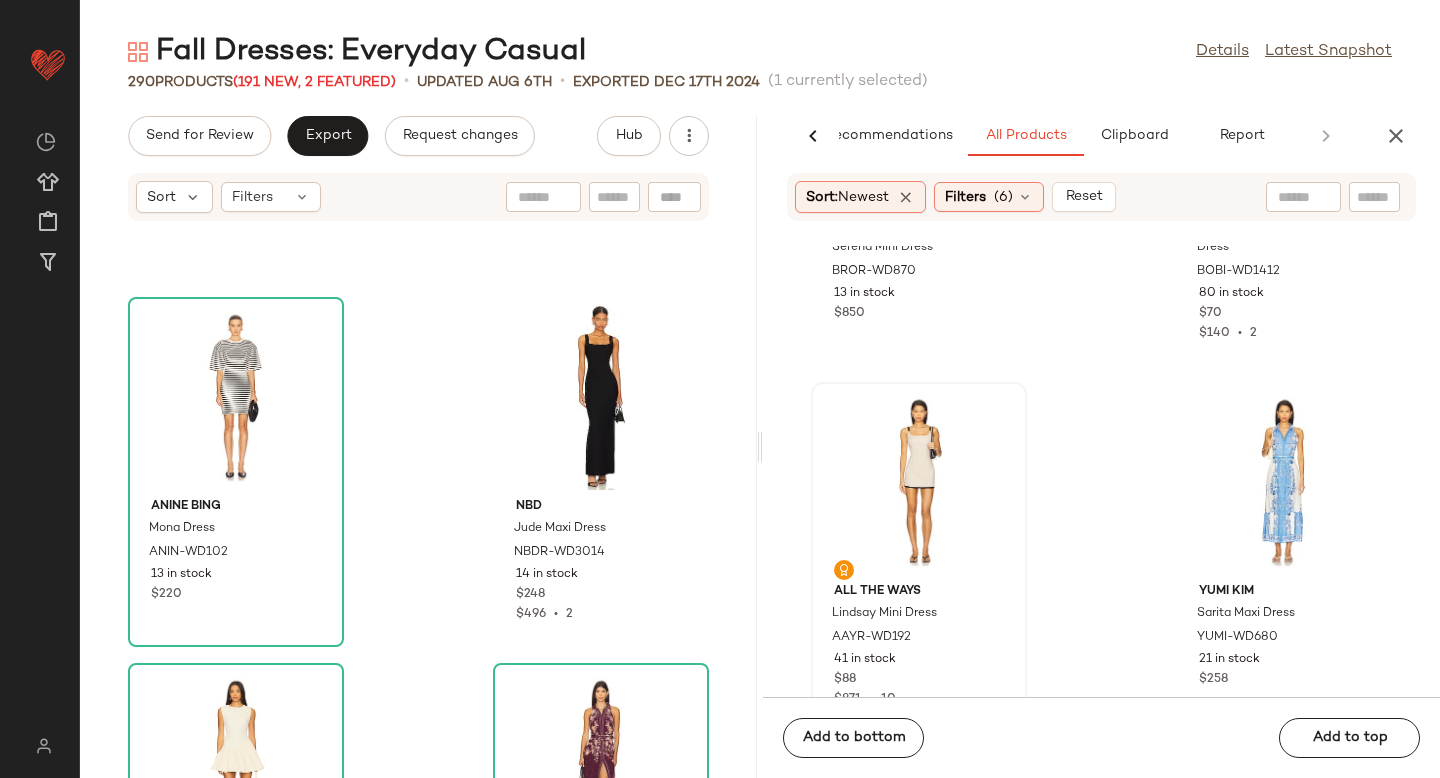scroll, scrollTop: 49157, scrollLeft: 0, axis: vertical 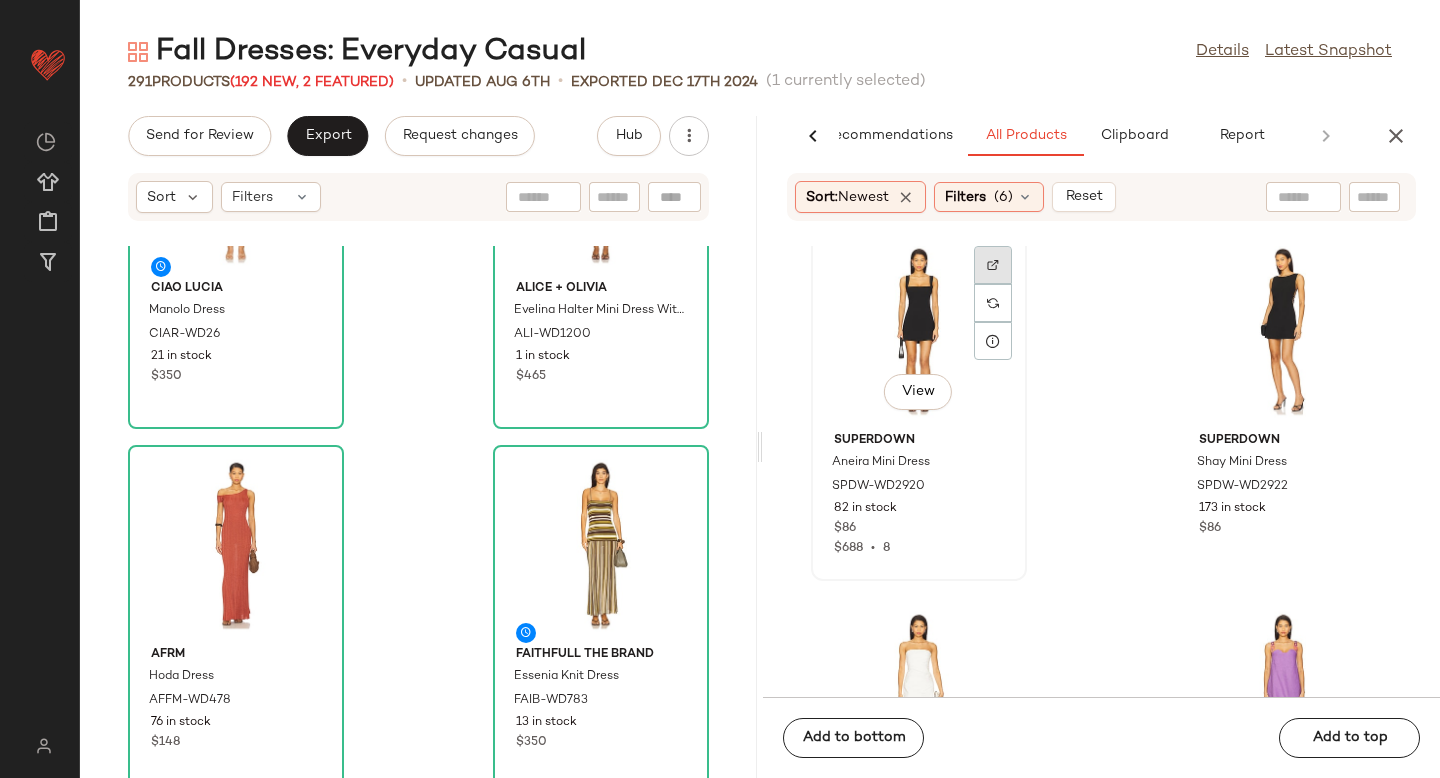 click 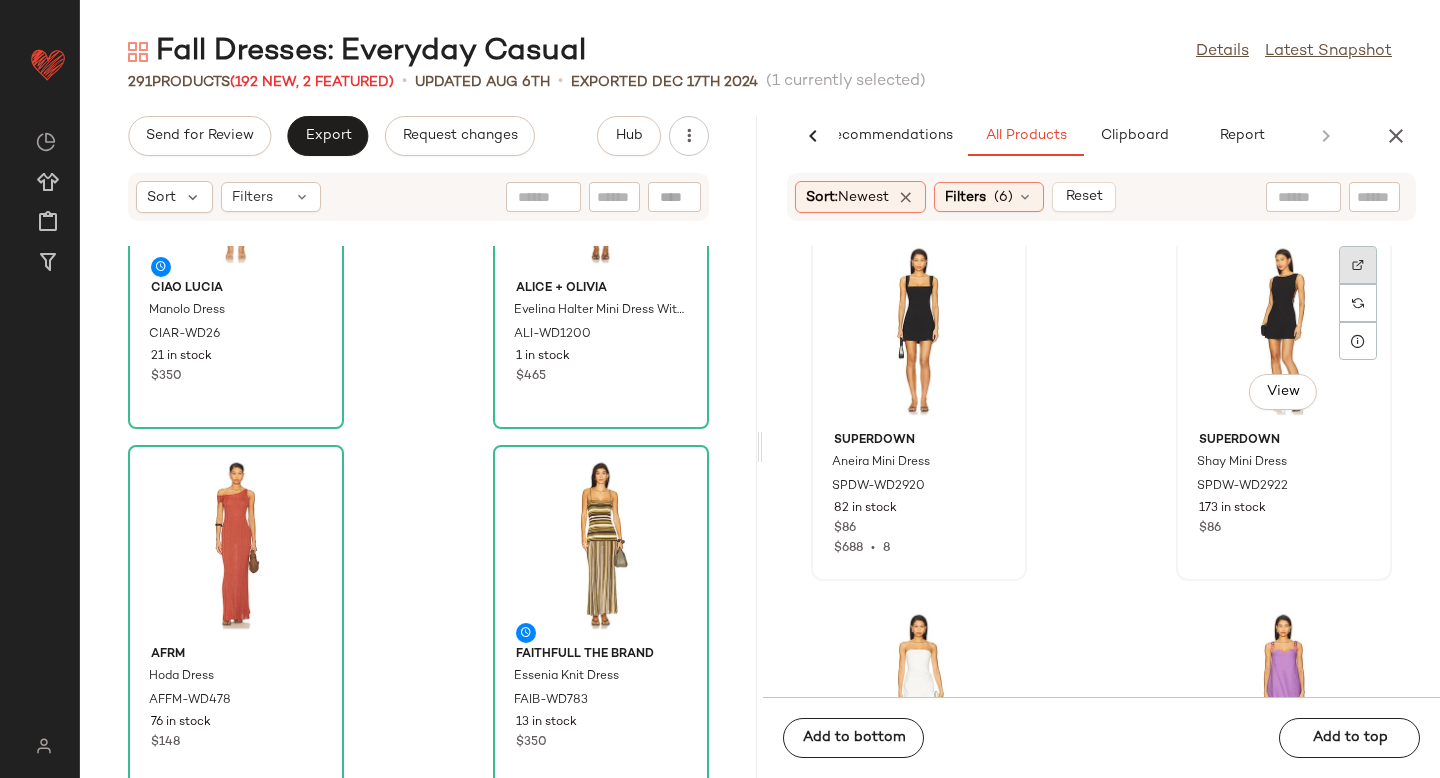 click 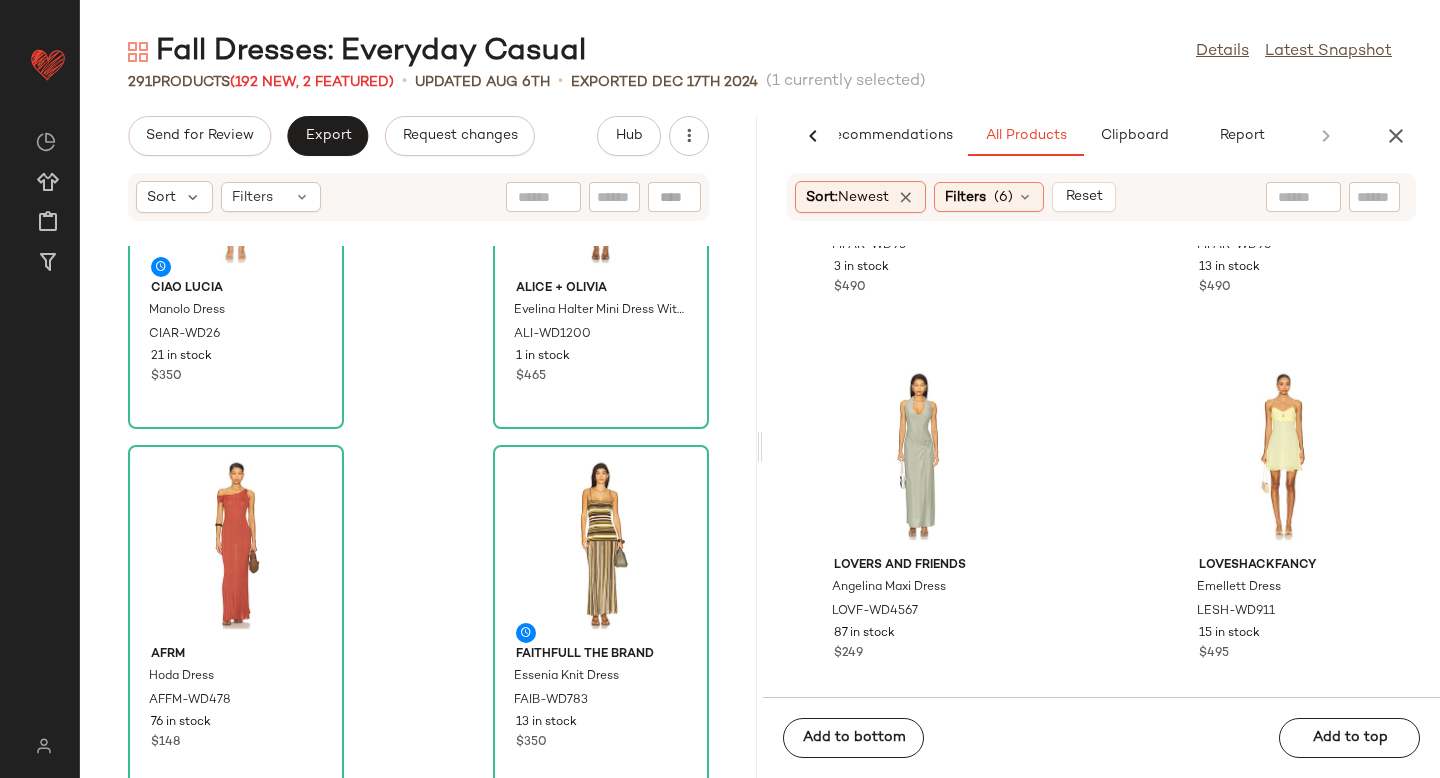 scroll, scrollTop: 151066, scrollLeft: 0, axis: vertical 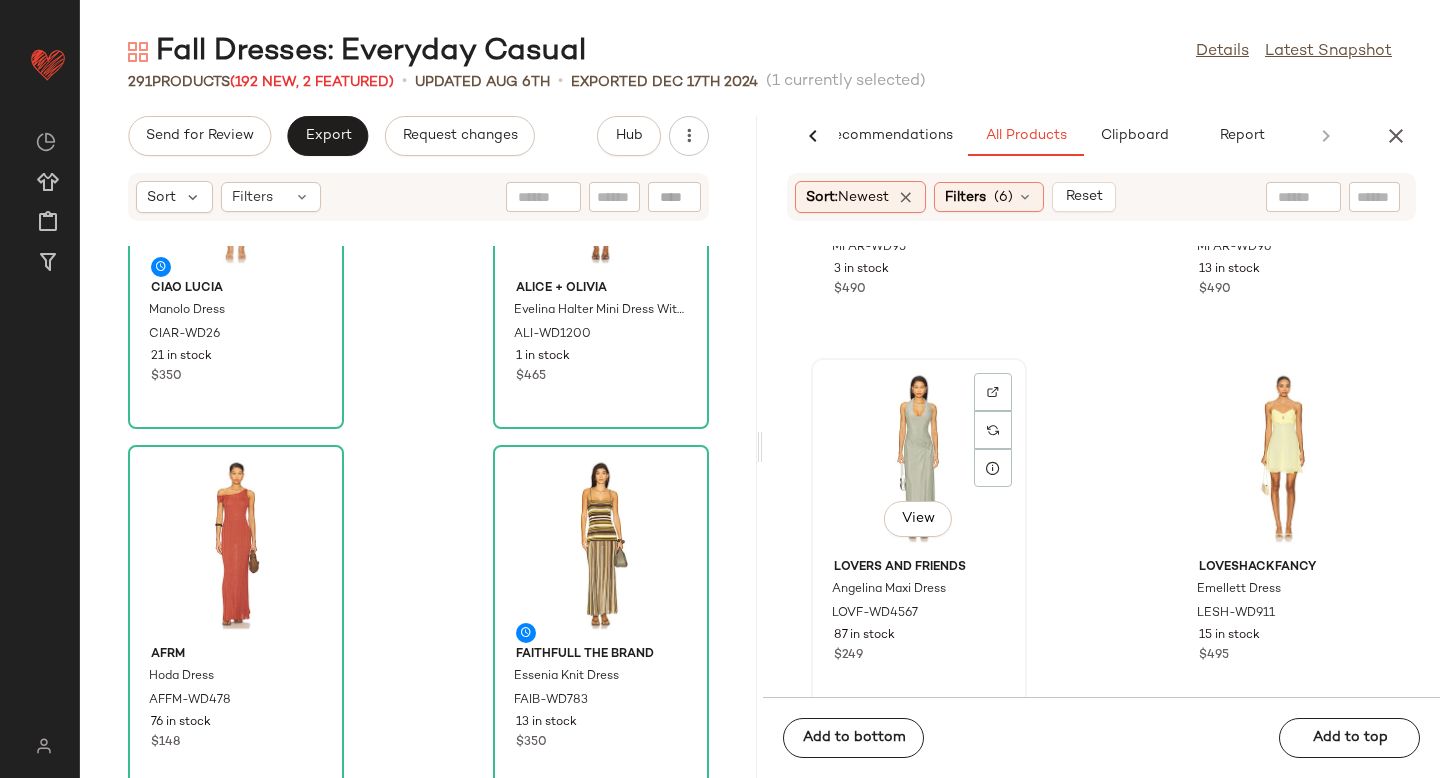 click 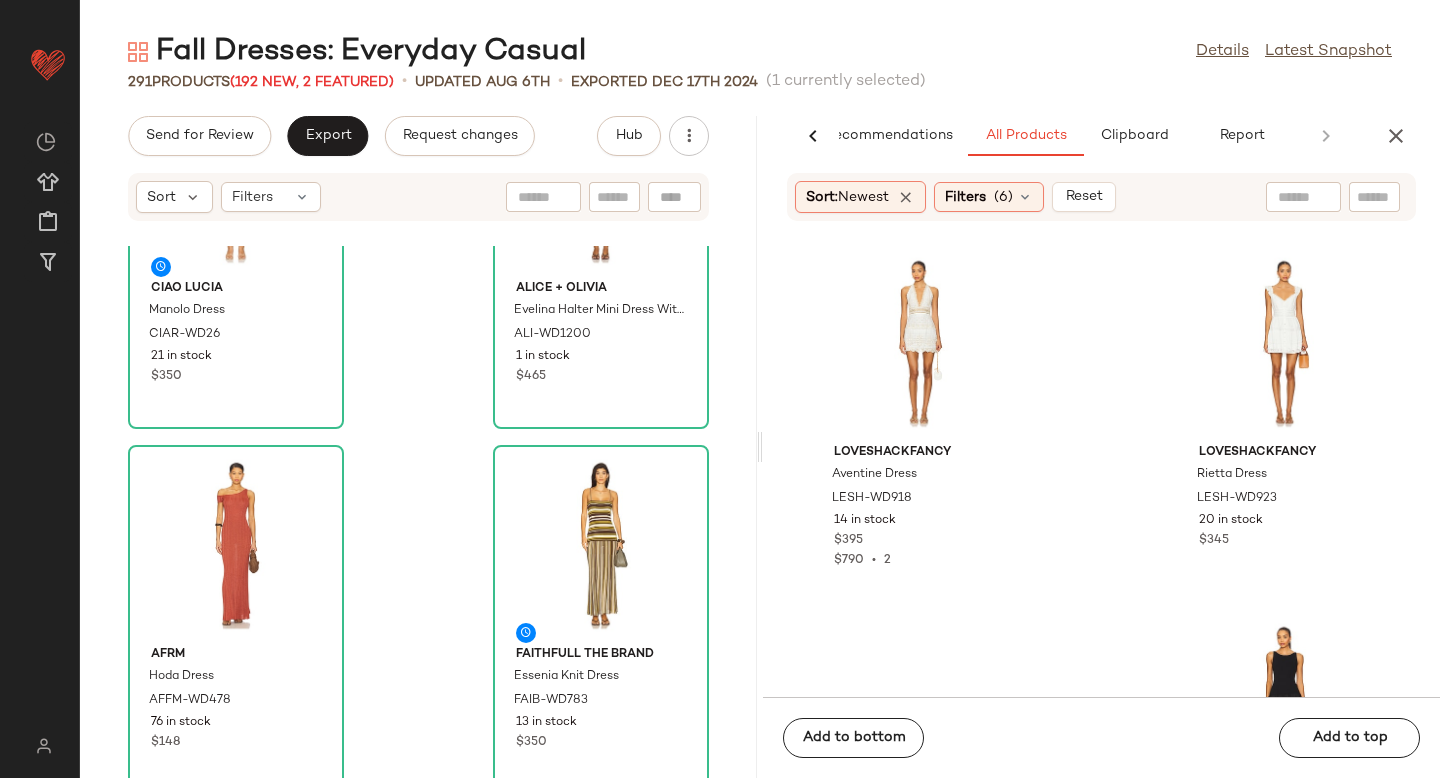 scroll, scrollTop: 151810, scrollLeft: 0, axis: vertical 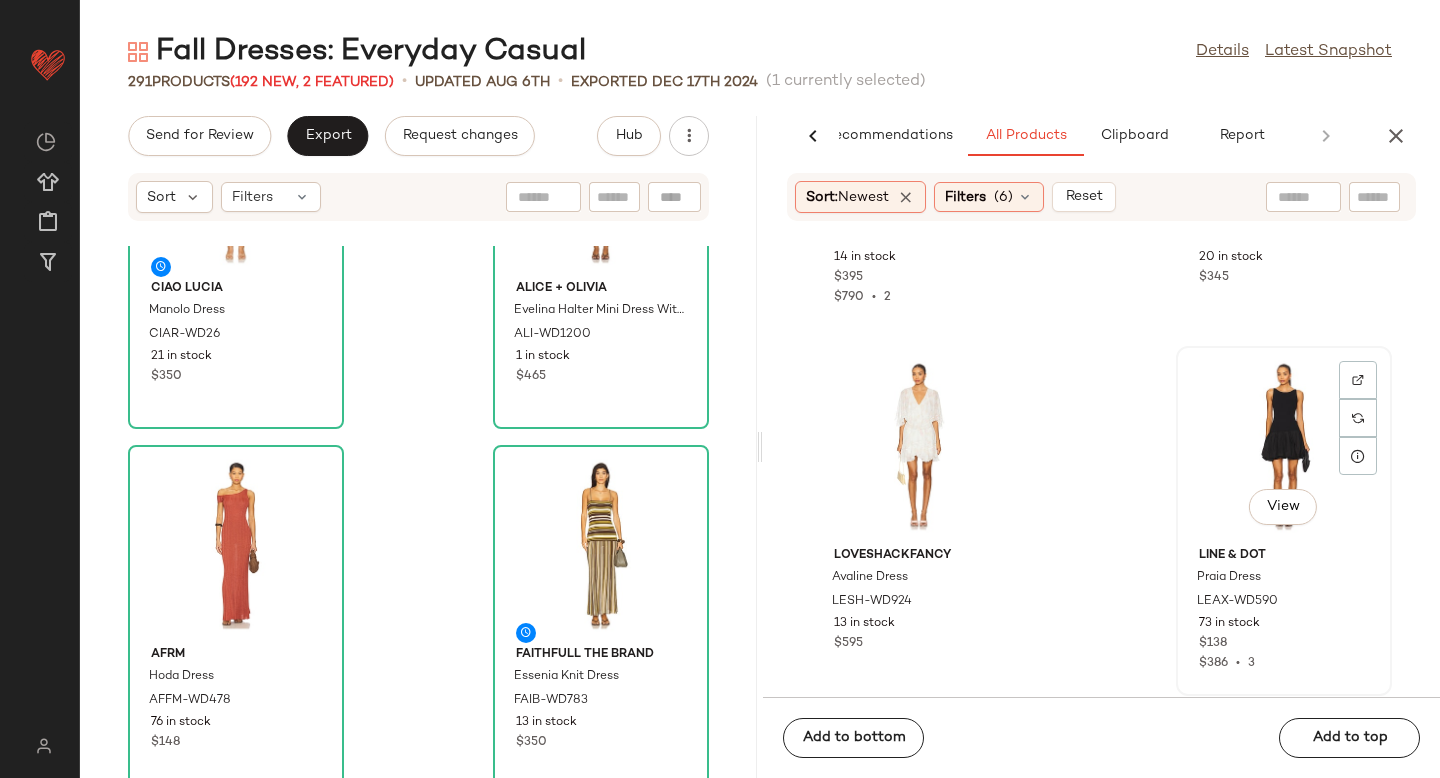 click 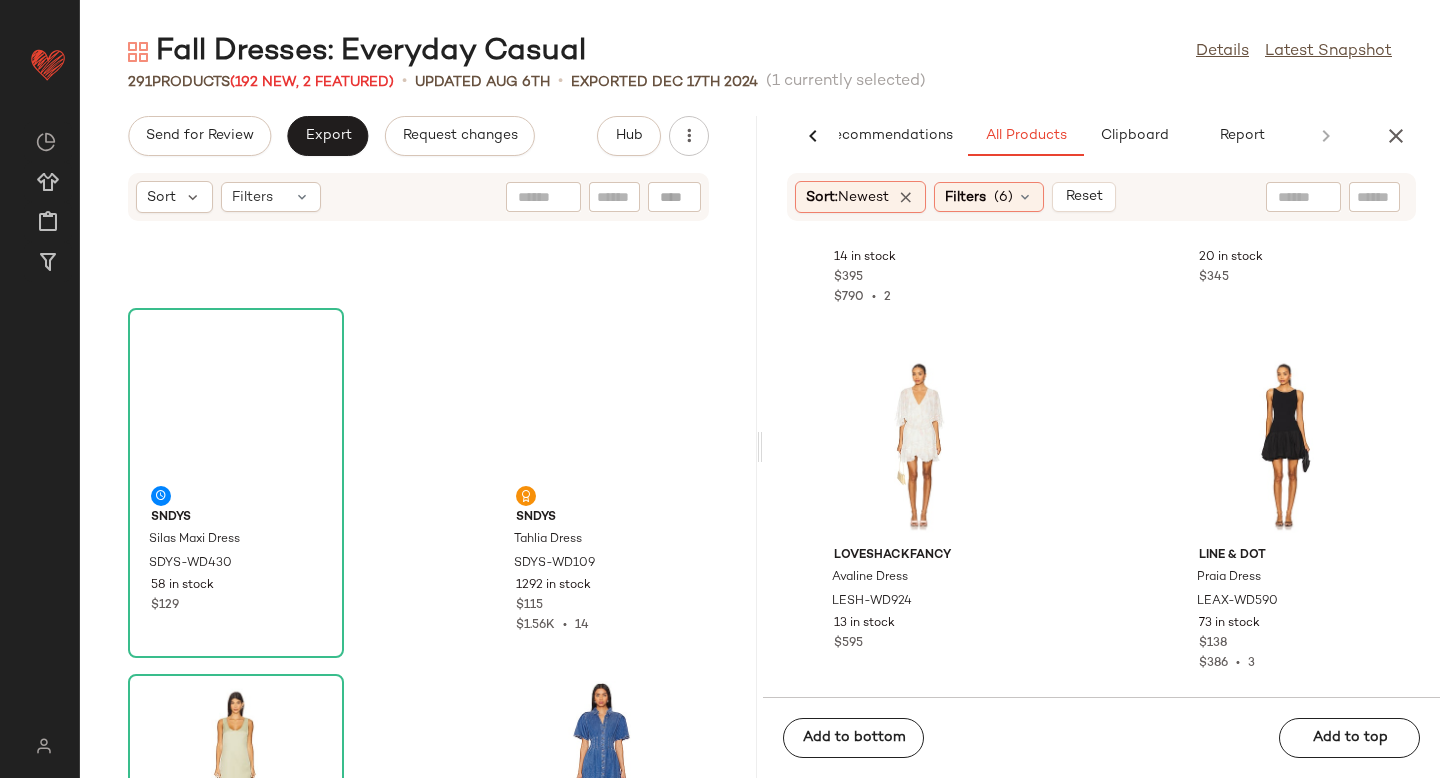 scroll, scrollTop: 18202, scrollLeft: 0, axis: vertical 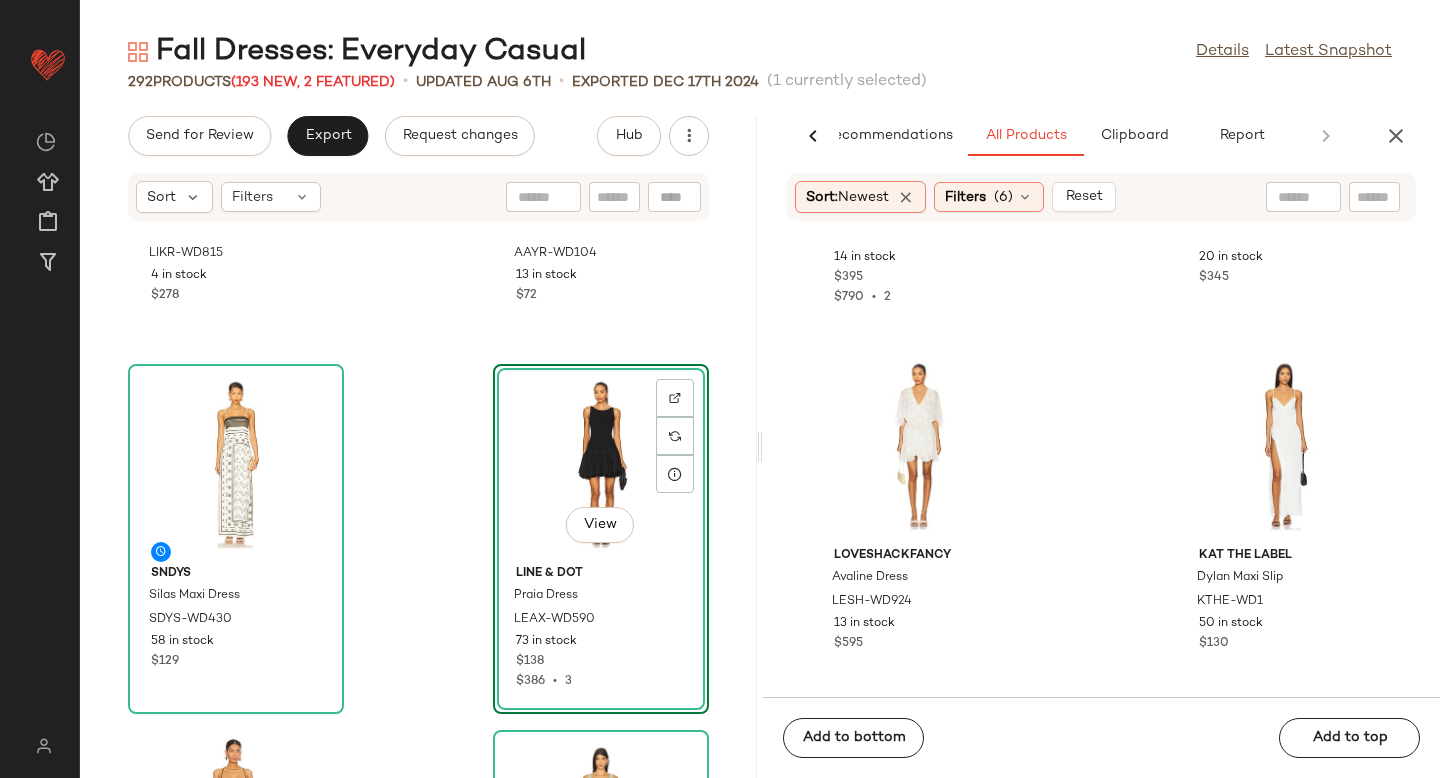 drag, startPoint x: 1255, startPoint y: 403, endPoint x: 1293, endPoint y: 13, distance: 391.84692 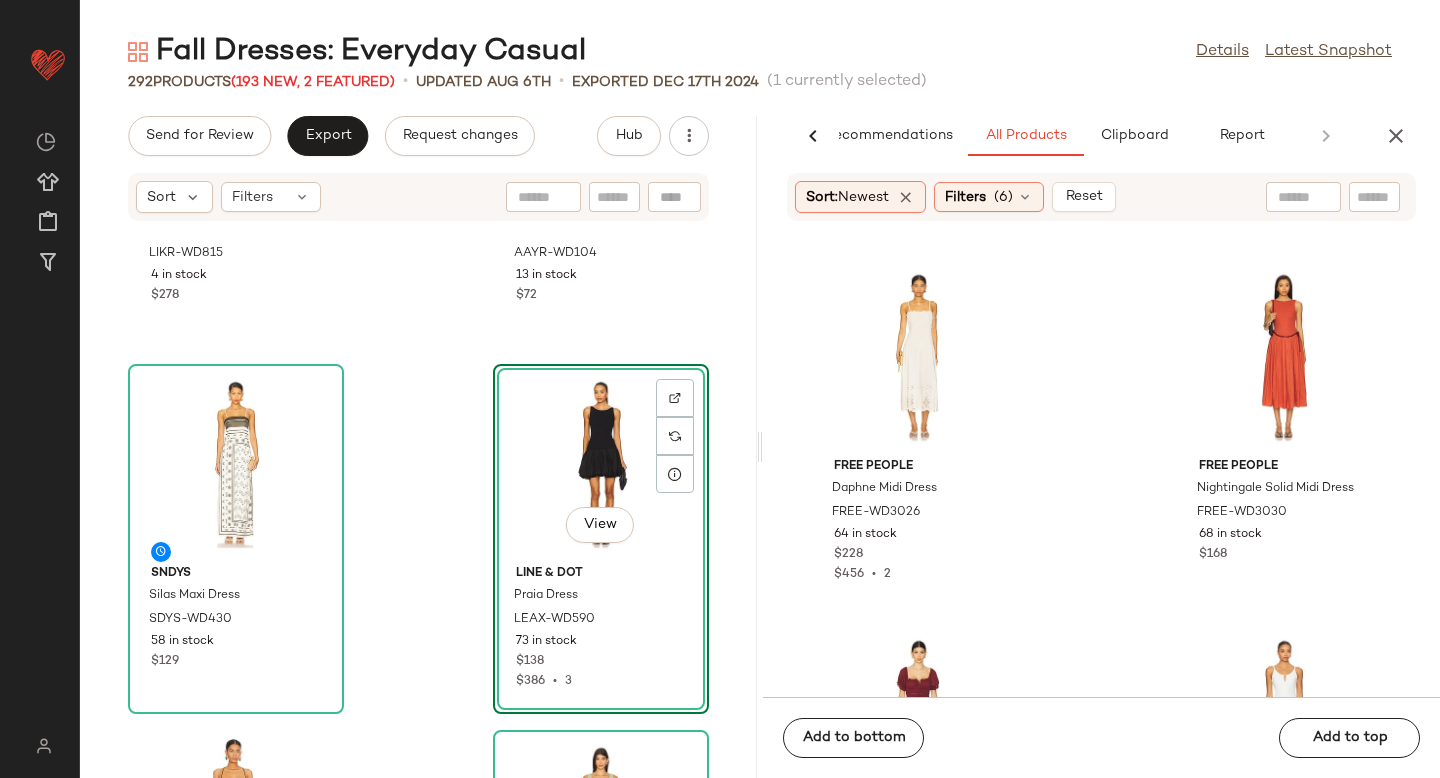 scroll, scrollTop: 153717, scrollLeft: 0, axis: vertical 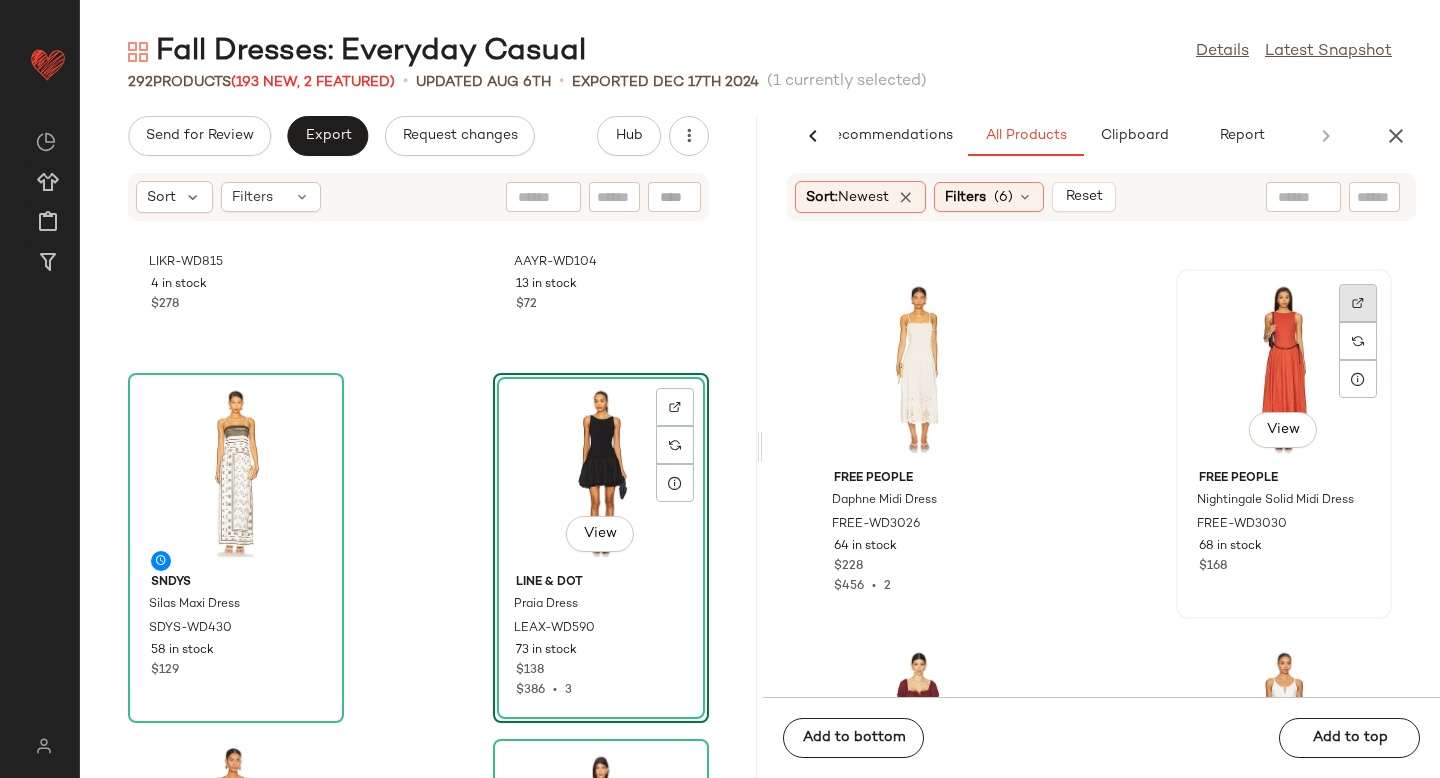 click 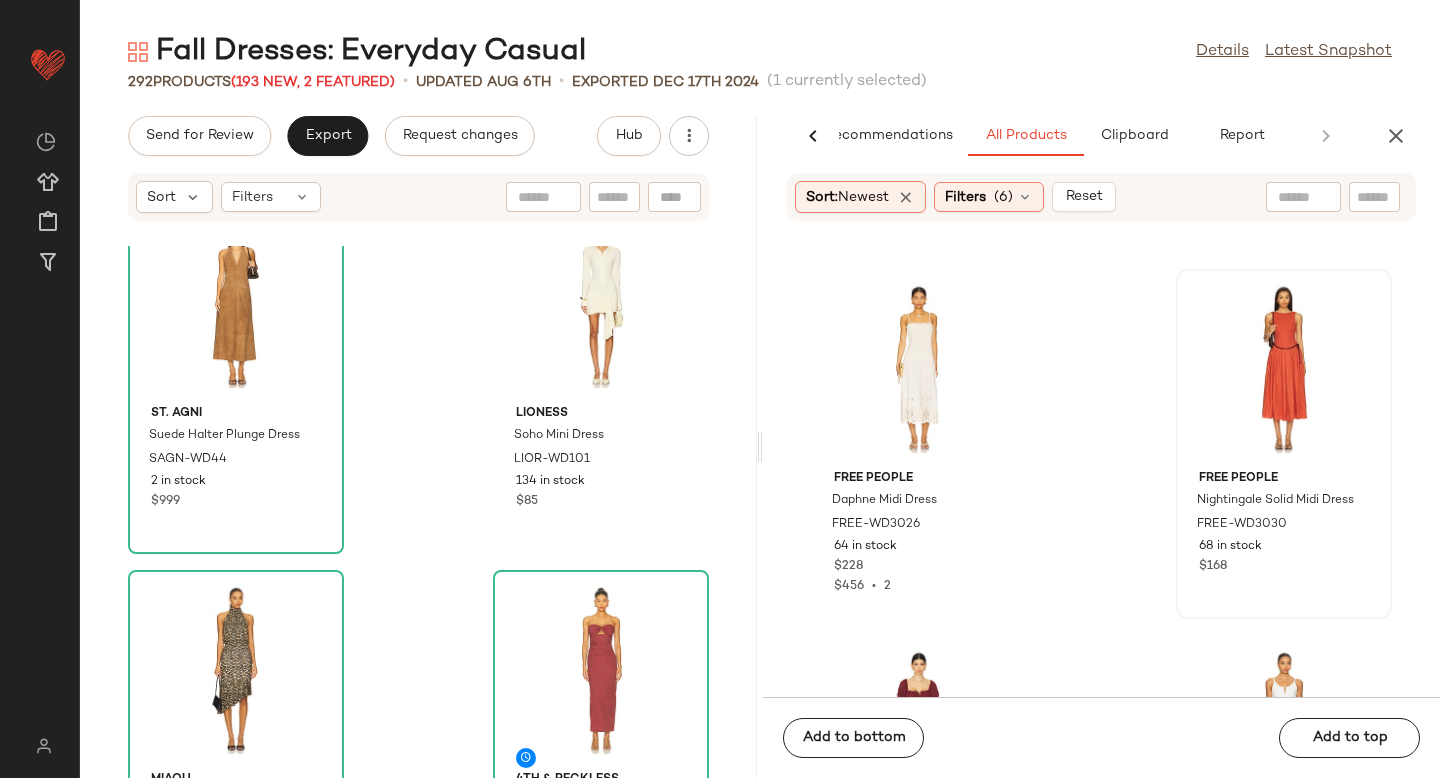scroll, scrollTop: 4089, scrollLeft: 0, axis: vertical 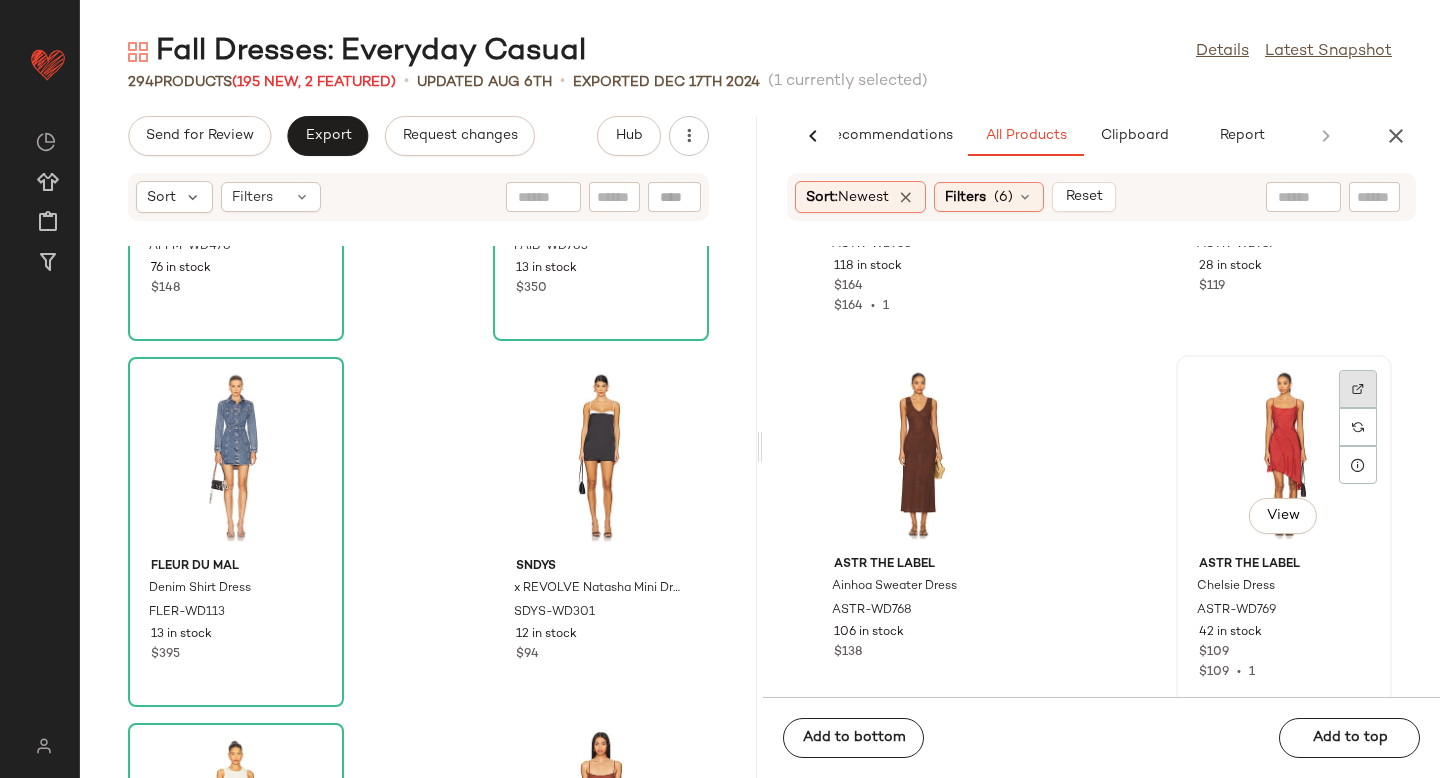 click 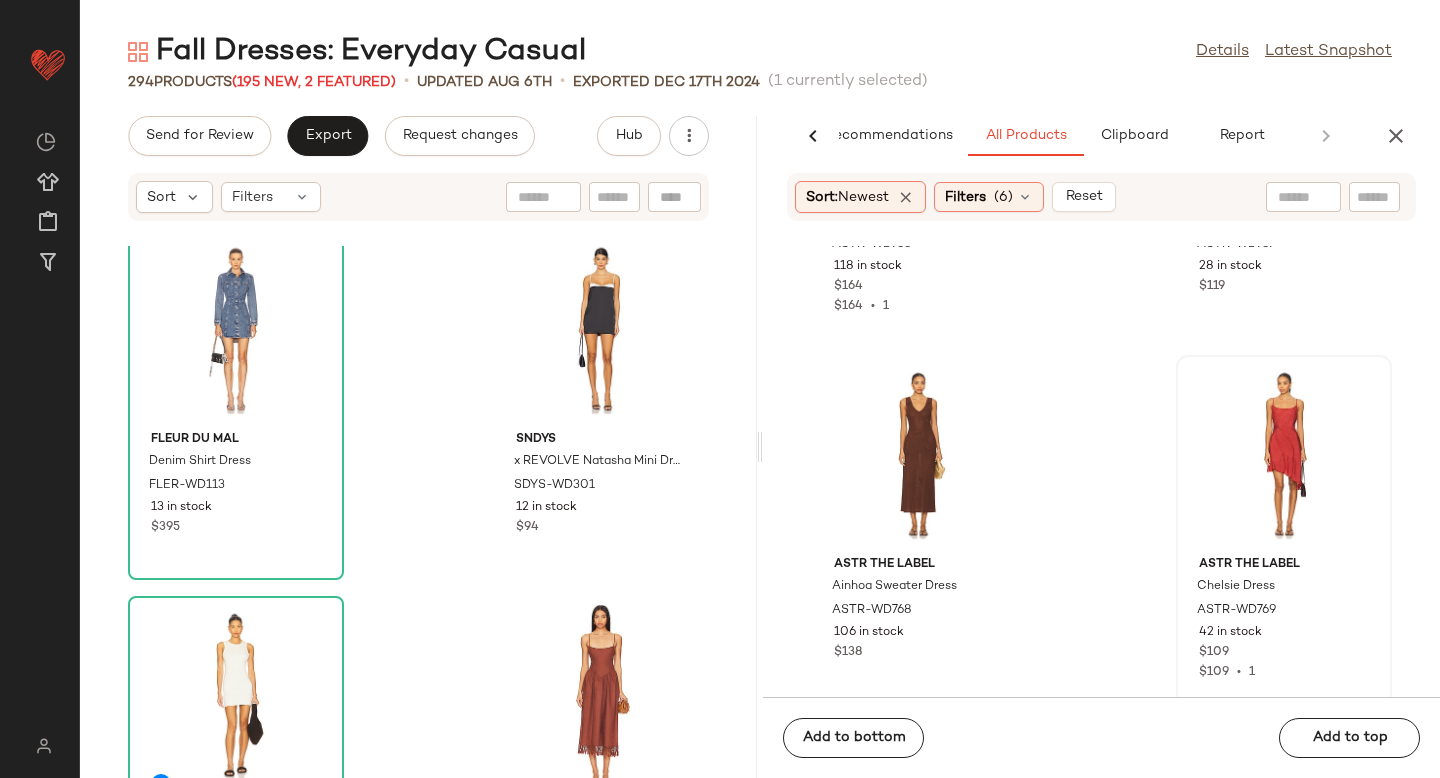 scroll, scrollTop: 15763, scrollLeft: 0, axis: vertical 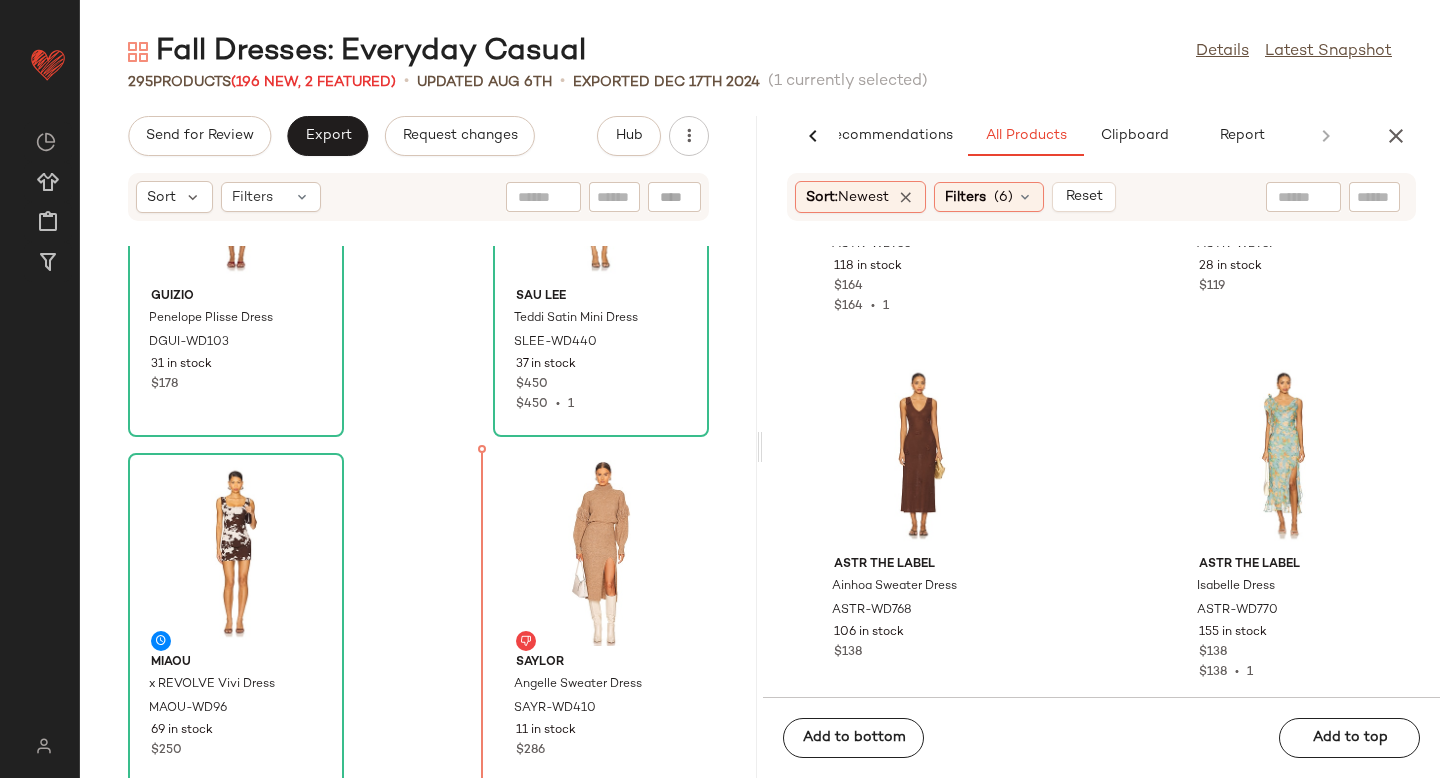 drag, startPoint x: 557, startPoint y: 443, endPoint x: 553, endPoint y: 453, distance: 10.770329 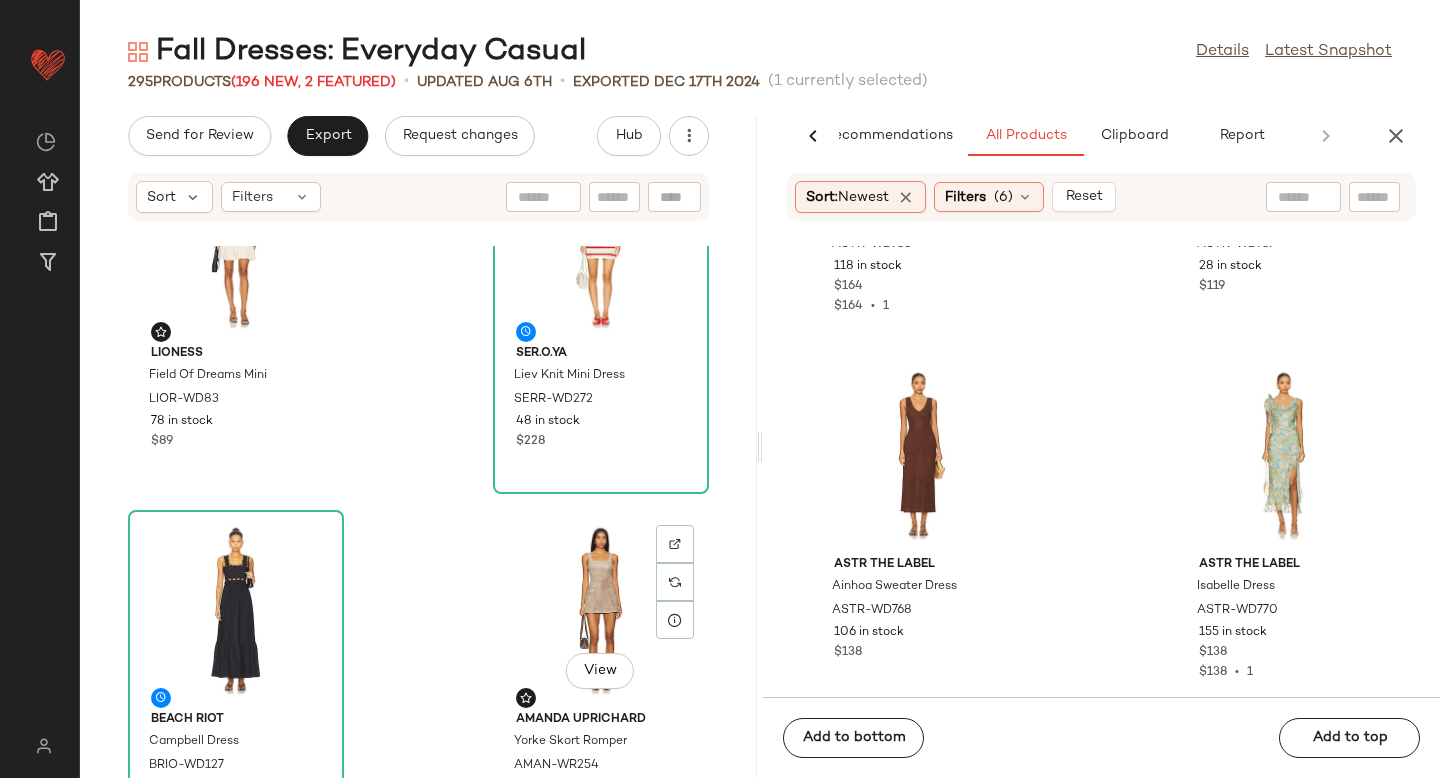 scroll, scrollTop: 8617, scrollLeft: 0, axis: vertical 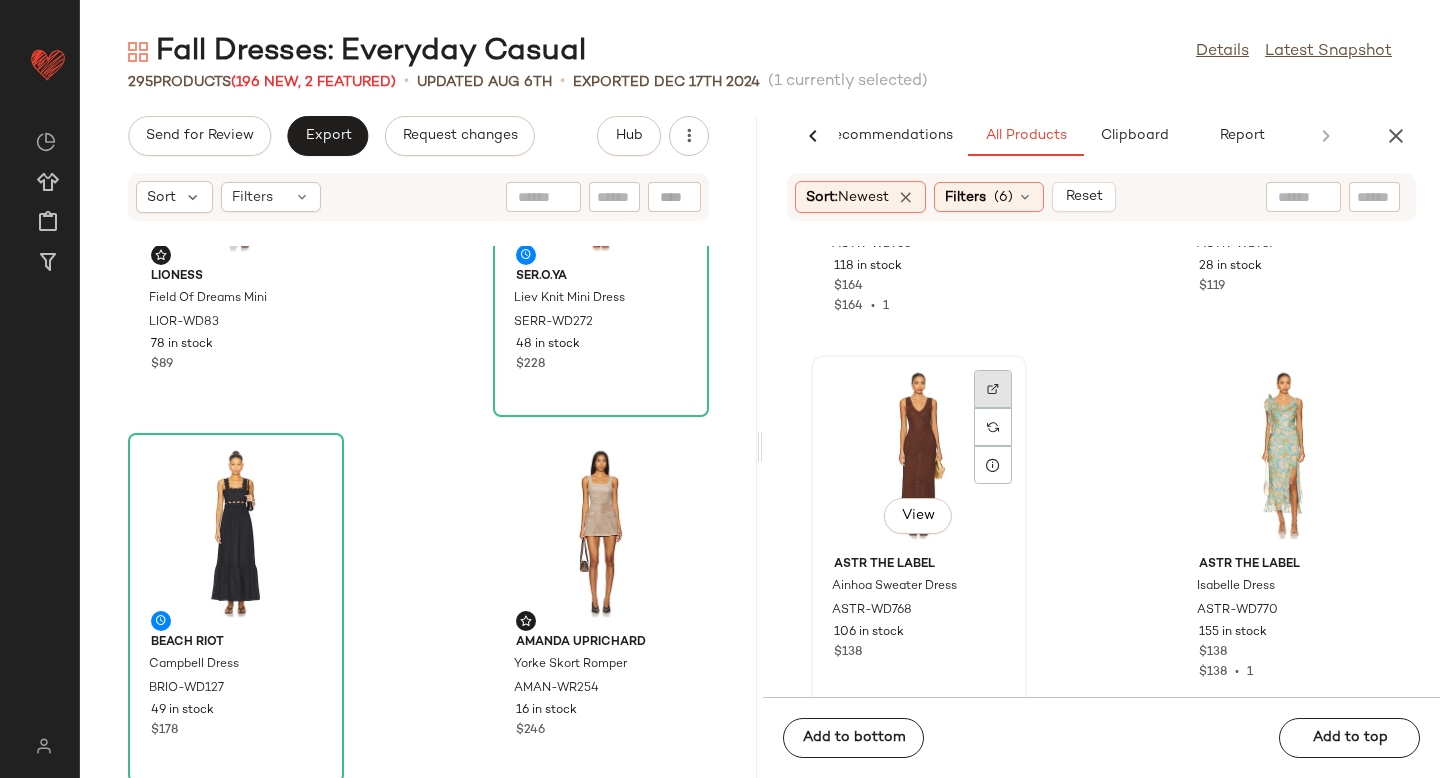 click 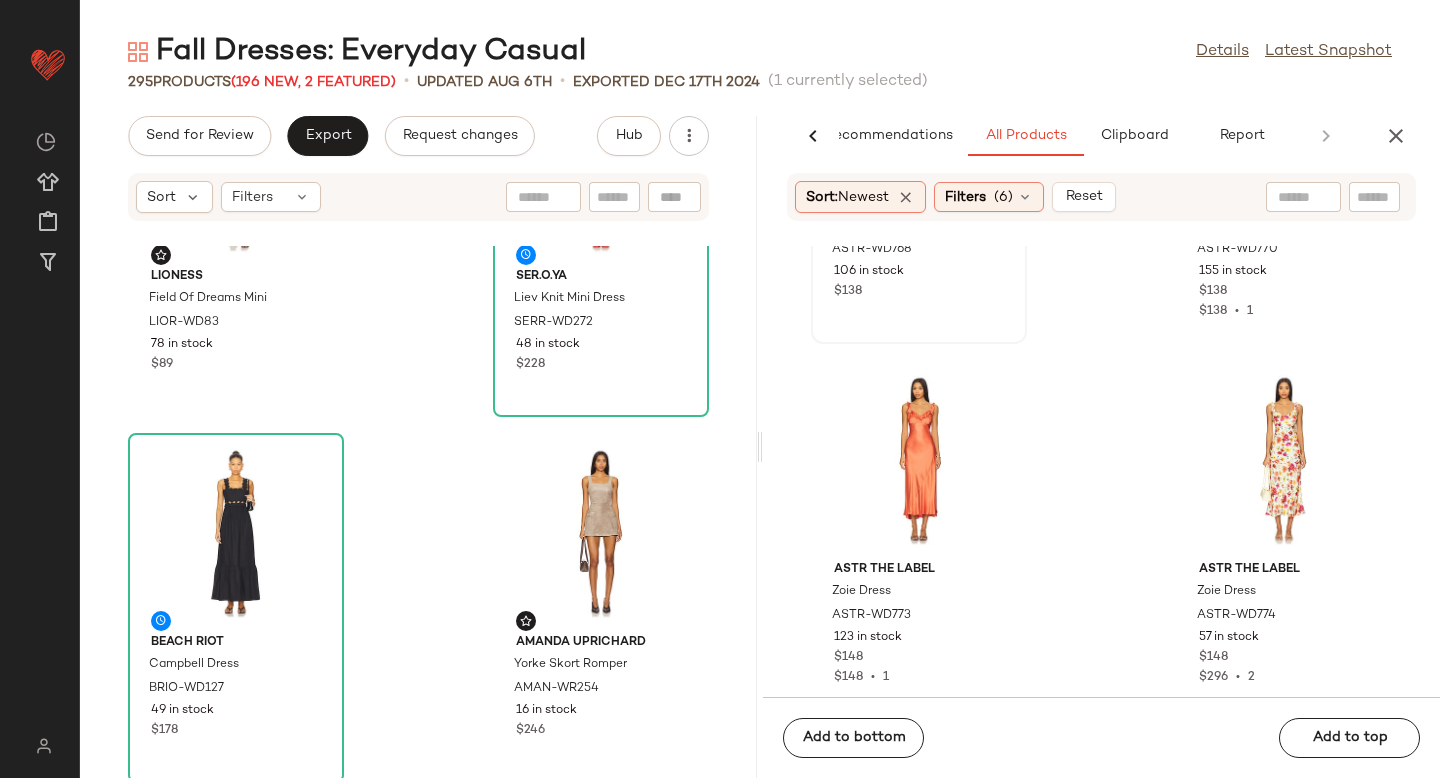scroll, scrollTop: 155798, scrollLeft: 0, axis: vertical 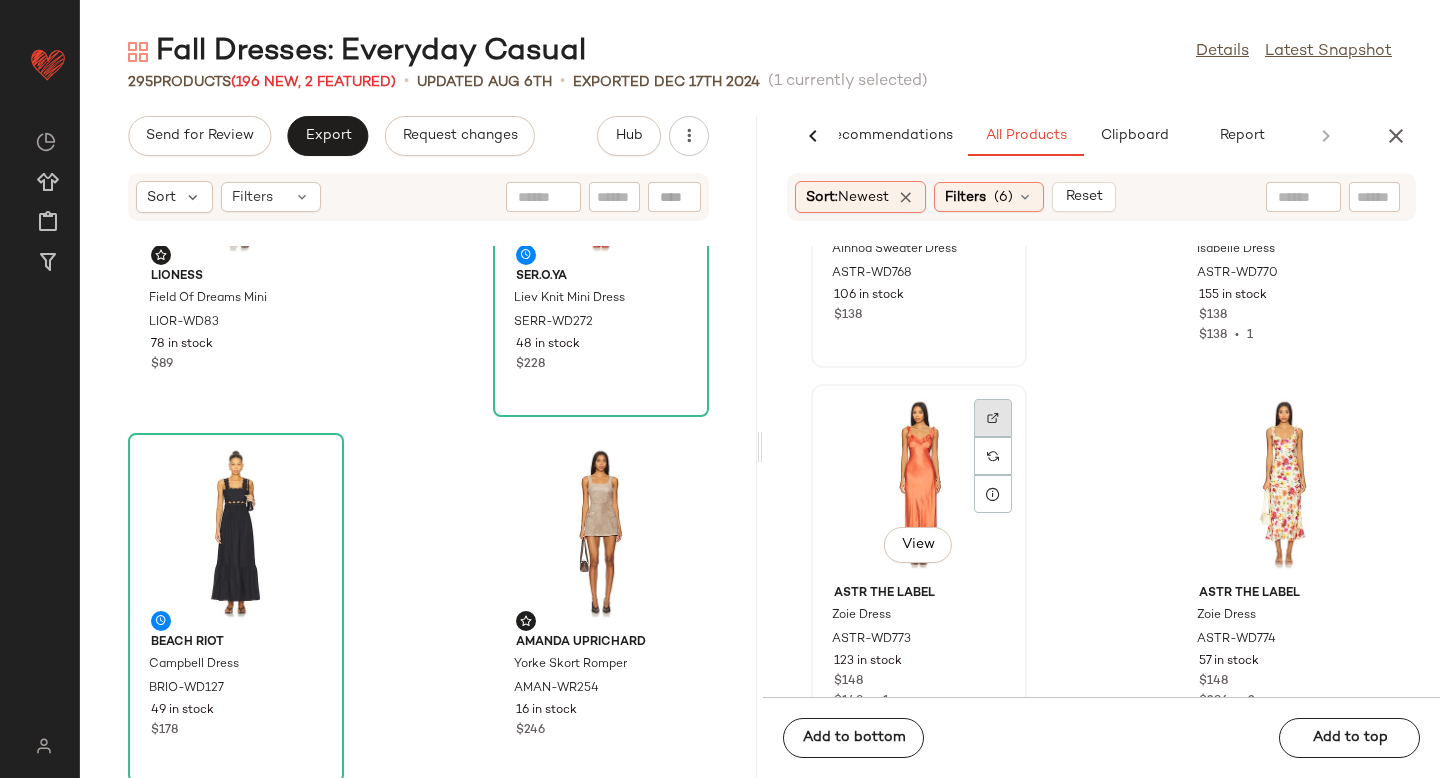 click 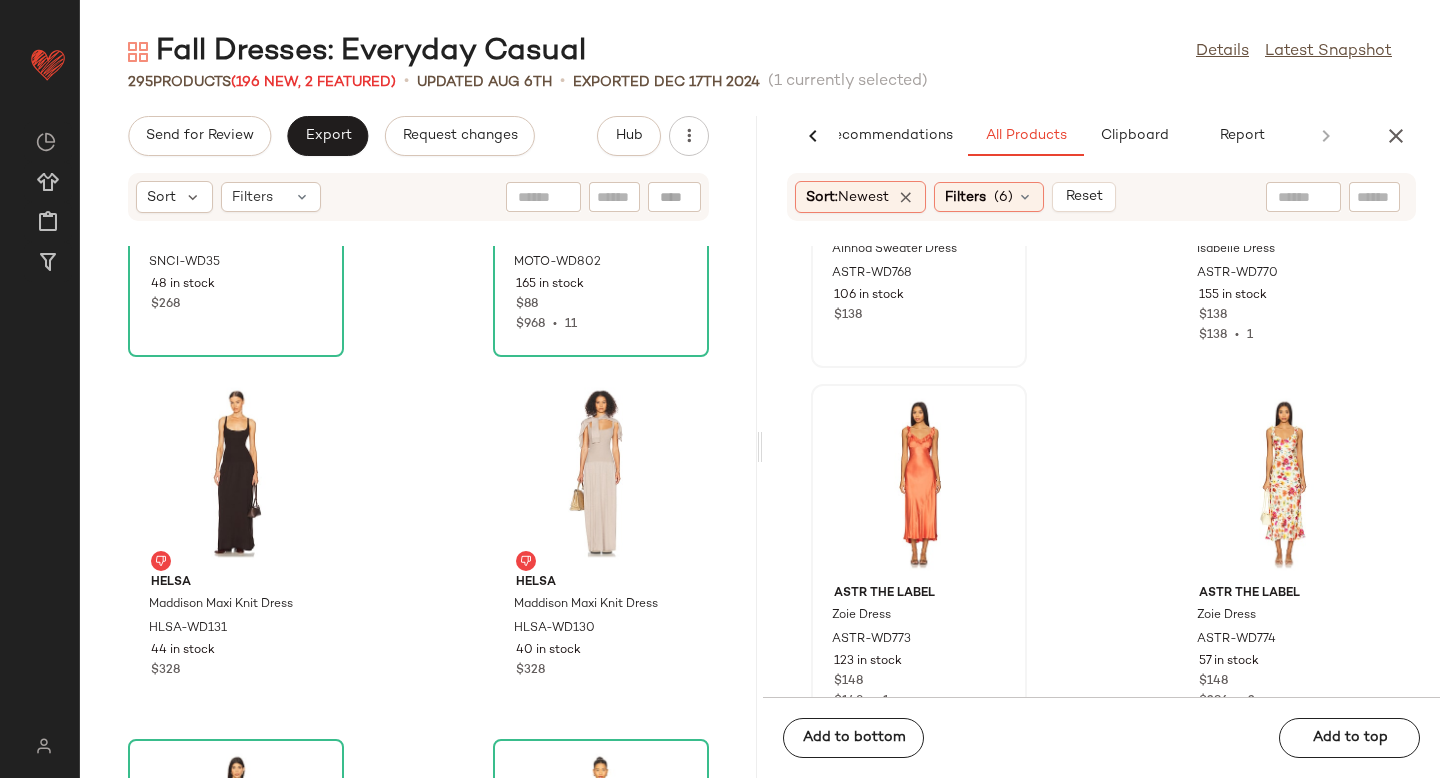 scroll, scrollTop: 5381, scrollLeft: 0, axis: vertical 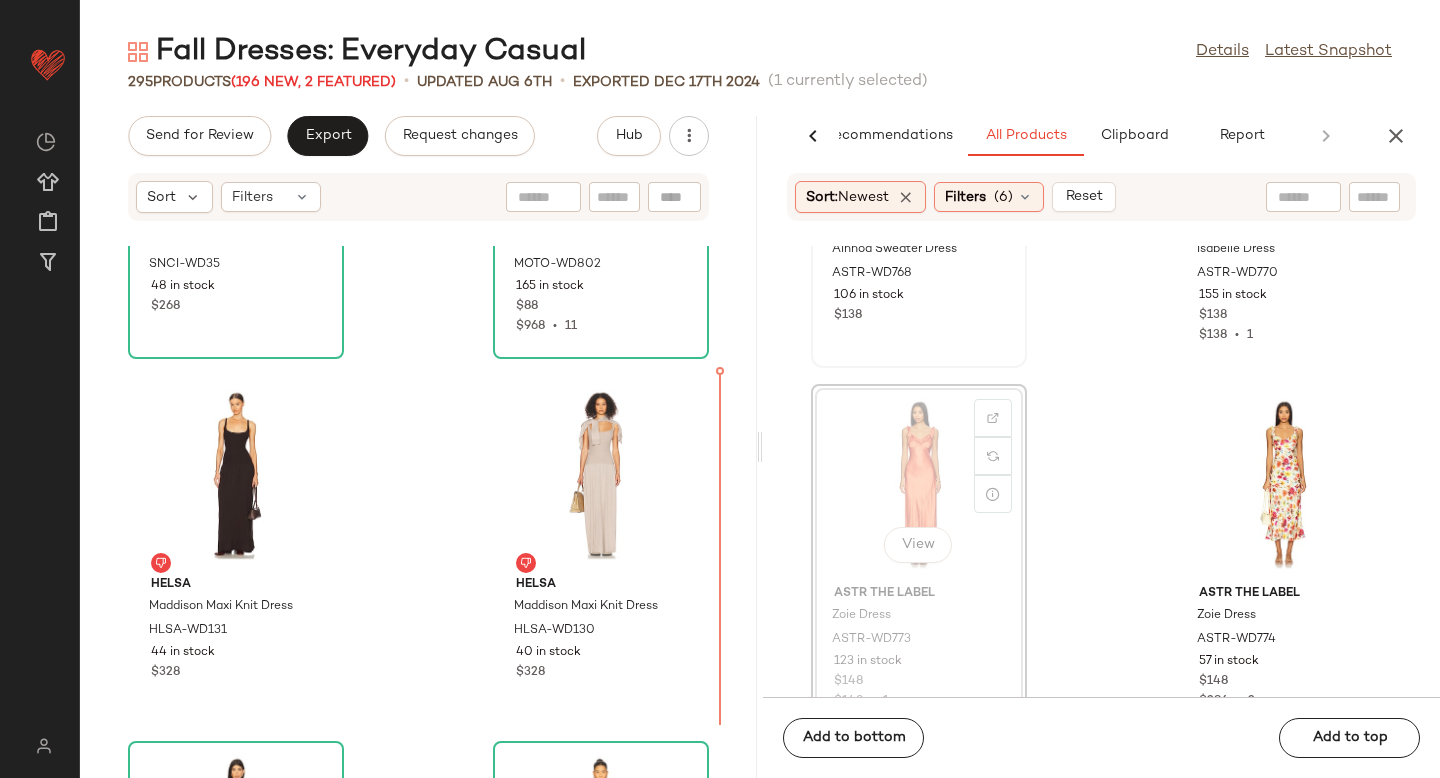 drag, startPoint x: 900, startPoint y: 485, endPoint x: 889, endPoint y: 487, distance: 11.18034 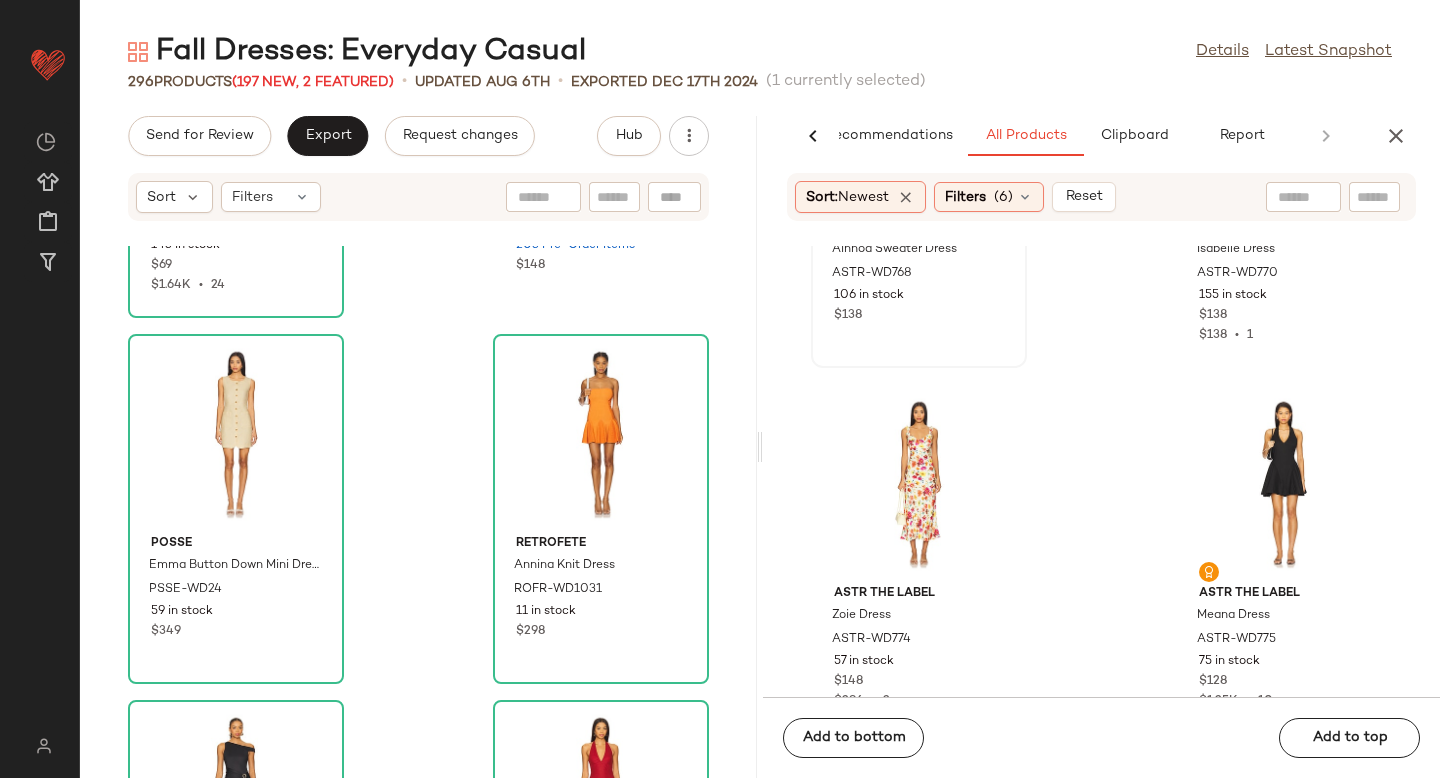 scroll, scrollTop: 11278, scrollLeft: 0, axis: vertical 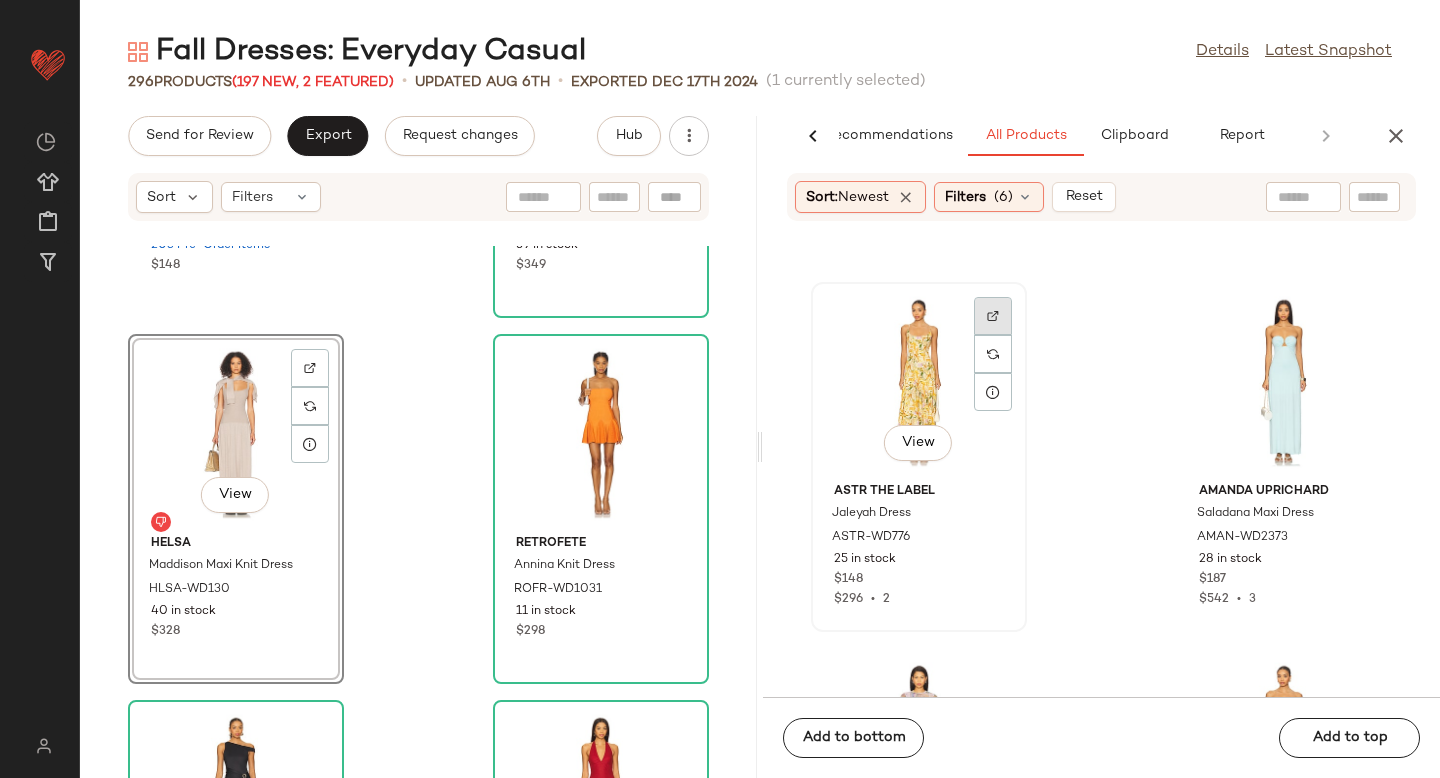click 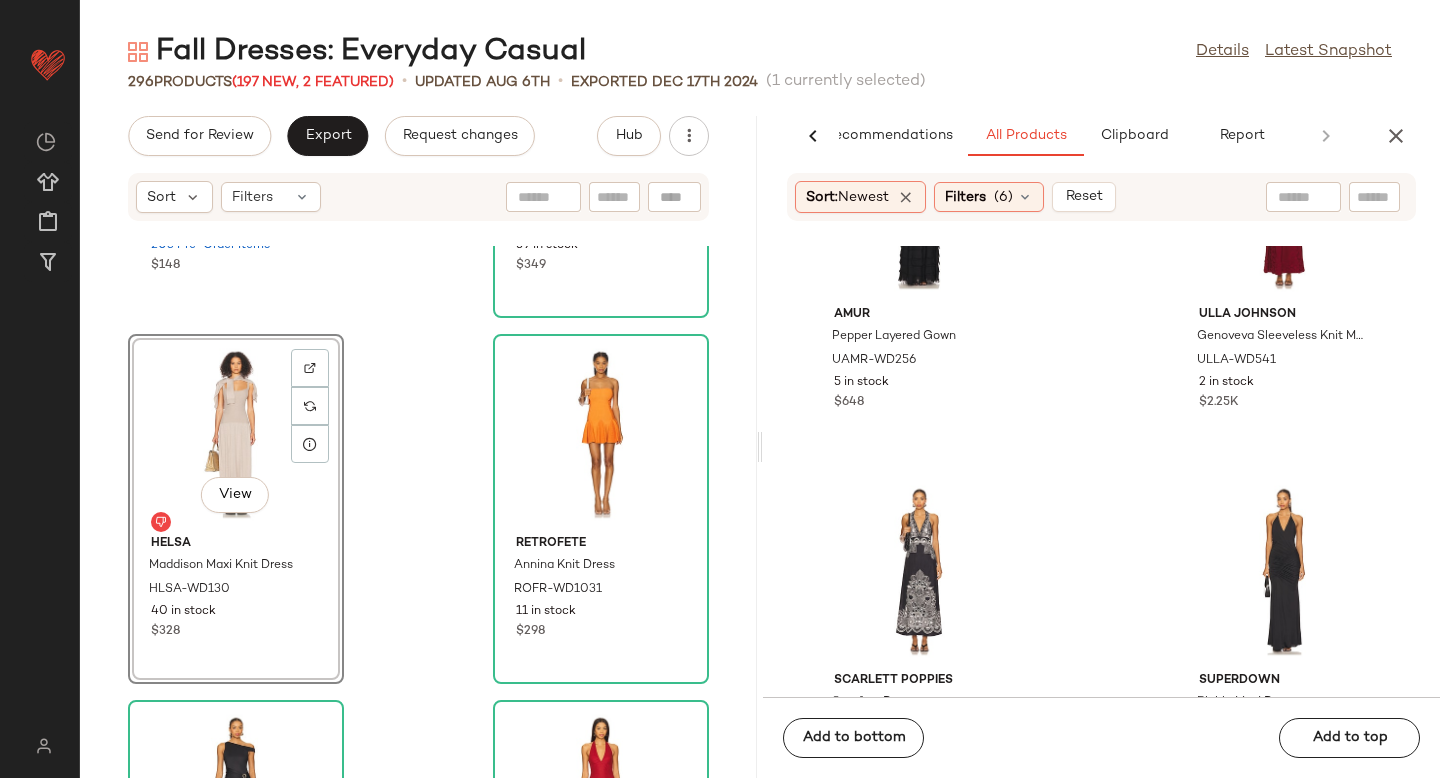 scroll, scrollTop: 157345, scrollLeft: 0, axis: vertical 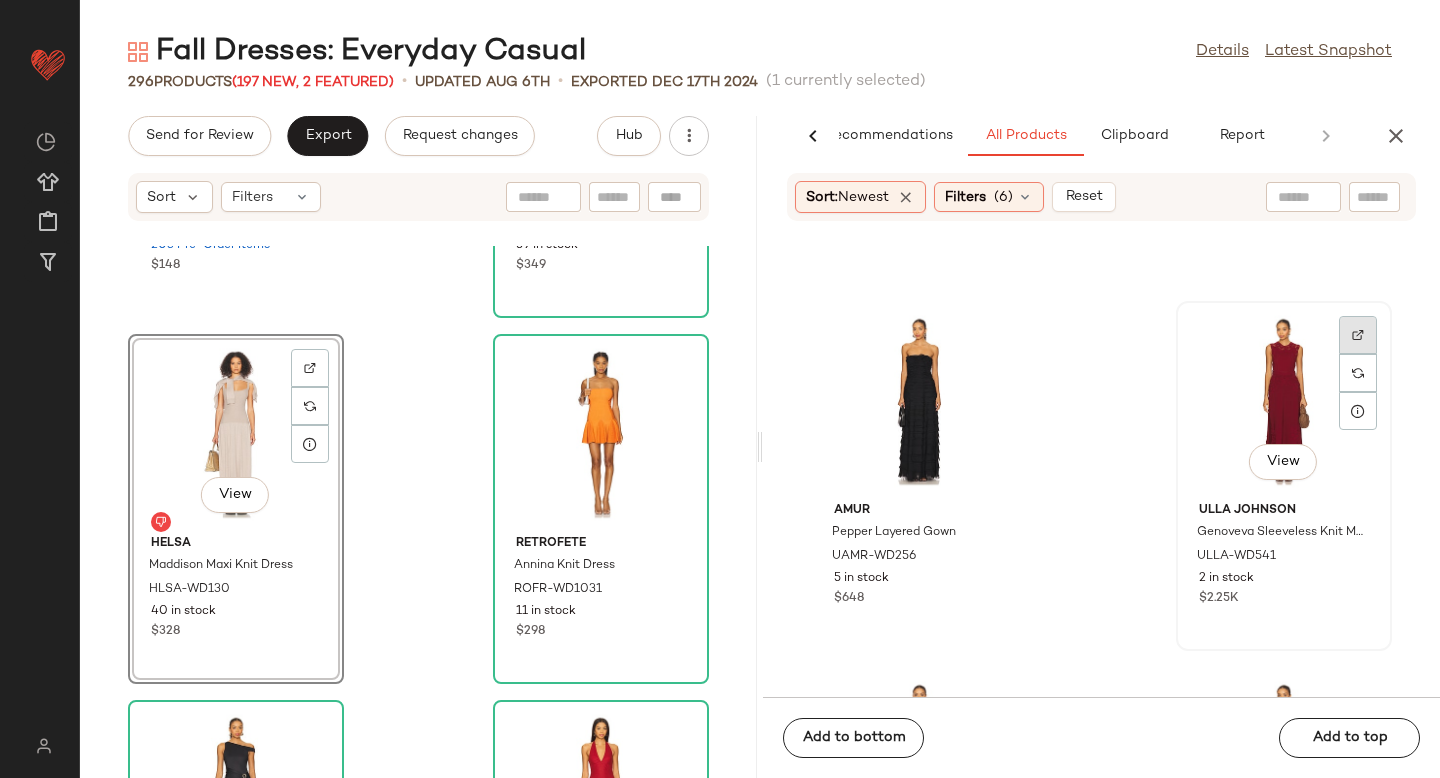 click 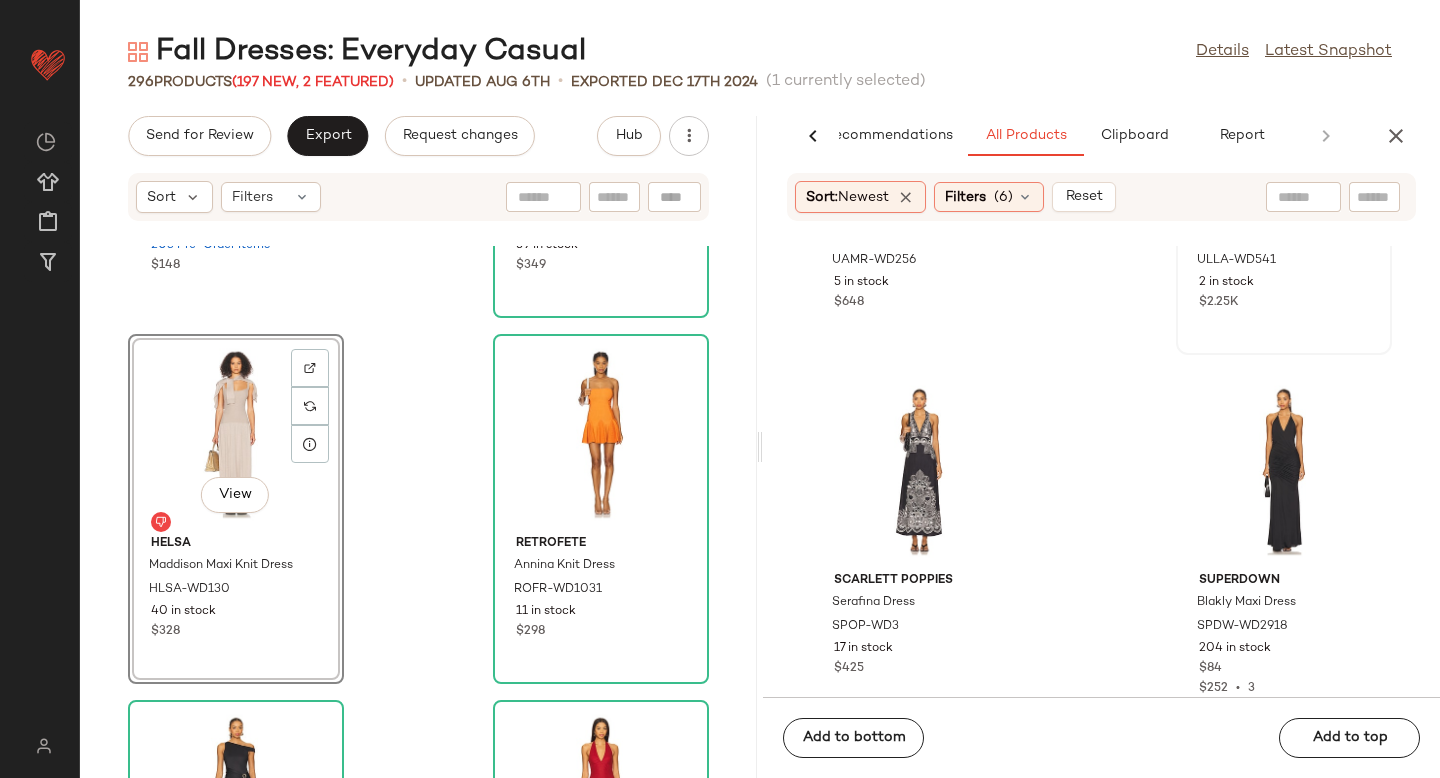 scroll, scrollTop: 157661, scrollLeft: 0, axis: vertical 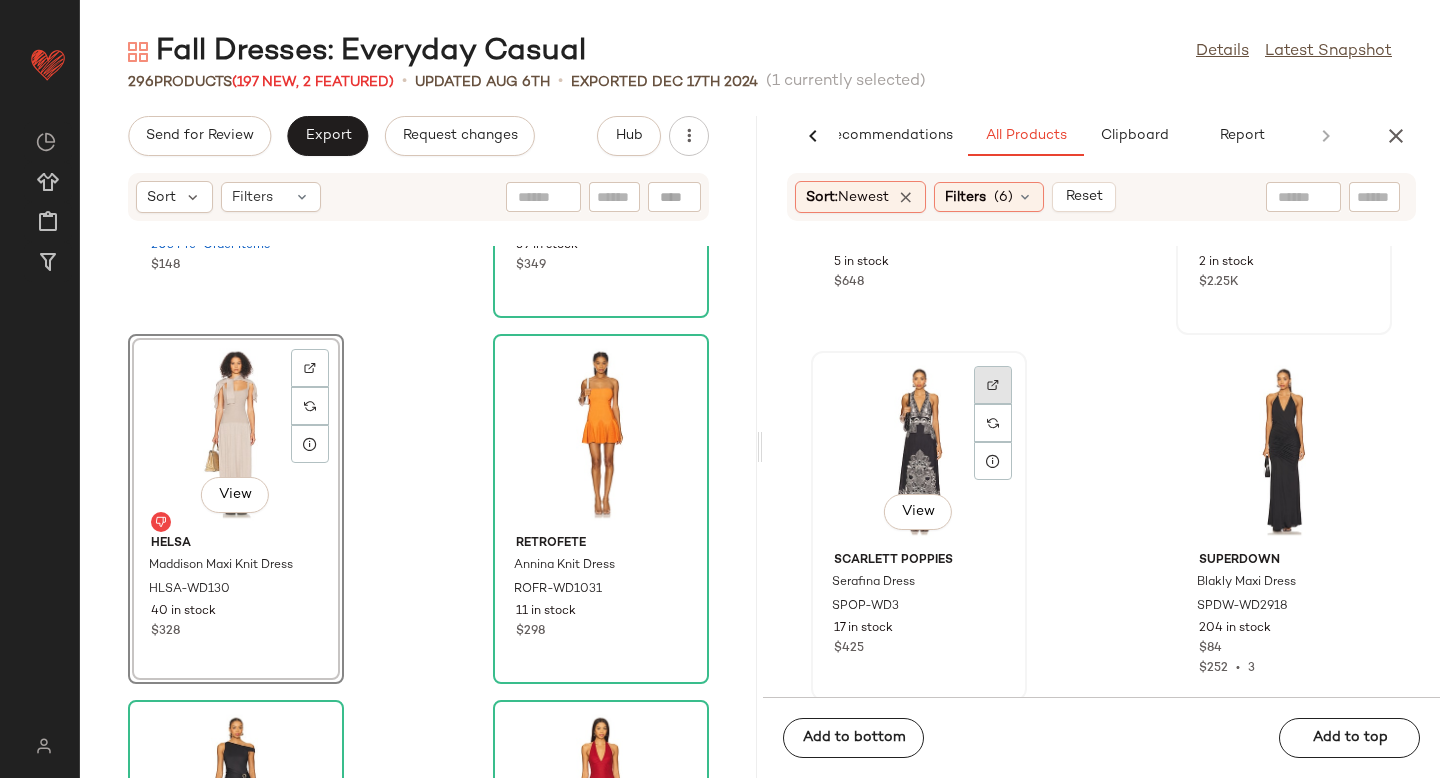 click 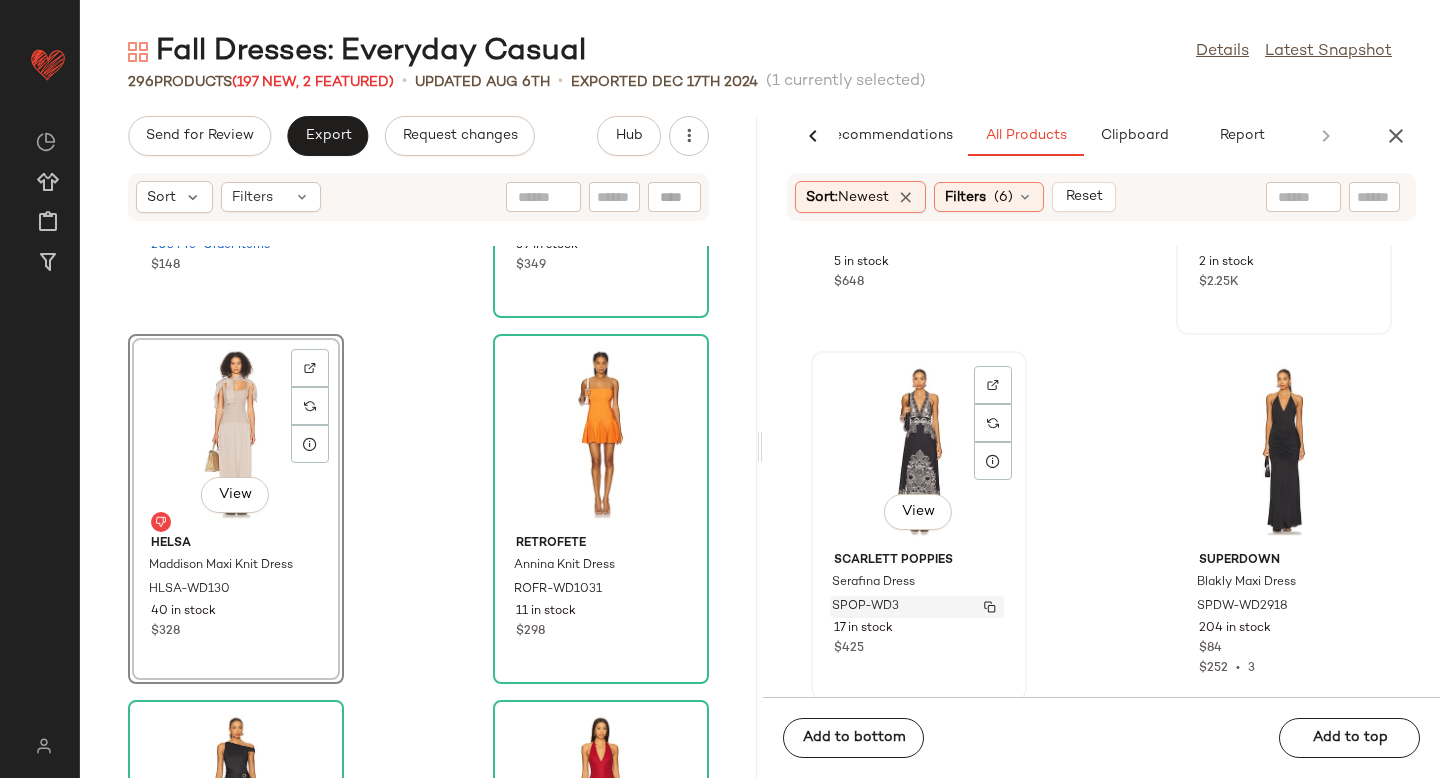 click on "SPOP-WD3" at bounding box center (865, 607) 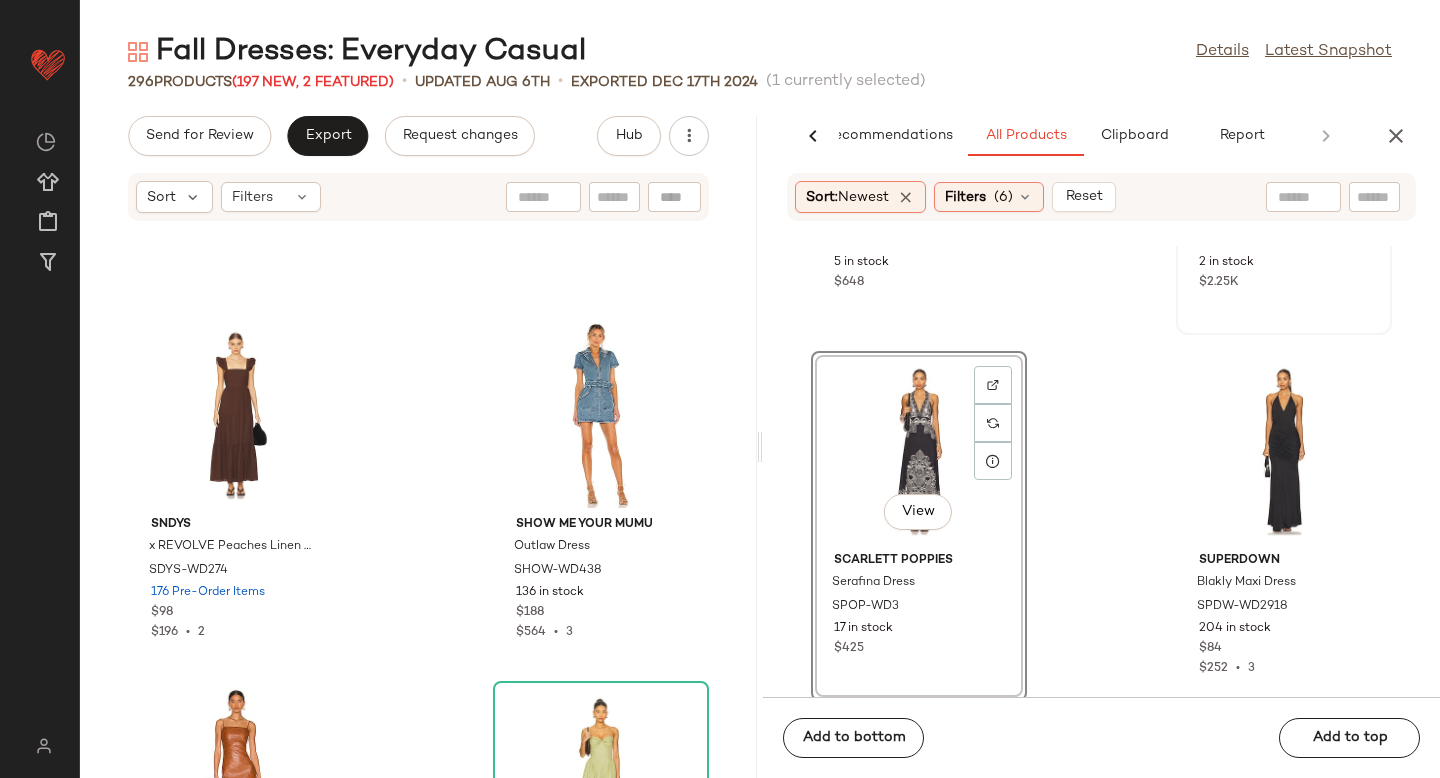 scroll, scrollTop: 21534, scrollLeft: 0, axis: vertical 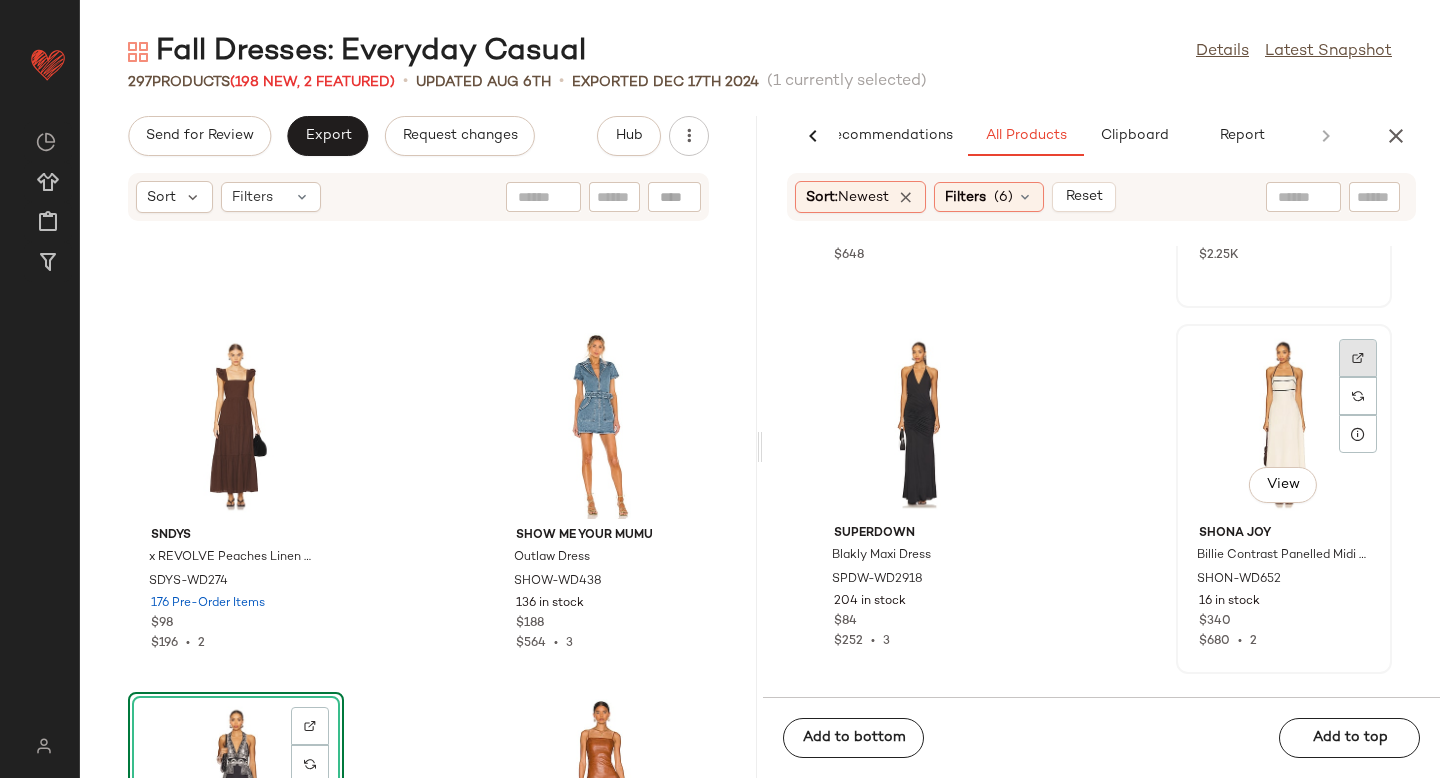 click 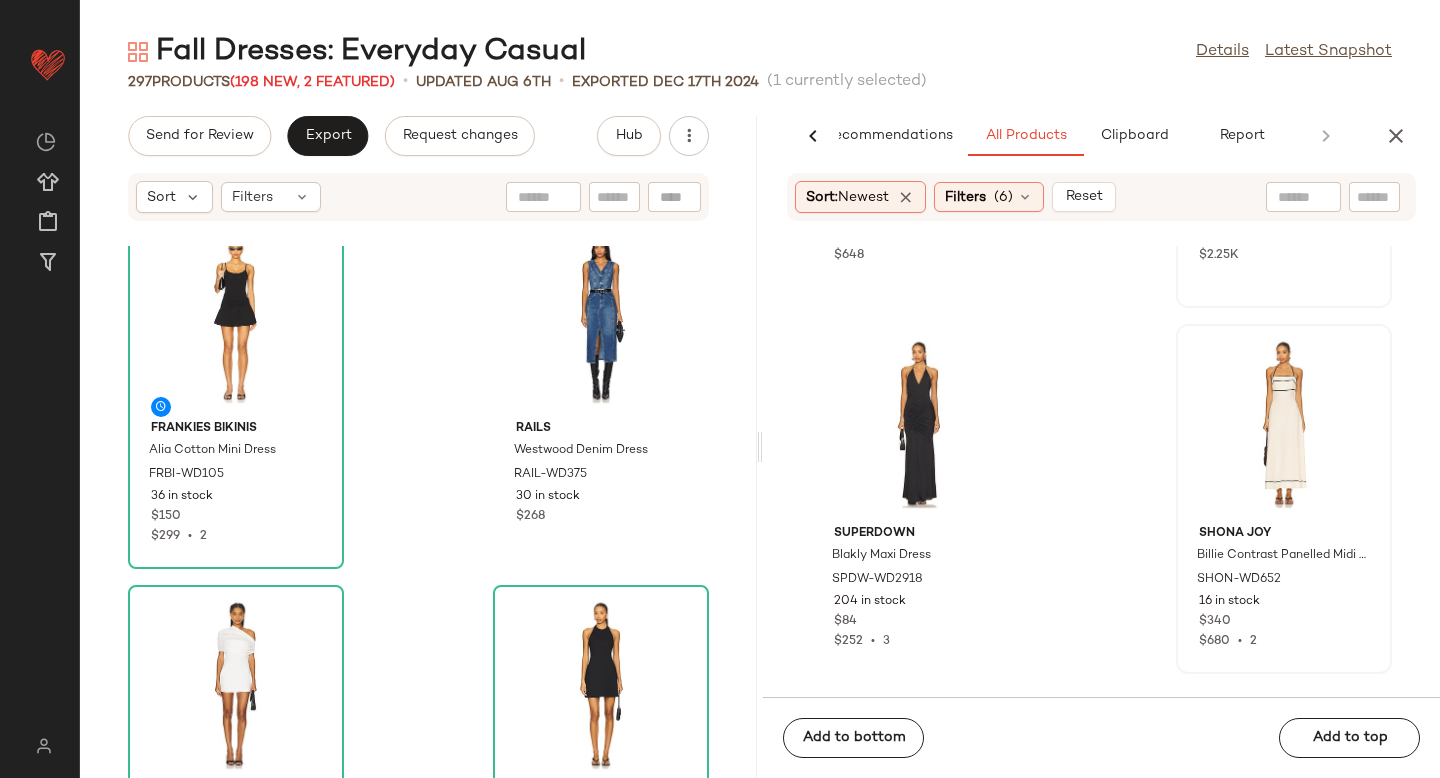 scroll, scrollTop: 26423, scrollLeft: 0, axis: vertical 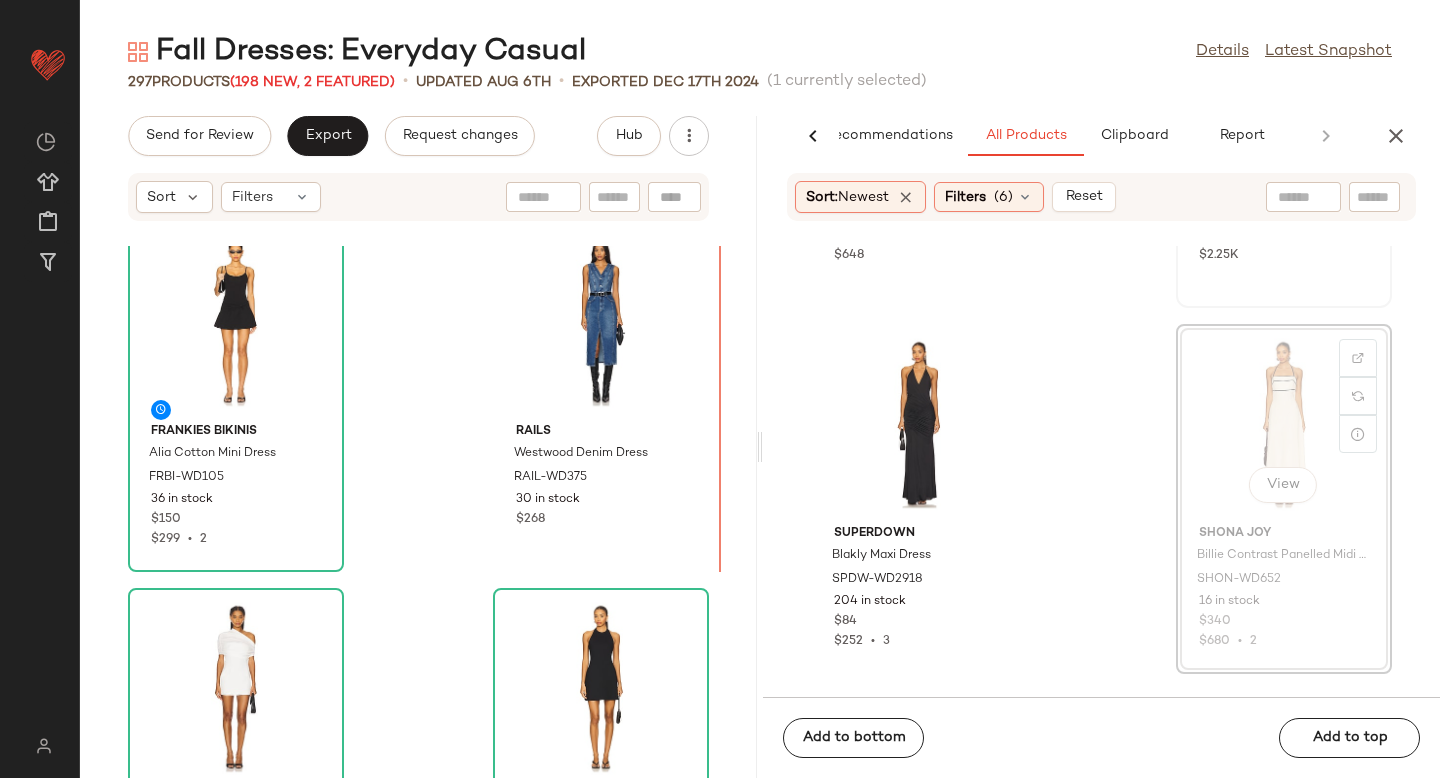 drag, startPoint x: 1261, startPoint y: 425, endPoint x: 1248, endPoint y: 425, distance: 13 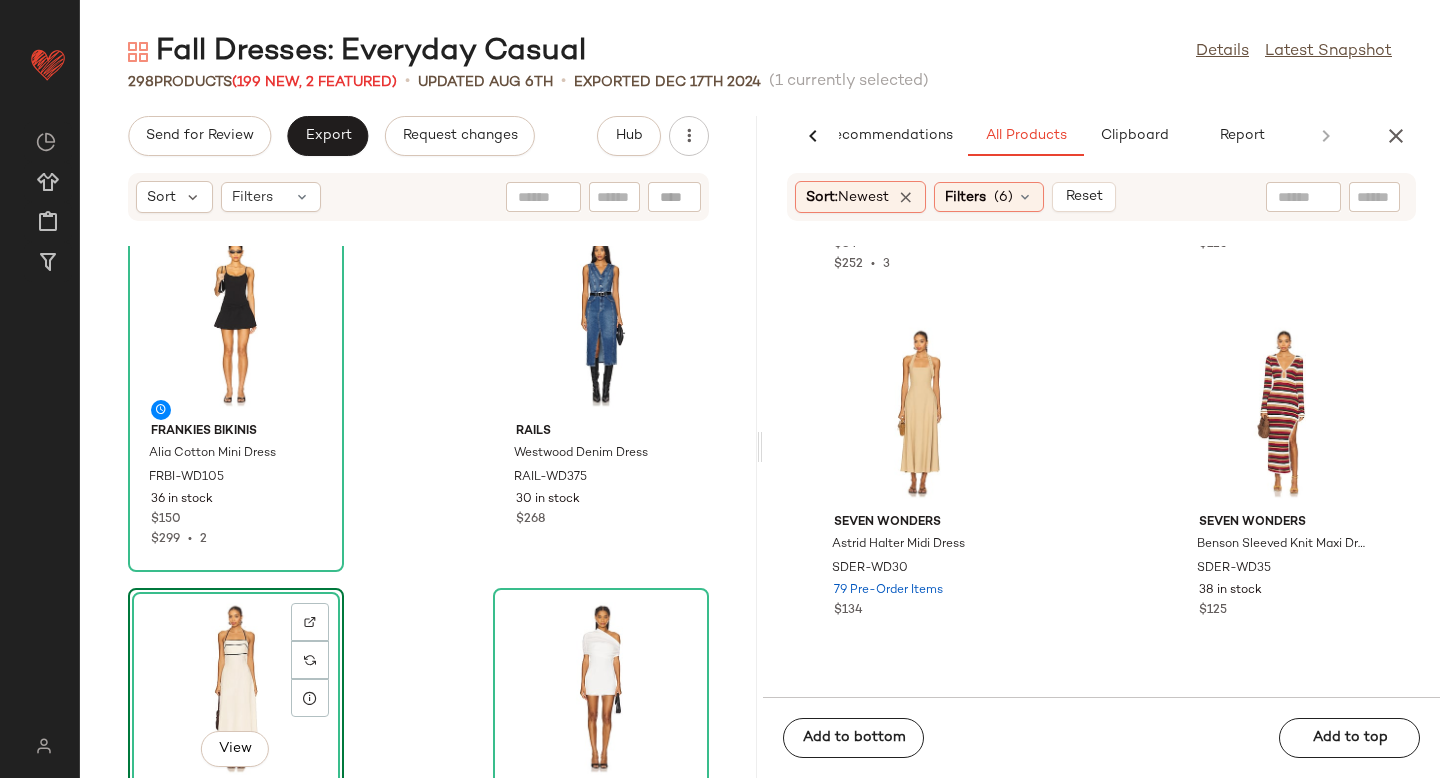 scroll, scrollTop: 158083, scrollLeft: 0, axis: vertical 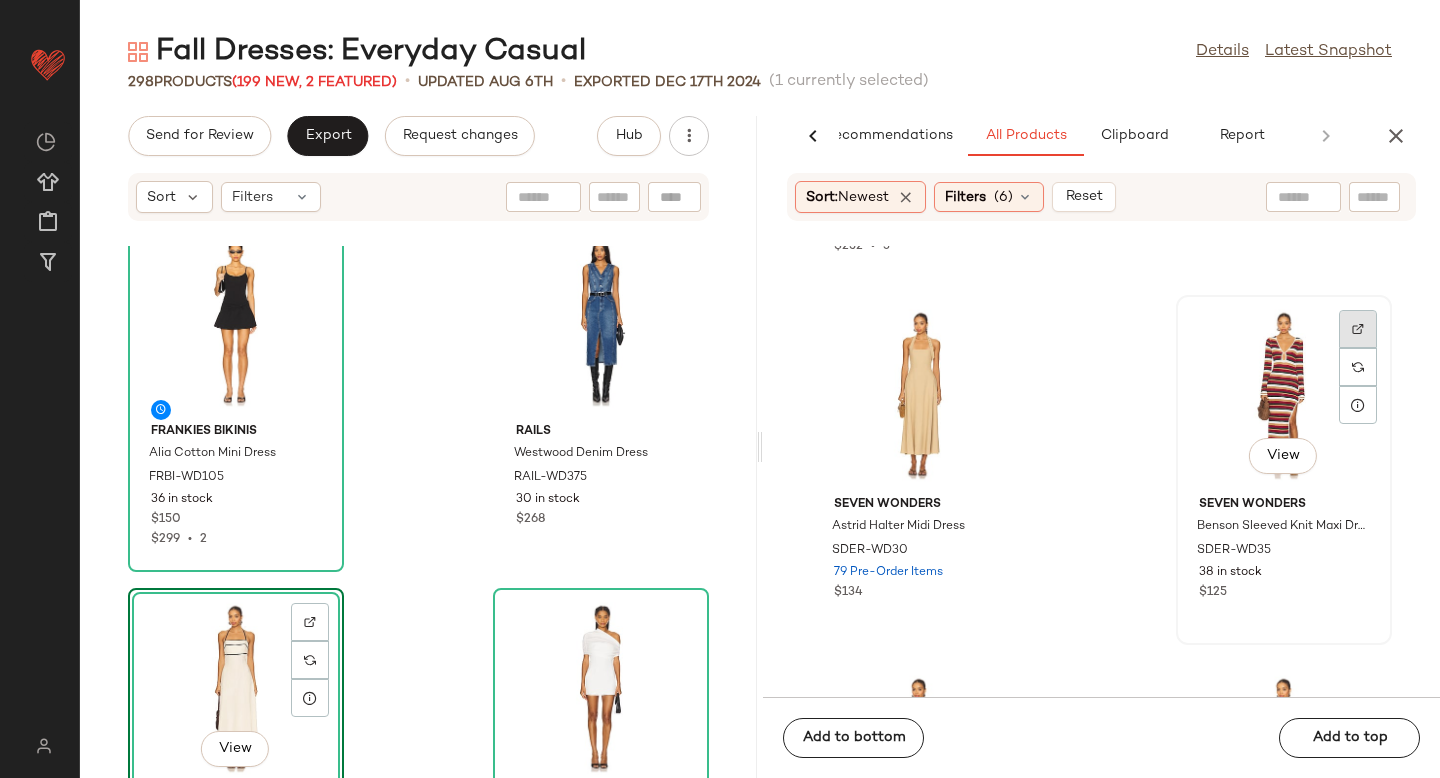 click 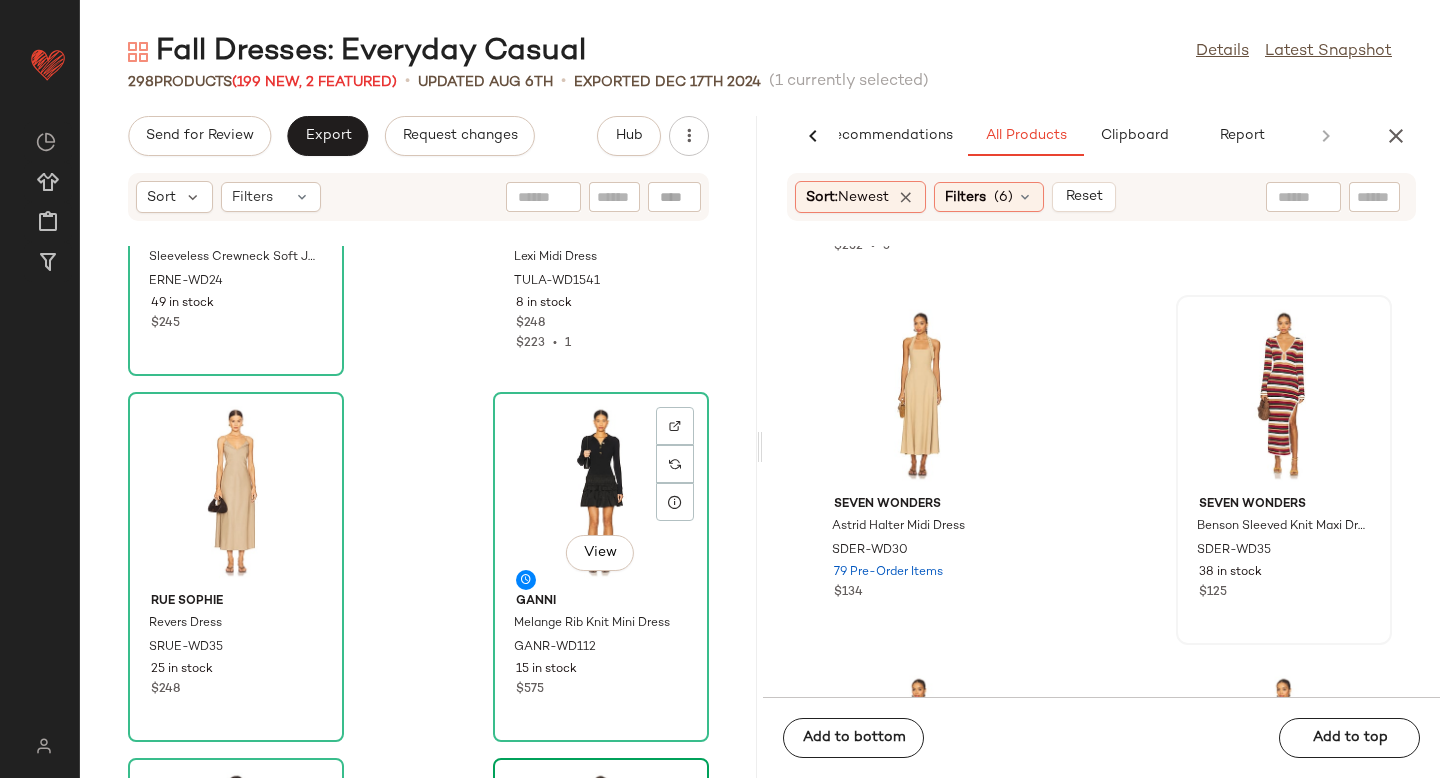scroll, scrollTop: 16711, scrollLeft: 0, axis: vertical 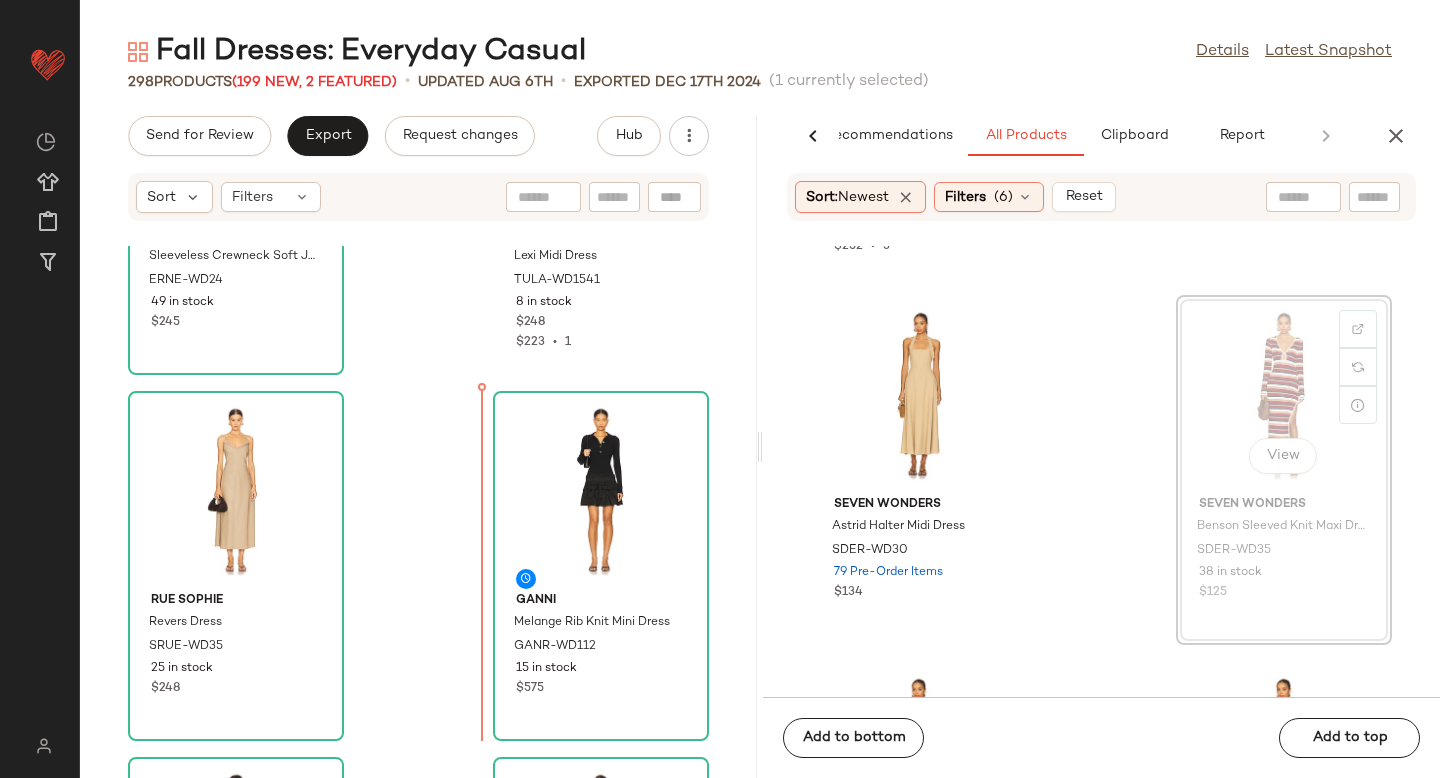 drag, startPoint x: 1252, startPoint y: 362, endPoint x: 1236, endPoint y: 363, distance: 16.03122 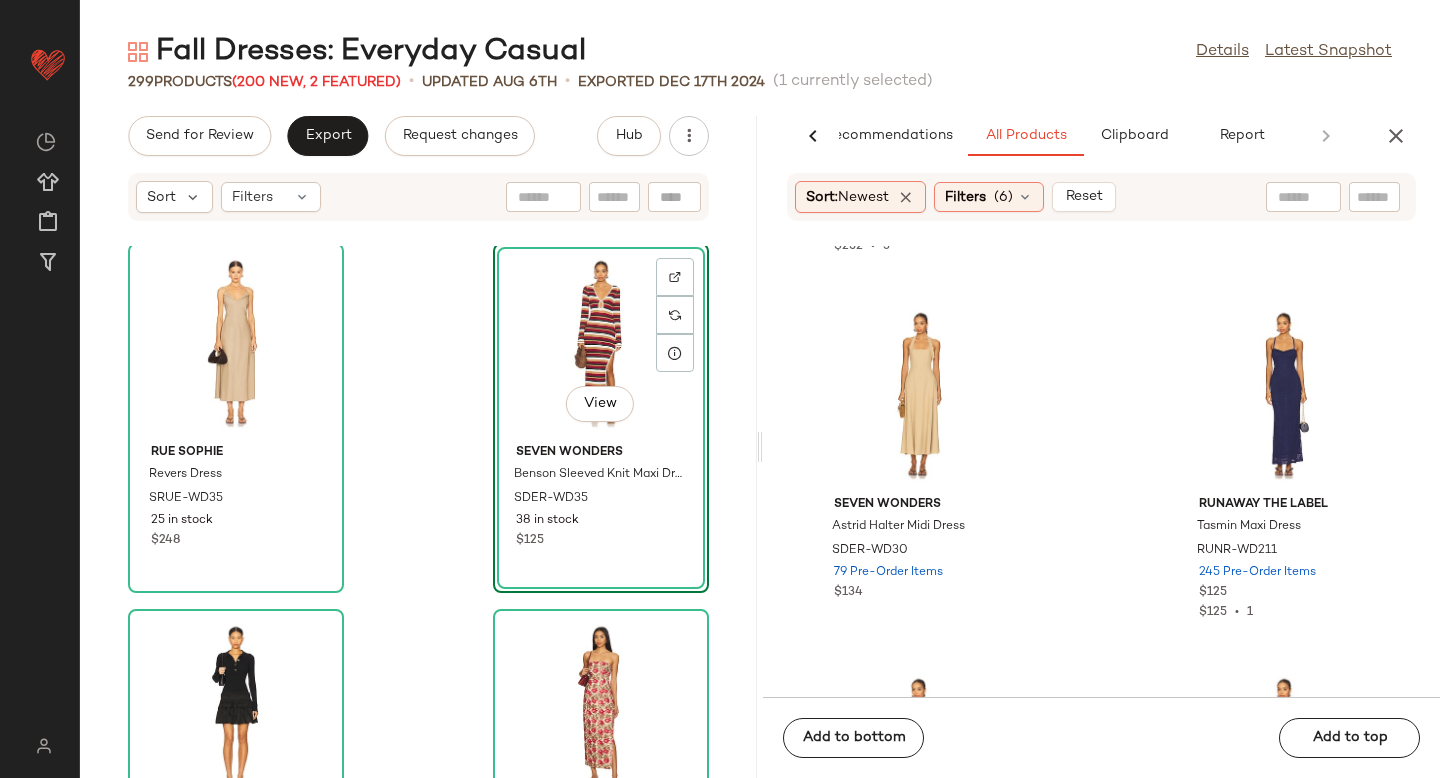 scroll, scrollTop: 16762, scrollLeft: 0, axis: vertical 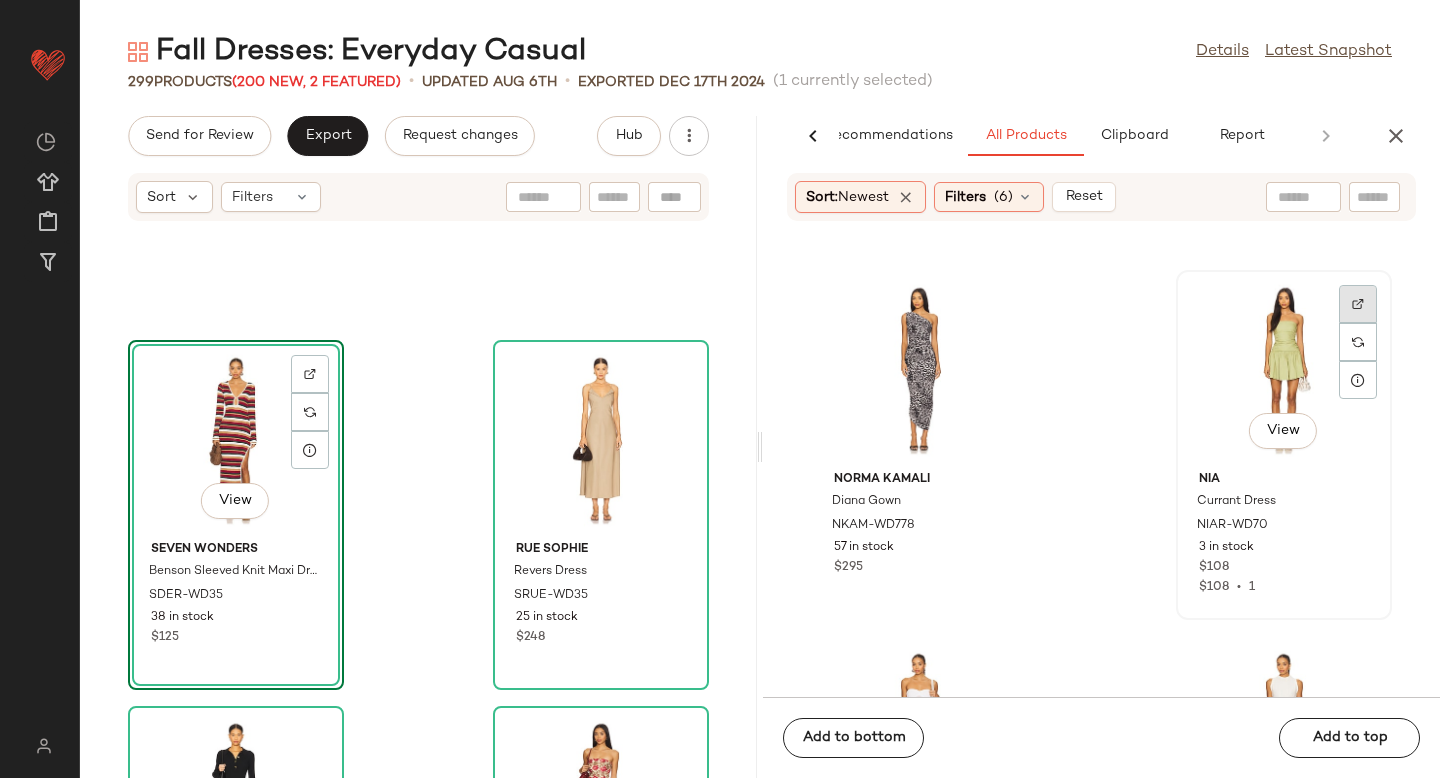 click 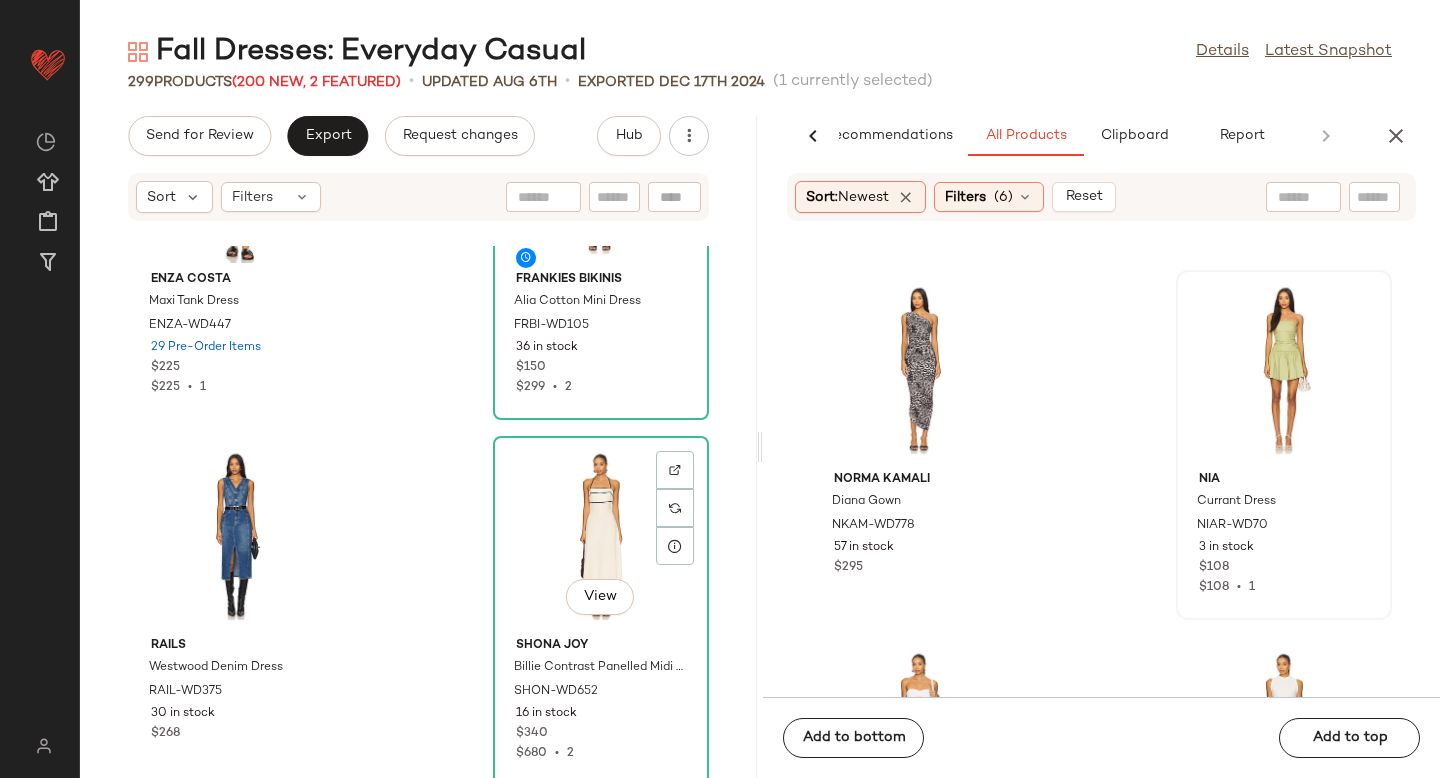 scroll, scrollTop: 26606, scrollLeft: 0, axis: vertical 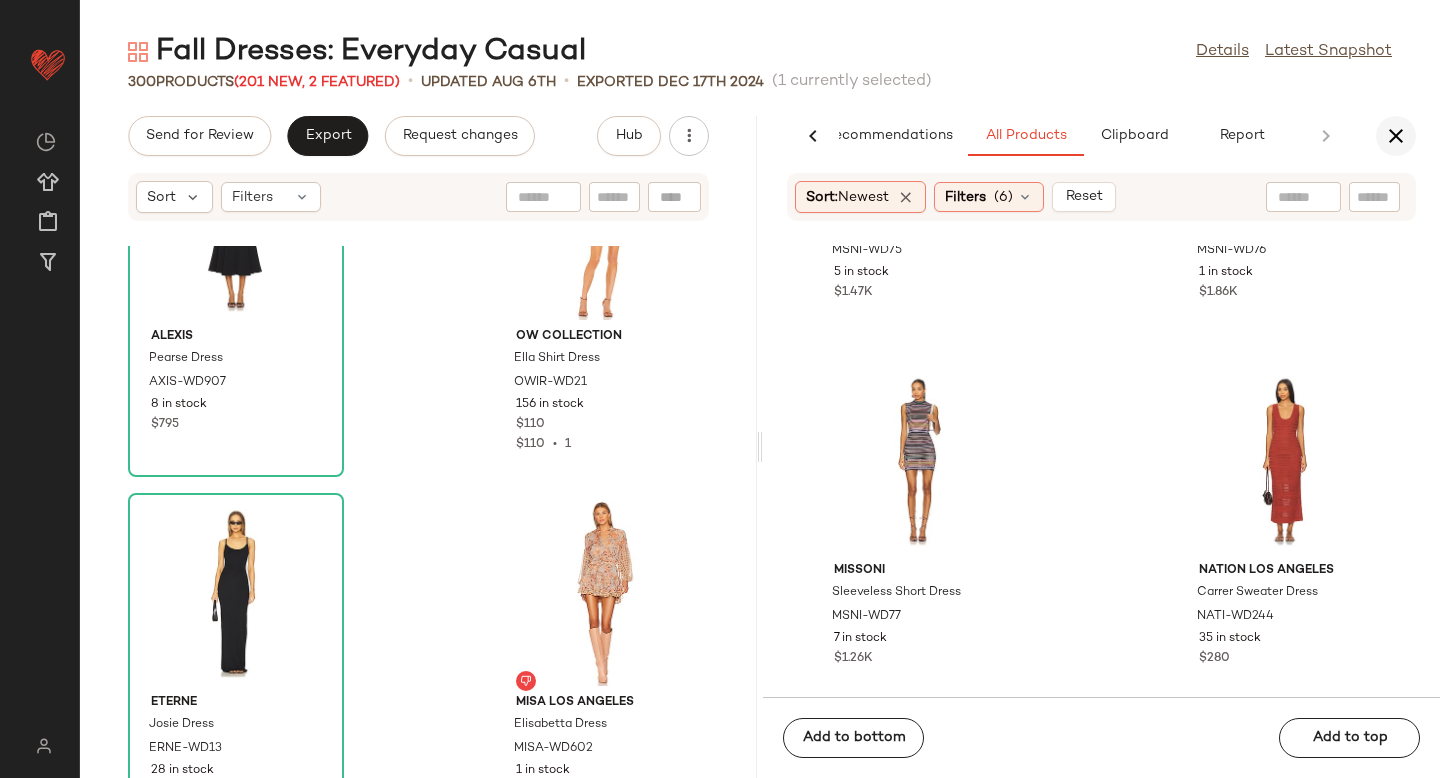 click at bounding box center [1396, 136] 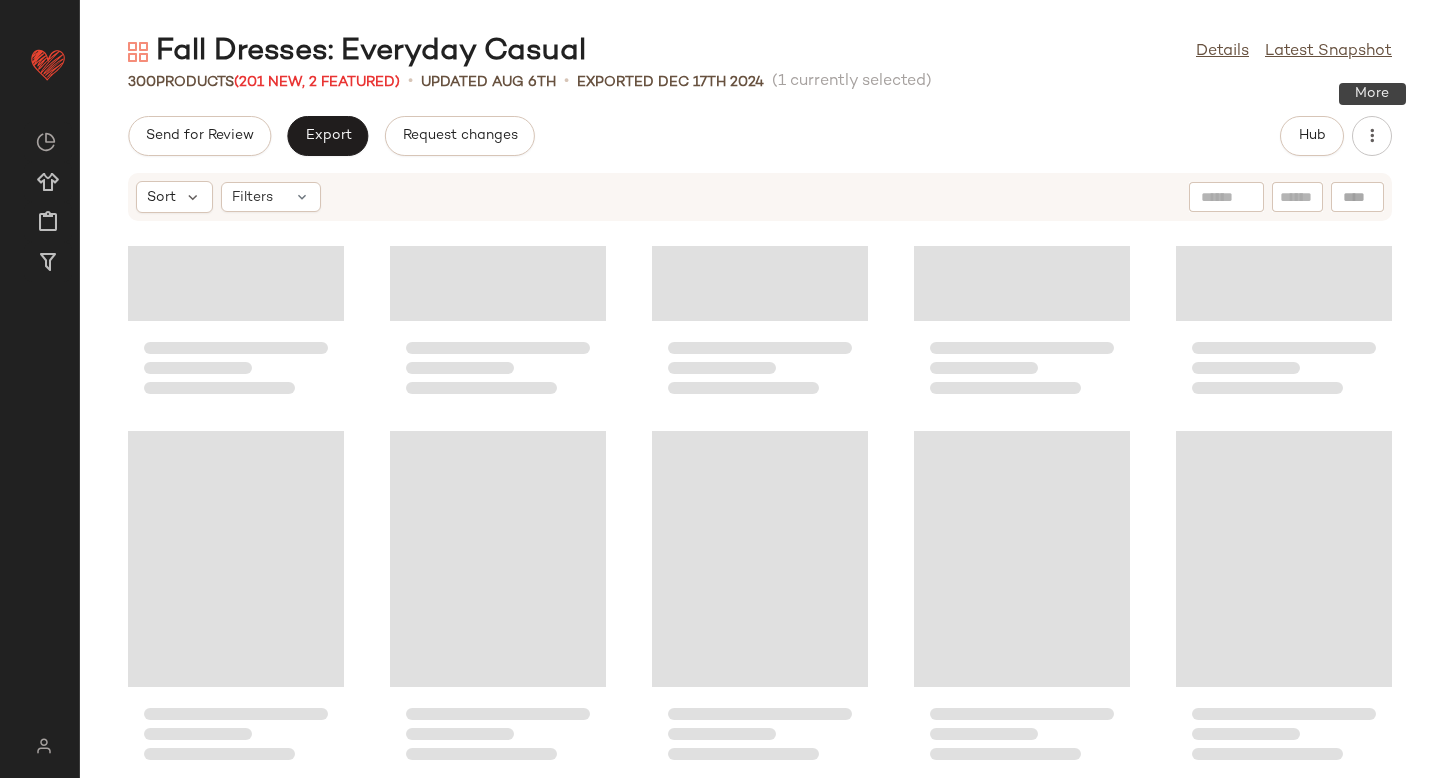 scroll, scrollTop: 19032, scrollLeft: 0, axis: vertical 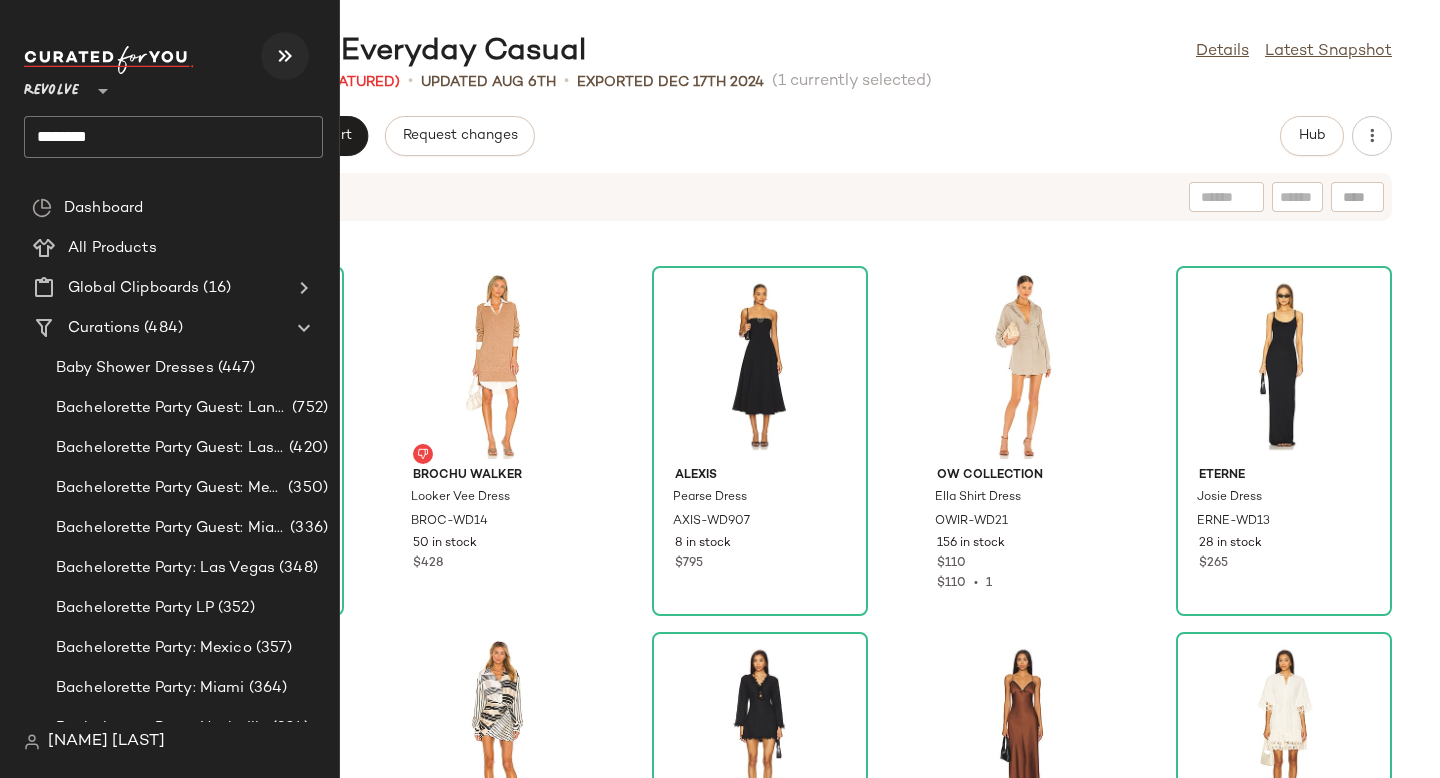 click at bounding box center [285, 56] 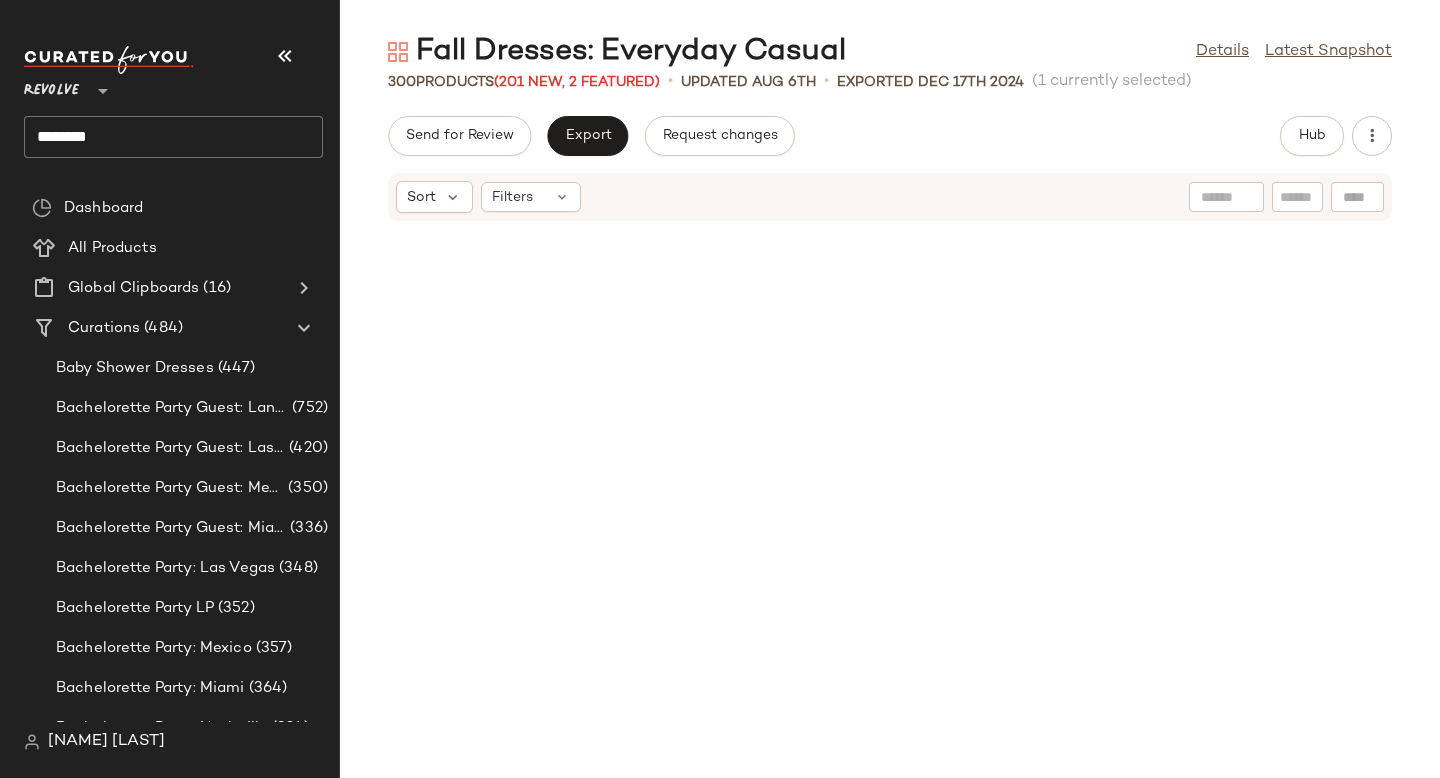 scroll, scrollTop: 23790, scrollLeft: 0, axis: vertical 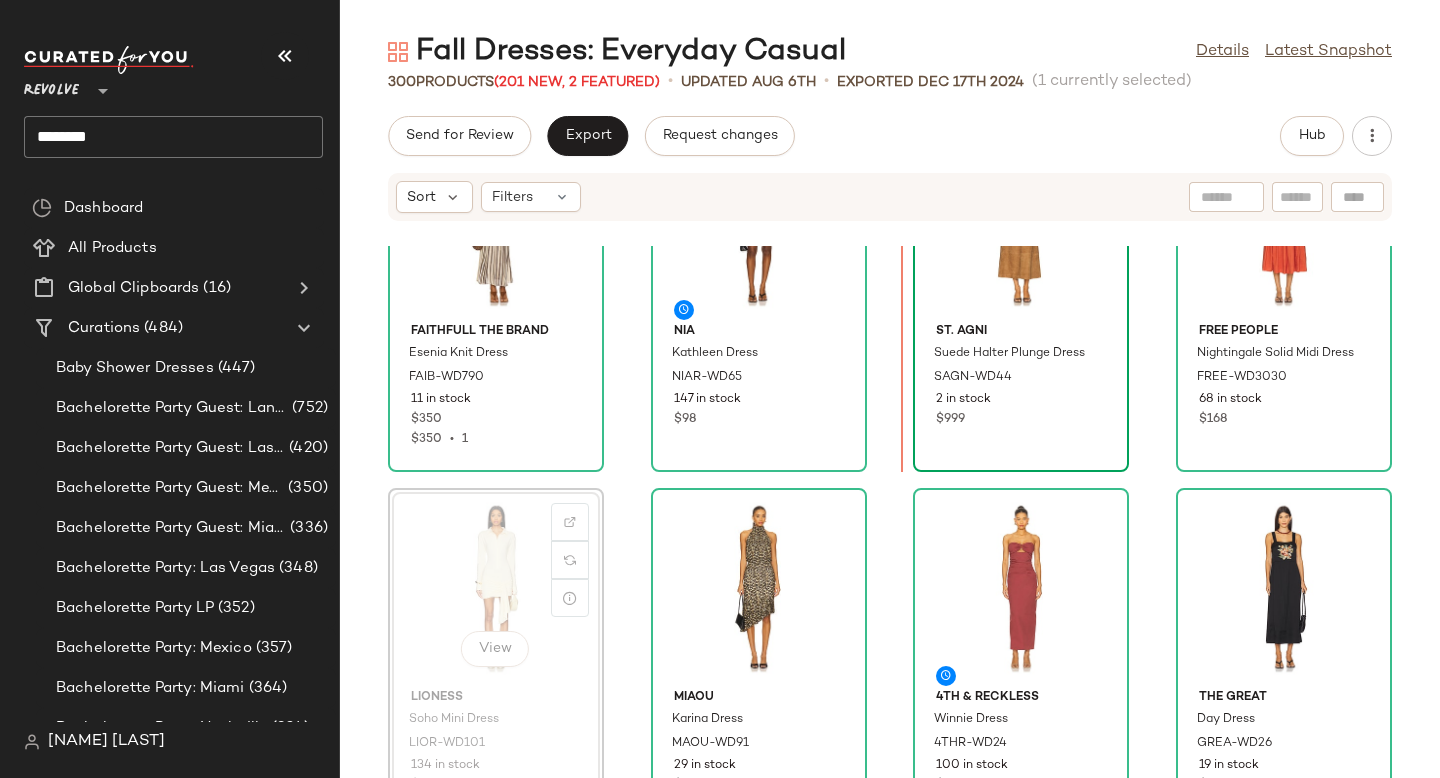 drag, startPoint x: 507, startPoint y: 571, endPoint x: 940, endPoint y: 400, distance: 465.5427 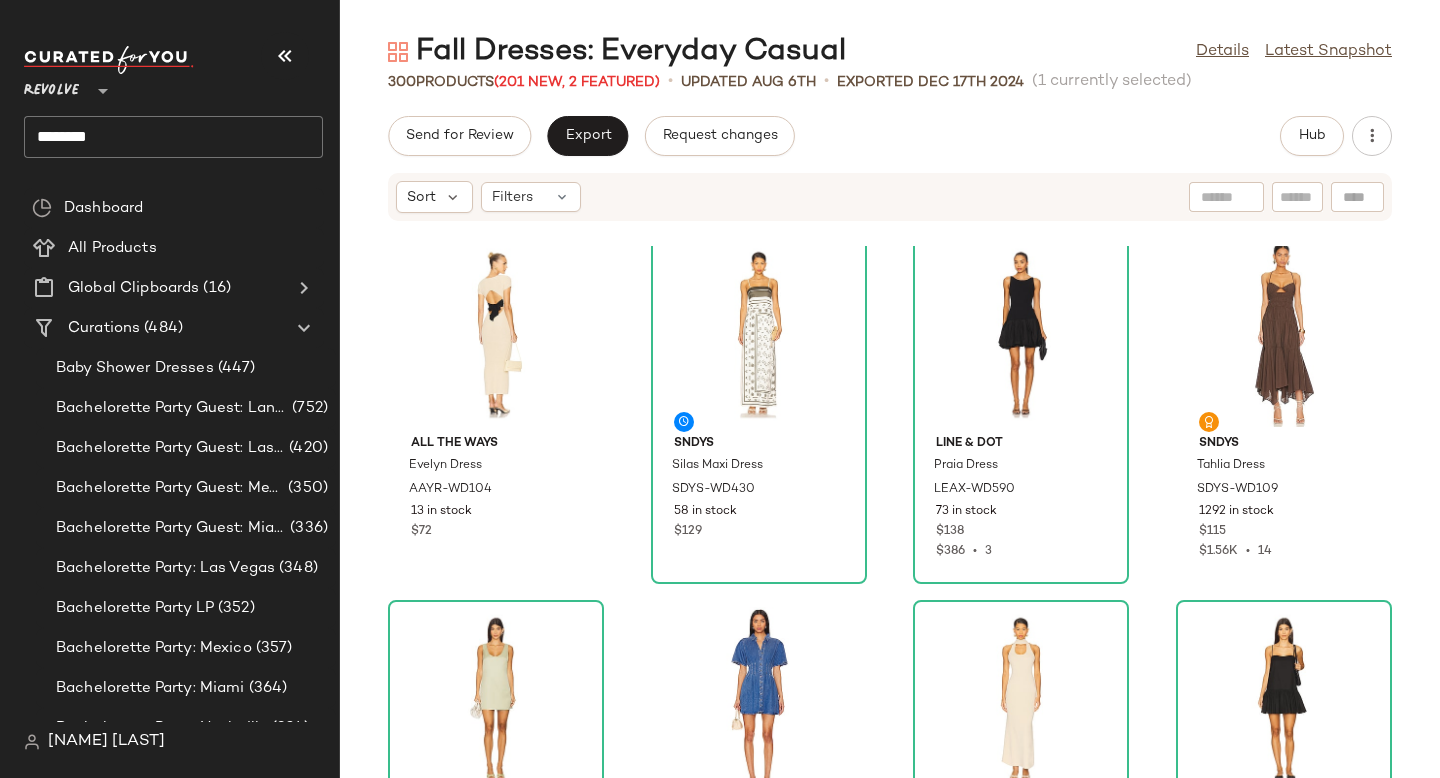 scroll, scrollTop: 9600, scrollLeft: 0, axis: vertical 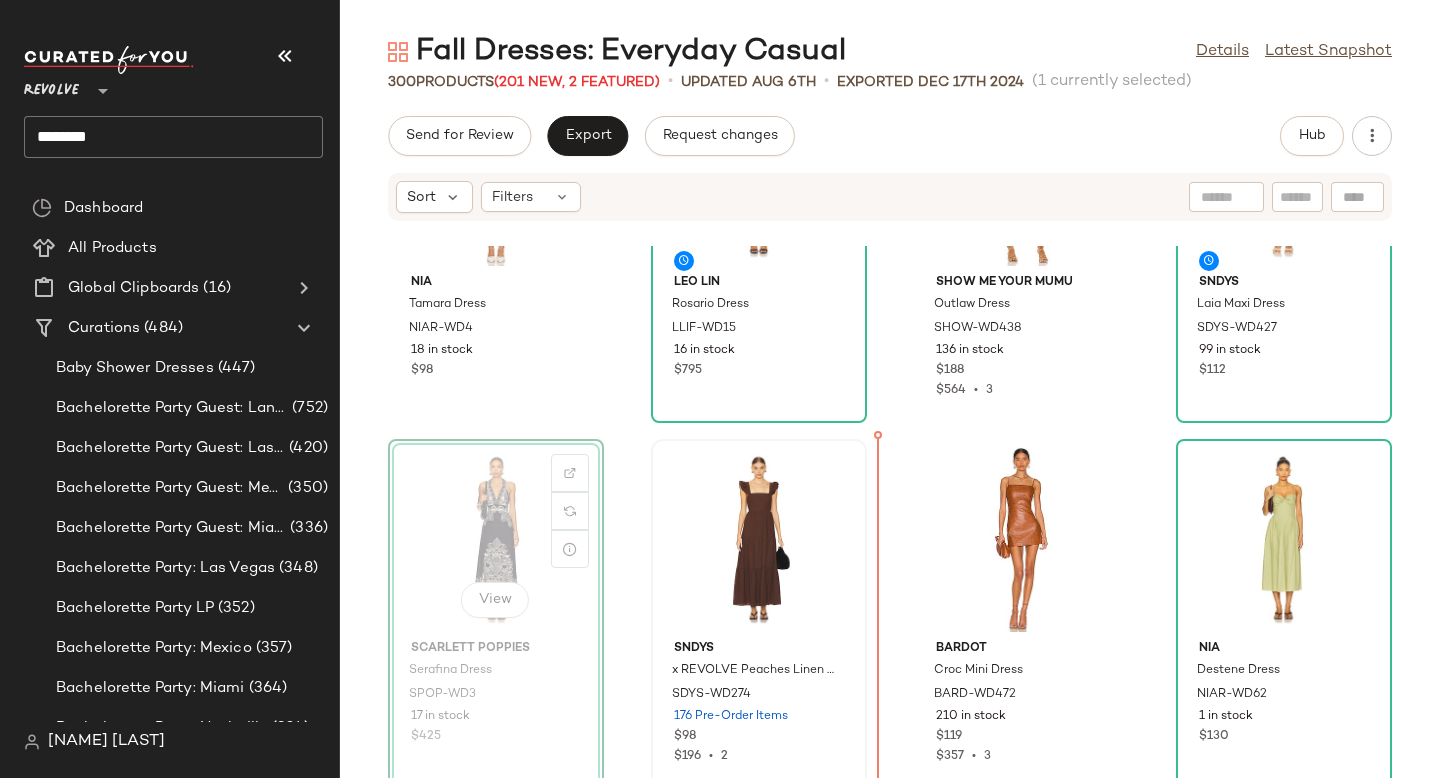 drag, startPoint x: 512, startPoint y: 543, endPoint x: 796, endPoint y: 535, distance: 284.11264 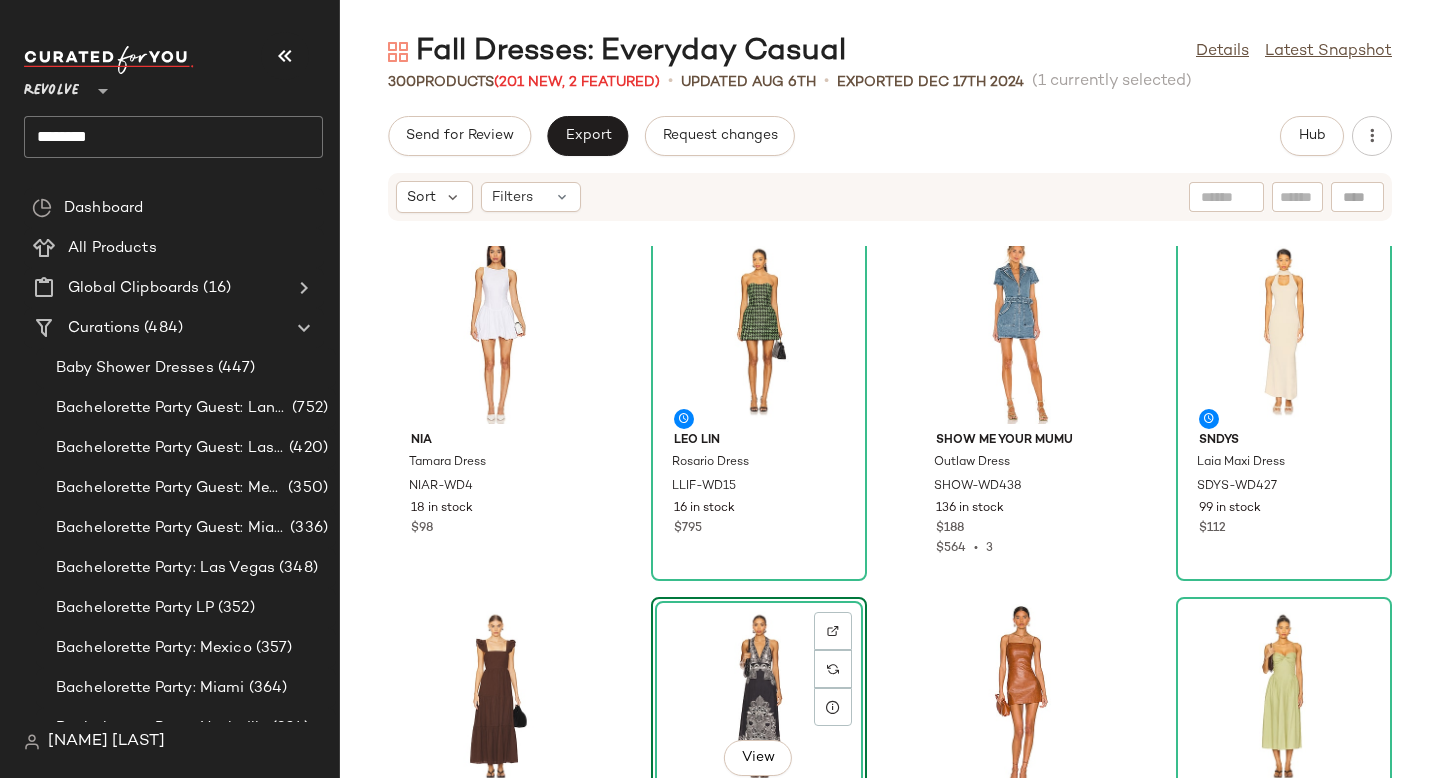 scroll, scrollTop: 10648, scrollLeft: 0, axis: vertical 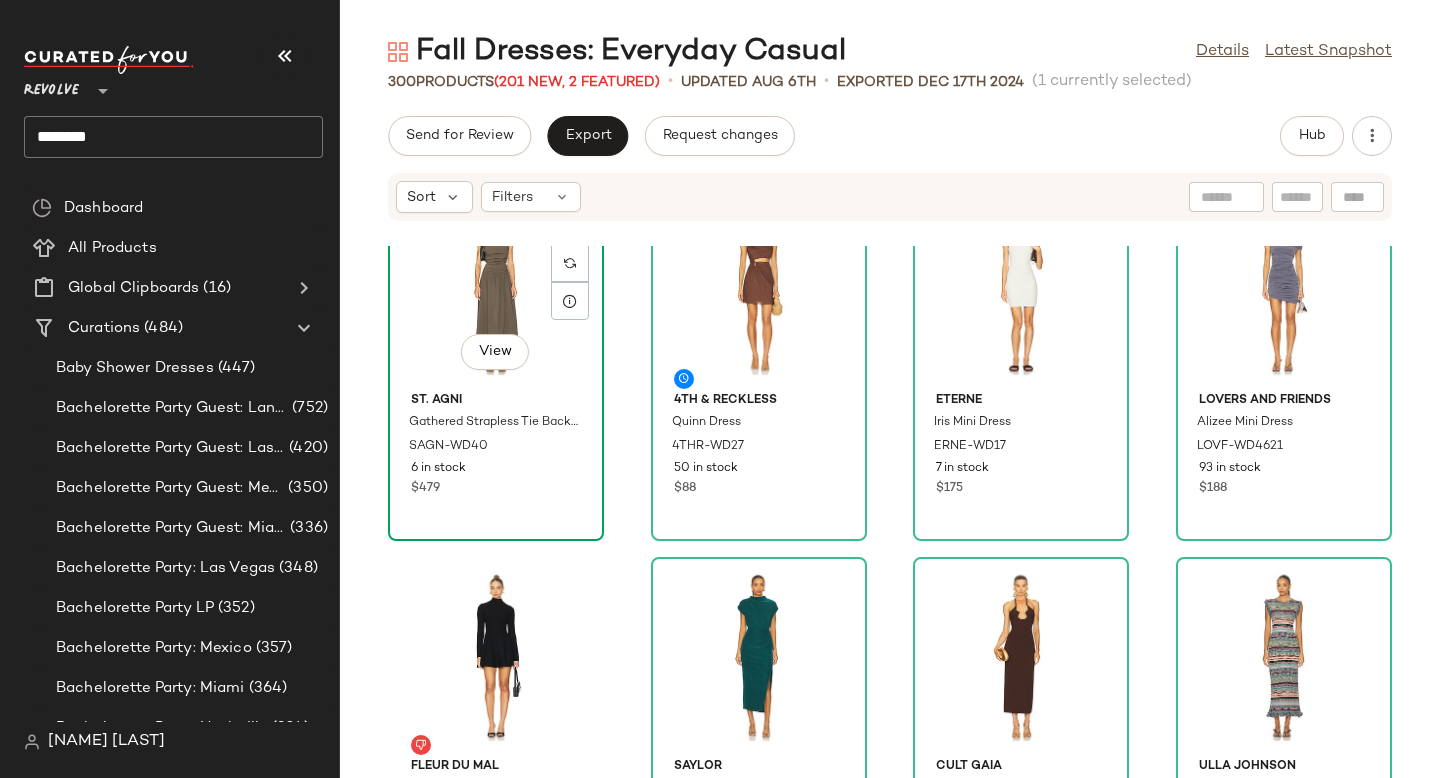 click on "View" 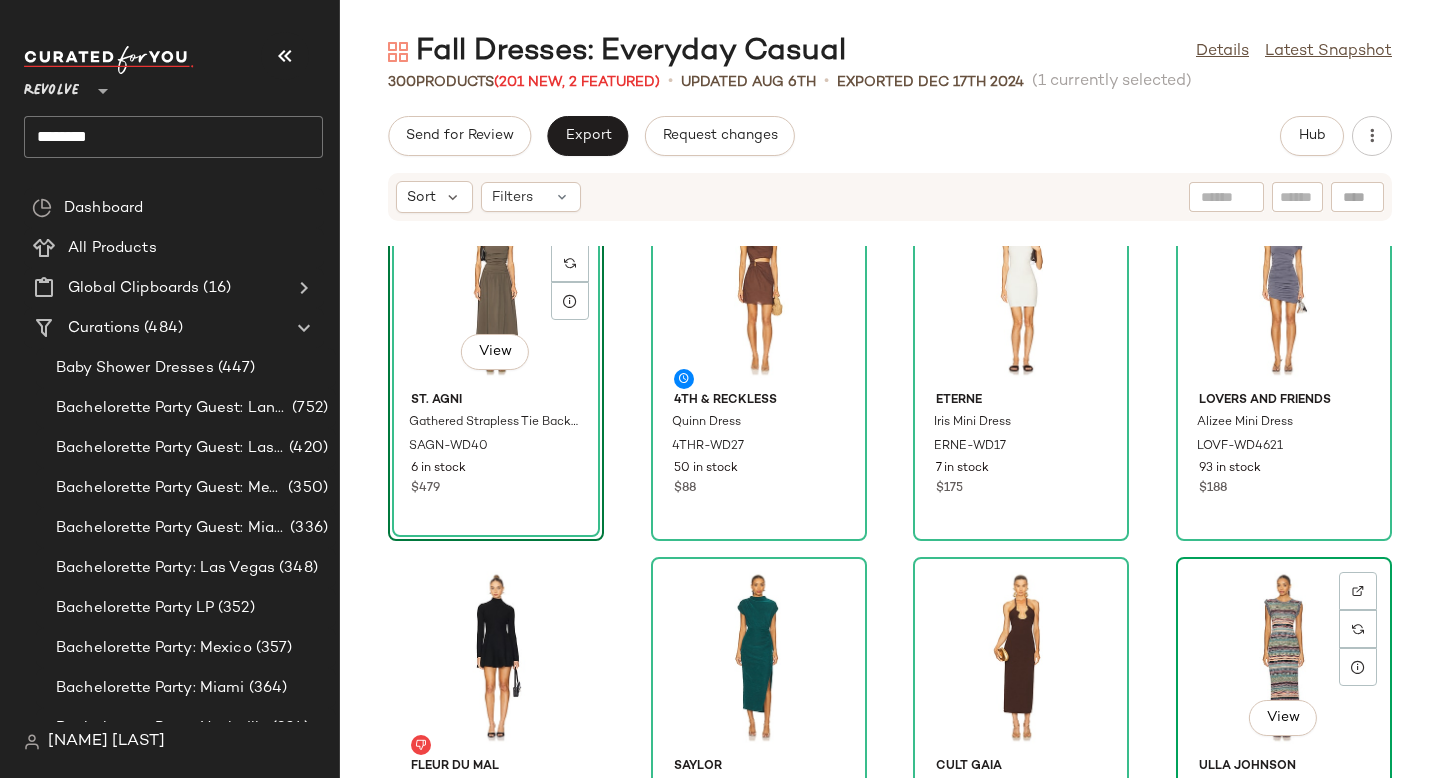click on "View" 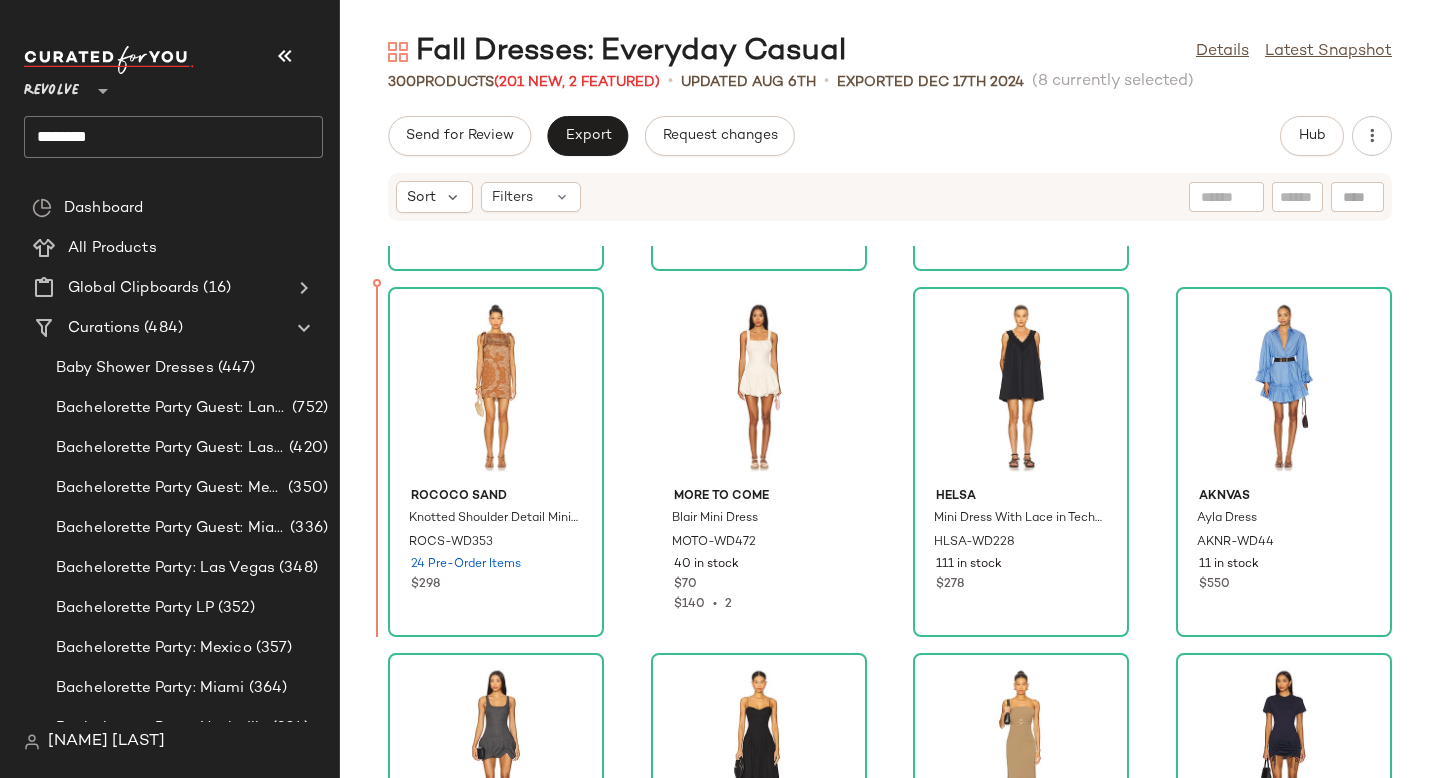 scroll, scrollTop: 13889, scrollLeft: 0, axis: vertical 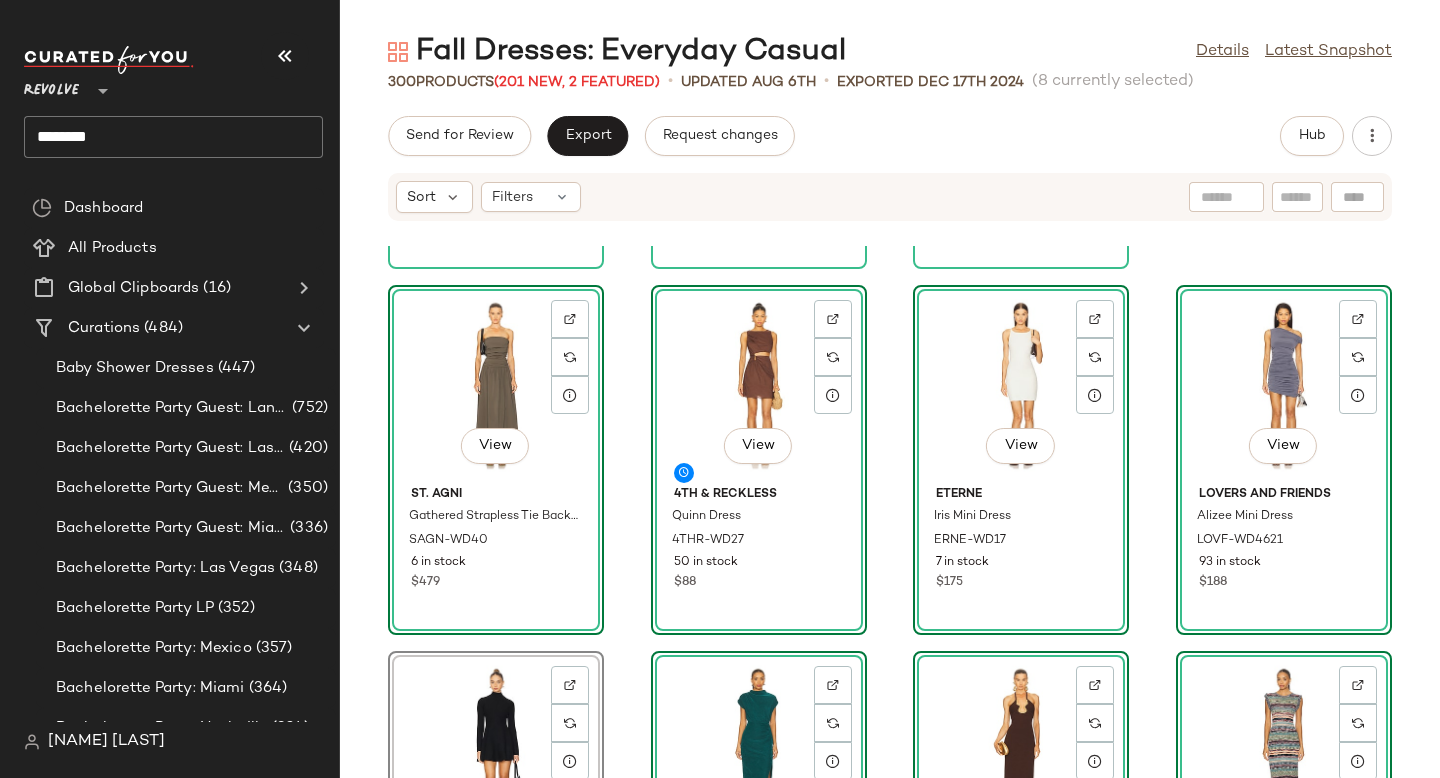 click on "$340 $680  •  2 $348 $158 $158  •  1 $88 $352  •  4  View  $479  View  $88  View  $175  View  $188  View  $495  View  $242 $484  •  2  View  $498  View  $750 $298 $70 $140  •  2 $278" 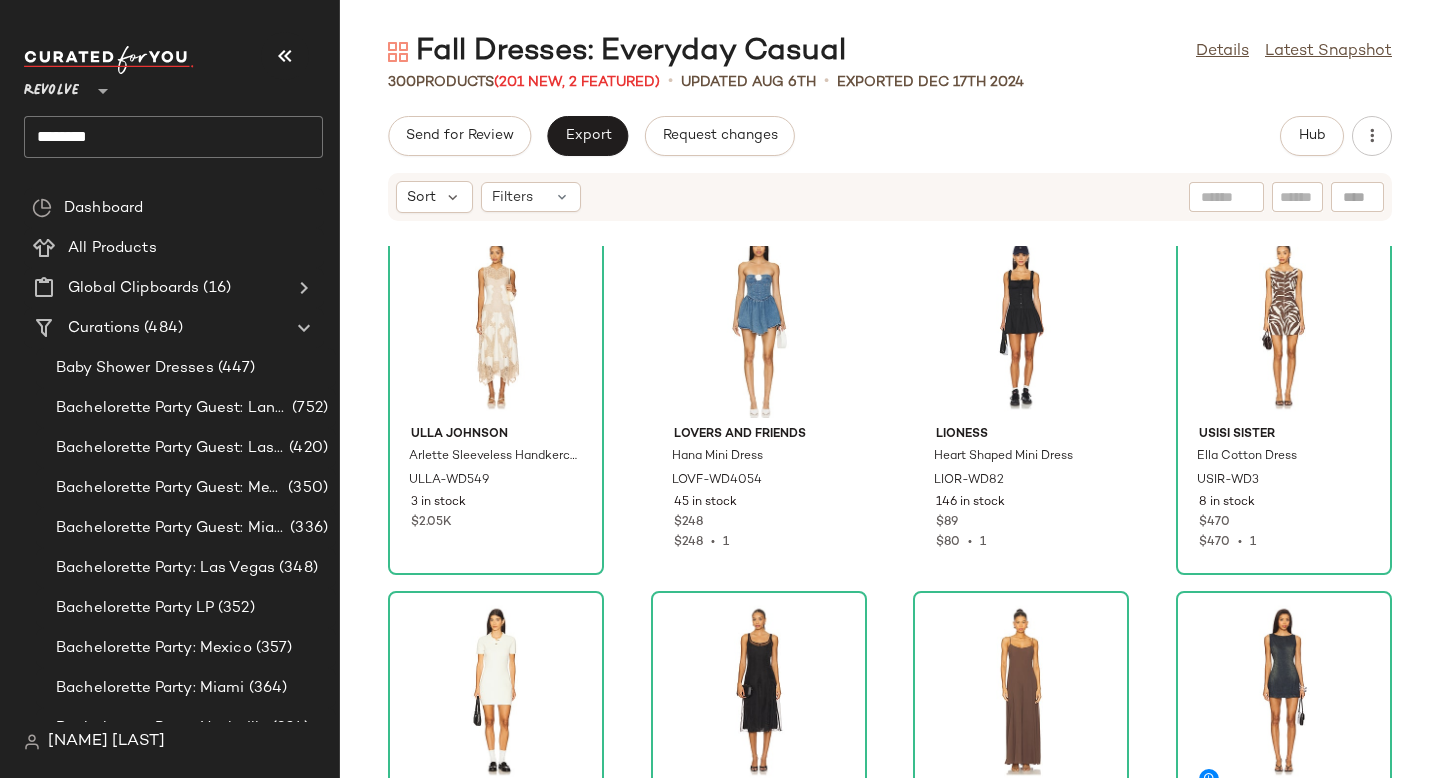 scroll, scrollTop: 16127, scrollLeft: 0, axis: vertical 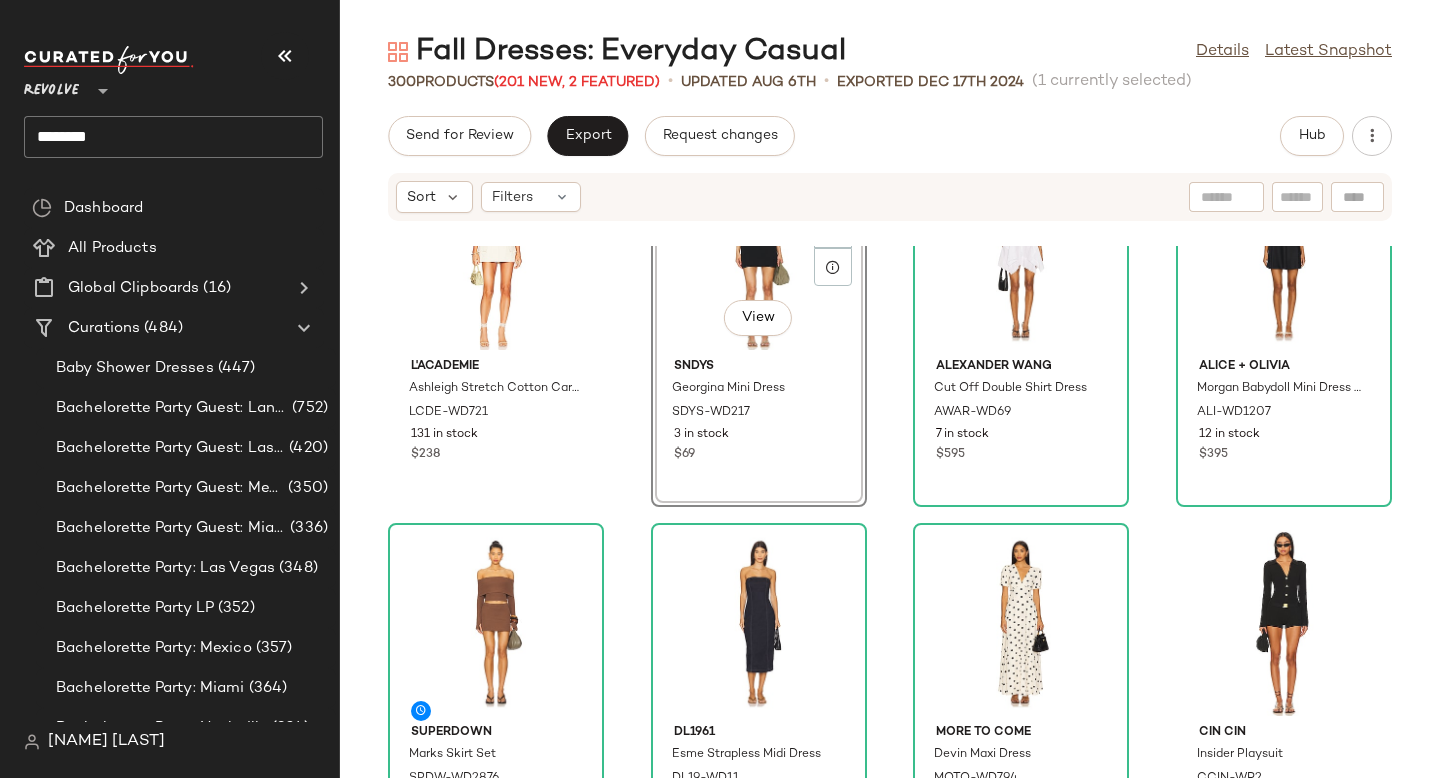 click on "$238  View  $69 $595 $395 $82 $279 $98 $294  •  3 $400 $400  •  1 $248 $744  •  3 $270 $105 $210  •  2 $119 $595  •  5 $235 $178 $158 $632  •  4 $238" 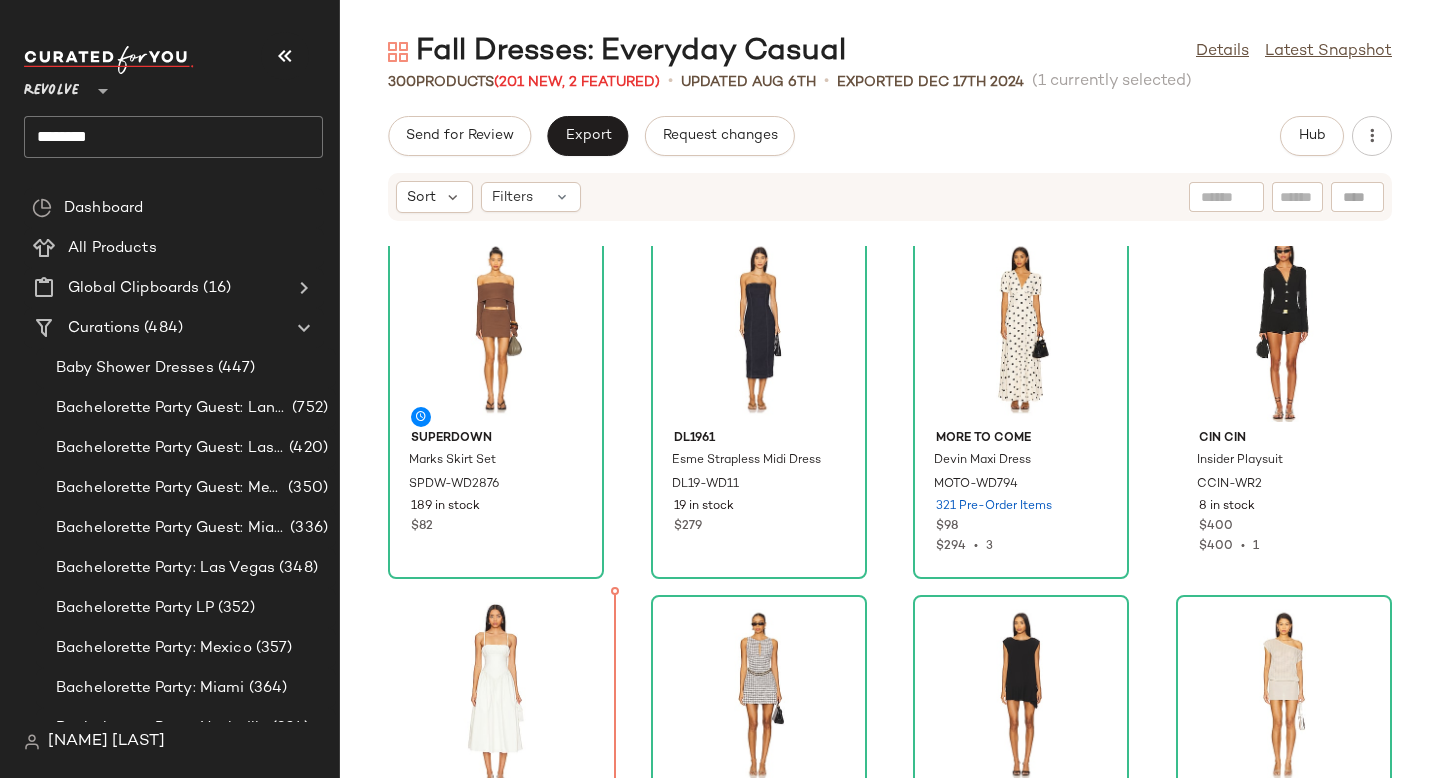 scroll, scrollTop: 22363, scrollLeft: 0, axis: vertical 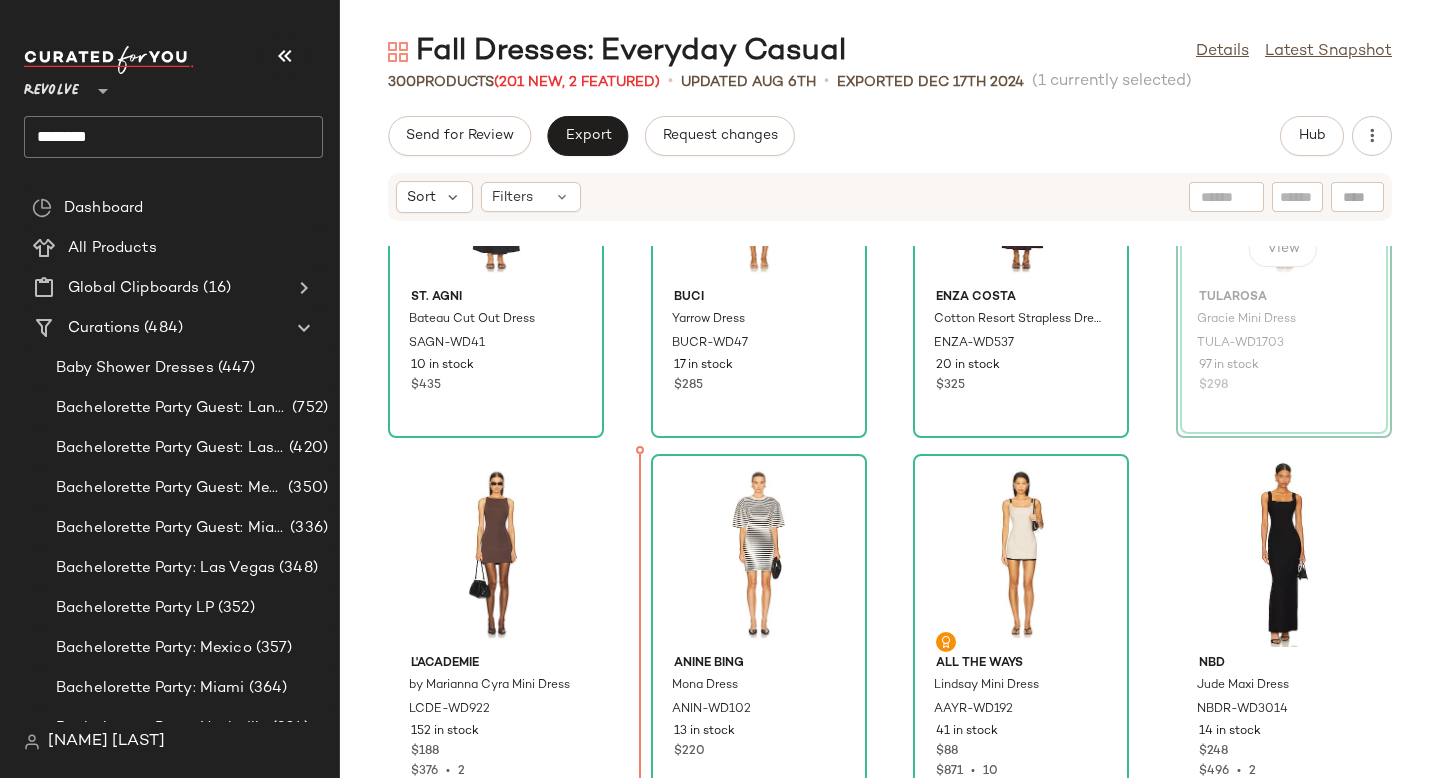 drag, startPoint x: 1224, startPoint y: 351, endPoint x: 646, endPoint y: 596, distance: 627.781 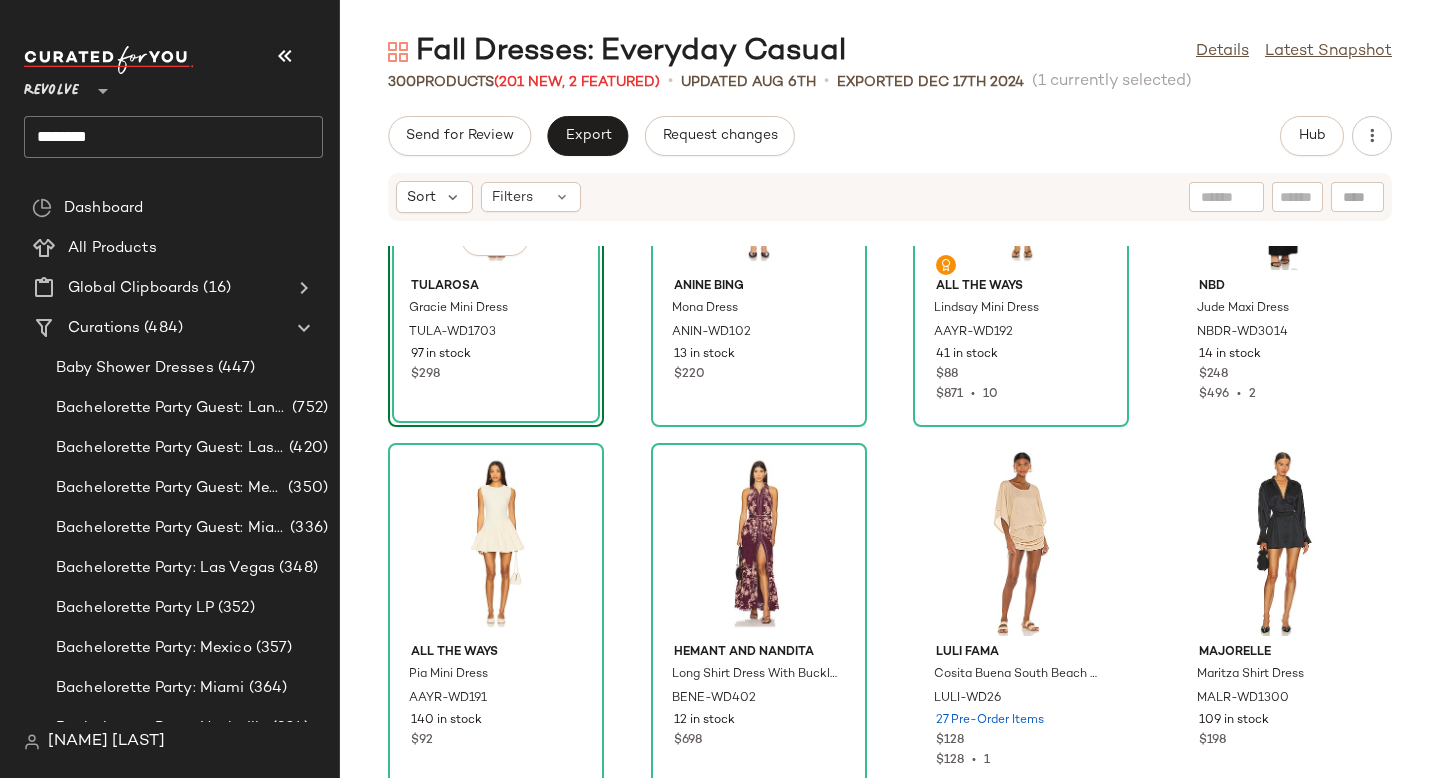 scroll, scrollTop: 25495, scrollLeft: 0, axis: vertical 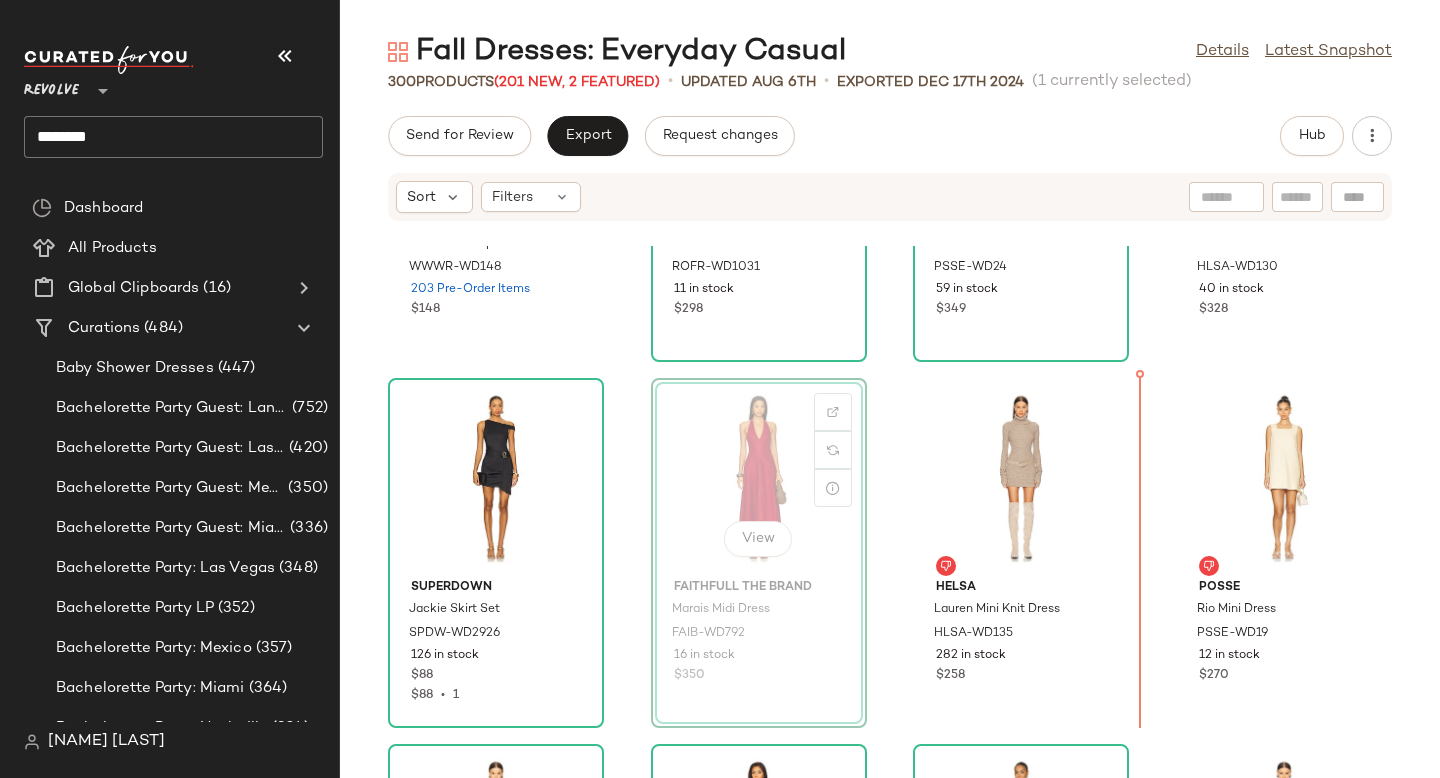drag, startPoint x: 768, startPoint y: 450, endPoint x: 1128, endPoint y: 482, distance: 361.41943 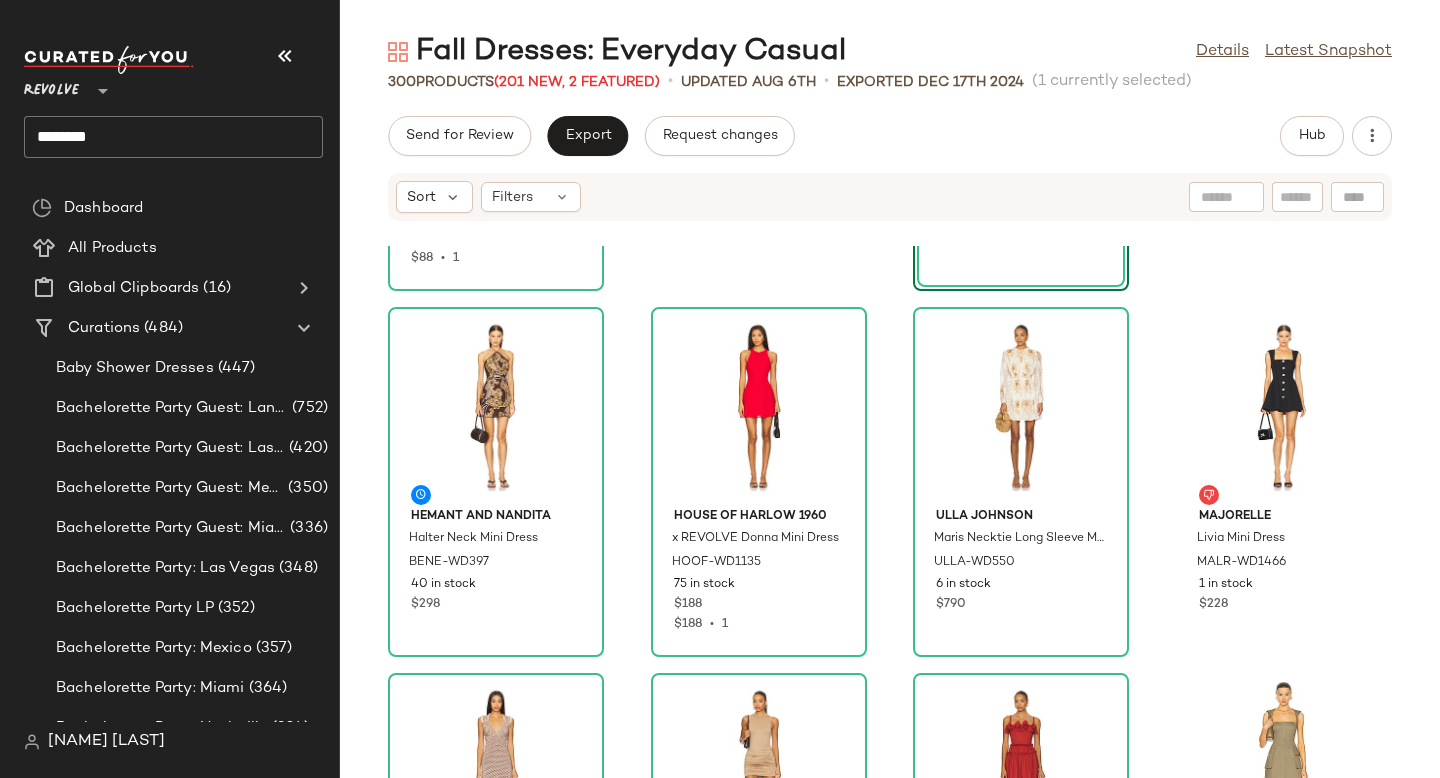 scroll, scrollTop: 6203, scrollLeft: 0, axis: vertical 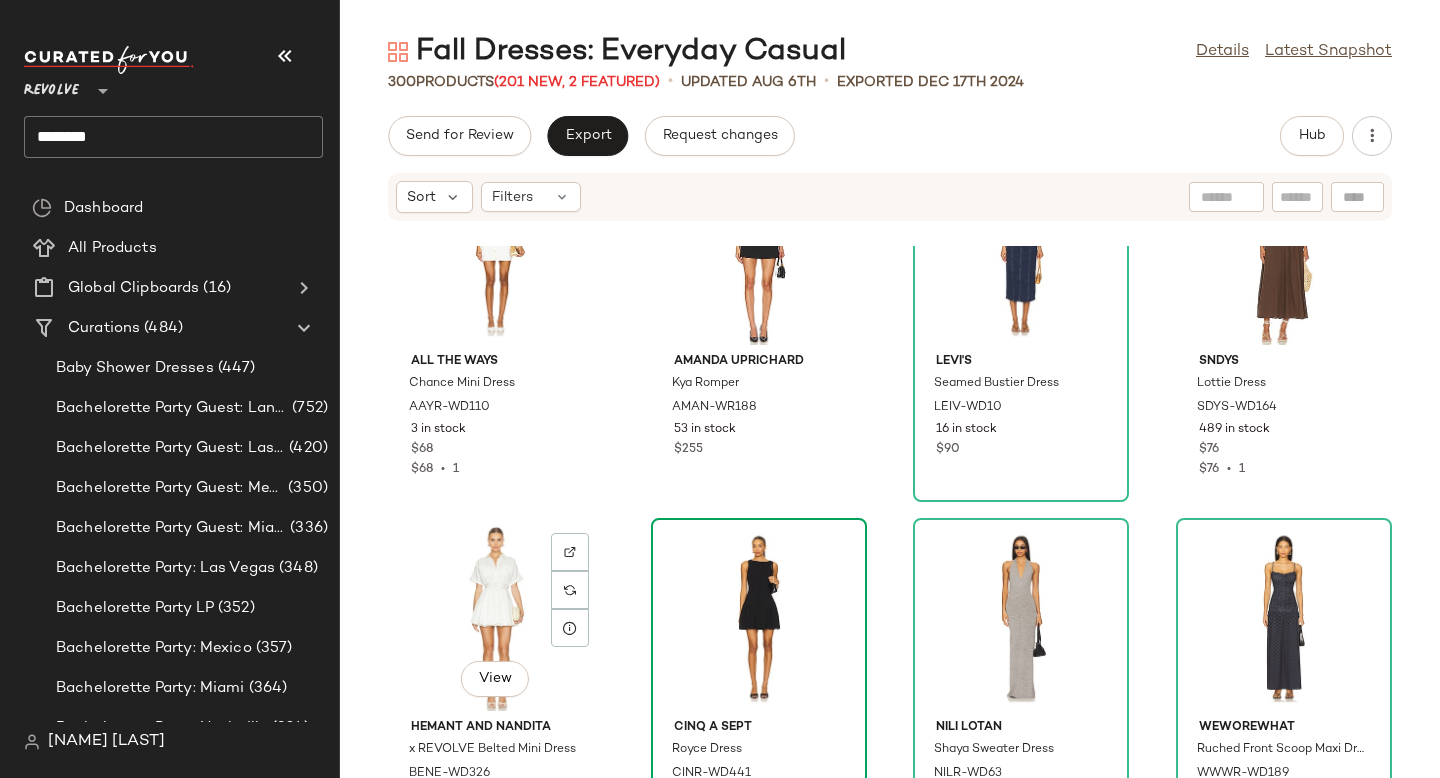 click on "$68 $68  •  1 $255 $90 $76 $76  •  1  View  $350 $425 $720 $168 $215 $195 $86 $258  •  3 $850 $238 $595 $395 $82" 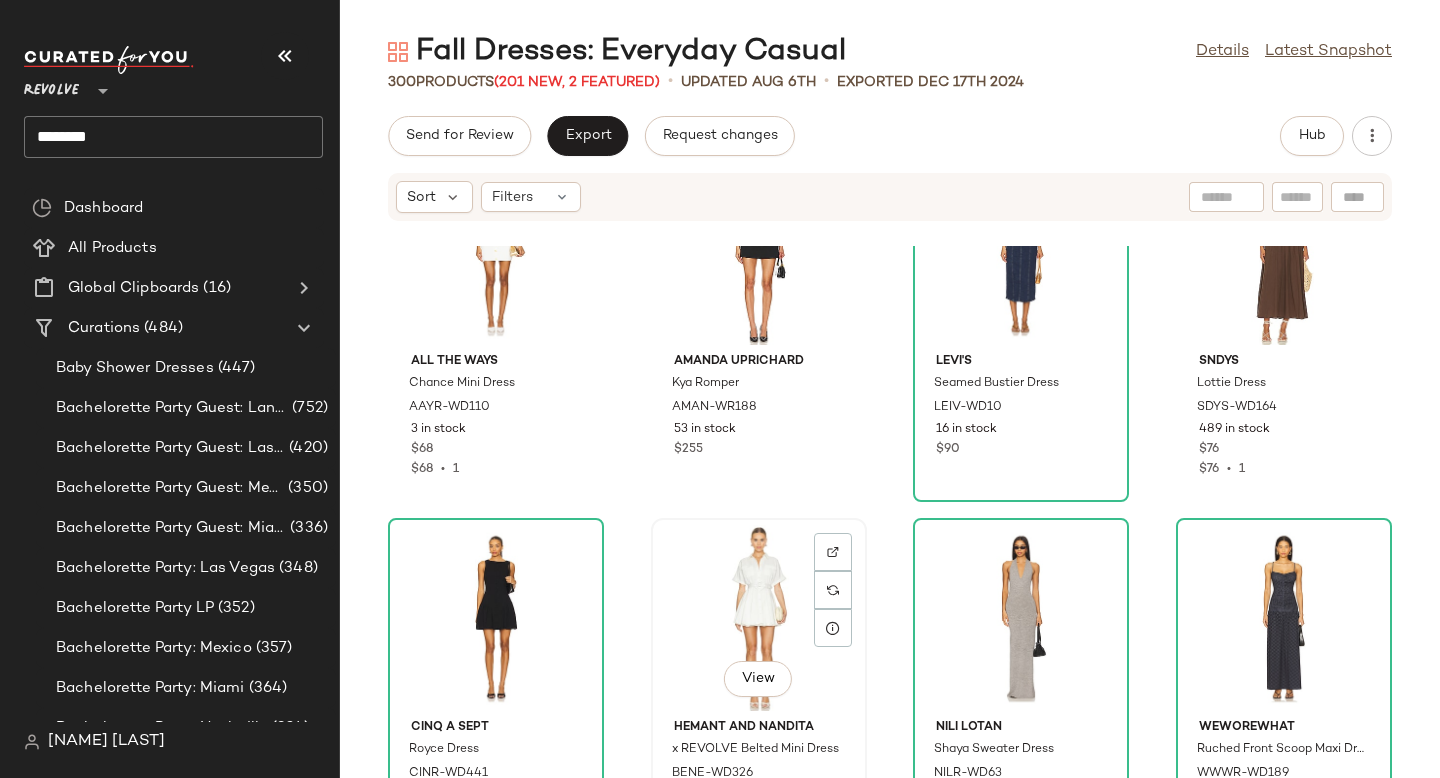 click on "$350" 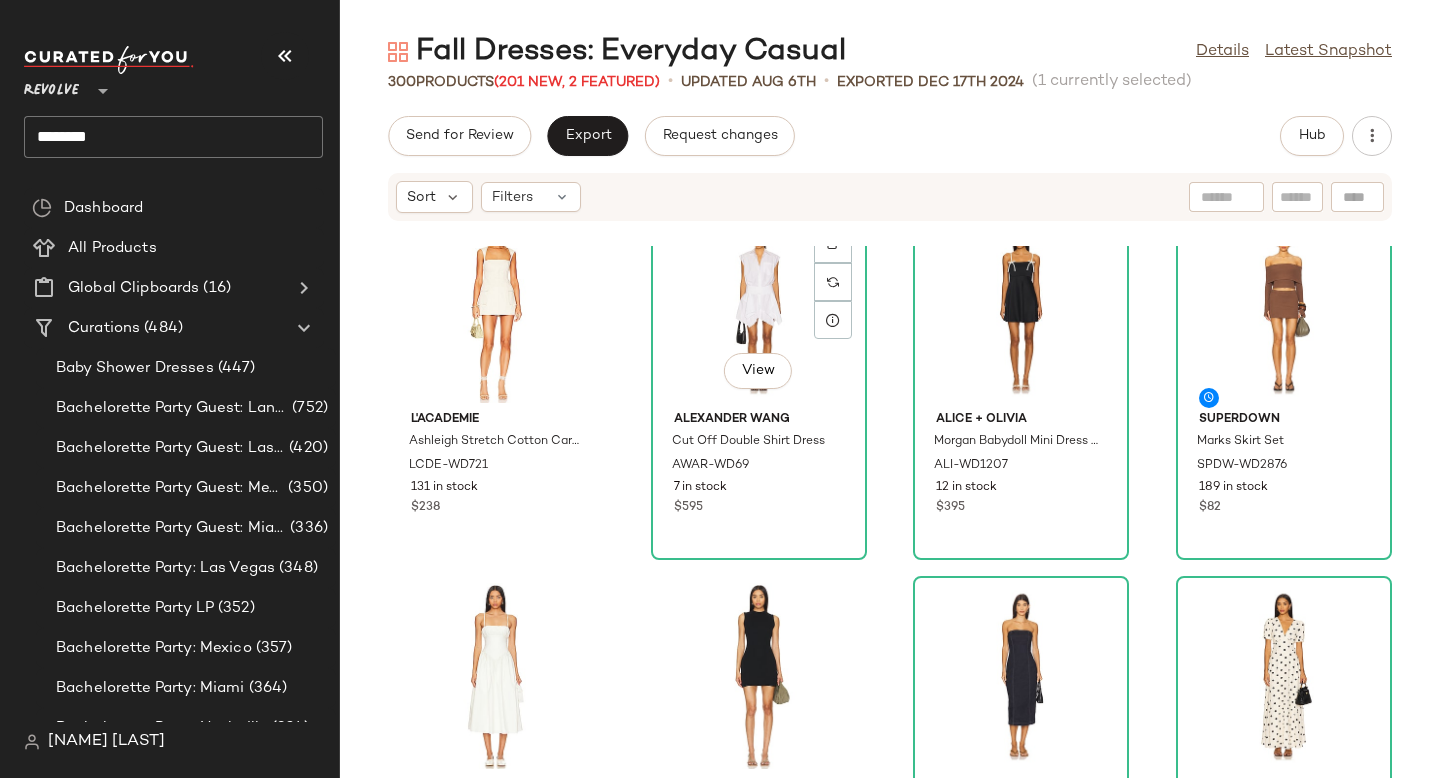 scroll, scrollTop: 22018, scrollLeft: 0, axis: vertical 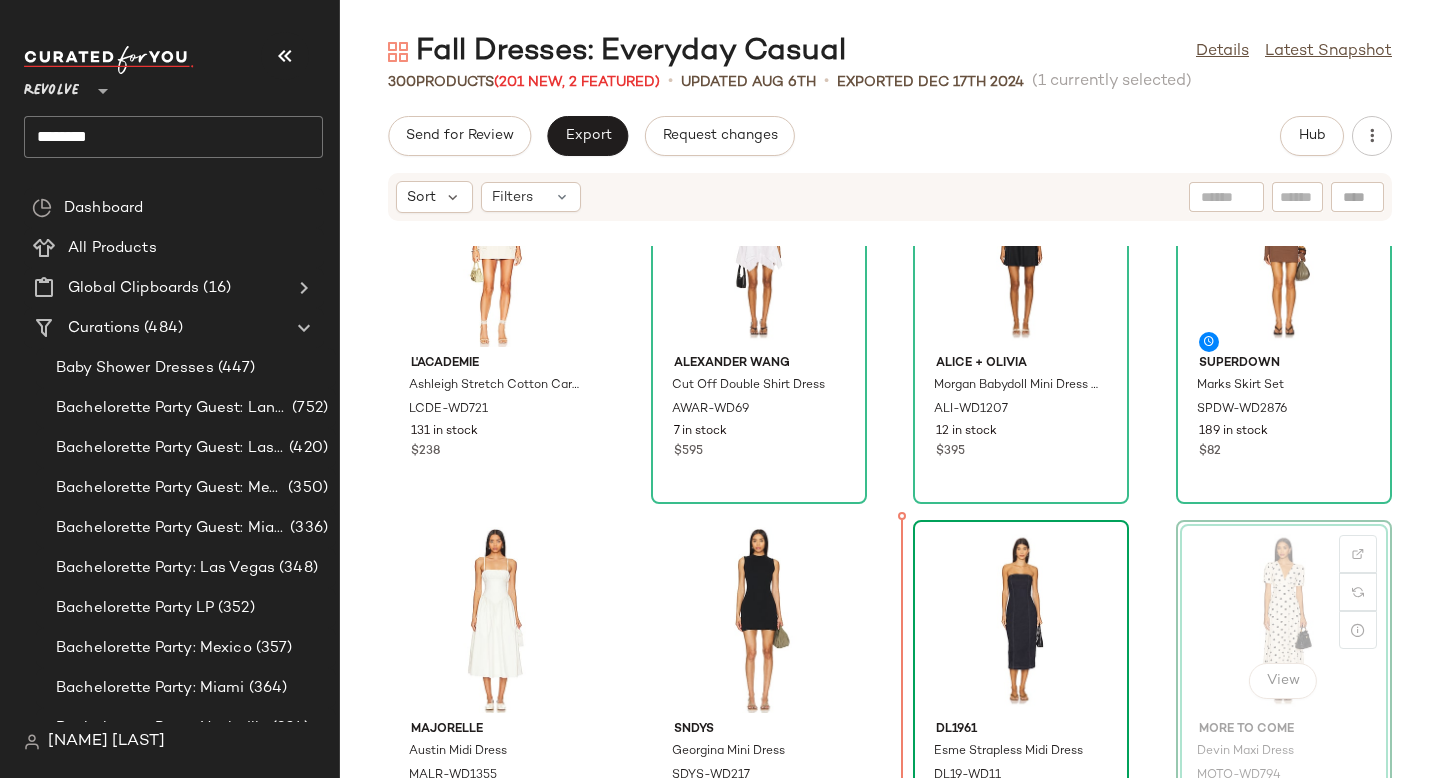 drag, startPoint x: 1254, startPoint y: 616, endPoint x: 909, endPoint y: 679, distance: 350.70502 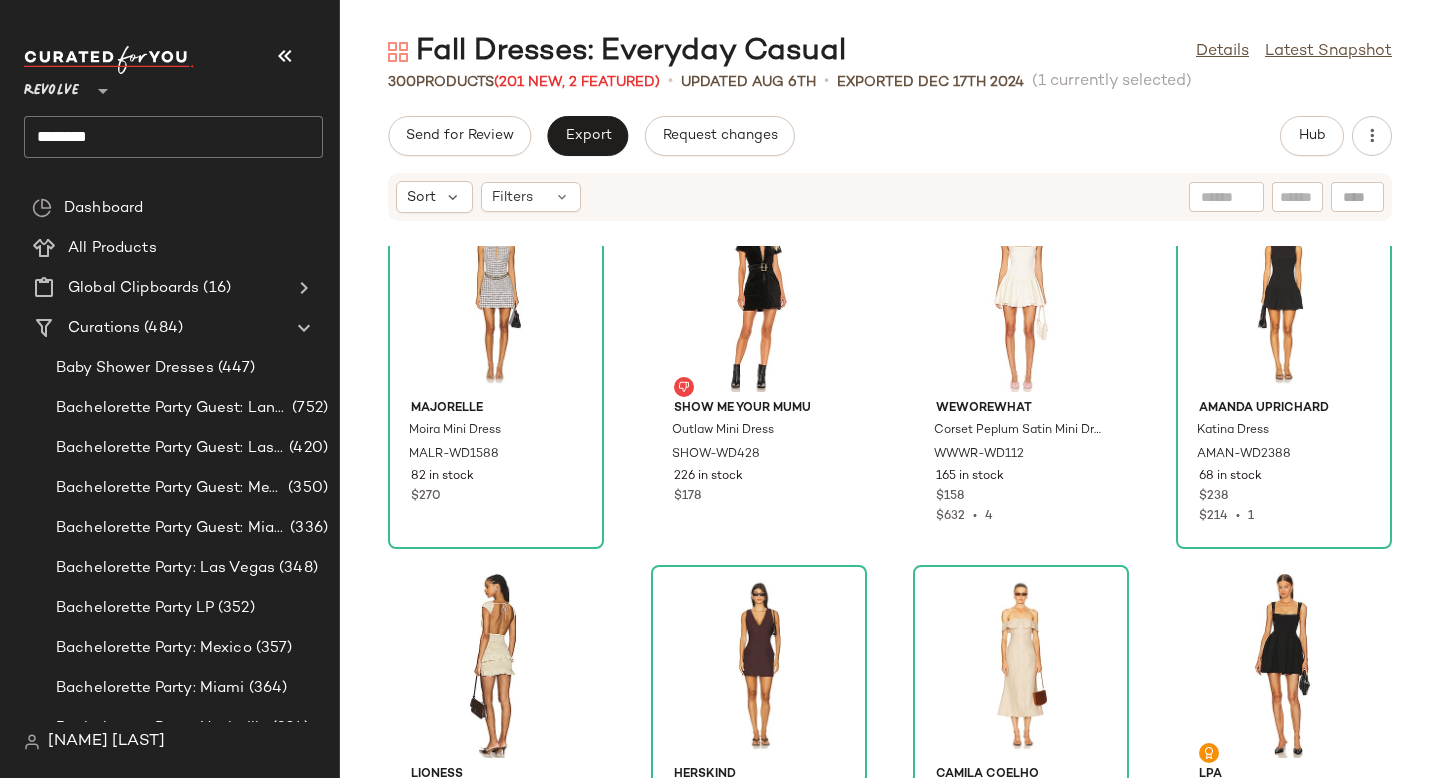 scroll, scrollTop: 23126, scrollLeft: 0, axis: vertical 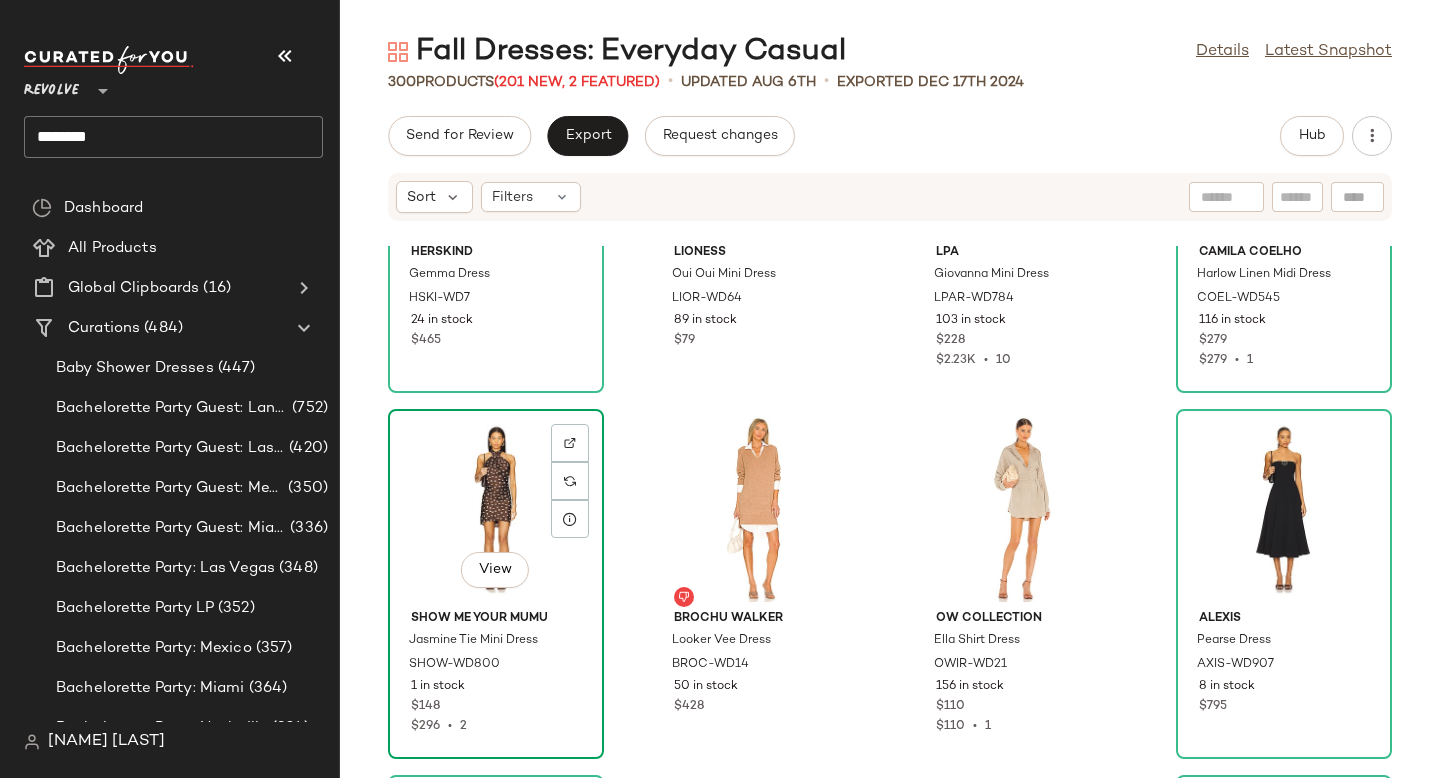 click on "View" 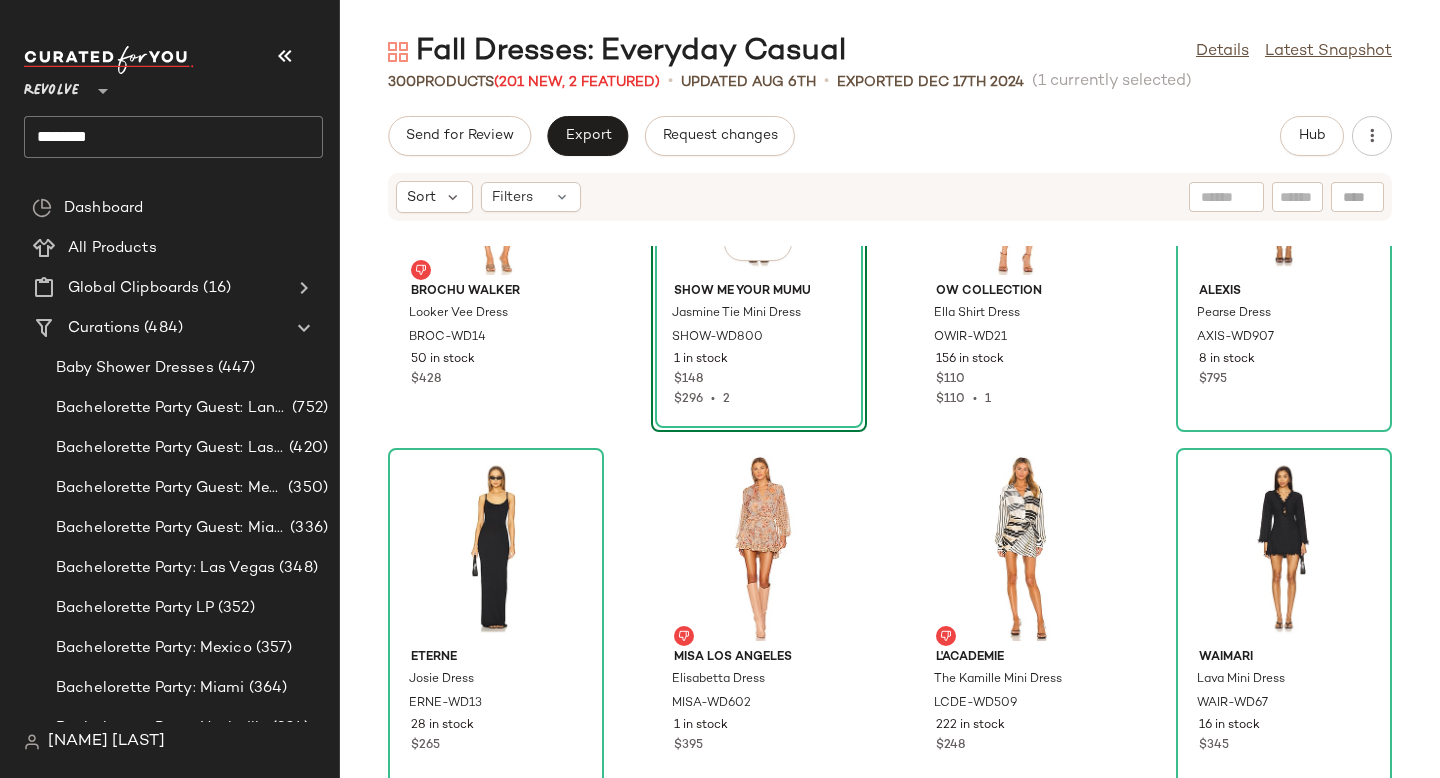 scroll, scrollTop: 24056, scrollLeft: 0, axis: vertical 